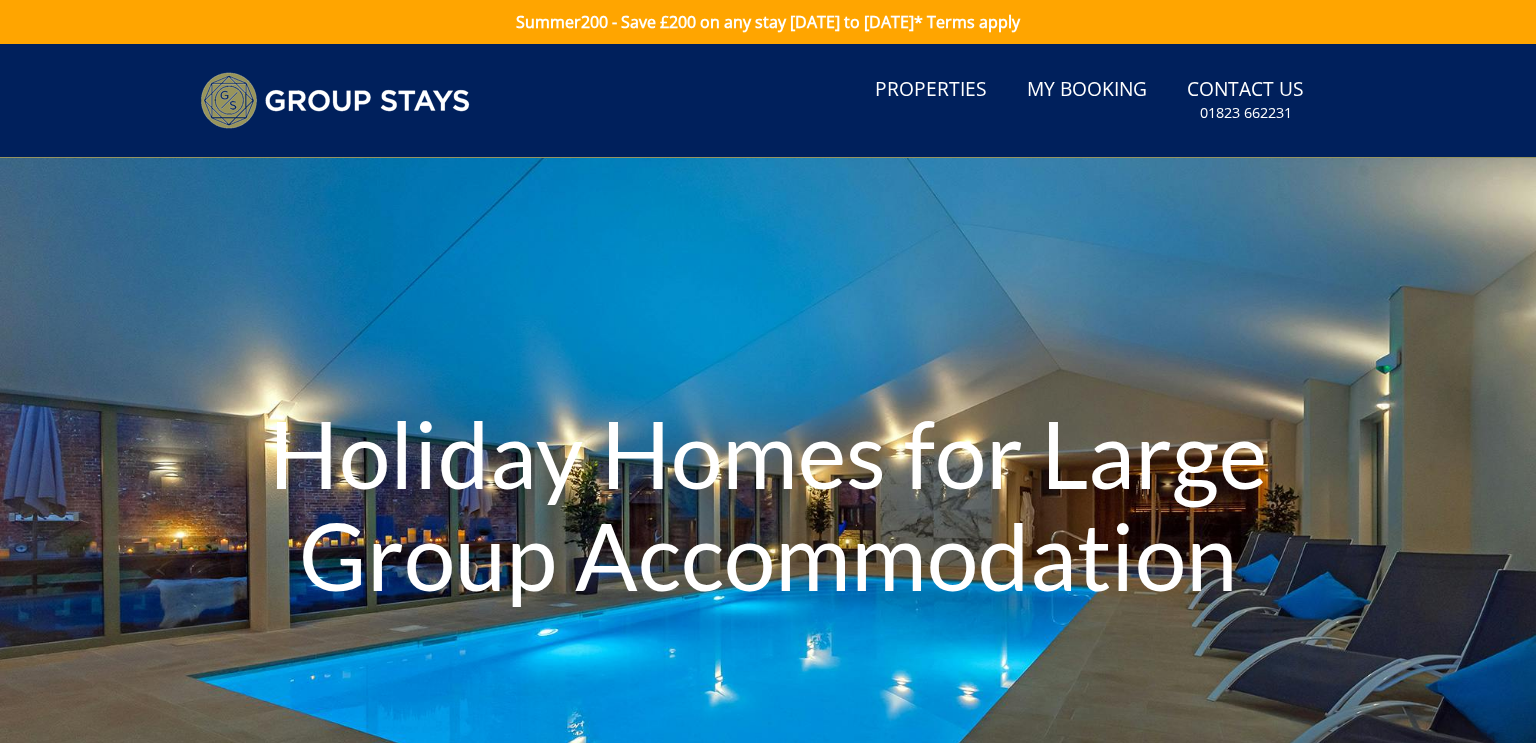scroll, scrollTop: 0, scrollLeft: 0, axis: both 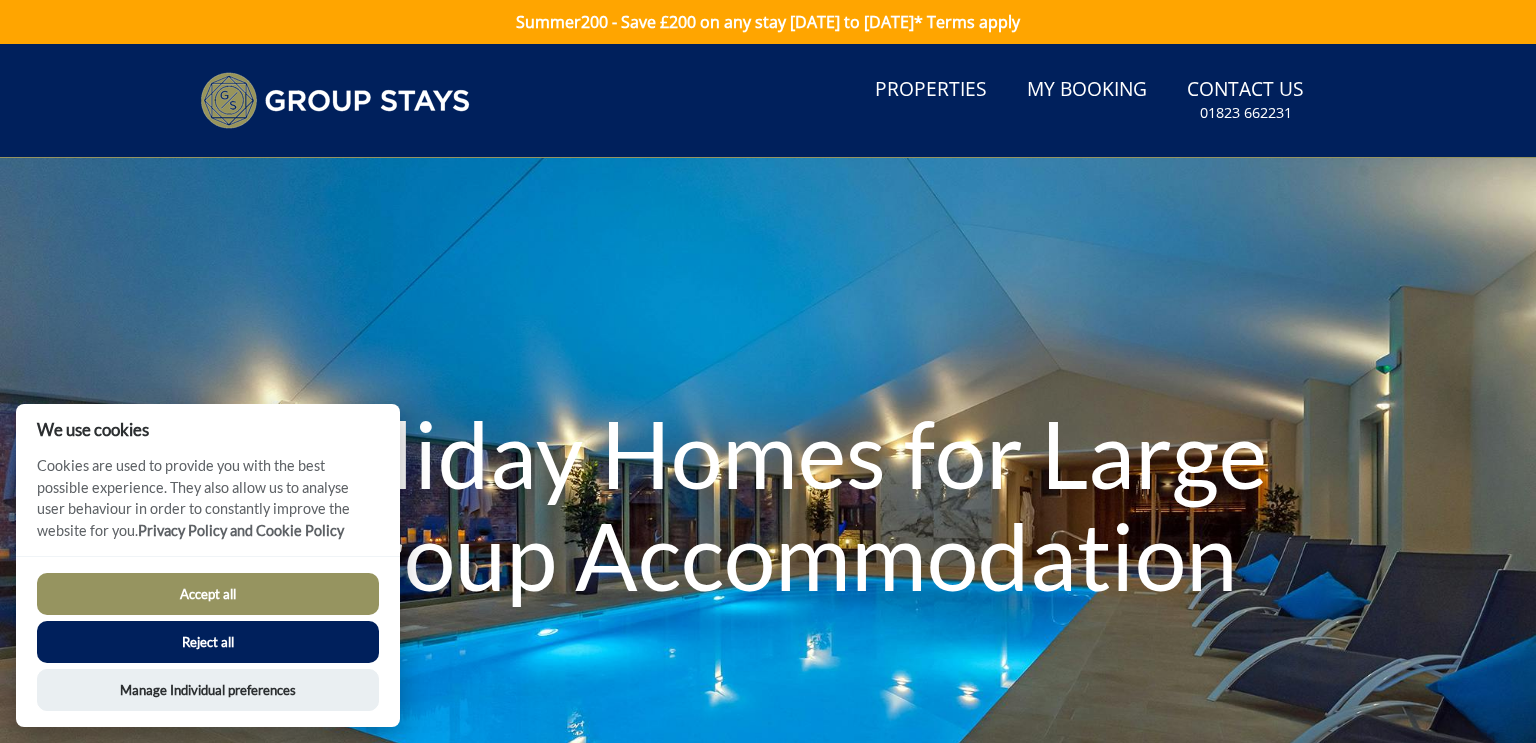 click on "Reject all" at bounding box center (208, 642) 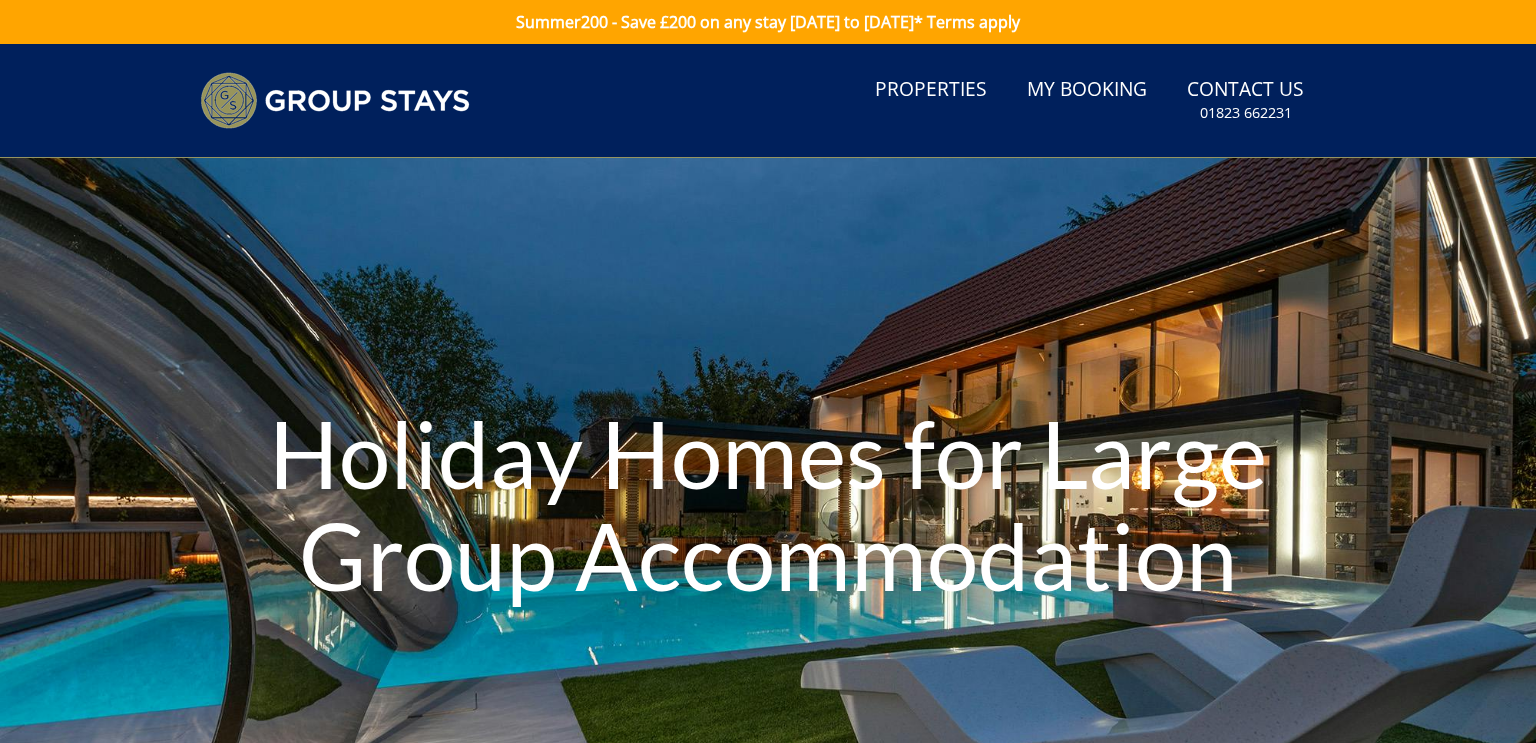 scroll, scrollTop: 0, scrollLeft: 0, axis: both 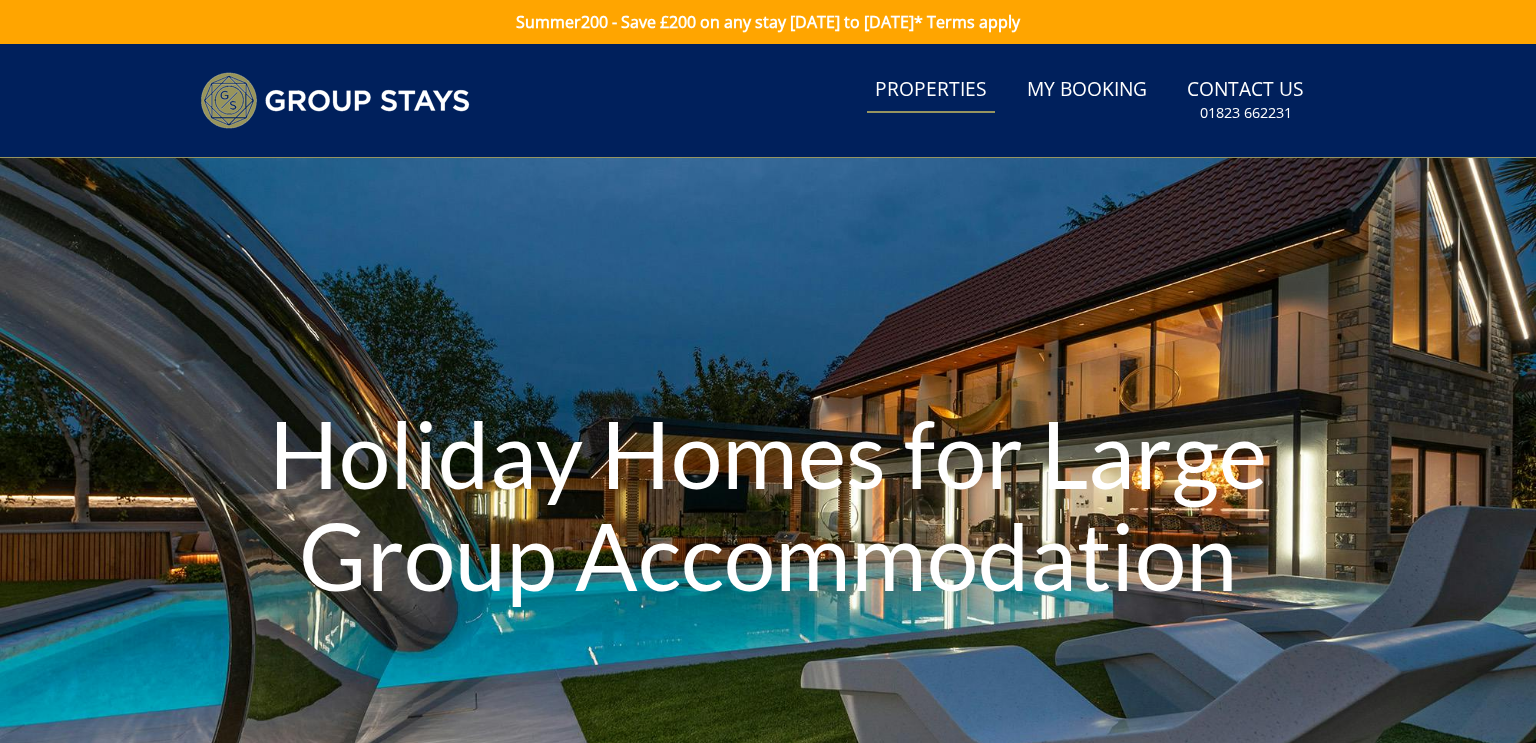click on "Properties" at bounding box center (931, 90) 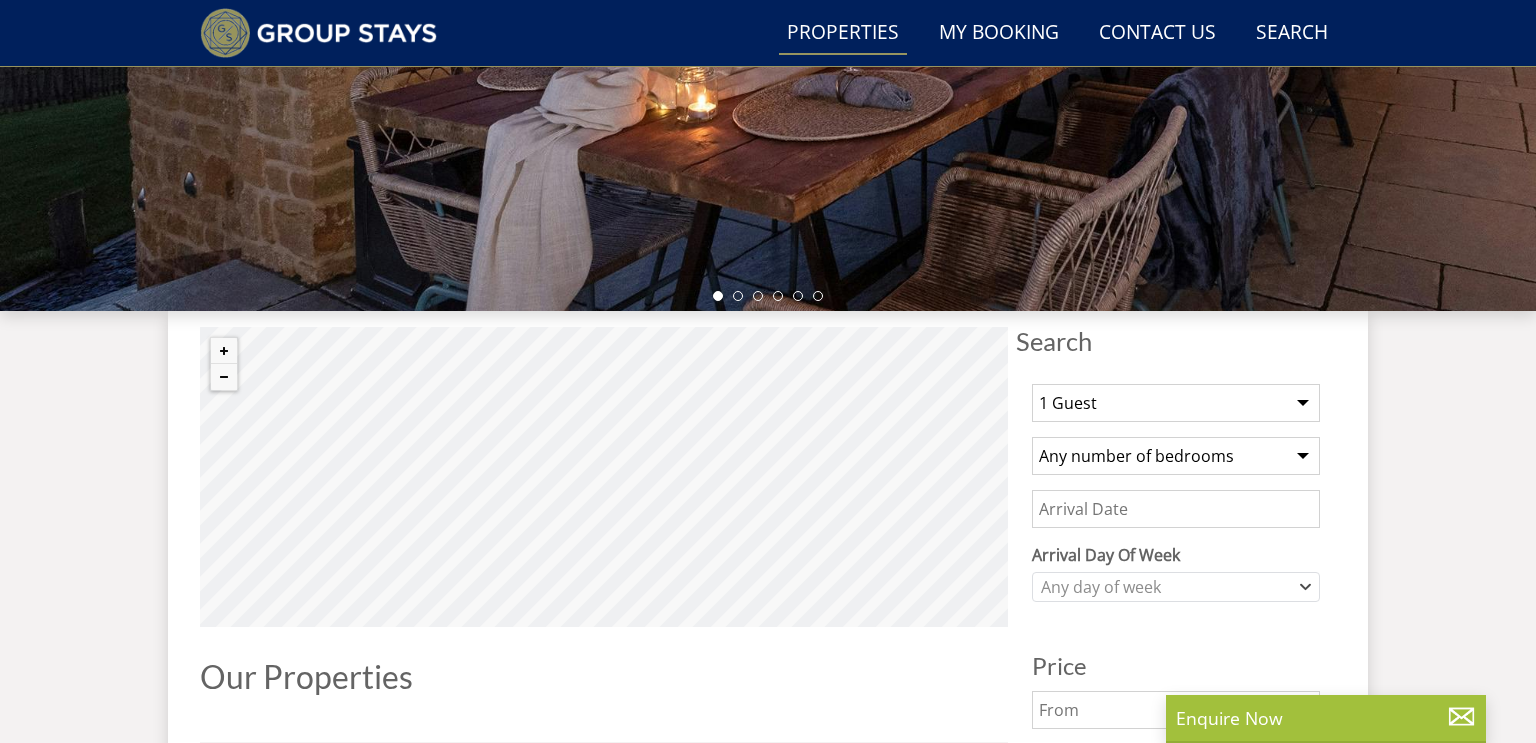 scroll, scrollTop: 506, scrollLeft: 0, axis: vertical 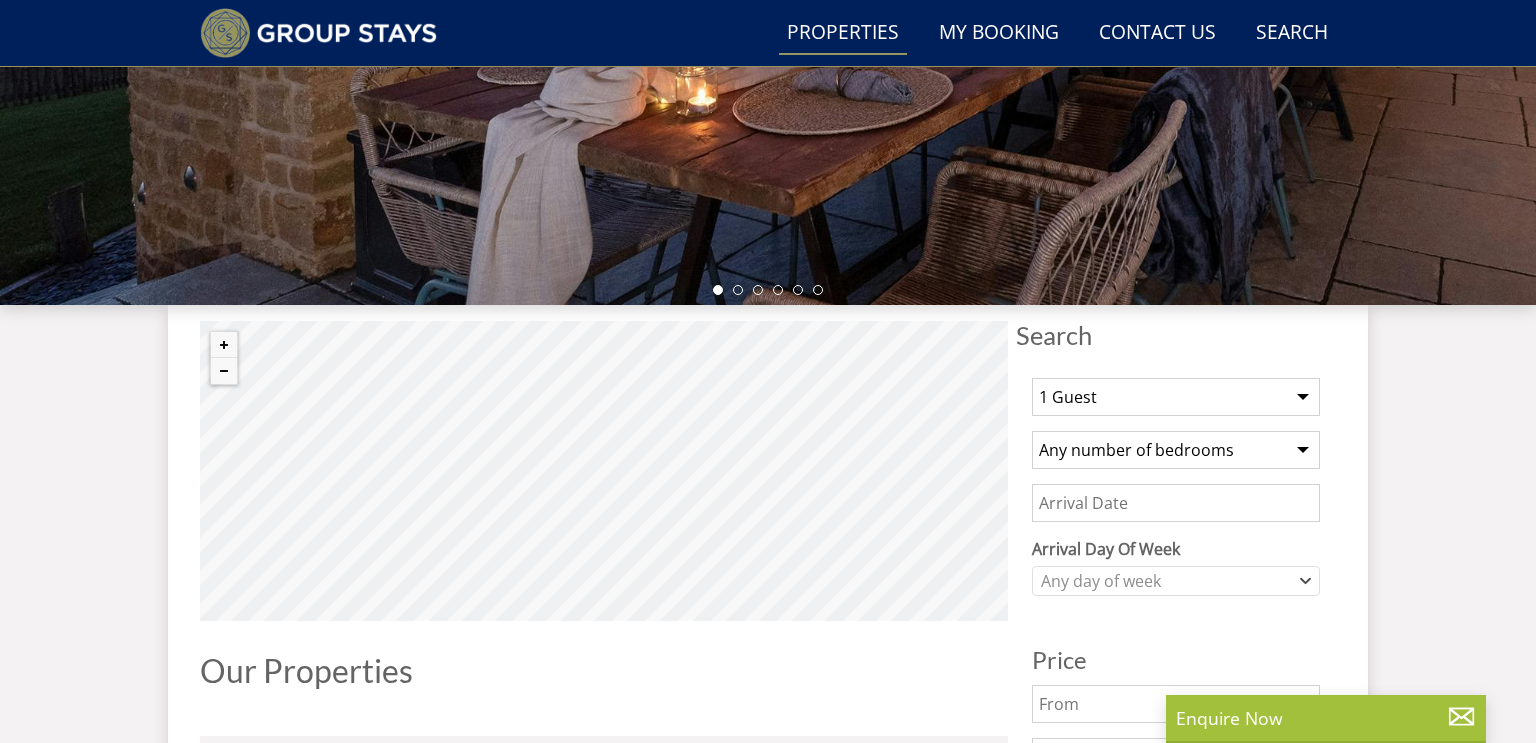 click on "1 Guest
2 Guests
3 Guests
4 Guests
5 Guests
6 Guests
7 Guests
8 Guests
9 Guests
10 Guests
11 Guests
12 Guests
13 Guests
14 Guests
15 Guests
16 Guests
17 Guests
18 Guests
19 Guests
20 Guests
21 Guests
22 Guests
23 Guests
24 Guests
25 Guests
26 Guests
27 Guests
28 Guests
29 Guests
30 Guests
31 Guests
32 Guests
33 Guests
34 Guests
35 Guests
36 Guests
37 Guests
38 Guests
39 Guests
40 Guests
41 Guests
42 Guests
43 Guests
44 Guests
45 Guests
46 Guests
47 Guests
48 Guests
49 Guests
50 Guests
51 Guests
52 Guests
53 Guests
54 Guests
55 Guests
56 Guests
57 Guests
58 Guests
59 Guests
60 Guests
61 Guests
62 Guests
63 Guests
64 Guests
65 Guests
66 Guests
67 Guests
68 Guests
69 Guests
70 Guests
71 Guests
72 Guests
73 Guests
74 Guests
75 Guests
76 Guests
77 Guests
78 Guests
79 Guests
80 Guests
81 Guests
82 Guests
83 Guests
84 Guests
85 Guests
86 Guests" at bounding box center [1176, 397] 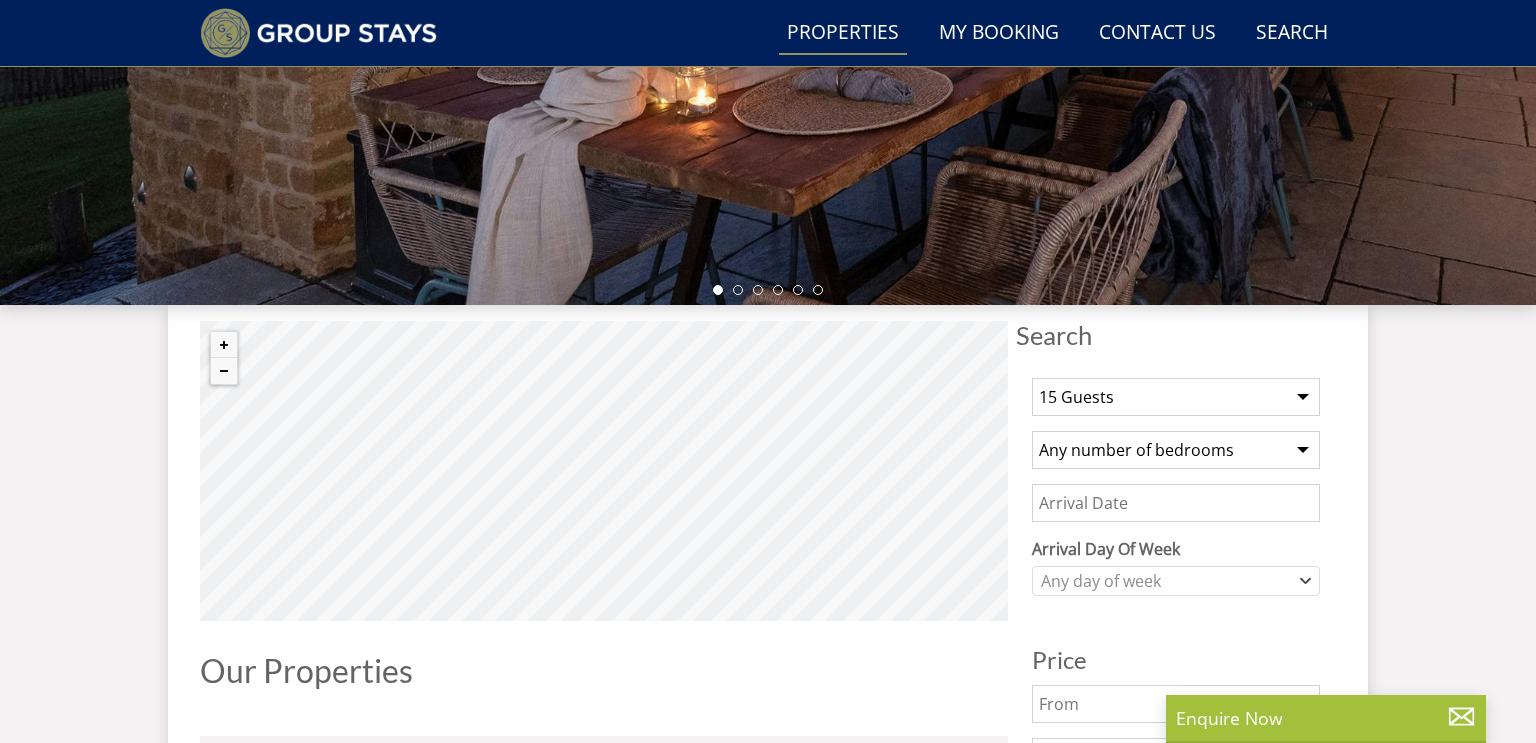 click on "1 Guest
2 Guests
3 Guests
4 Guests
5 Guests
6 Guests
7 Guests
8 Guests
9 Guests
10 Guests
11 Guests
12 Guests
13 Guests
14 Guests
15 Guests
16 Guests
17 Guests
18 Guests
19 Guests
20 Guests
21 Guests
22 Guests
23 Guests
24 Guests
25 Guests
26 Guests
27 Guests
28 Guests
29 Guests
30 Guests
31 Guests
32 Guests
33 Guests
34 Guests
35 Guests
36 Guests
37 Guests
38 Guests
39 Guests
40 Guests
41 Guests
42 Guests
43 Guests
44 Guests
45 Guests
46 Guests
47 Guests
48 Guests
49 Guests
50 Guests
51 Guests
52 Guests
53 Guests
54 Guests
55 Guests
56 Guests
57 Guests
58 Guests
59 Guests
60 Guests
61 Guests
62 Guests
63 Guests
64 Guests
65 Guests
66 Guests
67 Guests
68 Guests
69 Guests
70 Guests
71 Guests
72 Guests
73 Guests
74 Guests
75 Guests
76 Guests
77 Guests
78 Guests
79 Guests
80 Guests
81 Guests
82 Guests
83 Guests
84 Guests
85 Guests
86 Guests" at bounding box center (1176, 397) 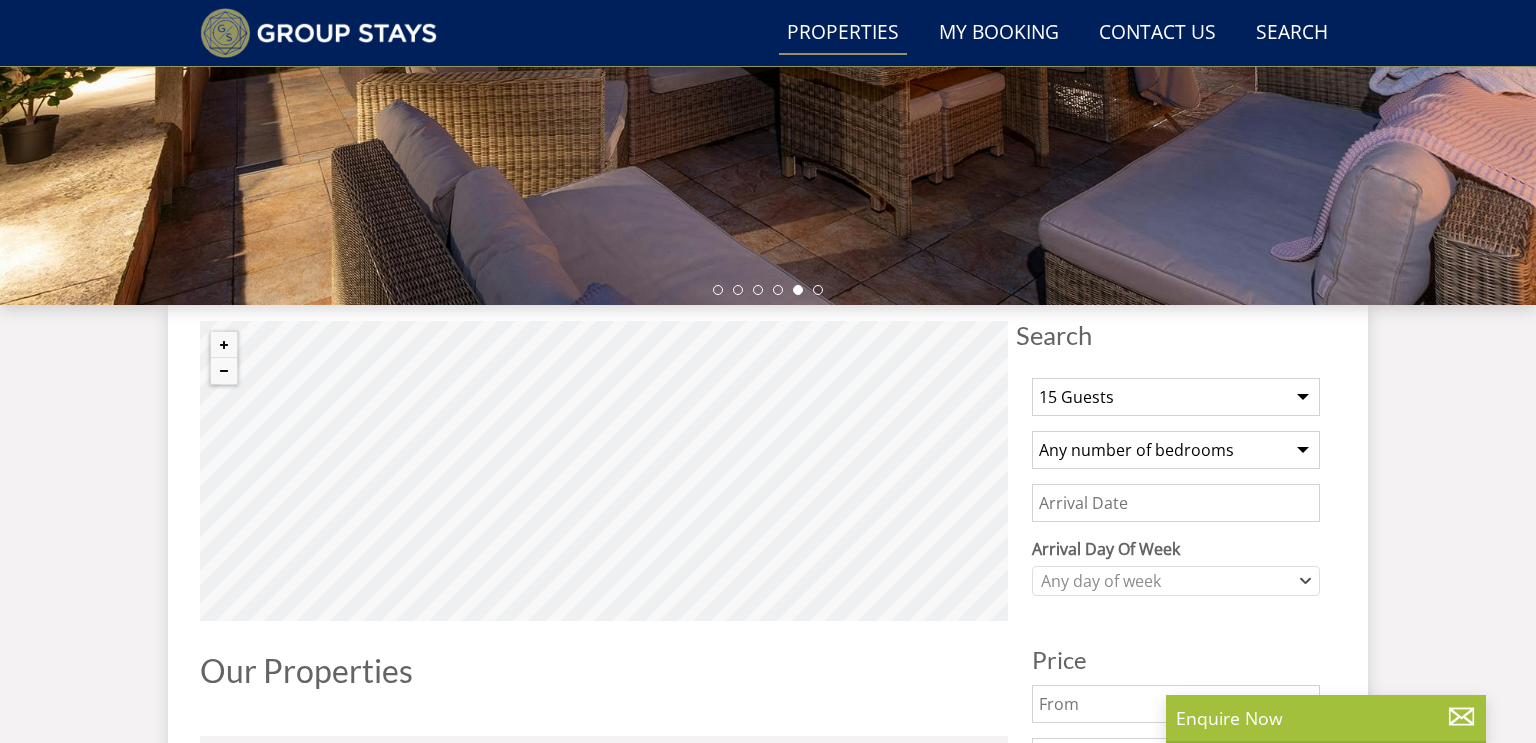 click on "1 Guest
2 Guests
3 Guests
4 Guests
5 Guests
6 Guests
7 Guests
8 Guests
9 Guests
10 Guests
11 Guests
12 Guests
13 Guests
14 Guests
15 Guests
16 Guests
17 Guests
18 Guests
19 Guests
20 Guests
21 Guests
22 Guests
23 Guests
24 Guests
25 Guests
26 Guests
27 Guests
28 Guests
29 Guests
30 Guests
31 Guests
32 Guests
33 Guests
34 Guests
35 Guests
36 Guests
37 Guests
38 Guests
39 Guests
40 Guests
41 Guests
42 Guests
43 Guests
44 Guests
45 Guests
46 Guests
47 Guests
48 Guests
49 Guests
50 Guests
51 Guests
52 Guests
53 Guests
54 Guests
55 Guests
56 Guests
57 Guests
58 Guests
59 Guests
60 Guests
61 Guests
62 Guests
63 Guests
64 Guests
65 Guests
66 Guests
67 Guests
68 Guests
69 Guests
70 Guests
71 Guests
72 Guests
73 Guests
74 Guests
75 Guests
76 Guests
77 Guests
78 Guests
79 Guests
80 Guests
81 Guests
82 Guests
83 Guests
84 Guests
85 Guests
86 Guests" at bounding box center (1176, 397) 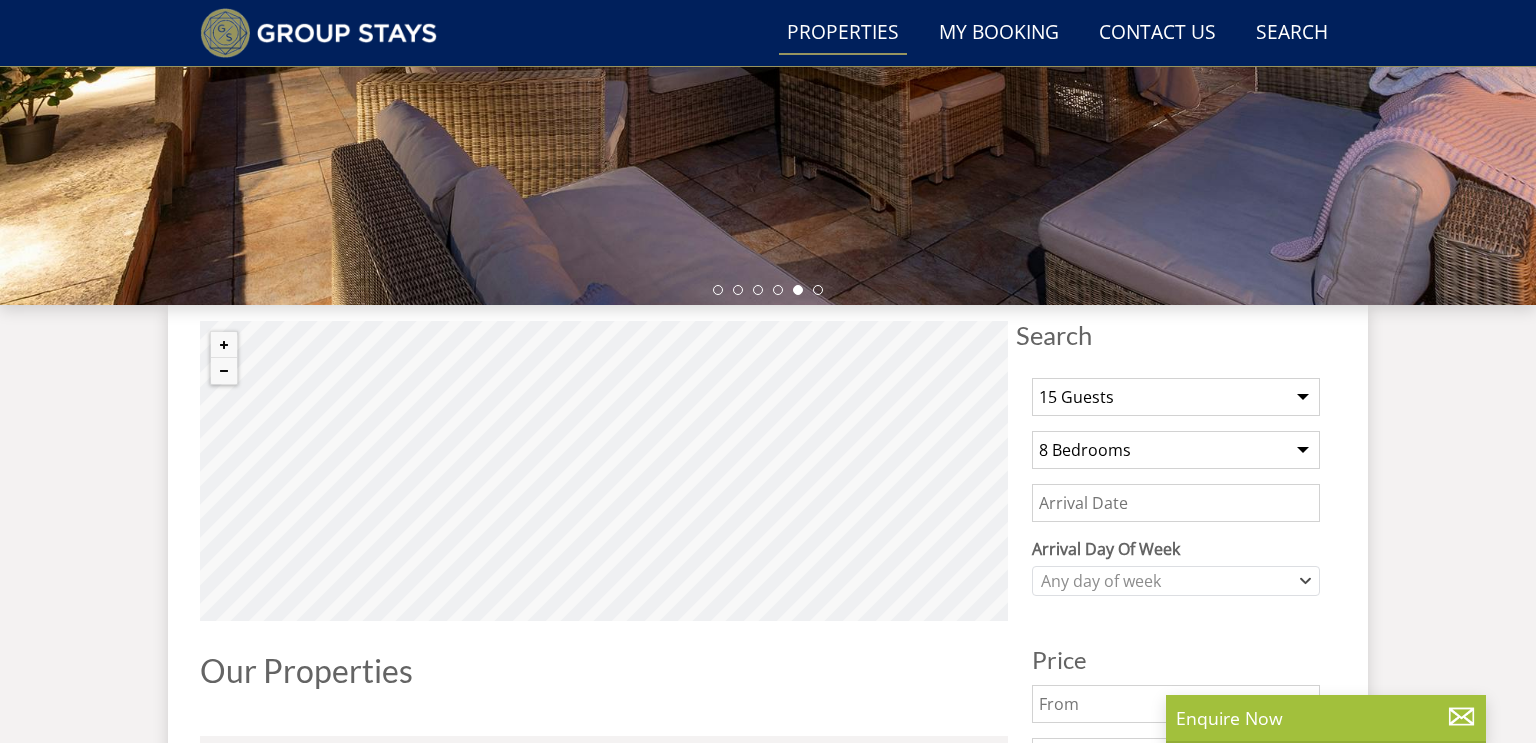 click on "Any number of bedrooms
1 Bedroom
2 Bedrooms
3 Bedrooms
4 Bedrooms
5 Bedrooms
6 Bedrooms
7 Bedrooms
8 Bedrooms
9 Bedrooms
10 Bedrooms
11 Bedrooms
12 Bedrooms
13 Bedrooms
14 Bedrooms
15 Bedrooms
16 Bedrooms
17 Bedrooms
18 Bedrooms
19 Bedrooms
20 Bedrooms
21 Bedrooms
22 Bedrooms
23 Bedrooms
24 Bedrooms
25 Bedrooms" at bounding box center [1176, 450] 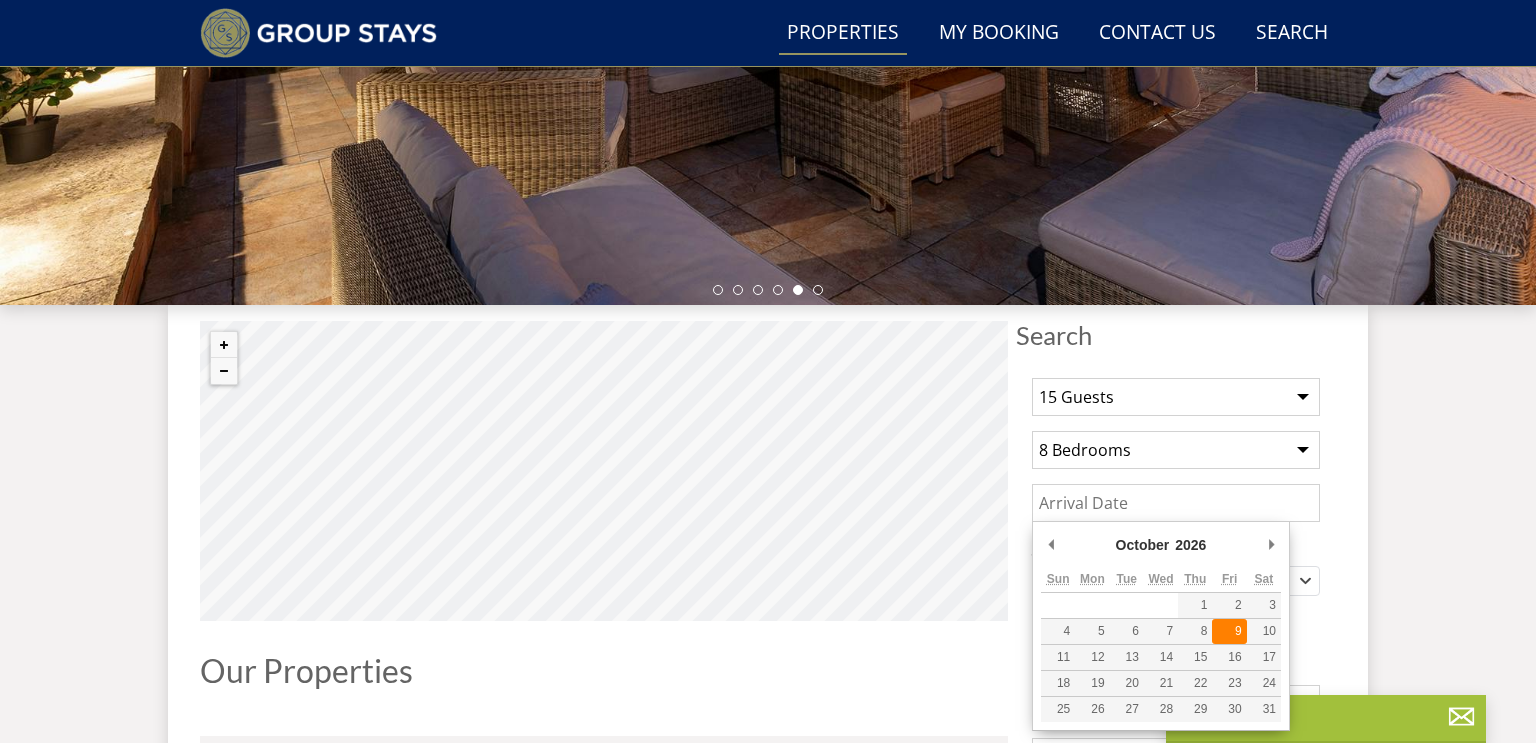 type on "[DATE]" 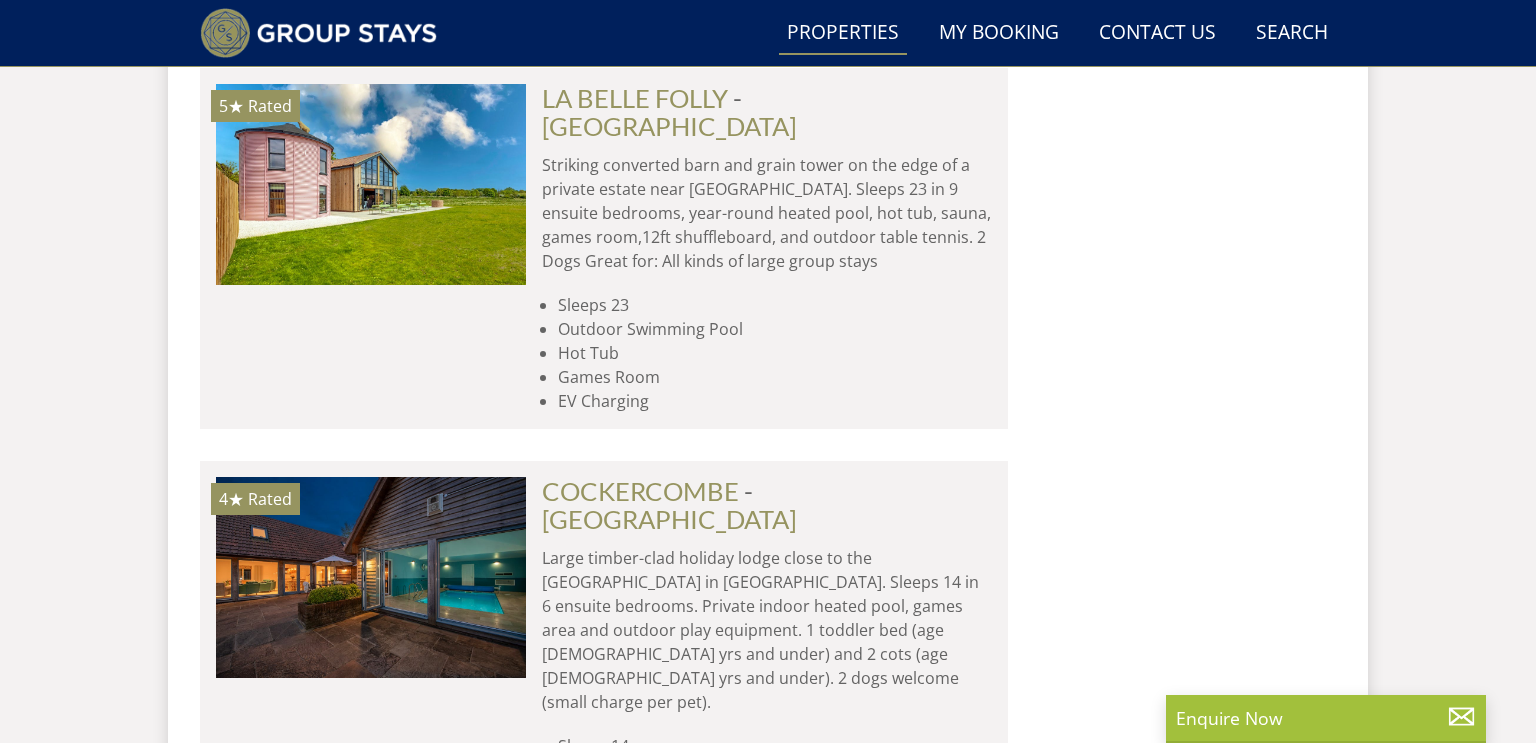 scroll, scrollTop: 2053, scrollLeft: 0, axis: vertical 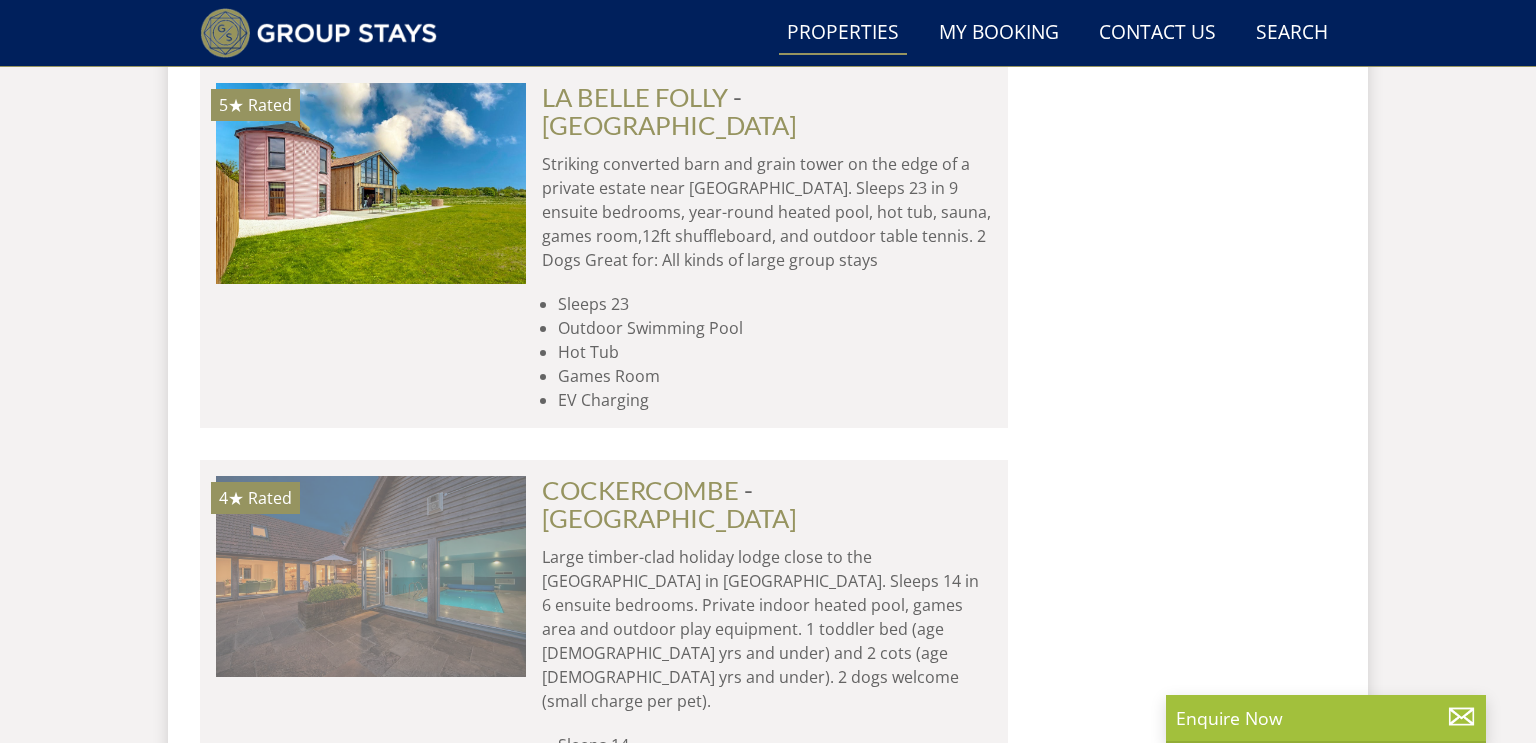 click at bounding box center (371, 576) 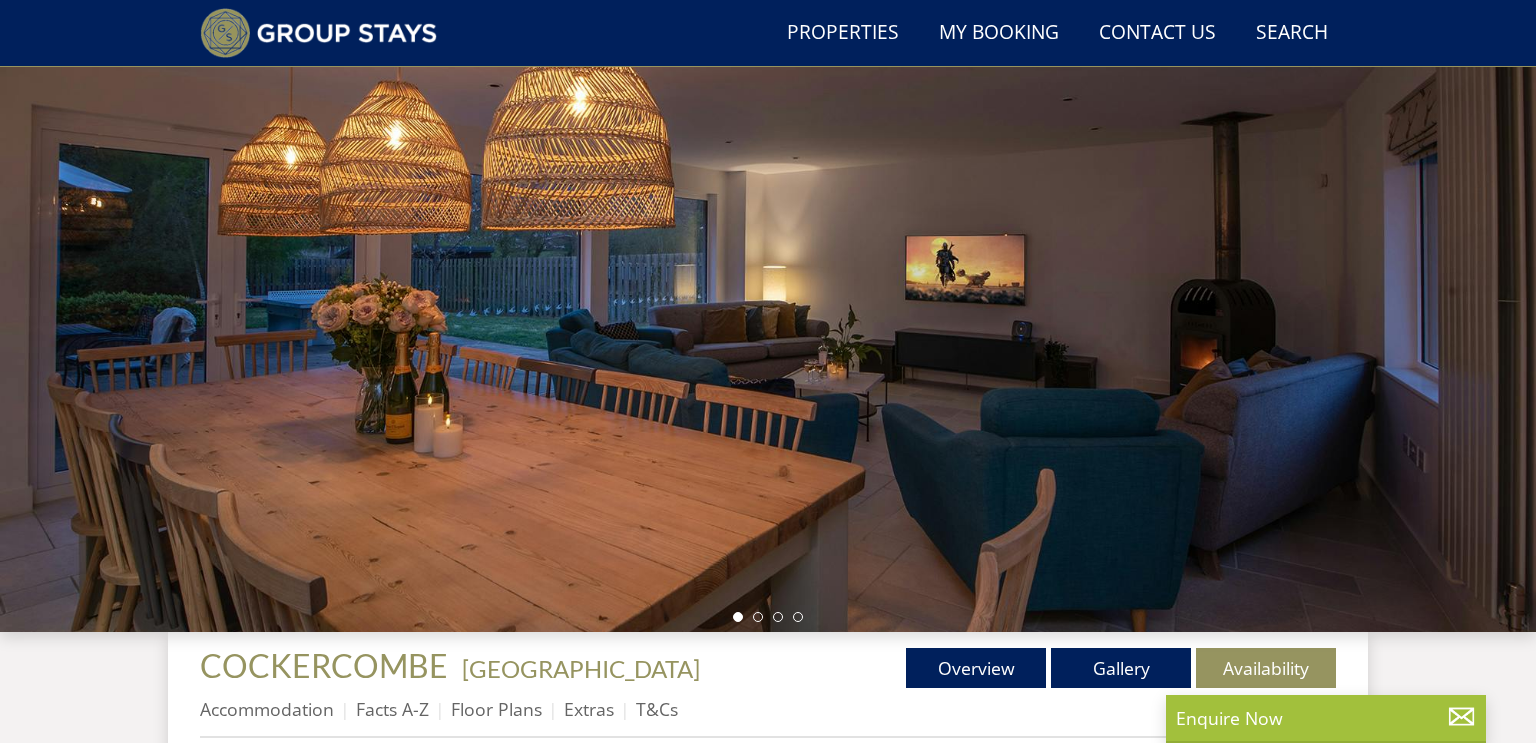 scroll, scrollTop: 197, scrollLeft: 0, axis: vertical 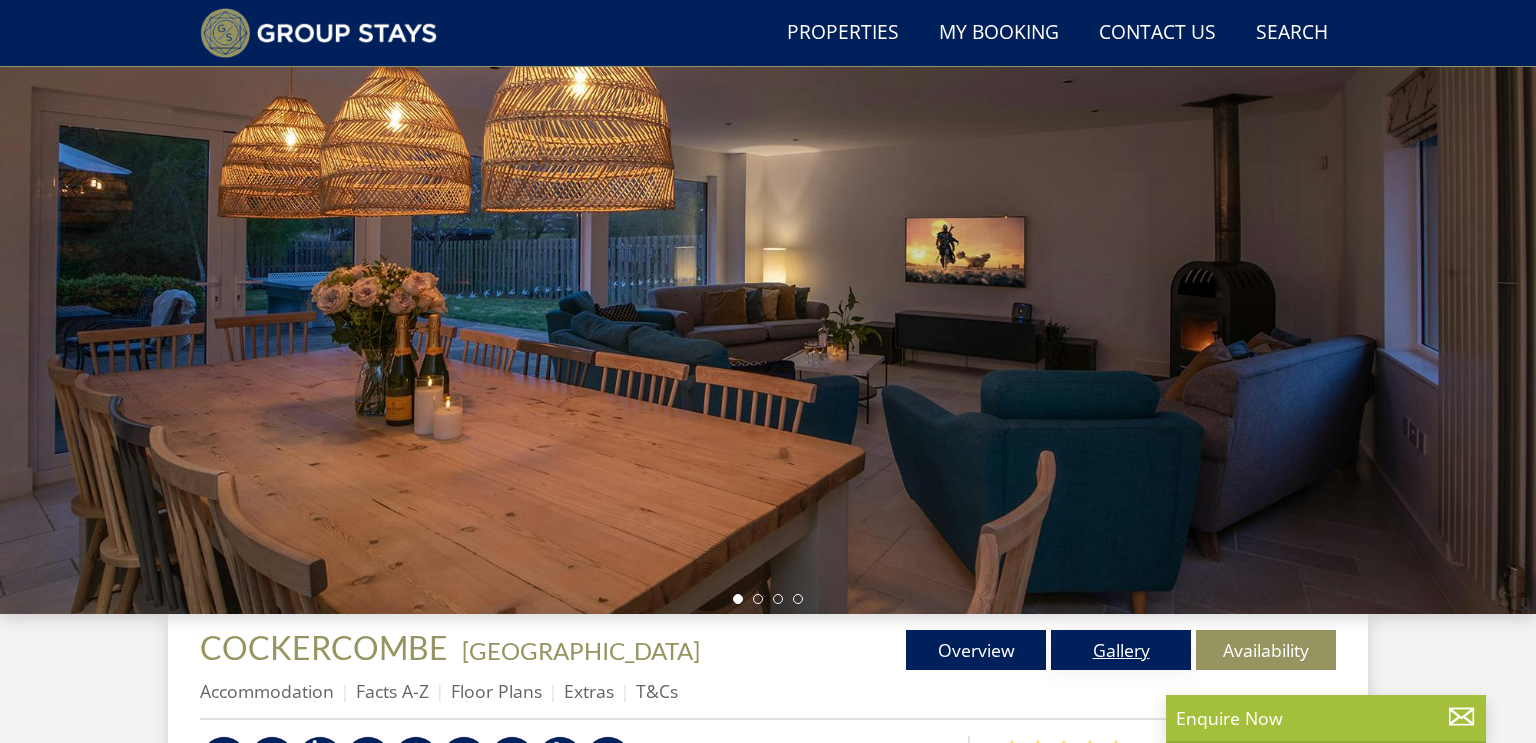click on "Gallery" at bounding box center (1121, 650) 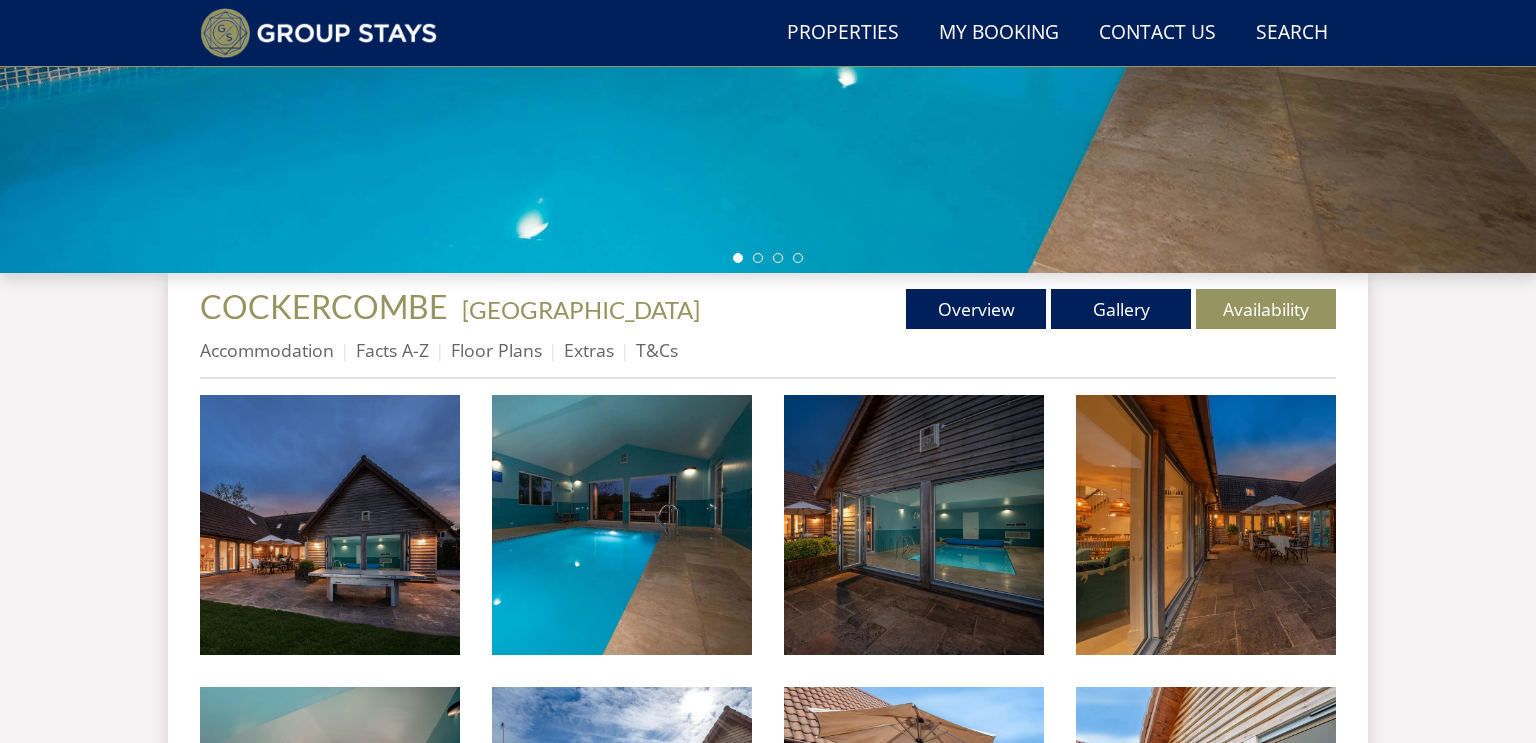 scroll, scrollTop: 541, scrollLeft: 0, axis: vertical 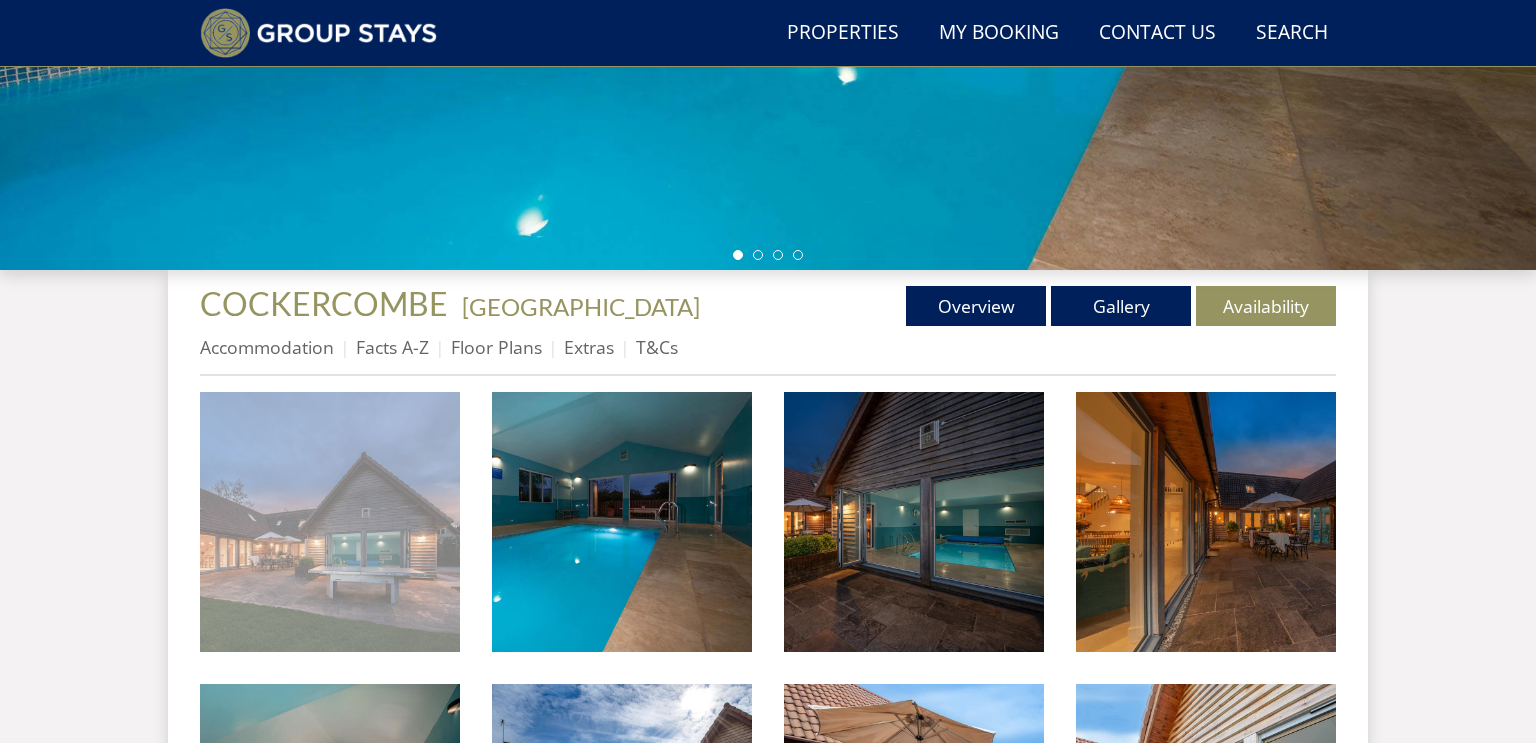 click at bounding box center [330, 522] 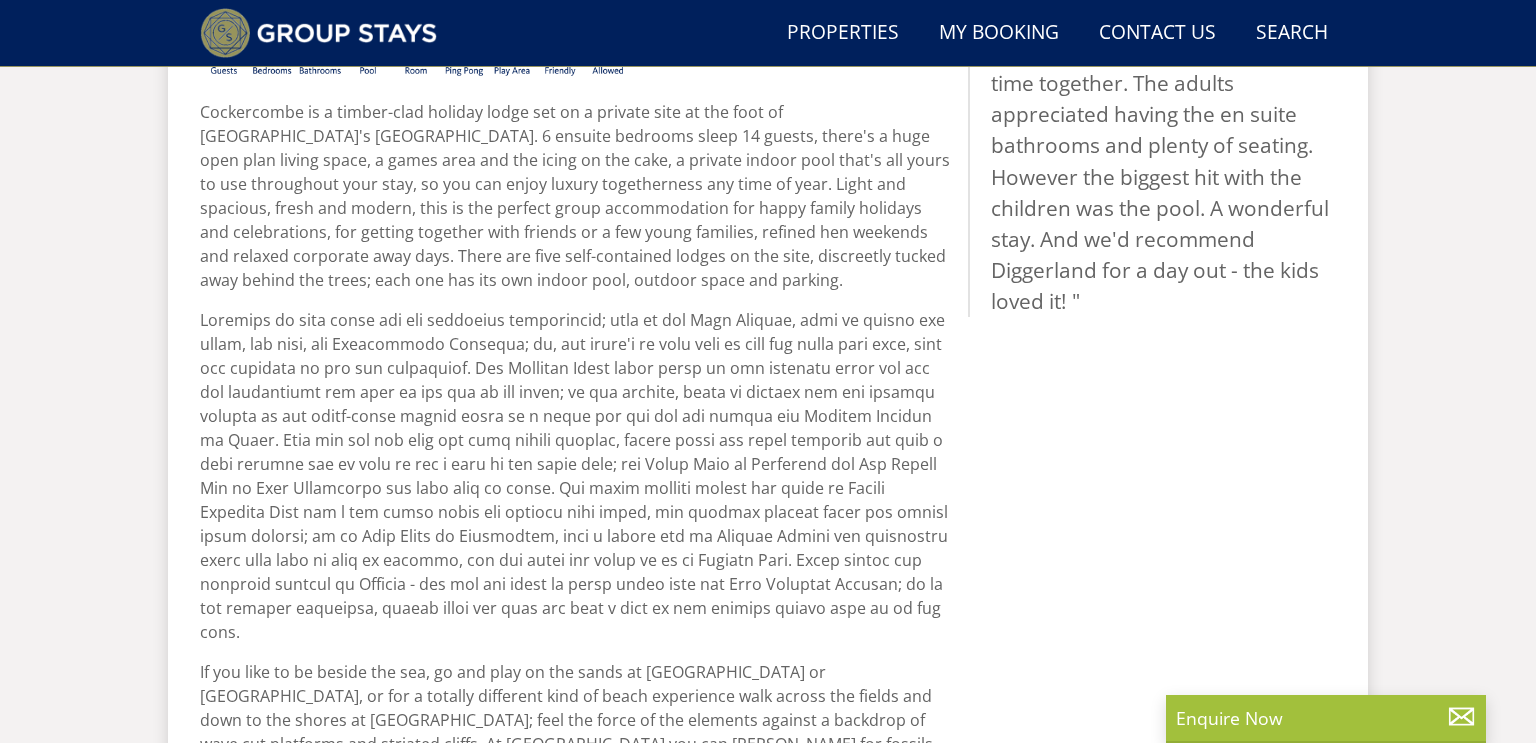 scroll, scrollTop: 928, scrollLeft: 0, axis: vertical 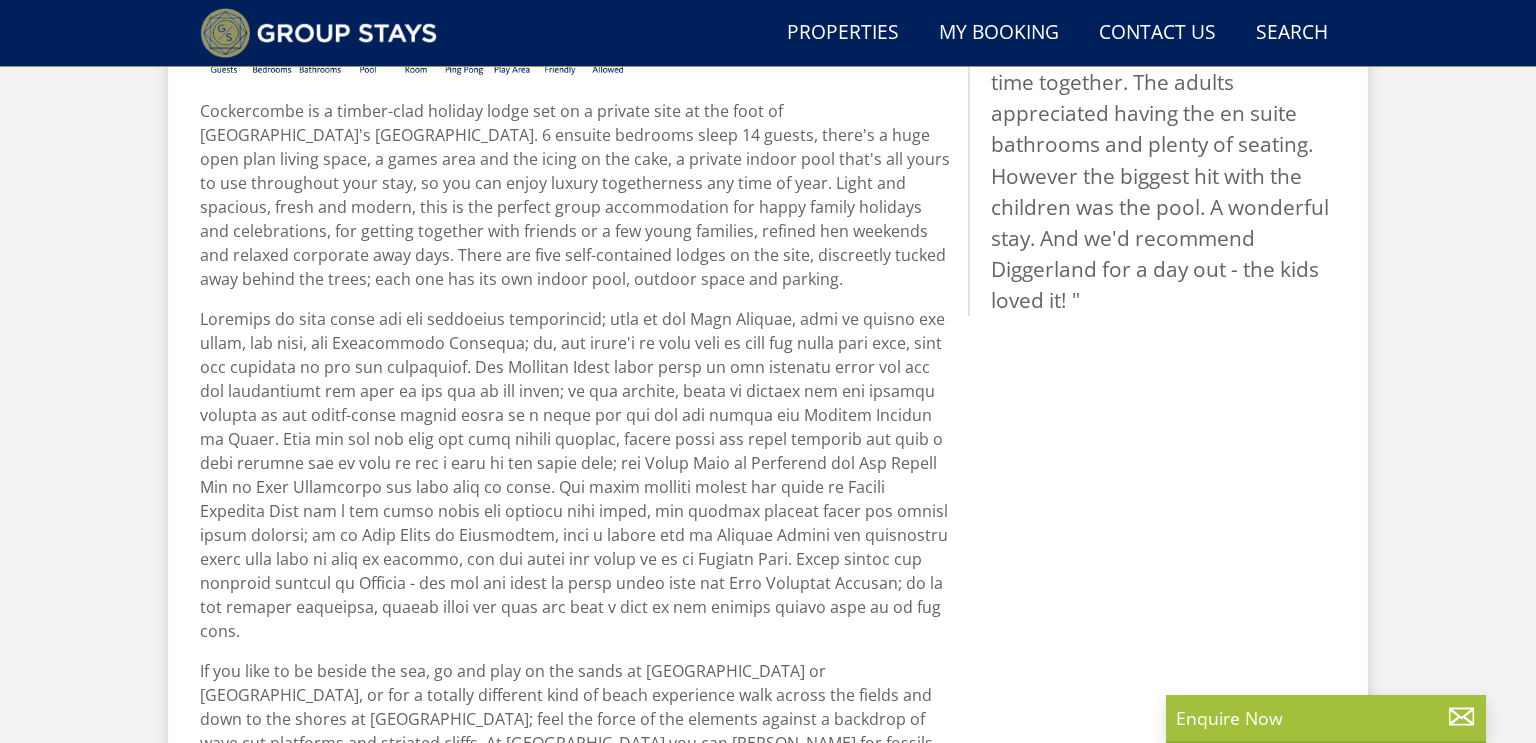 select on "15" 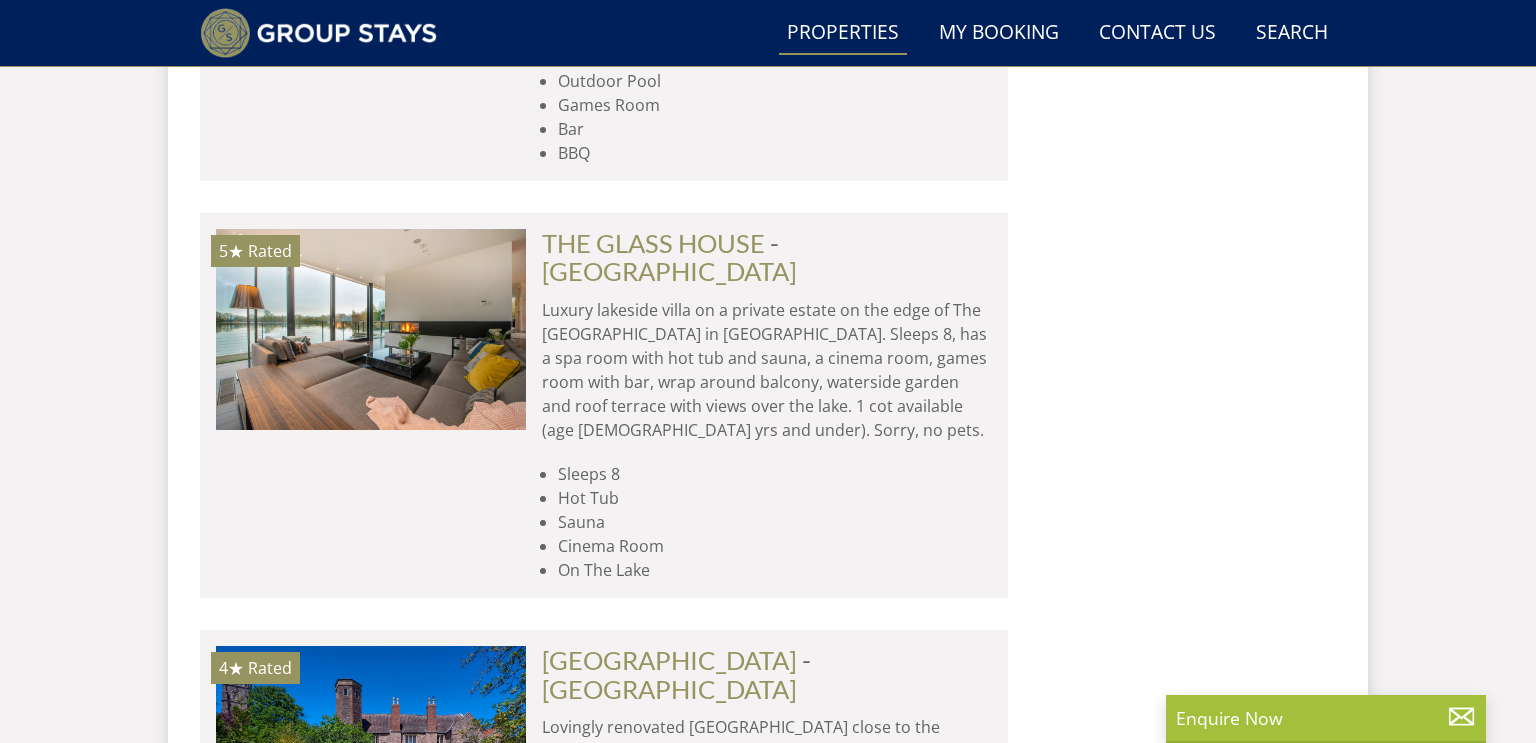 scroll, scrollTop: 4097, scrollLeft: 0, axis: vertical 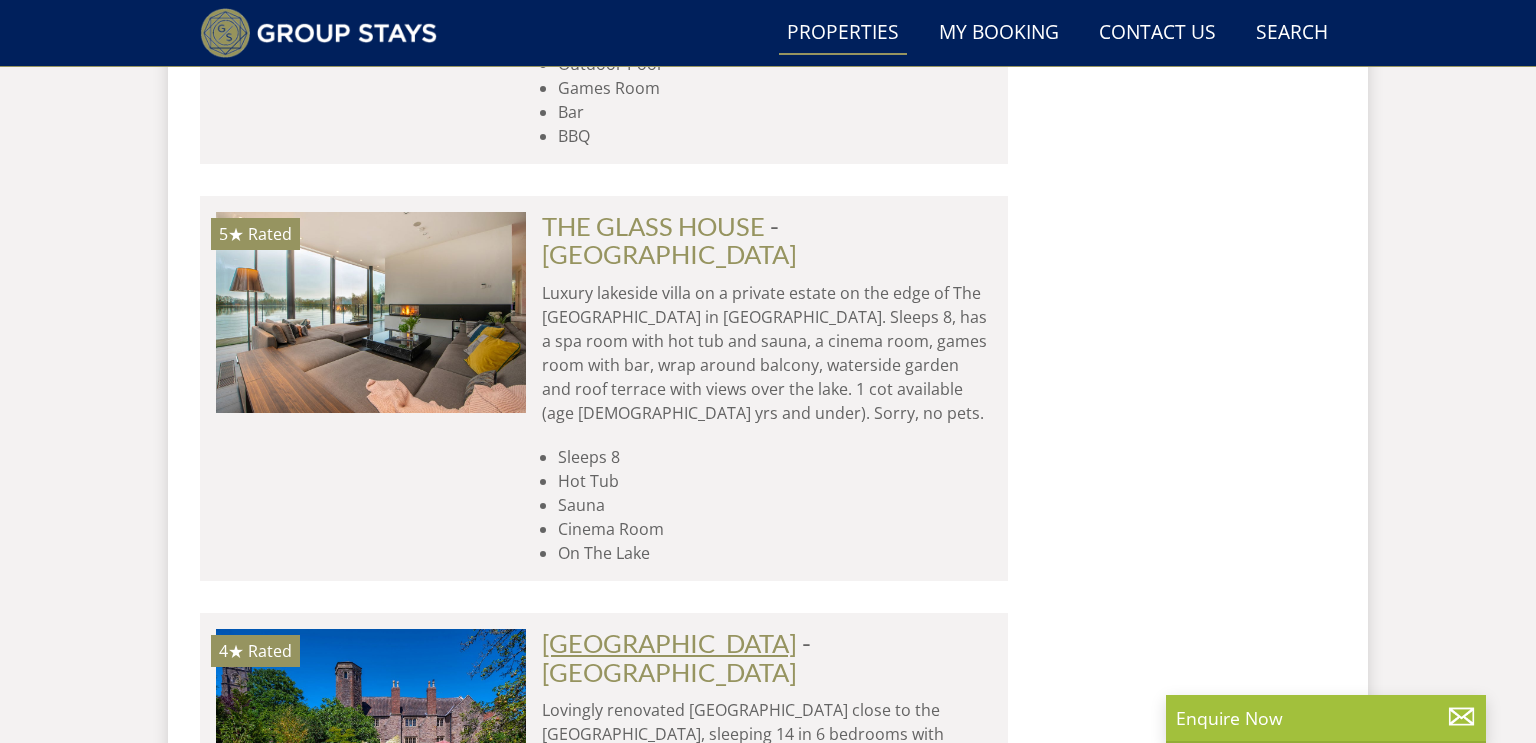 click on "[GEOGRAPHIC_DATA]" at bounding box center [669, 643] 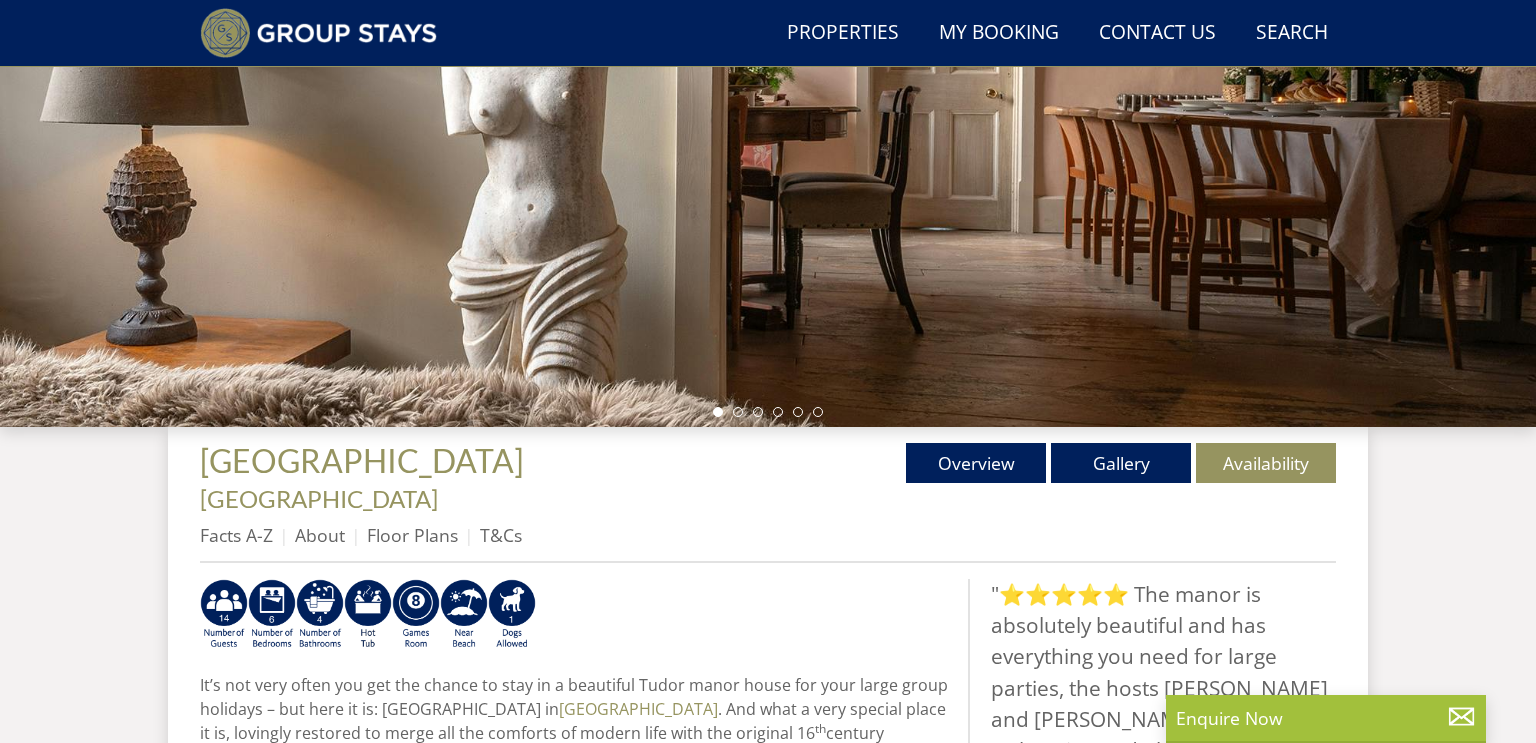 scroll, scrollTop: 406, scrollLeft: 0, axis: vertical 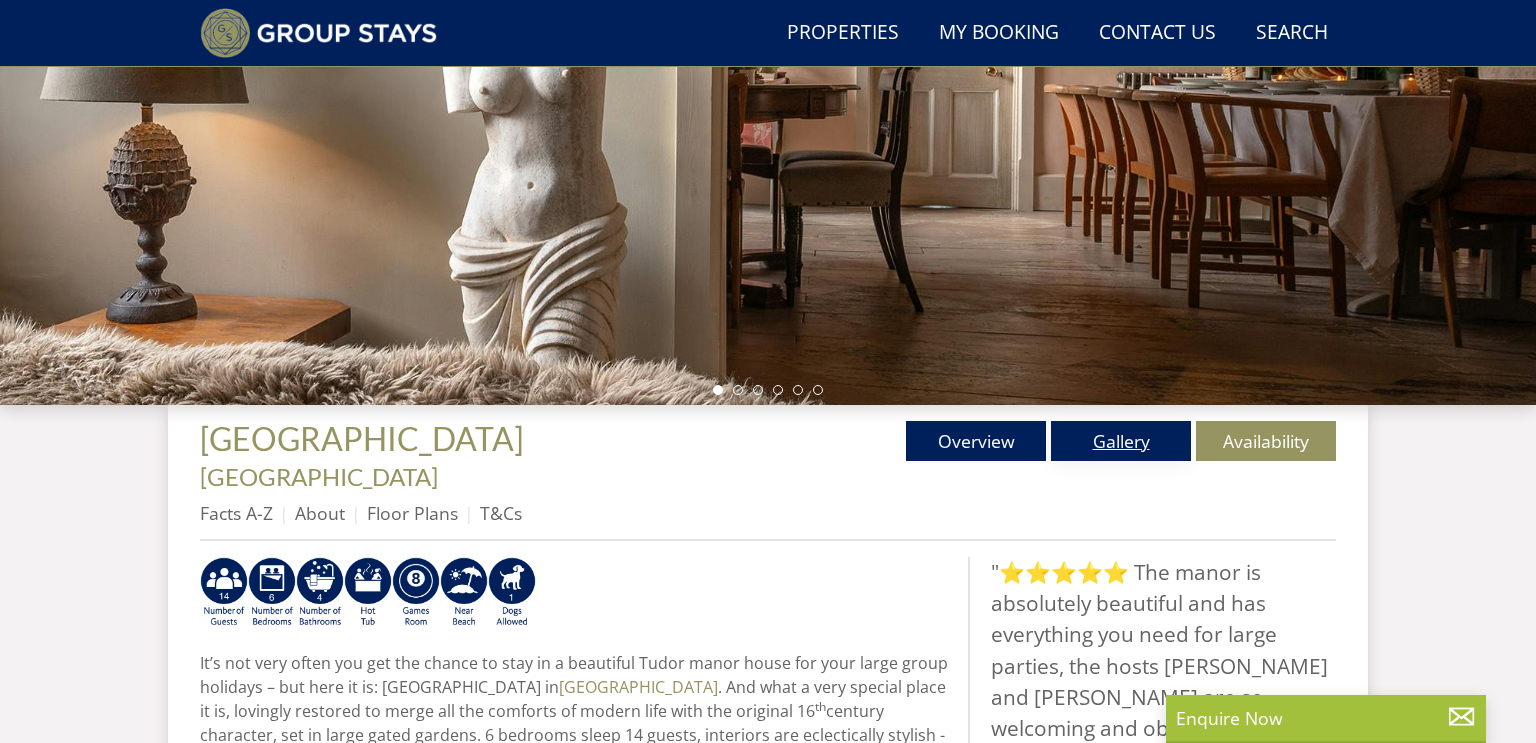 click on "Gallery" at bounding box center (1121, 441) 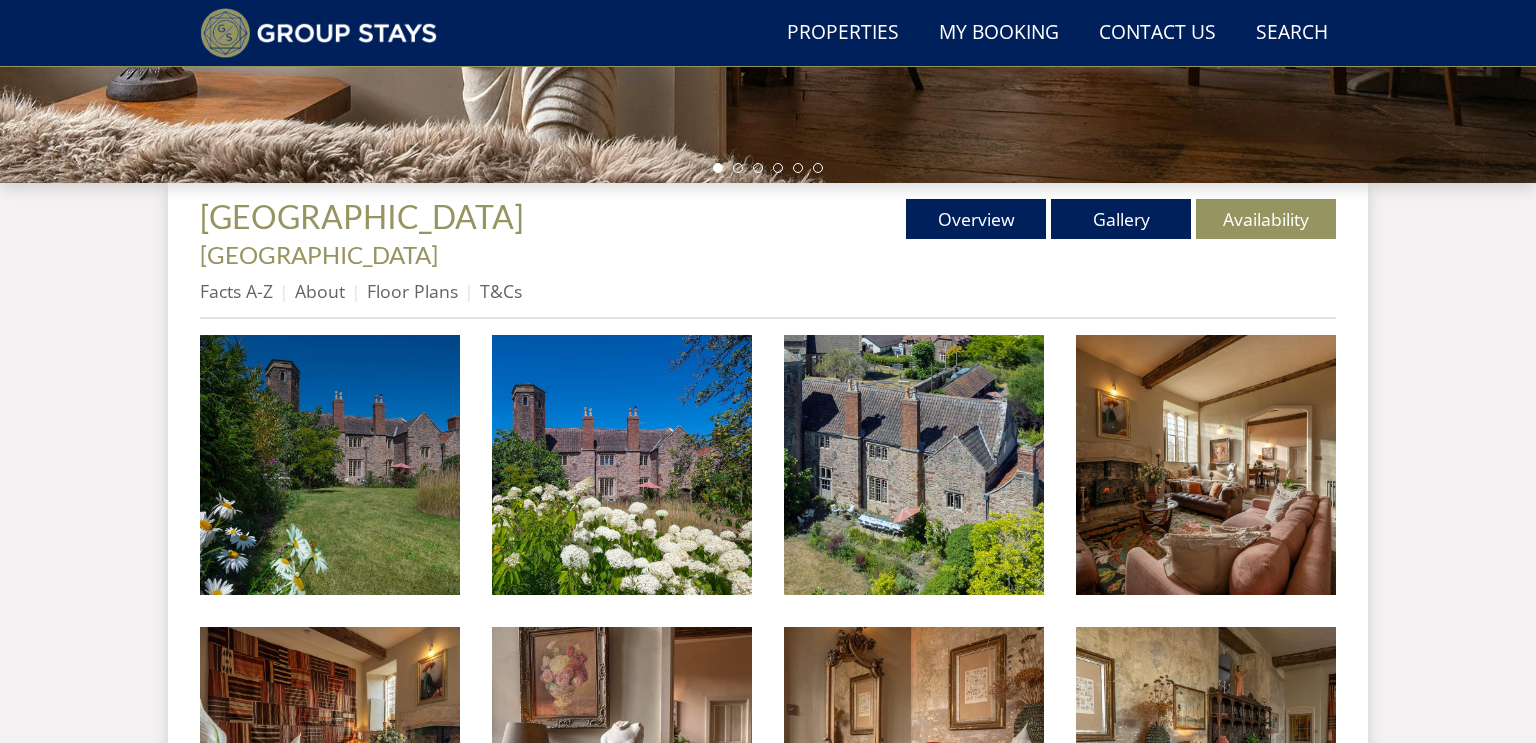 scroll, scrollTop: 634, scrollLeft: 0, axis: vertical 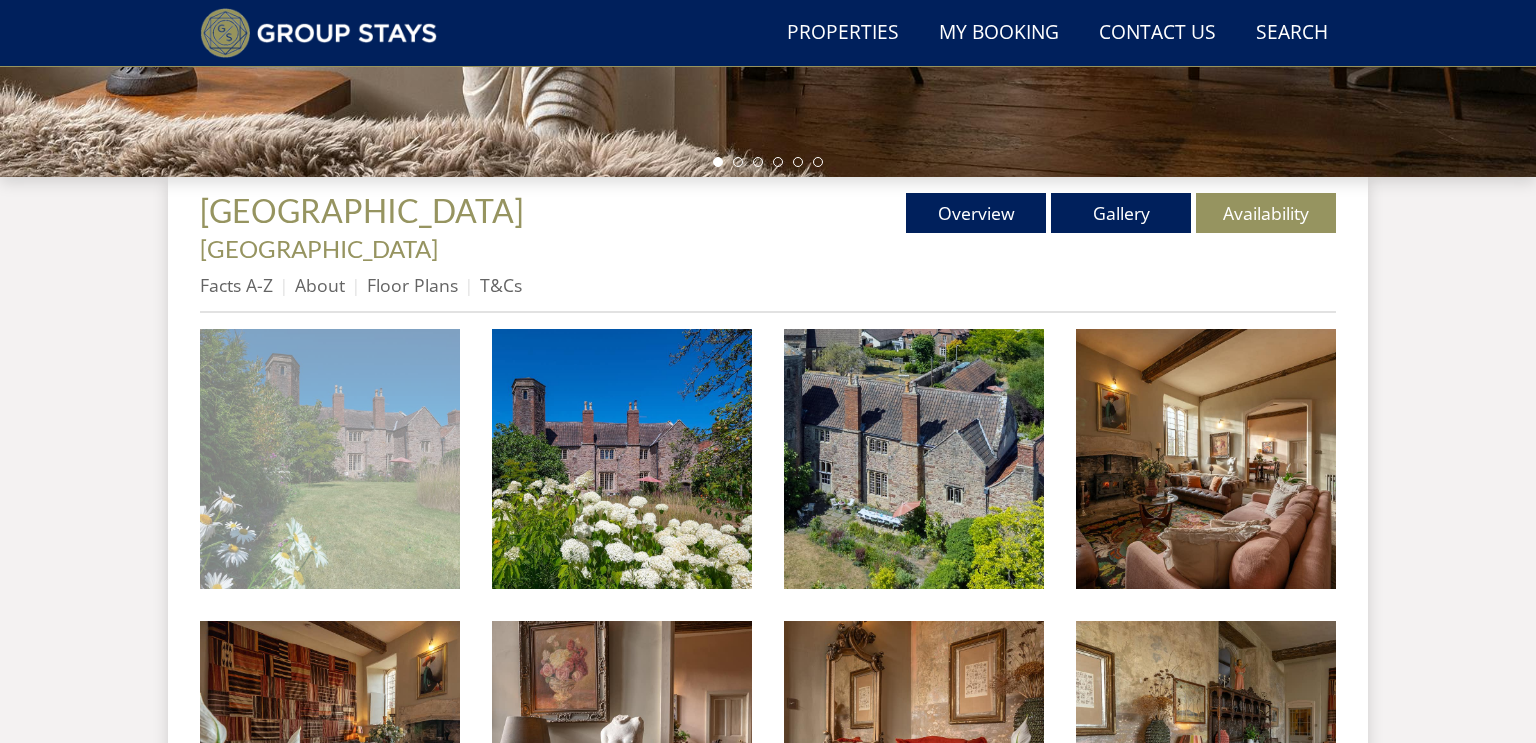 click at bounding box center (330, 459) 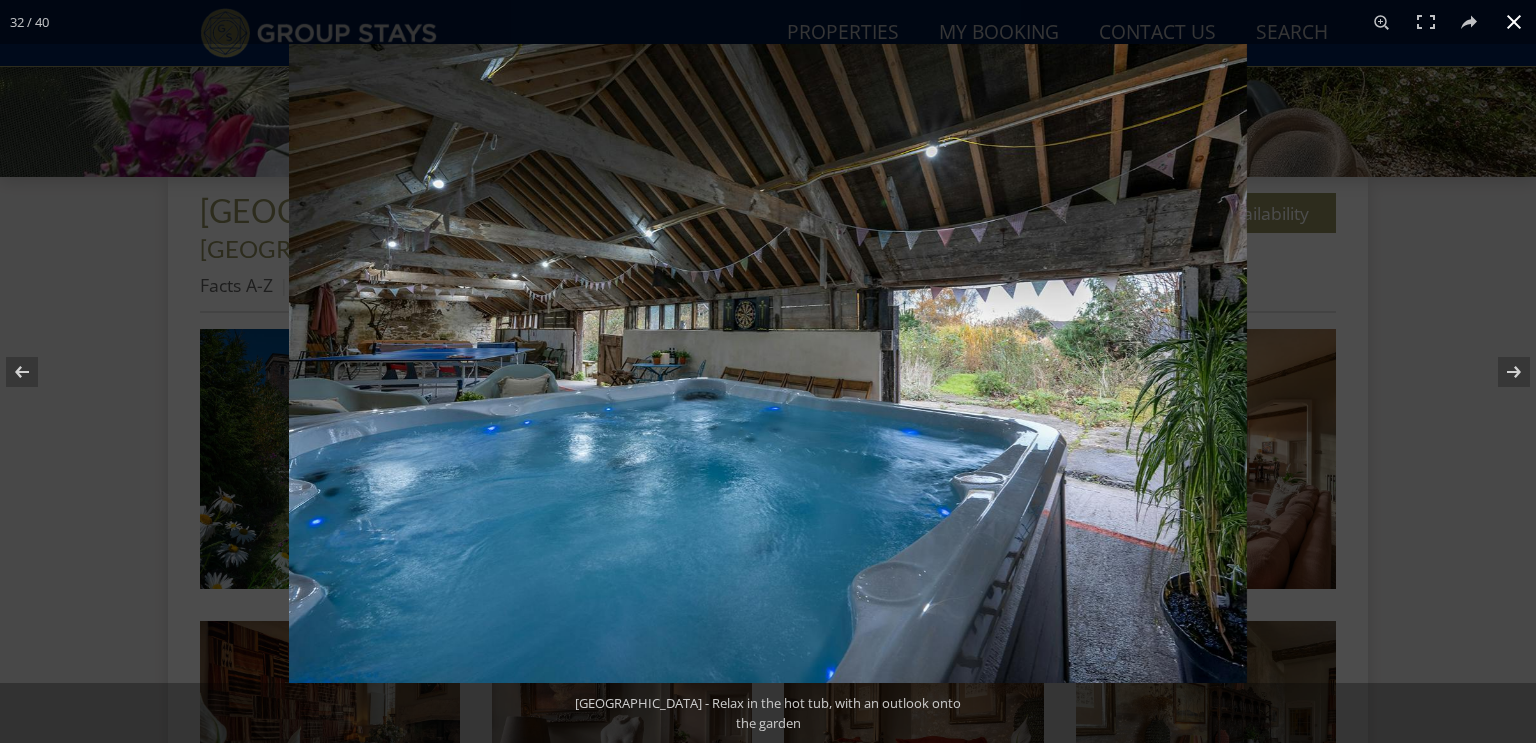 click at bounding box center [1514, 22] 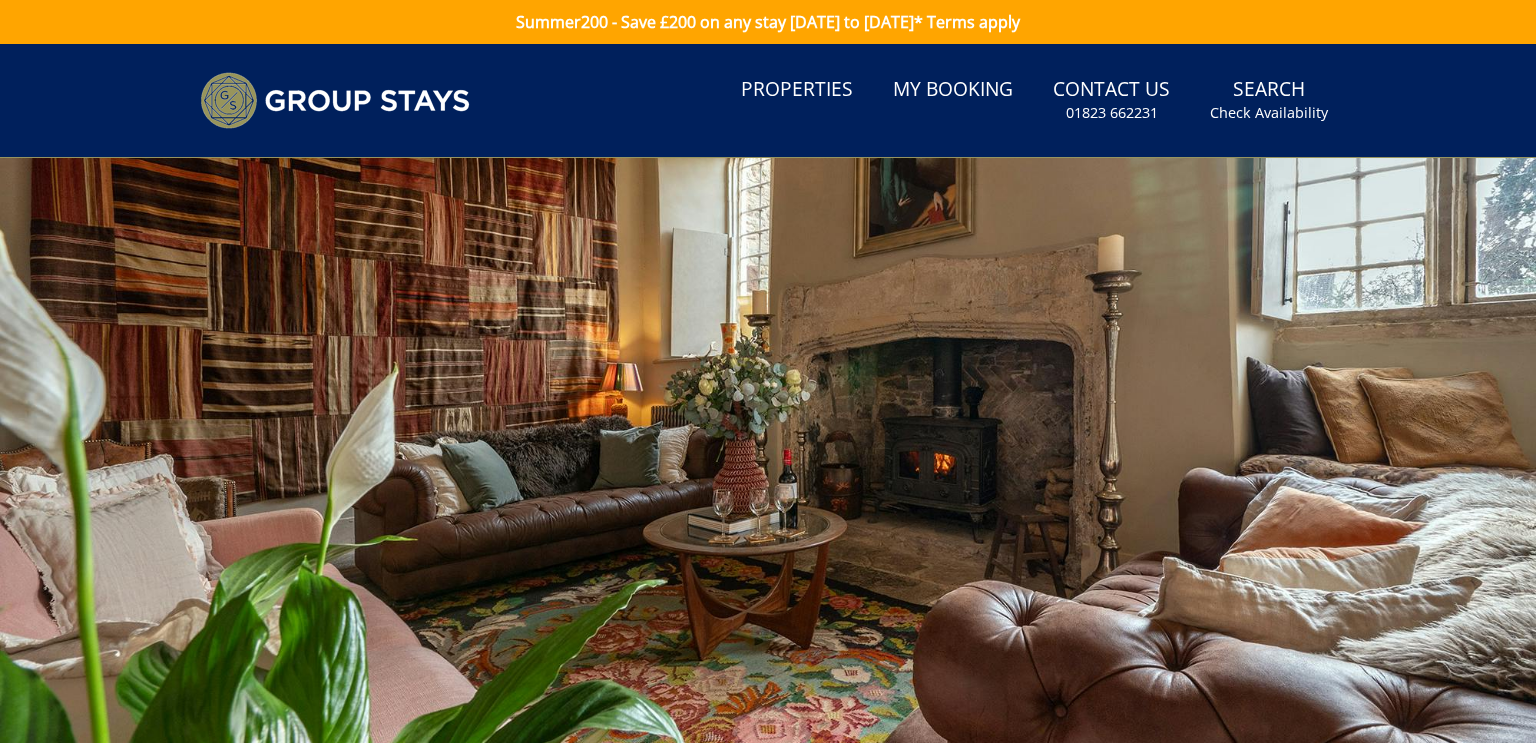 scroll, scrollTop: 0, scrollLeft: 0, axis: both 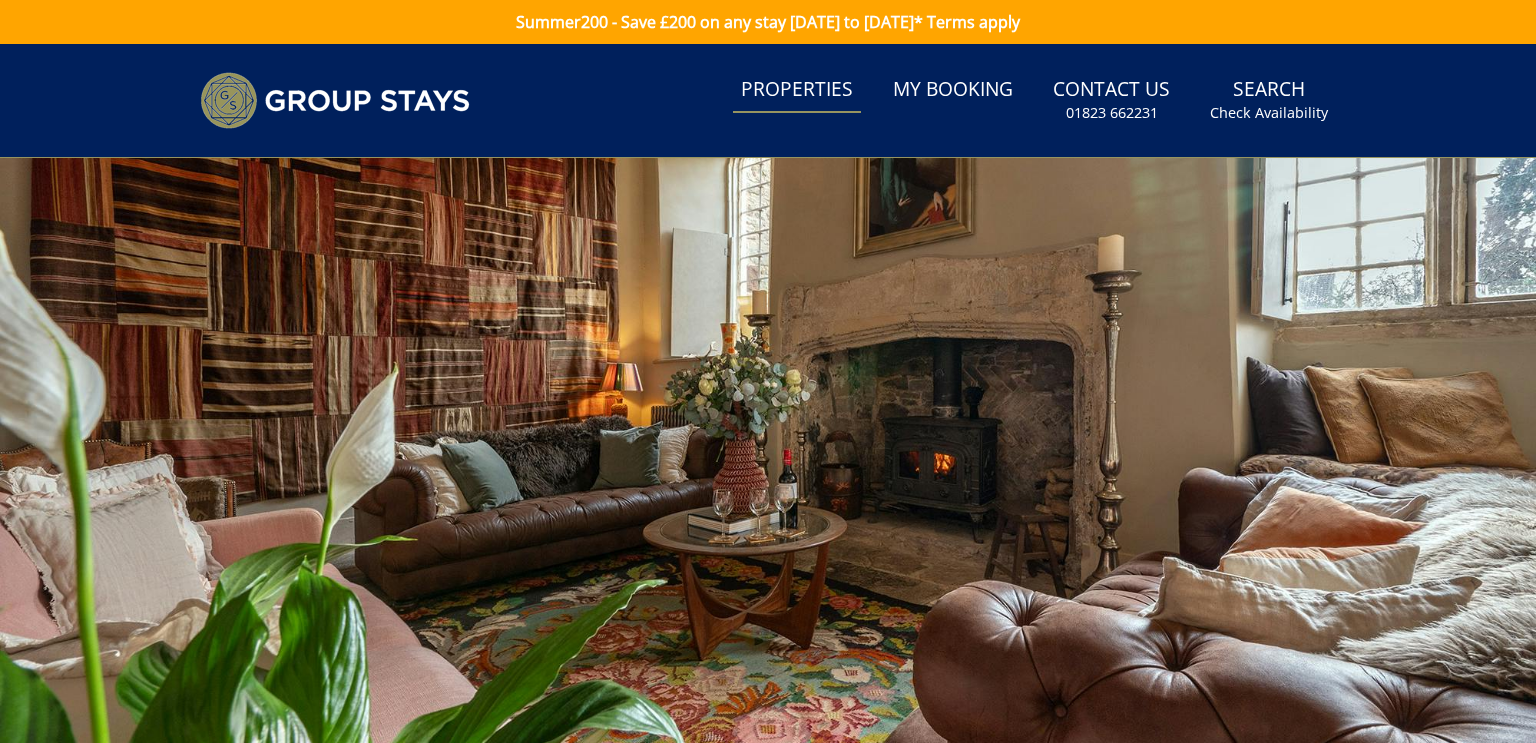 click on "Properties" at bounding box center [797, 90] 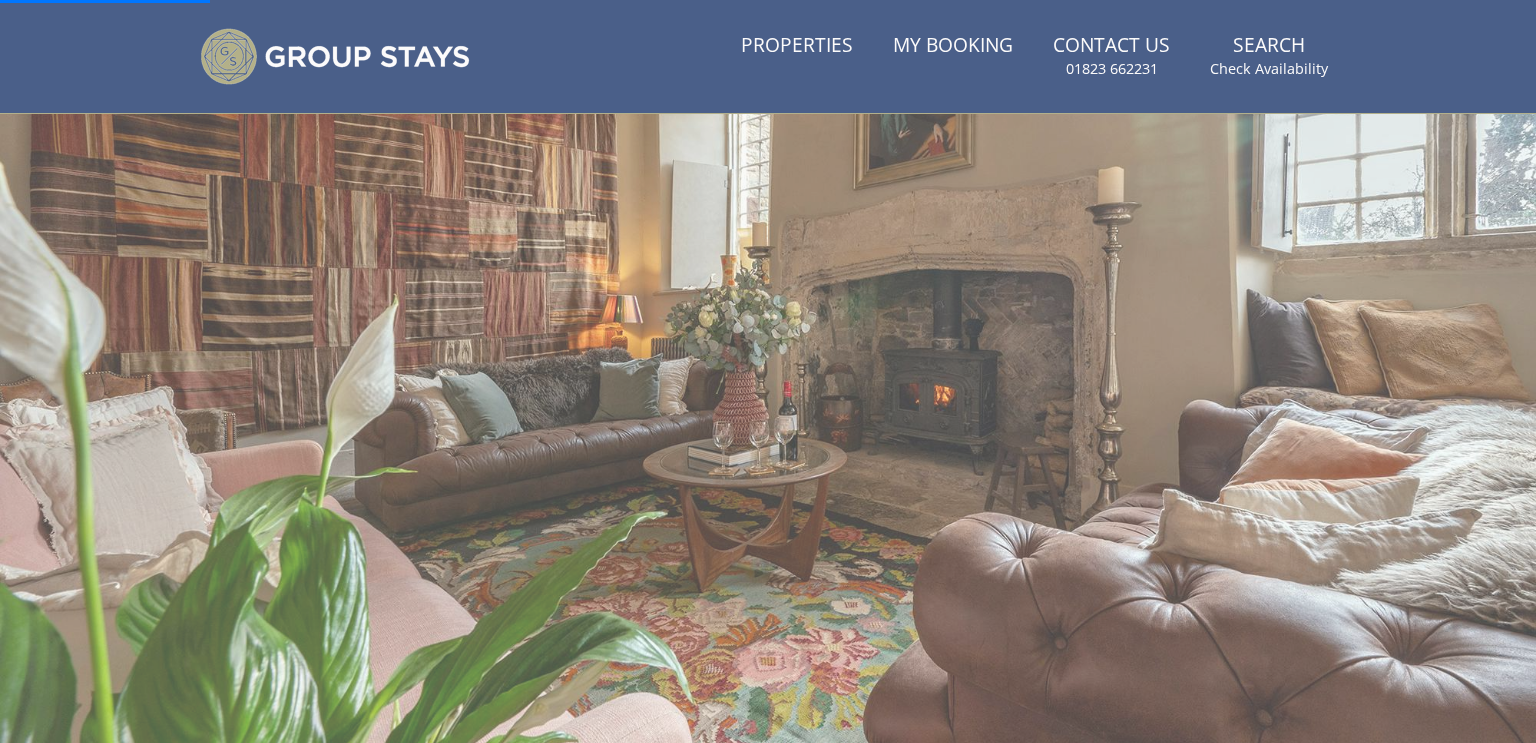 scroll, scrollTop: 69, scrollLeft: 0, axis: vertical 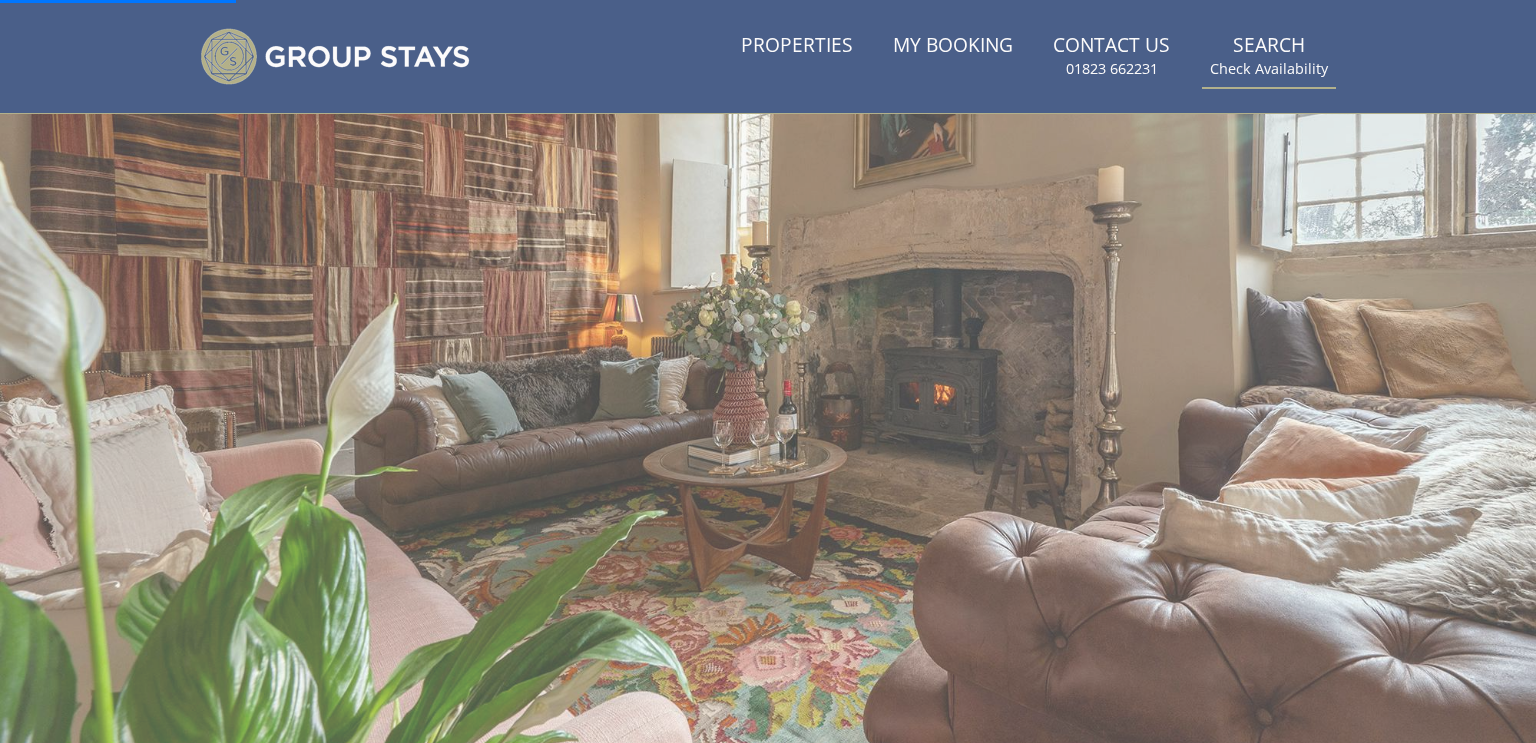click on "Check Availability" at bounding box center [1269, 69] 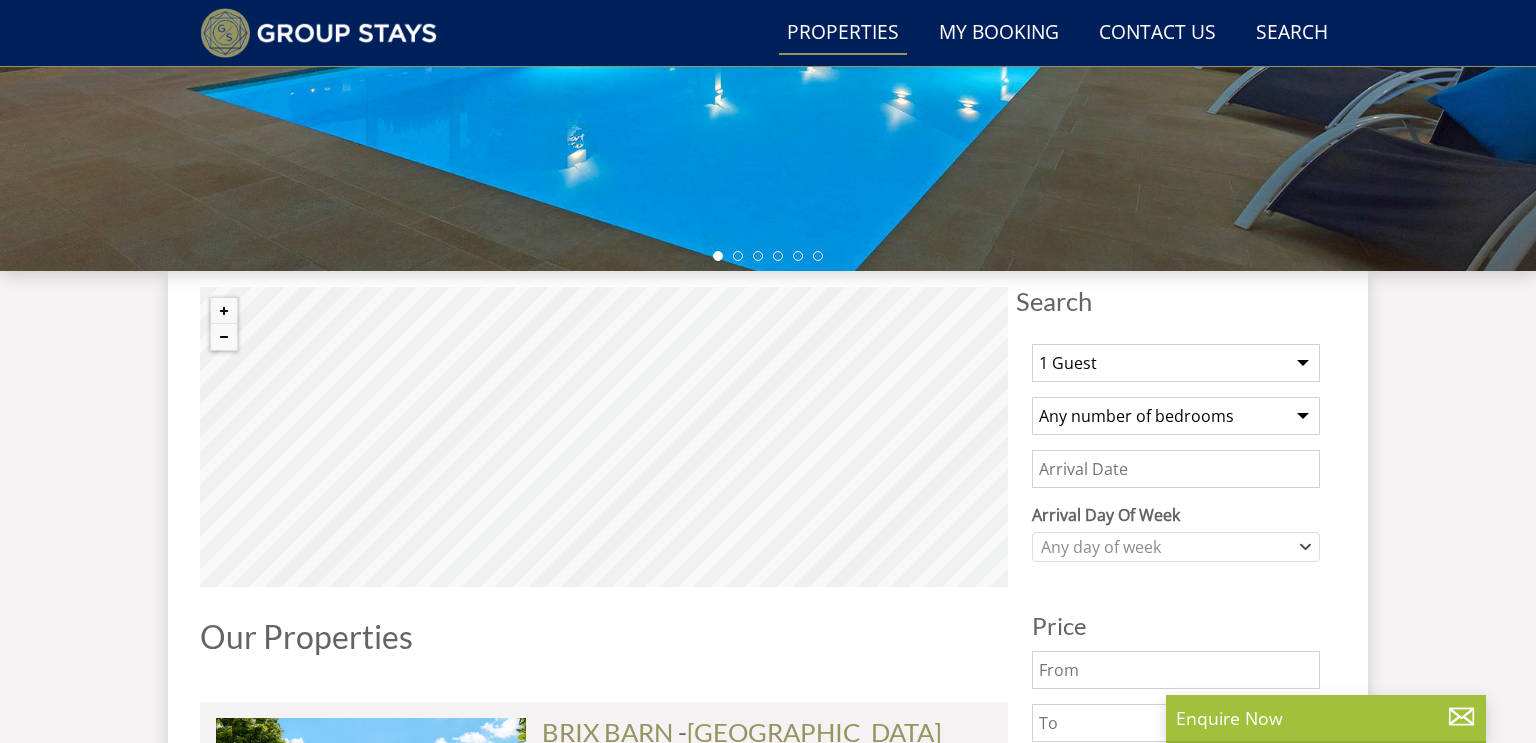 scroll, scrollTop: 540, scrollLeft: 0, axis: vertical 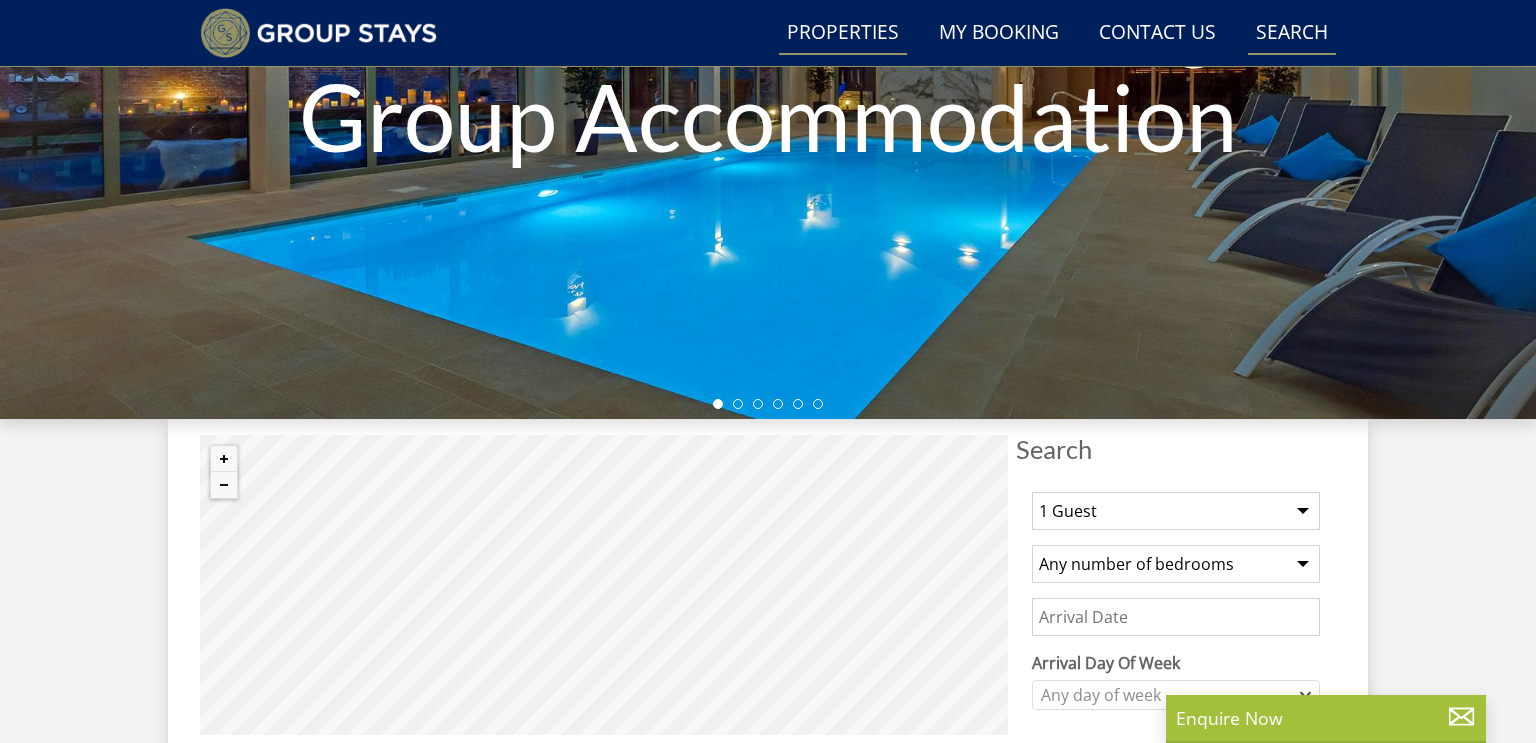 click on "Search  Check Availability" at bounding box center [1292, 33] 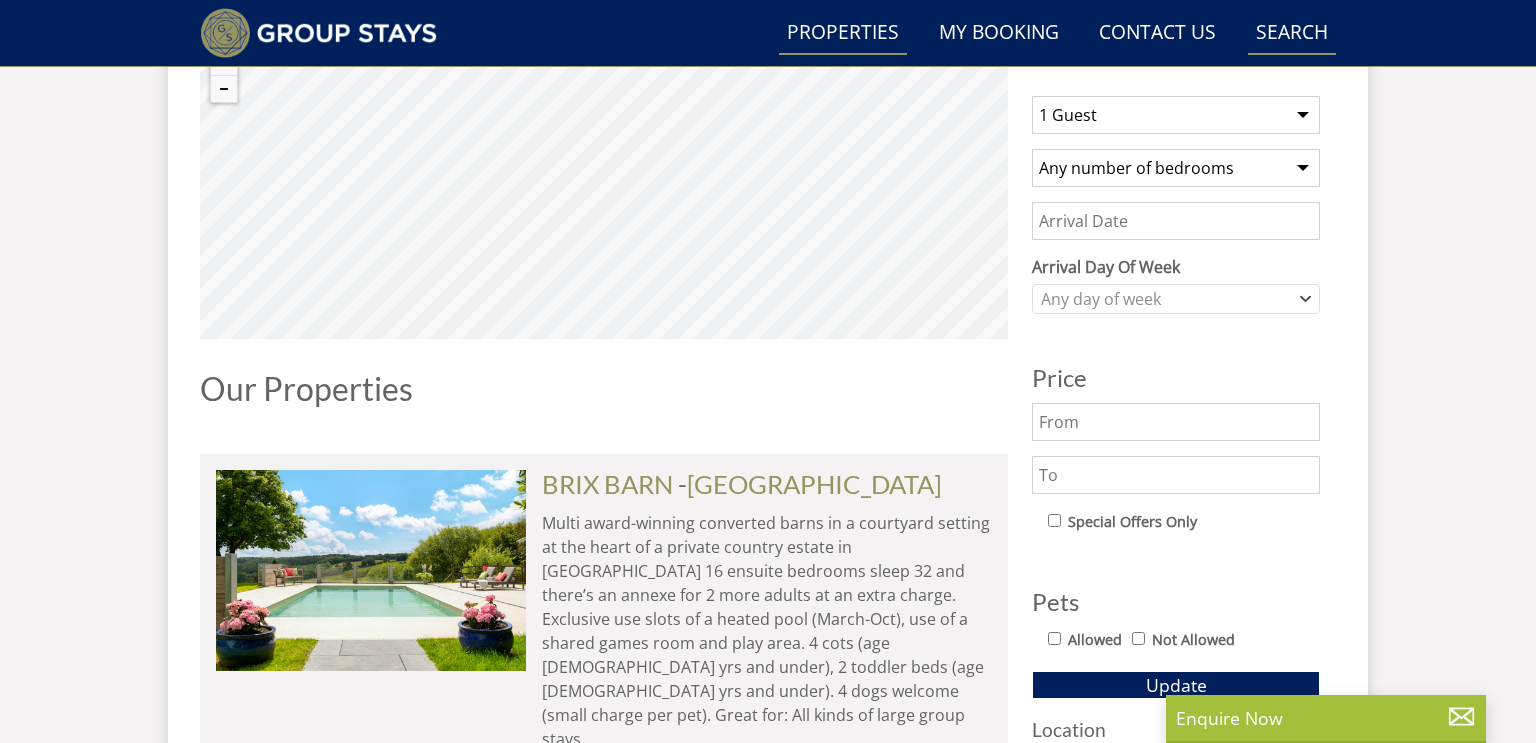 scroll, scrollTop: 794, scrollLeft: 0, axis: vertical 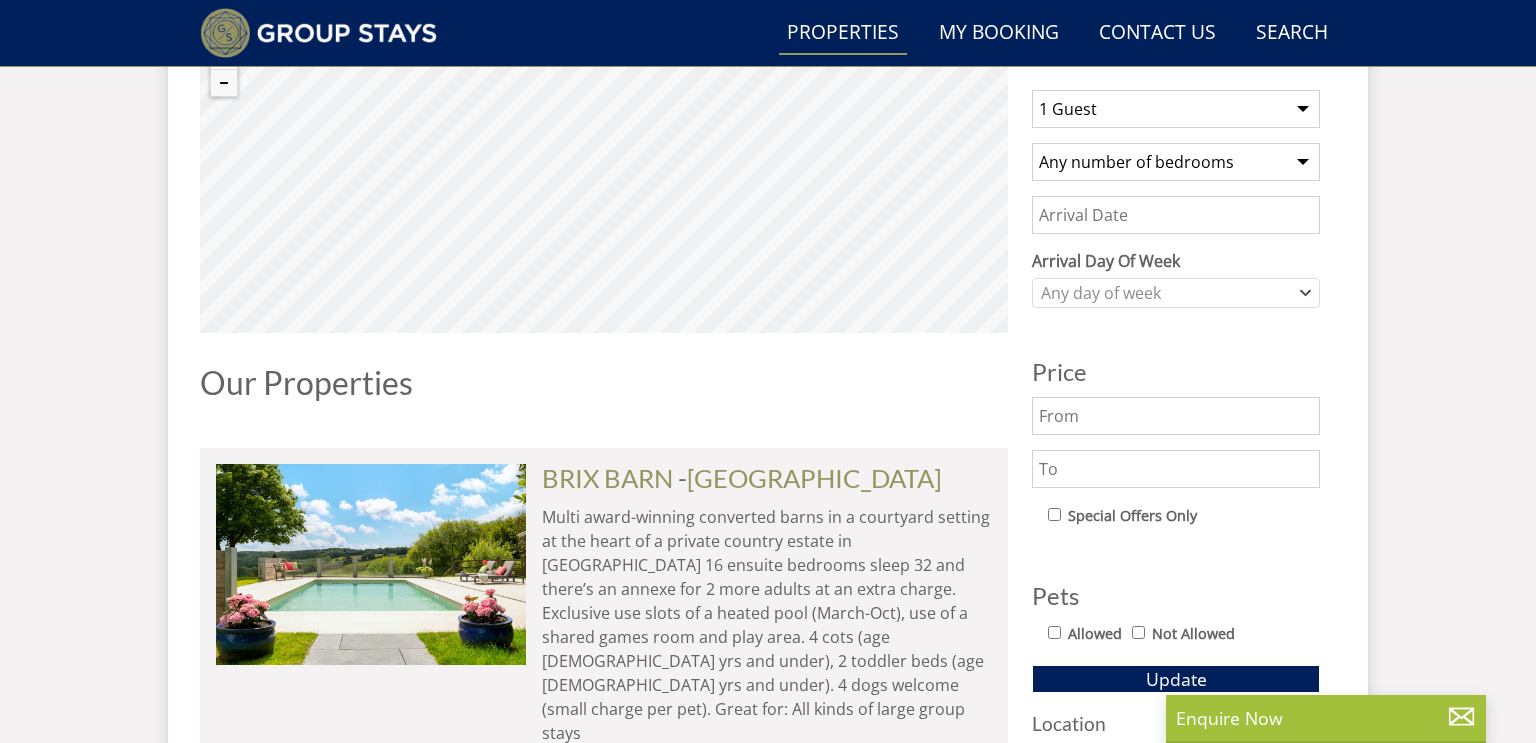 click on "1 Guest
2 Guests
3 Guests
4 Guests
5 Guests
6 Guests
7 Guests
8 Guests
9 Guests
10 Guests
11 Guests
12 Guests
13 Guests
14 Guests
15 Guests
16 Guests
17 Guests
18 Guests
19 Guests
20 Guests
21 Guests
22 Guests
23 Guests
24 Guests
25 Guests
26 Guests
27 Guests
28 Guests
29 Guests
30 Guests
31 Guests
32 Guests
33 Guests
34 Guests
35 Guests
36 Guests
37 Guests
38 Guests
39 Guests
40 Guests
41 Guests
42 Guests
43 Guests
44 Guests
45 Guests
46 Guests
47 Guests
48 Guests
49 Guests
50 Guests
51 Guests
52 Guests
53 Guests
54 Guests
55 Guests
56 Guests
57 Guests
58 Guests
59 Guests
60 Guests
61 Guests
62 Guests
63 Guests
64 Guests
65 Guests
66 Guests
67 Guests
68 Guests
69 Guests
70 Guests
71 Guests
72 Guests
73 Guests
74 Guests
75 Guests
76 Guests
77 Guests
78 Guests
79 Guests
80 Guests
81 Guests
82 Guests
83 Guests
84 Guests
85 Guests
86 Guests" at bounding box center (1176, 109) 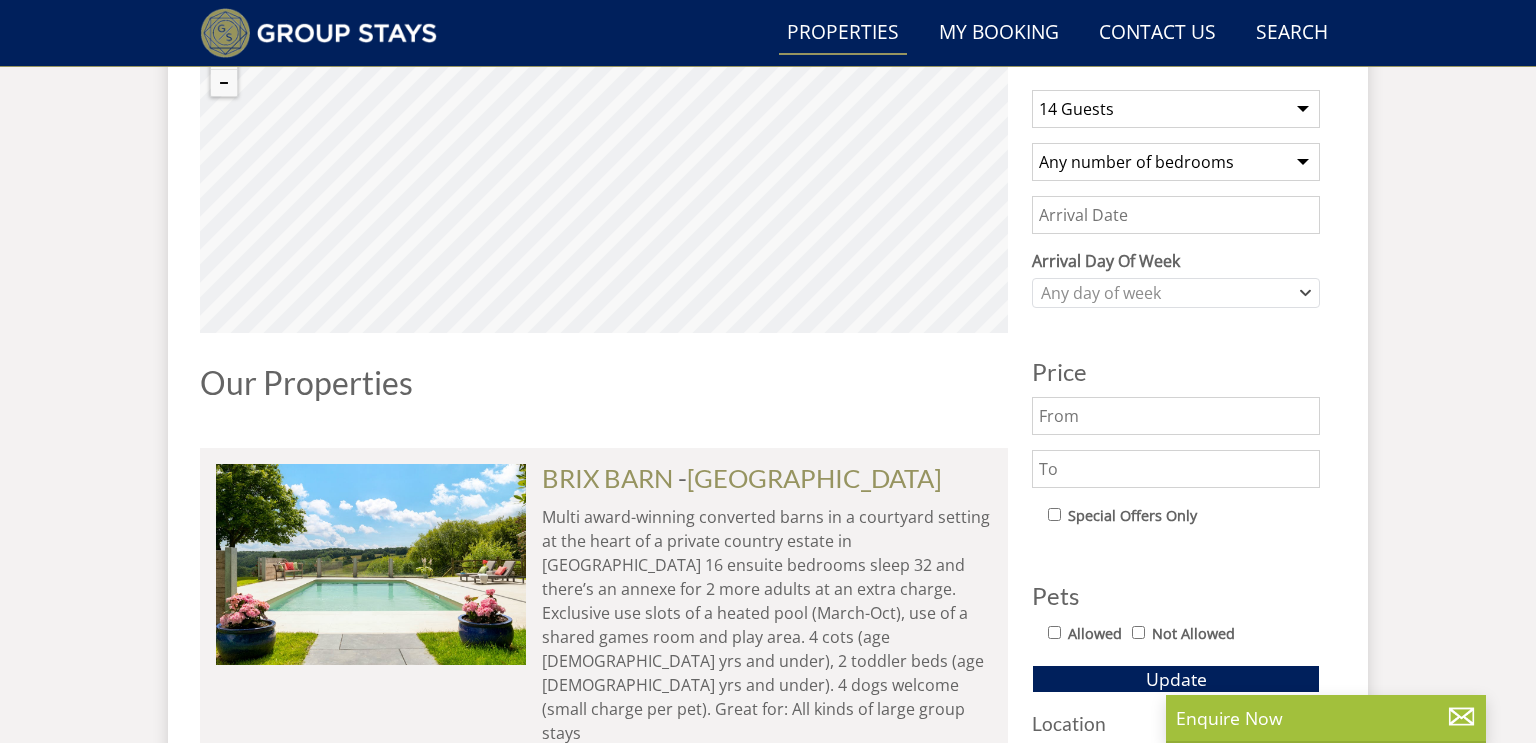 click on "1 Guest
2 Guests
3 Guests
4 Guests
5 Guests
6 Guests
7 Guests
8 Guests
9 Guests
10 Guests
11 Guests
12 Guests
13 Guests
14 Guests
15 Guests
16 Guests
17 Guests
18 Guests
19 Guests
20 Guests
21 Guests
22 Guests
23 Guests
24 Guests
25 Guests
26 Guests
27 Guests
28 Guests
29 Guests
30 Guests
31 Guests
32 Guests
33 Guests
34 Guests
35 Guests
36 Guests
37 Guests
38 Guests
39 Guests
40 Guests
41 Guests
42 Guests
43 Guests
44 Guests
45 Guests
46 Guests
47 Guests
48 Guests
49 Guests
50 Guests
51 Guests
52 Guests
53 Guests
54 Guests
55 Guests
56 Guests
57 Guests
58 Guests
59 Guests
60 Guests
61 Guests
62 Guests
63 Guests
64 Guests
65 Guests
66 Guests
67 Guests
68 Guests
69 Guests
70 Guests
71 Guests
72 Guests
73 Guests
74 Guests
75 Guests
76 Guests
77 Guests
78 Guests
79 Guests
80 Guests
81 Guests
82 Guests
83 Guests
84 Guests
85 Guests
86 Guests" at bounding box center [1176, 109] 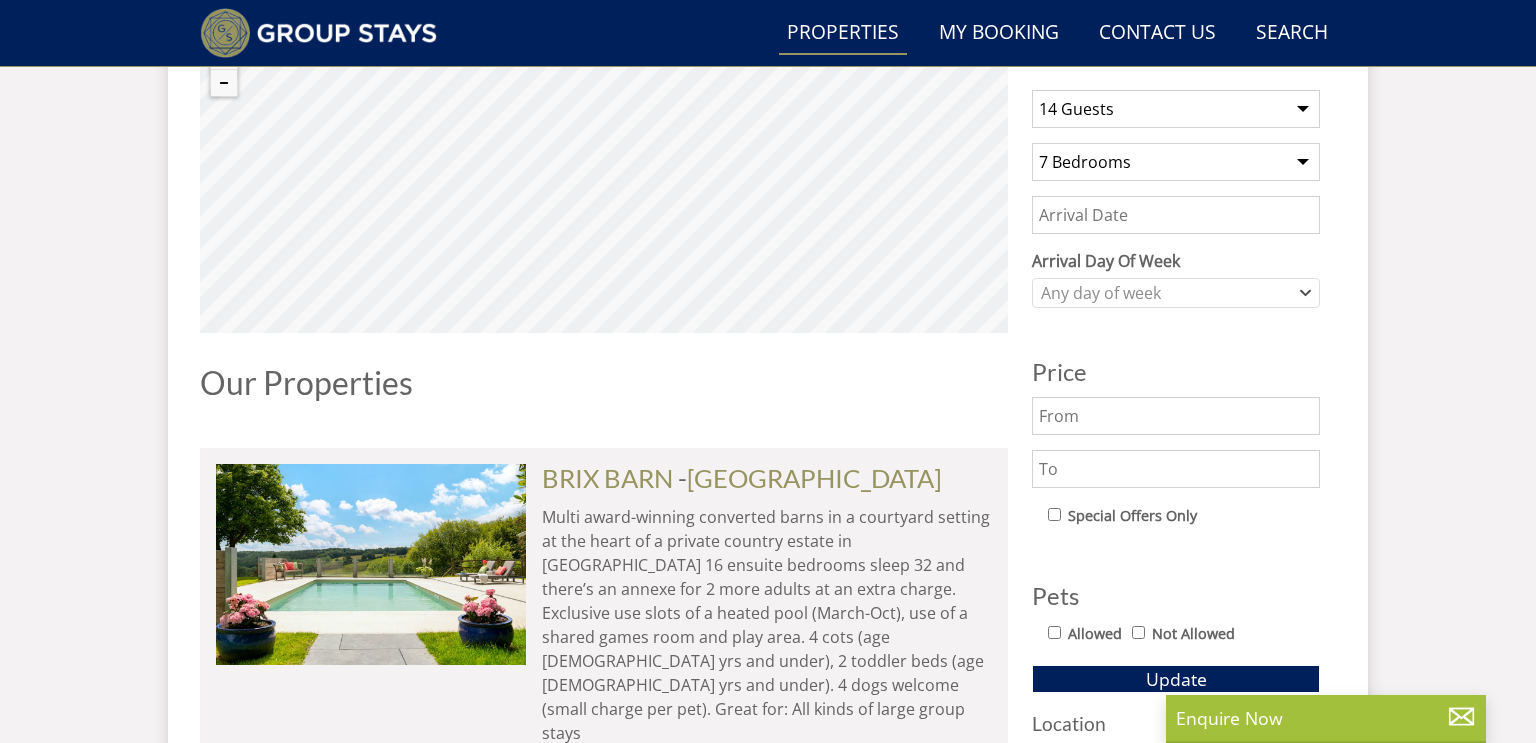 click on "Any number of bedrooms
1 Bedroom
2 Bedrooms
3 Bedrooms
4 Bedrooms
5 Bedrooms
6 Bedrooms
7 Bedrooms
8 Bedrooms
9 Bedrooms
10 Bedrooms
11 Bedrooms
12 Bedrooms
13 Bedrooms
14 Bedrooms
15 Bedrooms
16 Bedrooms
17 Bedrooms
18 Bedrooms
19 Bedrooms
20 Bedrooms
21 Bedrooms
22 Bedrooms
23 Bedrooms
24 Bedrooms
25 Bedrooms" at bounding box center (1176, 162) 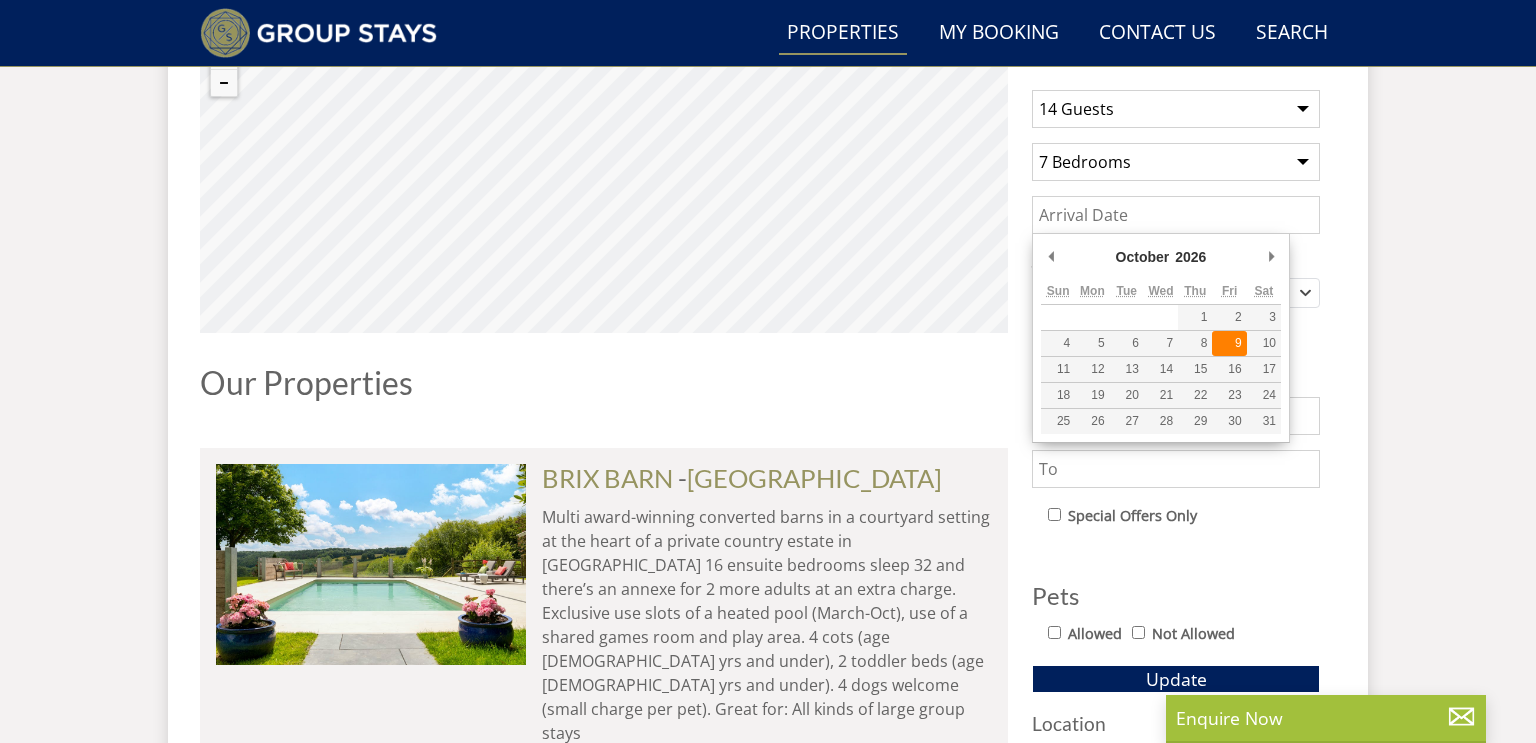 type on "[DATE]" 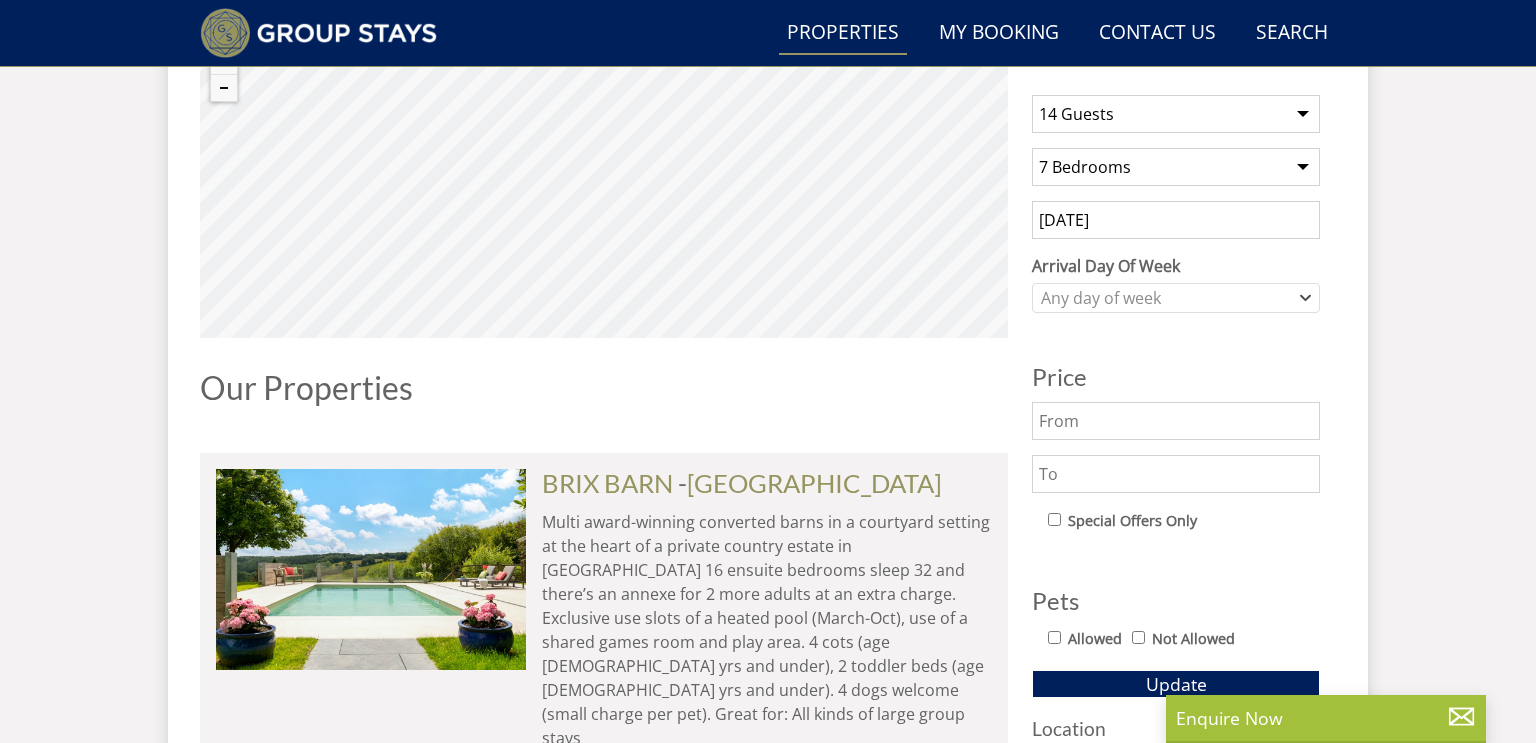 scroll, scrollTop: 702, scrollLeft: 0, axis: vertical 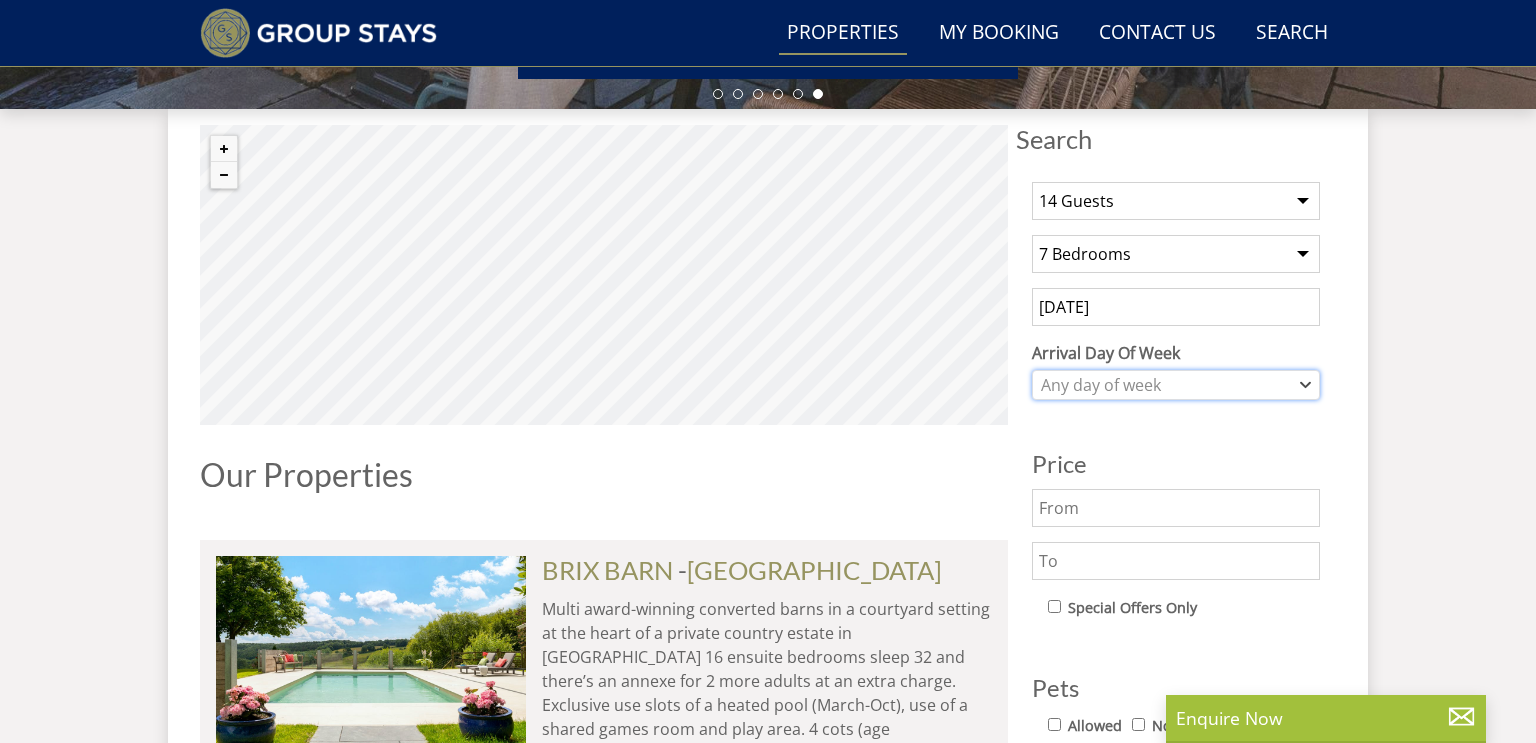 click 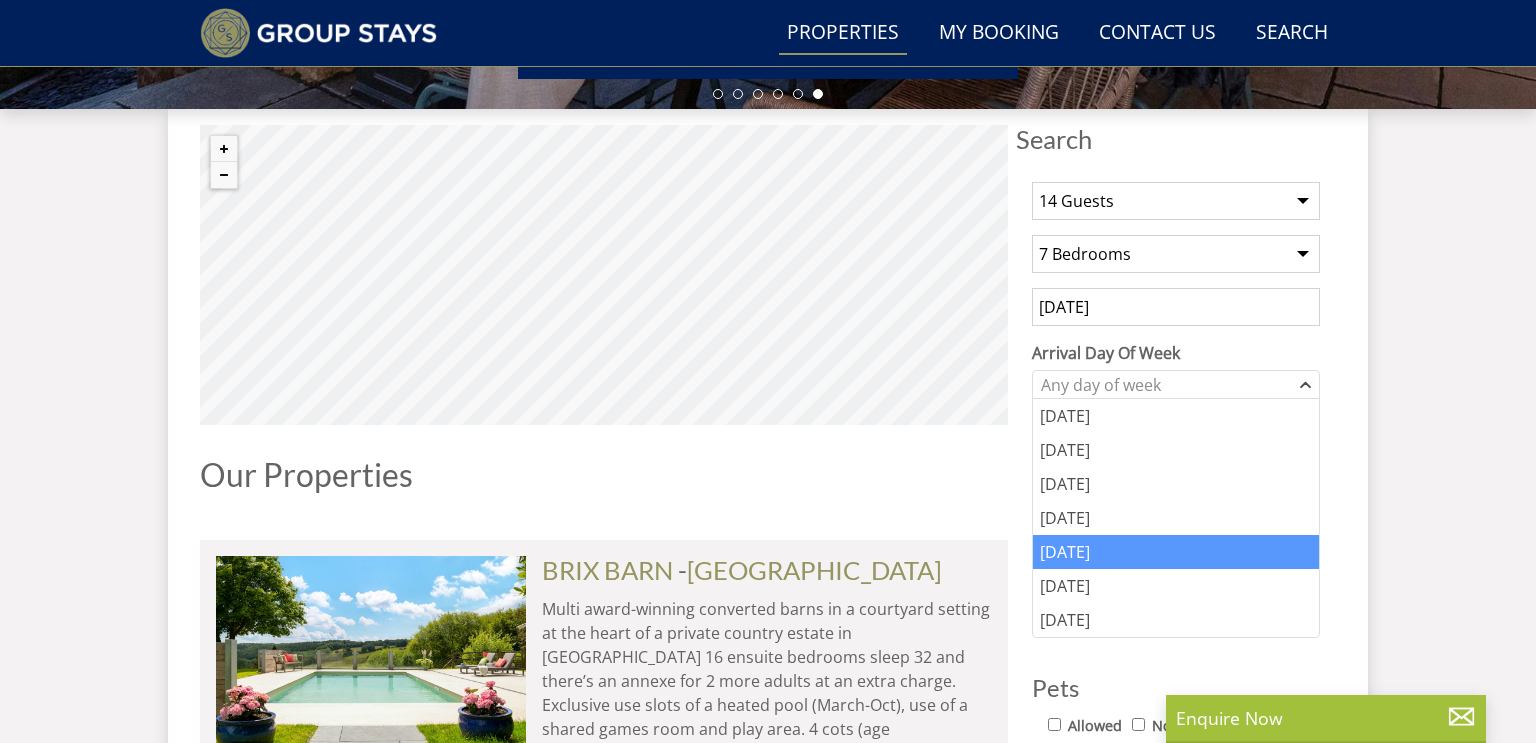 click on "[DATE]" at bounding box center (1176, 552) 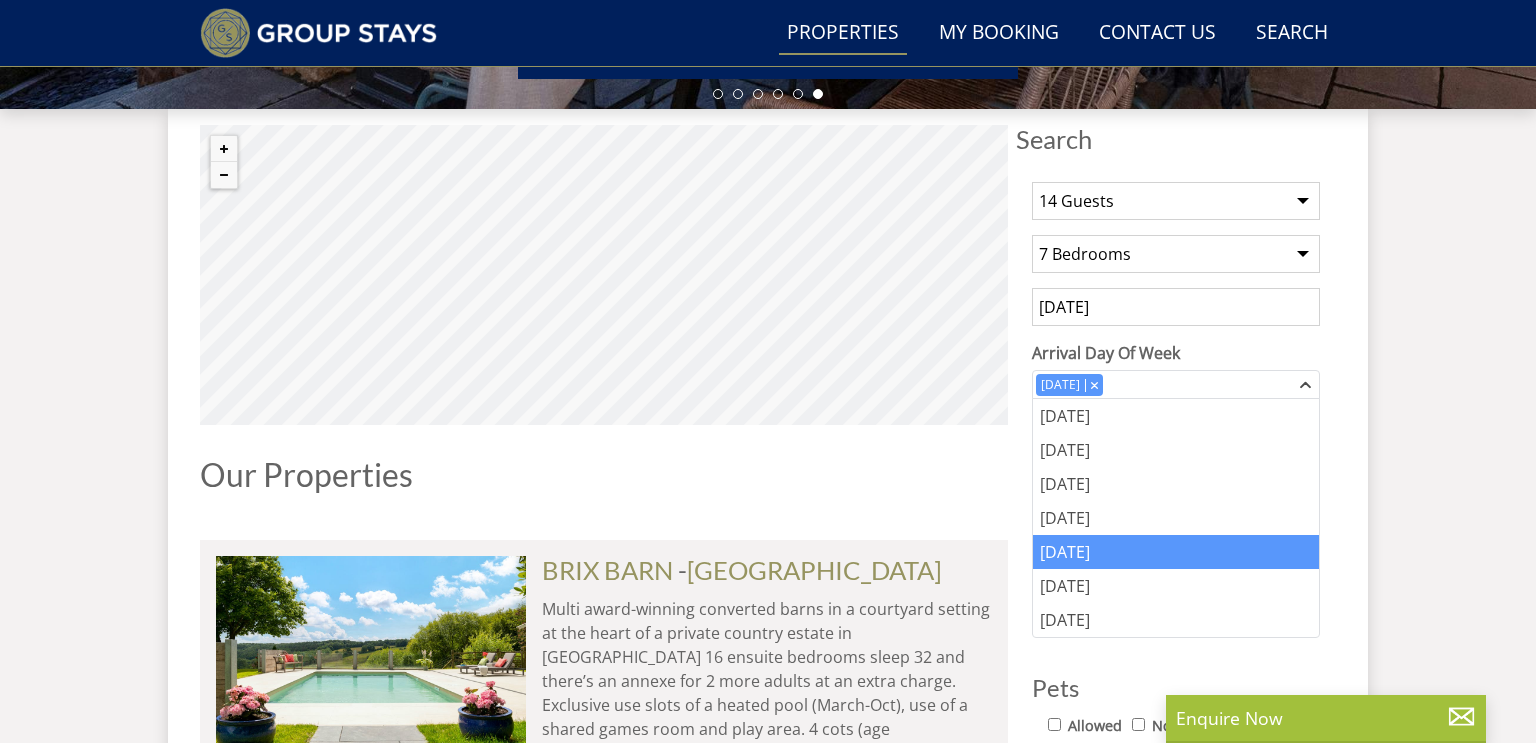 click on "Search
Search
1 Guest
2 Guests
3 Guests
4 Guests
5 Guests
6 Guests
7 Guests
8 Guests
9 Guests
10 Guests
11 Guests
12 Guests
13 Guests
14 Guests
15 Guests
16 Guests
17 Guests
18 Guests
19 Guests
20 Guests
21 Guests
22 Guests
23 Guests
24 Guests
25 Guests
26 Guests
27 Guests
28 Guests
29 Guests
30 Guests
31 Guests
32 Guests
33 Guests
34 Guests
35 Guests
36 Guests
37 Guests
38 Guests
39 Guests
40 Guests
41 Guests
42 Guests
43 Guests
44 Guests
45 Guests
46 Guests
47 Guests
48 Guests
49 Guests
50 Guests
51 Guests
52 Guests
53 Guests
54 Guests
55 Guests
56 Guests
57 Guests
58 Guests
59 Guests
60 Guests
61 Guests
62 Guests
63 Guests
64 Guests
65 Guests
66 Guests
67 Guests
68 Guests
69 Guests
70 Guests
71 Guests" at bounding box center (768, 4516) 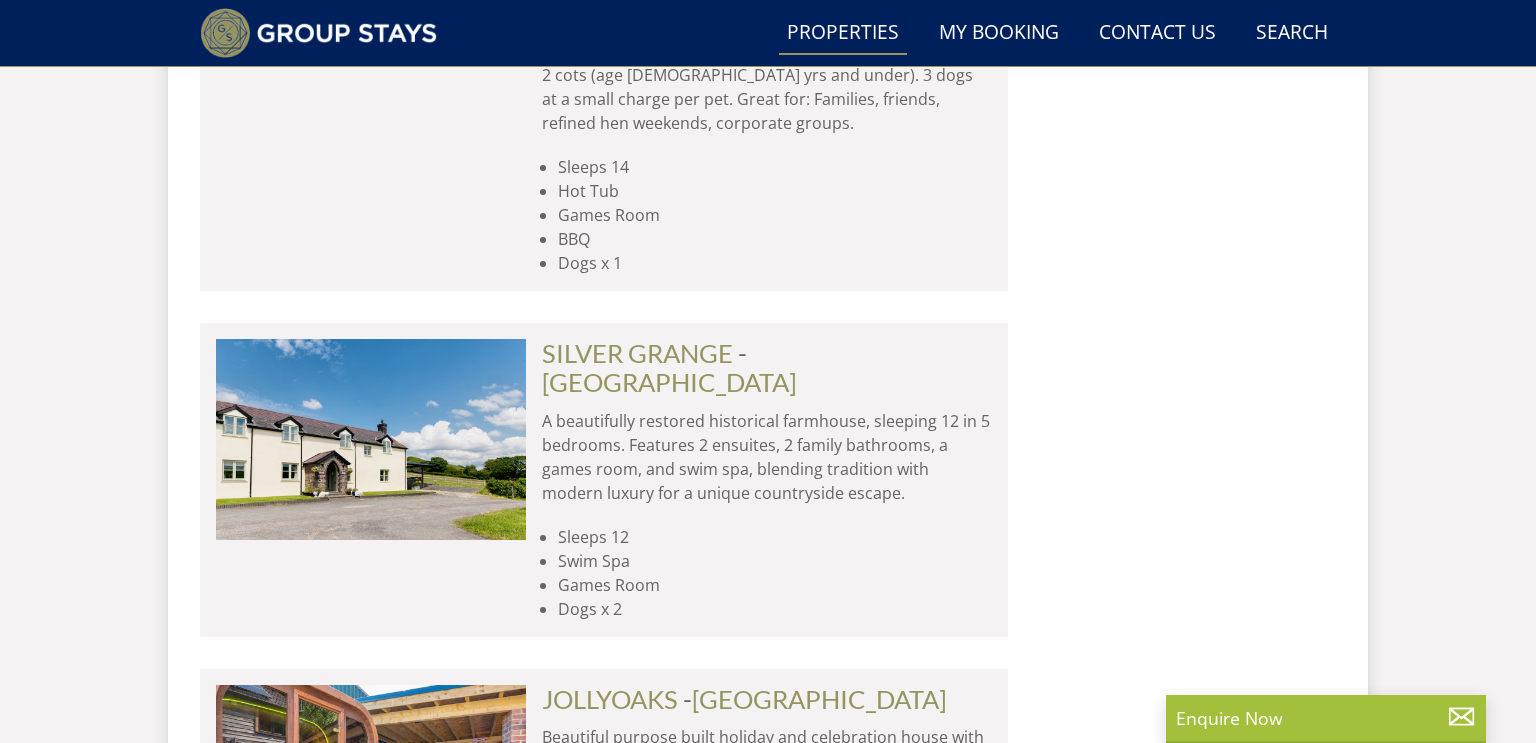 scroll, scrollTop: 4808, scrollLeft: 0, axis: vertical 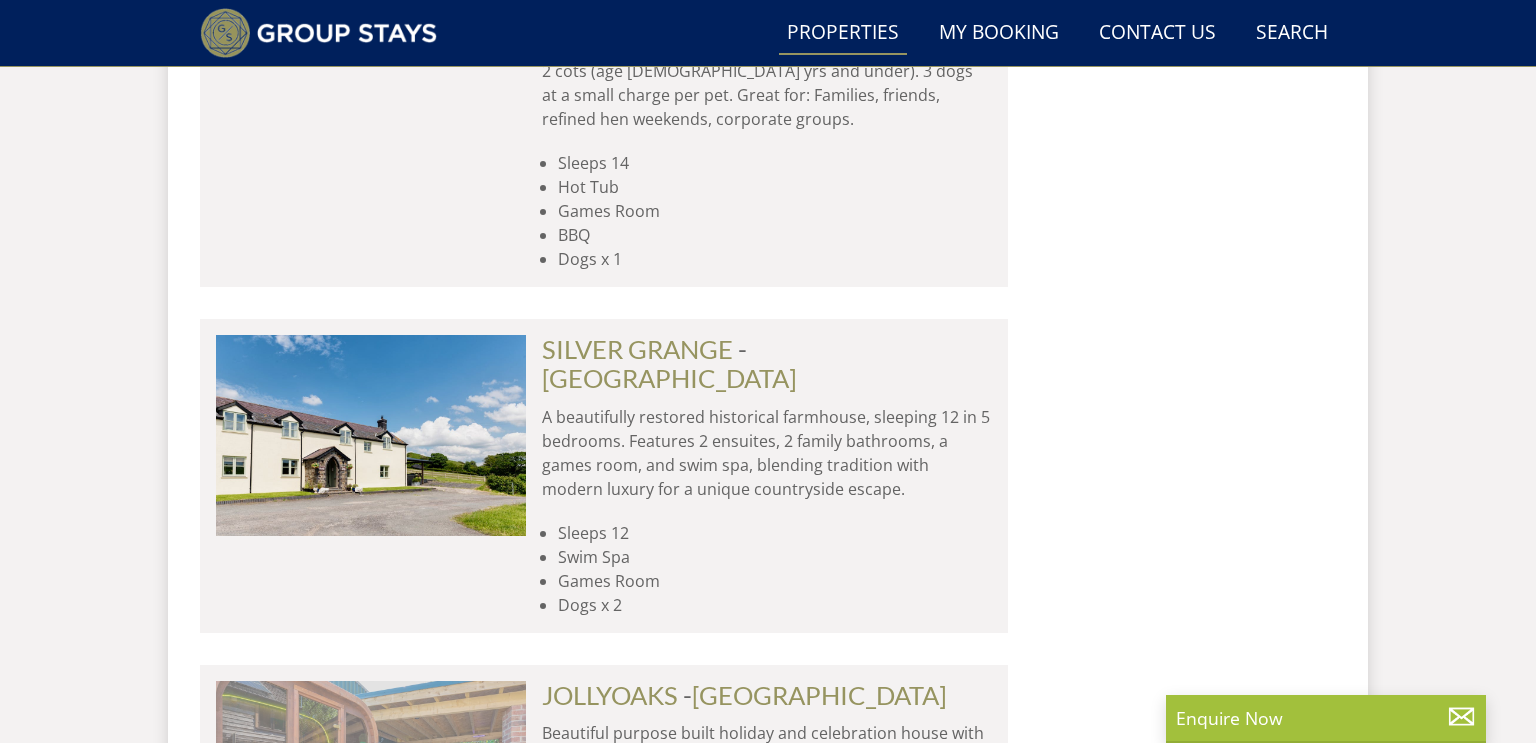 click at bounding box center [371, 781] 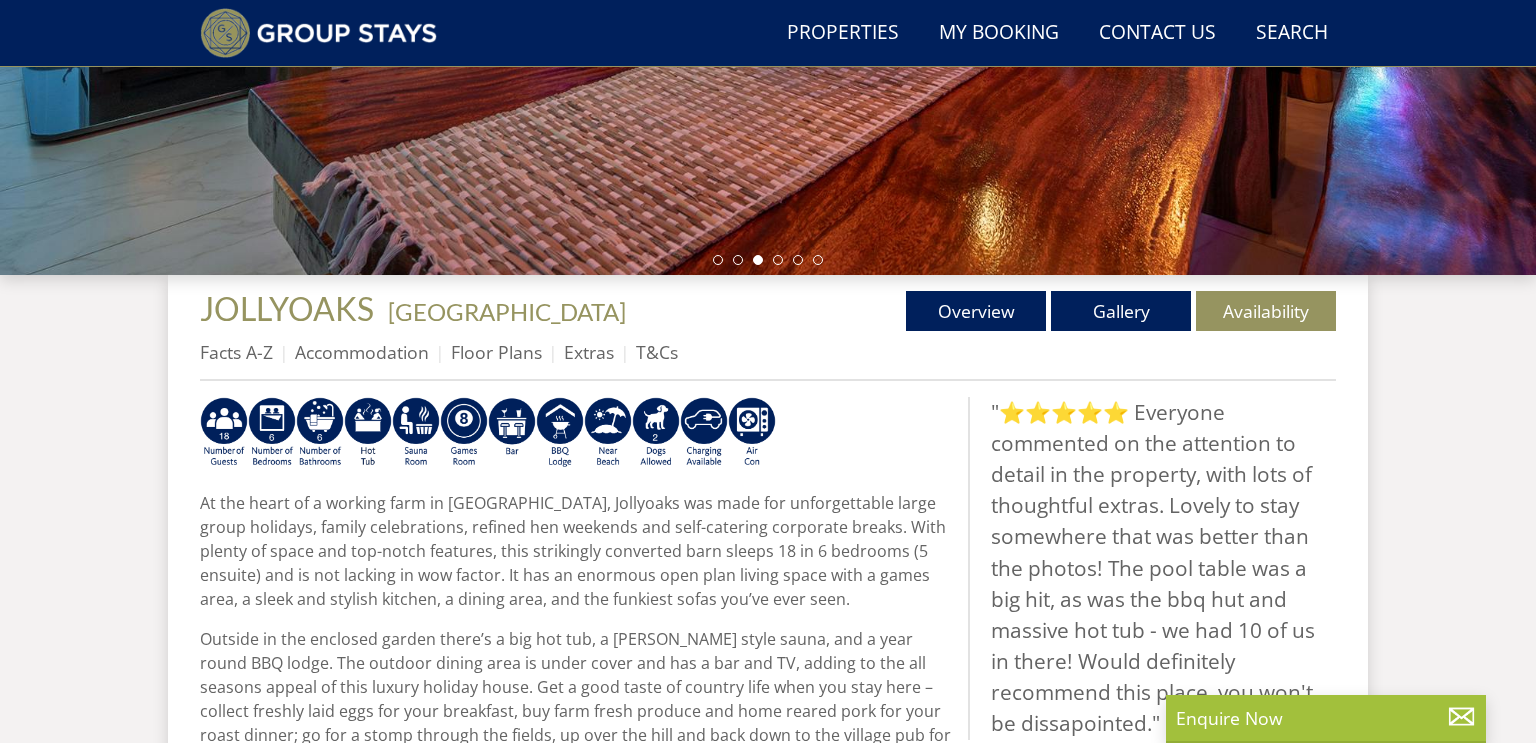 scroll, scrollTop: 533, scrollLeft: 0, axis: vertical 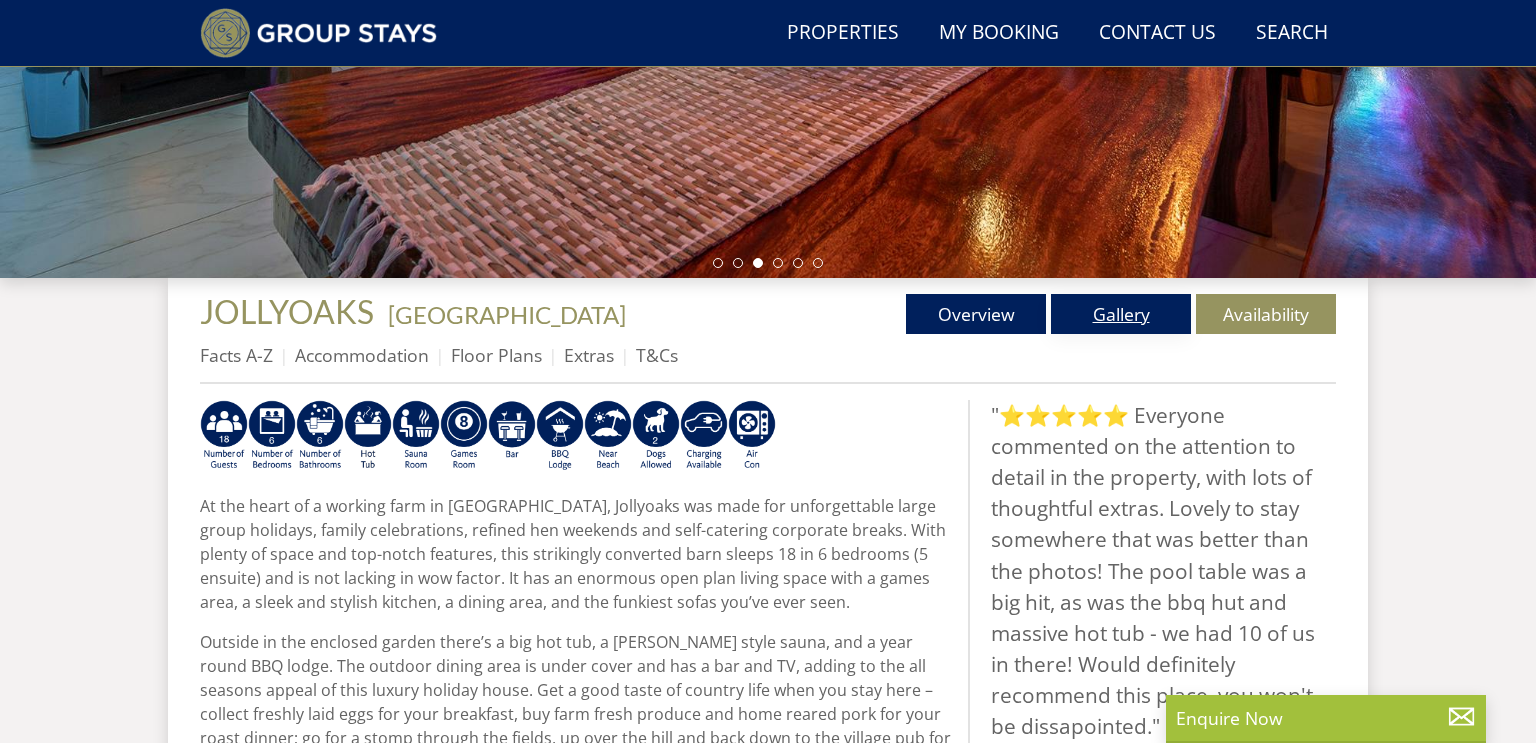 click on "Gallery" at bounding box center [1121, 314] 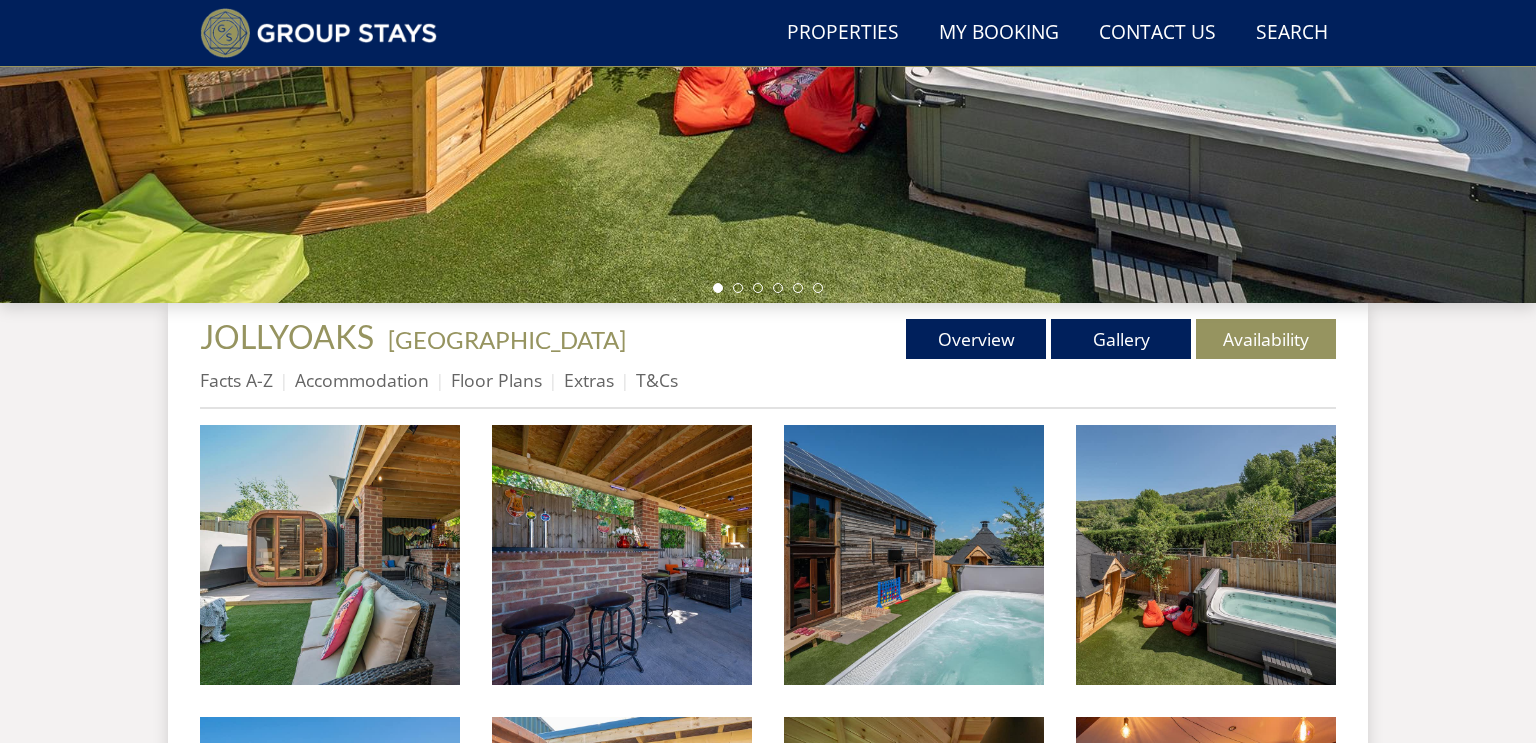 scroll, scrollTop: 511, scrollLeft: 0, axis: vertical 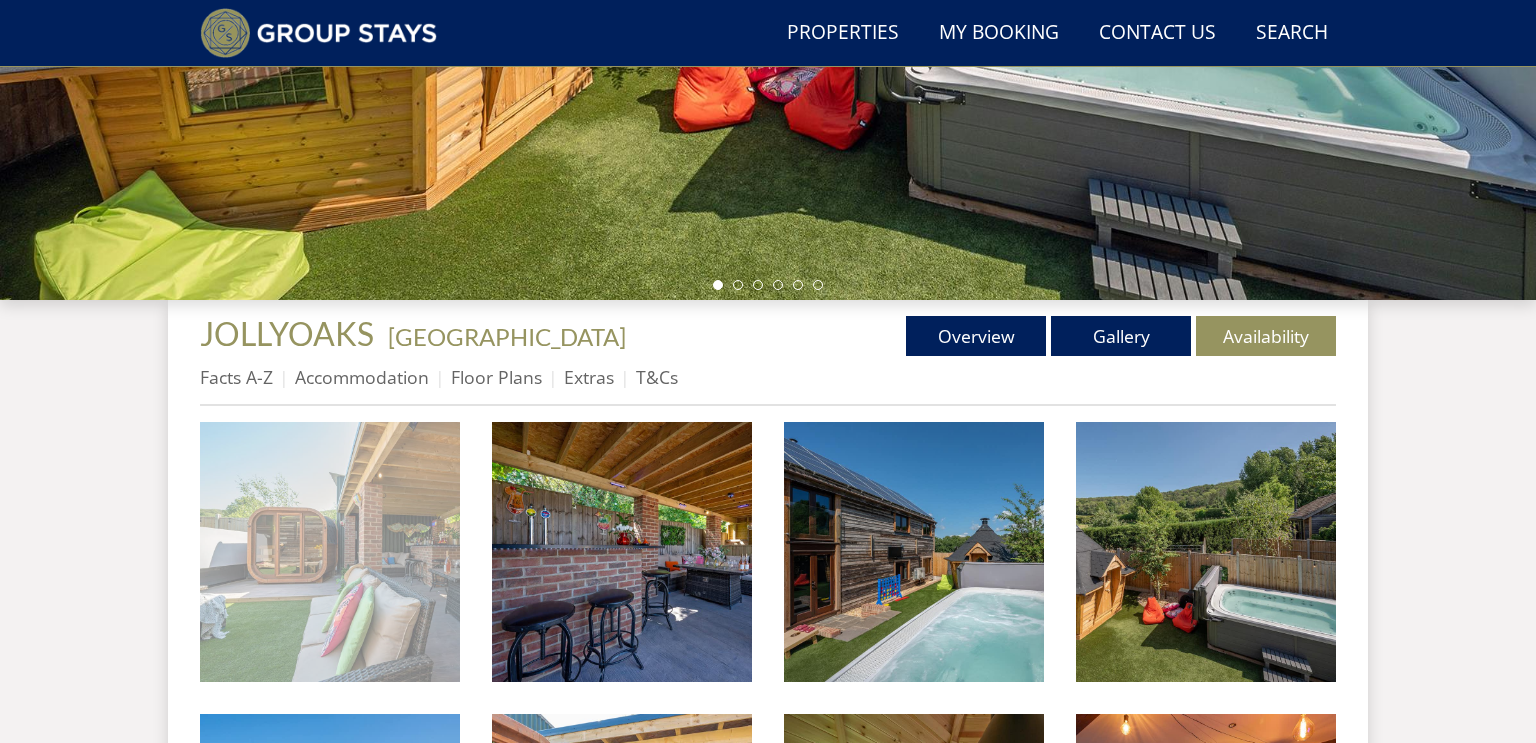 click at bounding box center (330, 552) 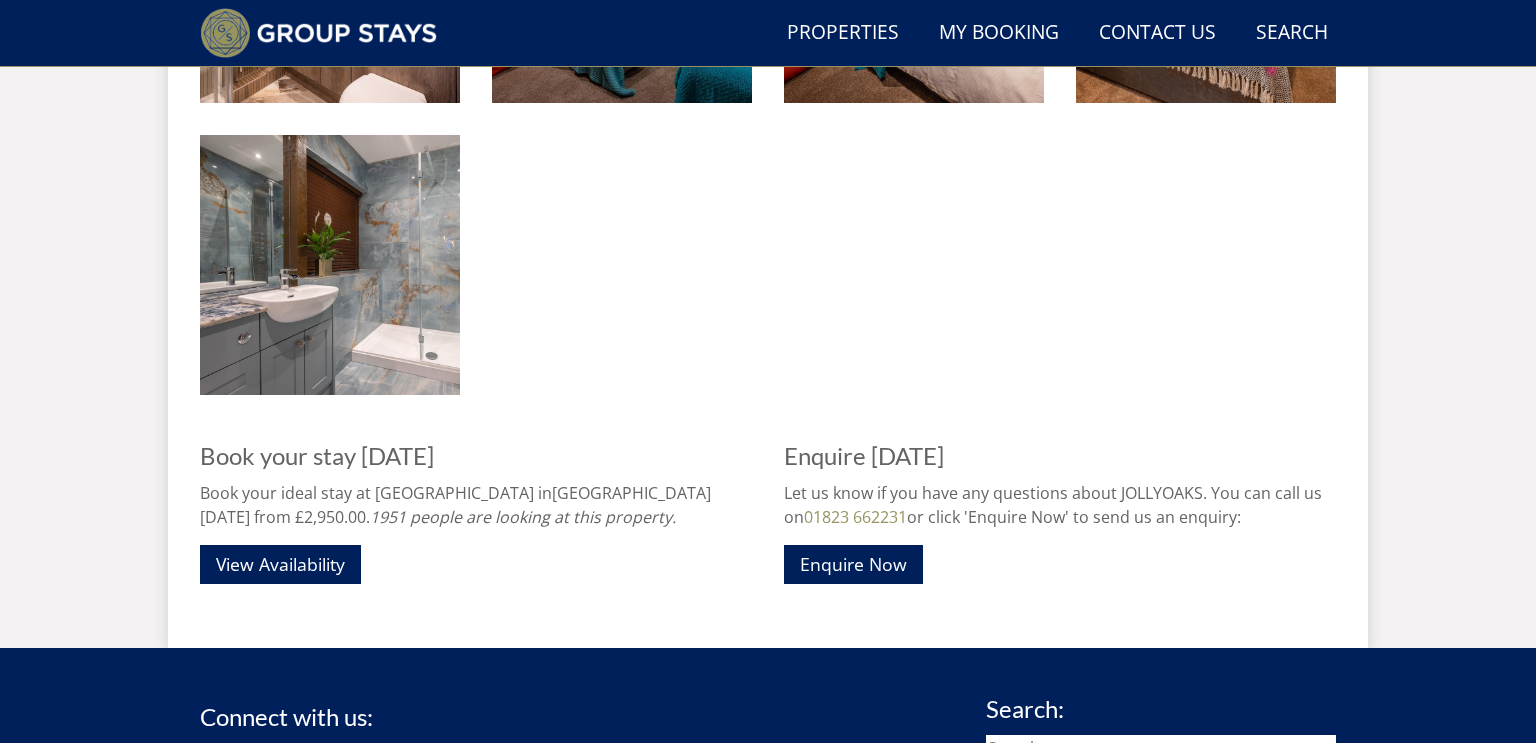 scroll, scrollTop: 3719, scrollLeft: 0, axis: vertical 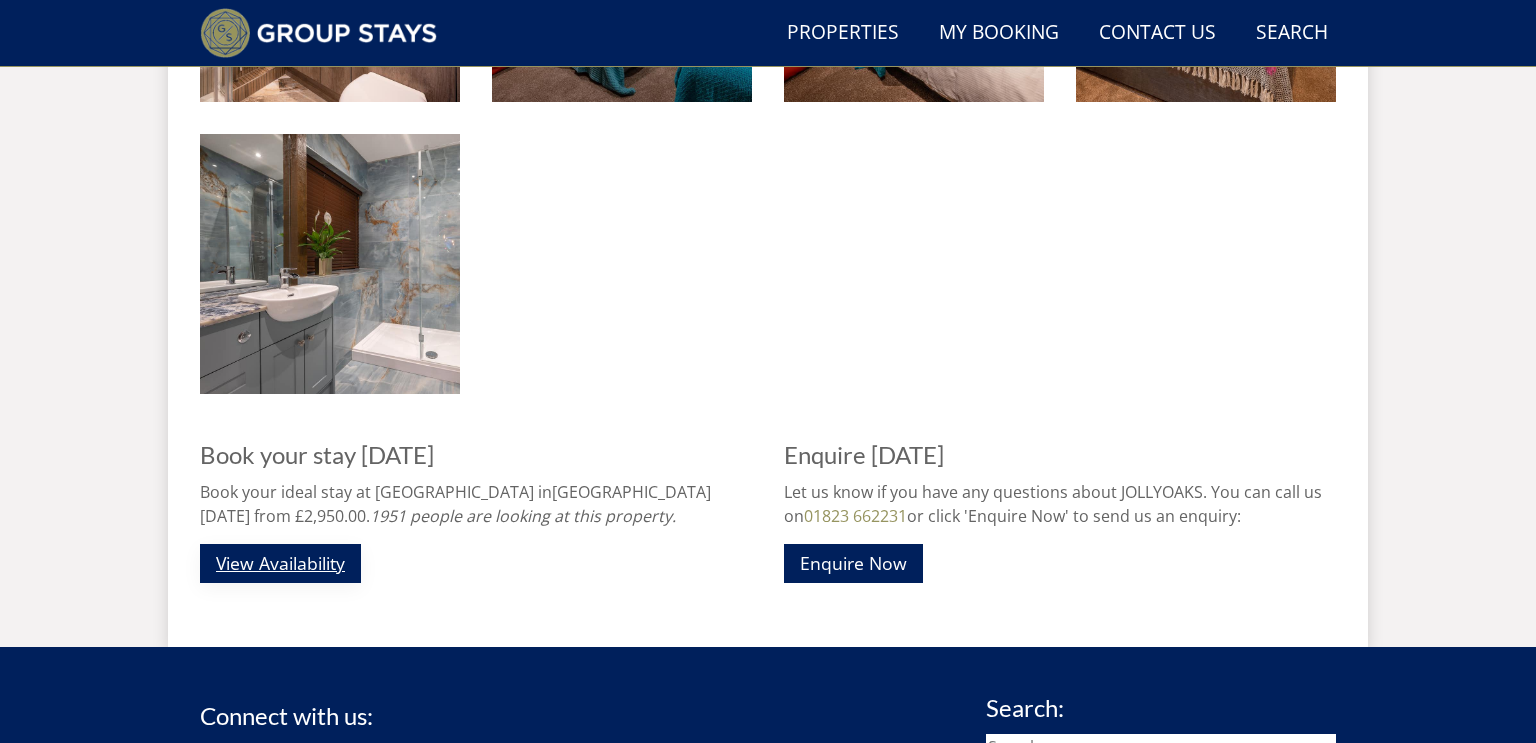 click on "View Availability" at bounding box center (280, 563) 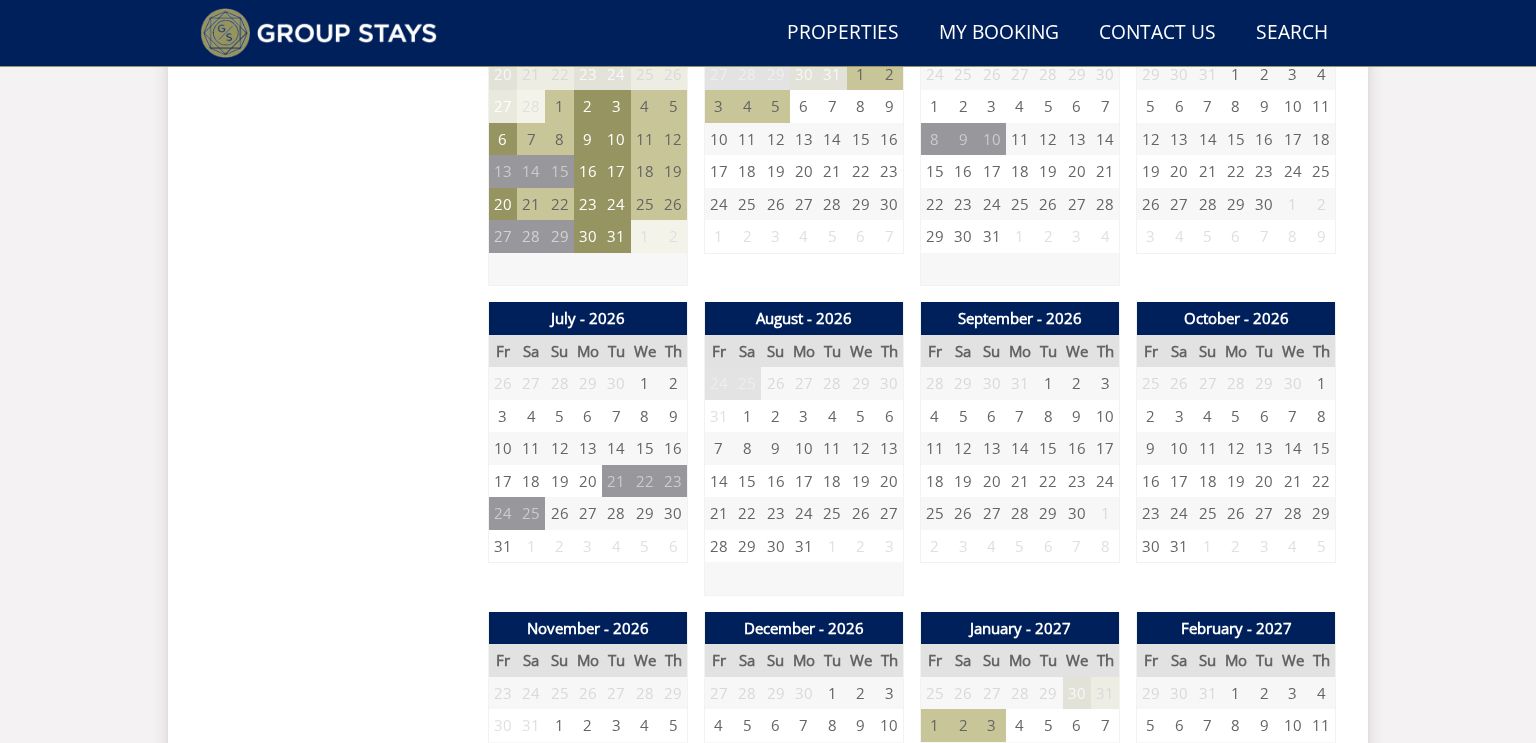 scroll, scrollTop: 1555, scrollLeft: 0, axis: vertical 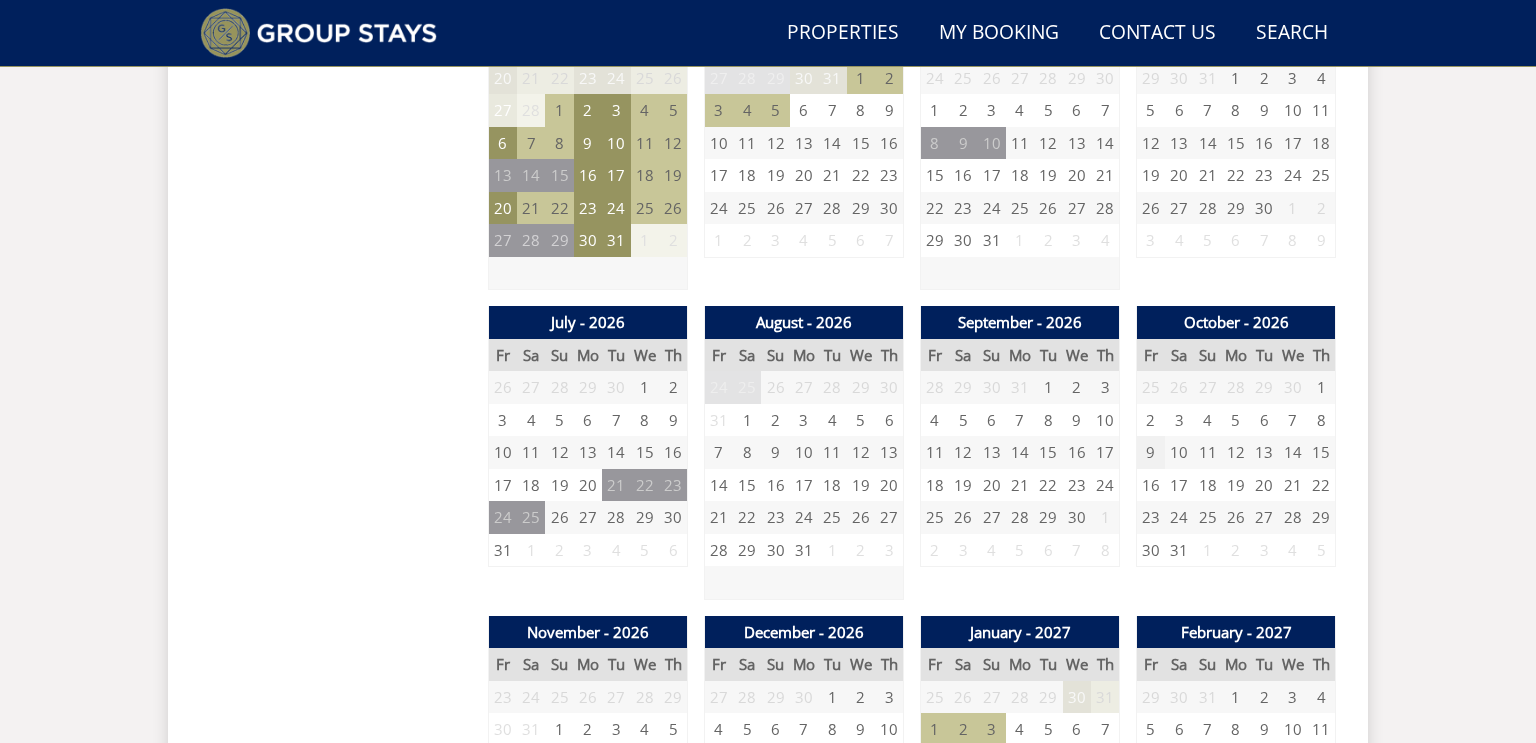click on "9" at bounding box center [1151, 452] 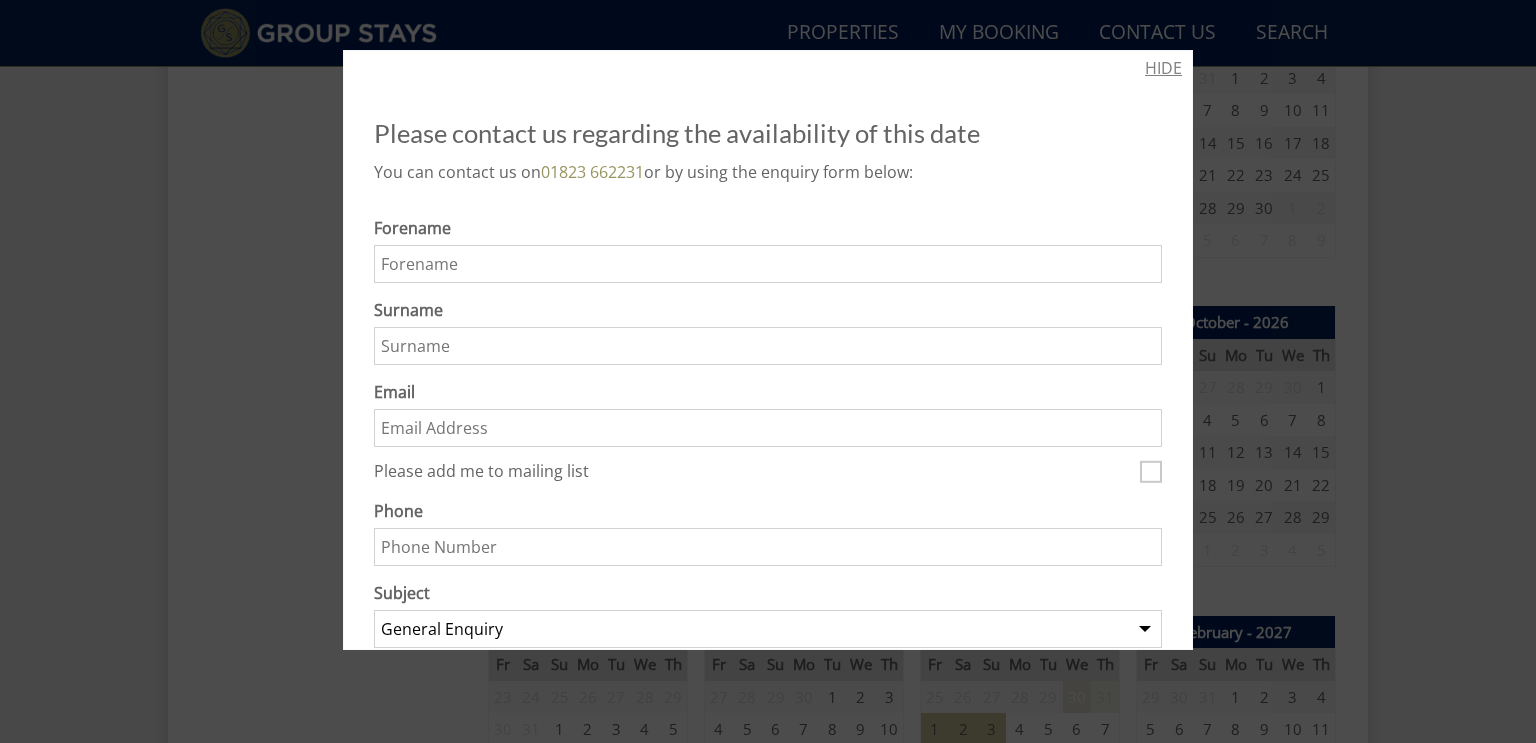 click on "HIDE" at bounding box center [1163, 68] 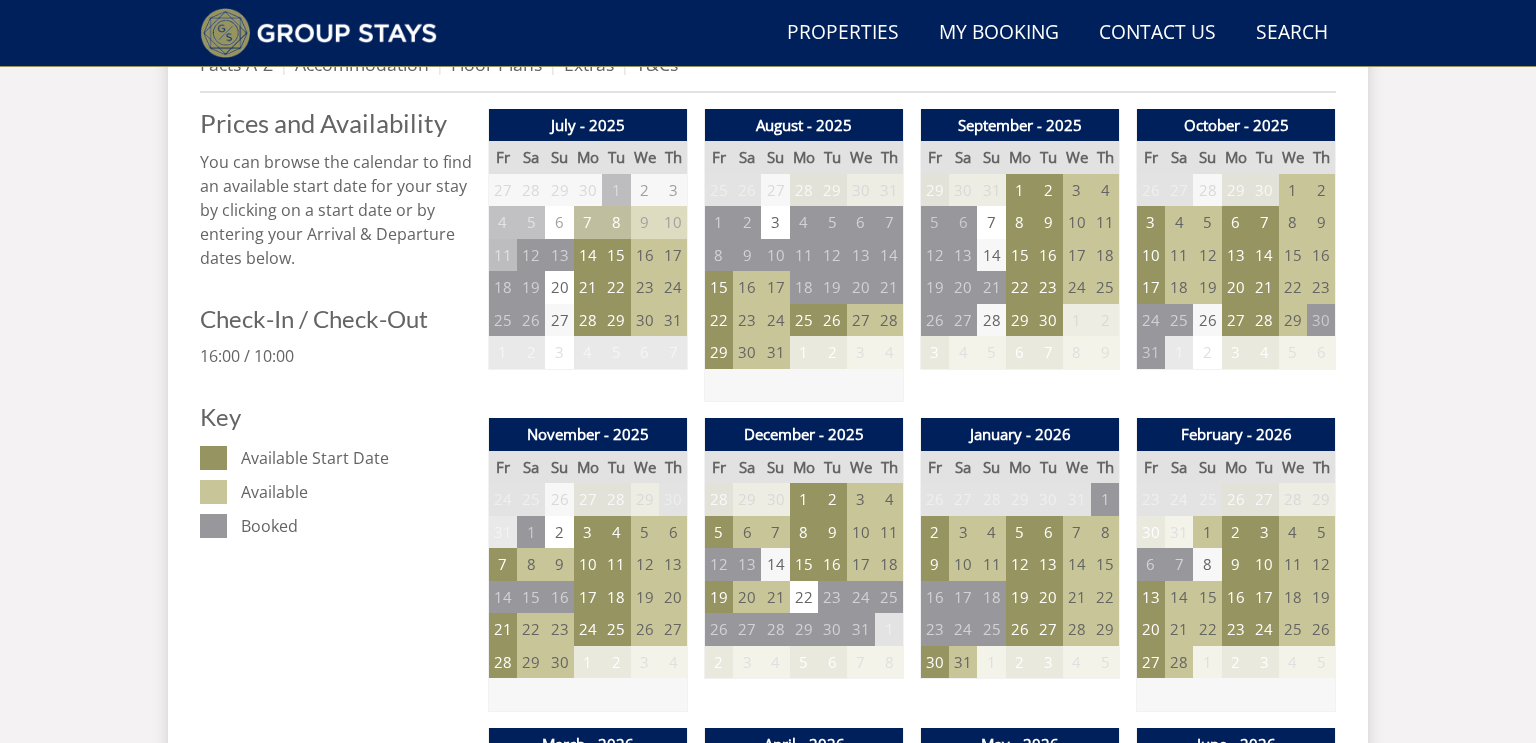 scroll, scrollTop: 821, scrollLeft: 0, axis: vertical 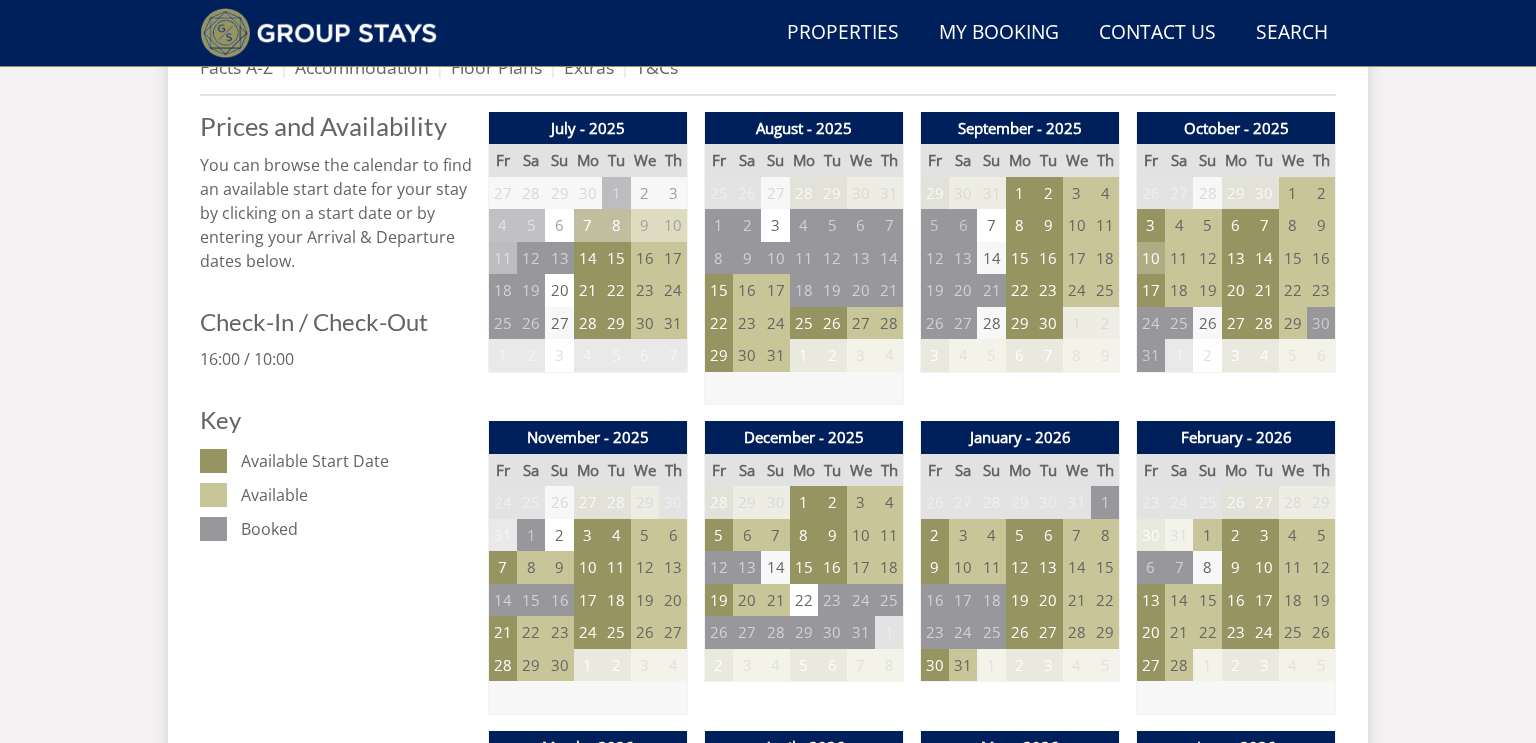 click on "10" at bounding box center [1151, 258] 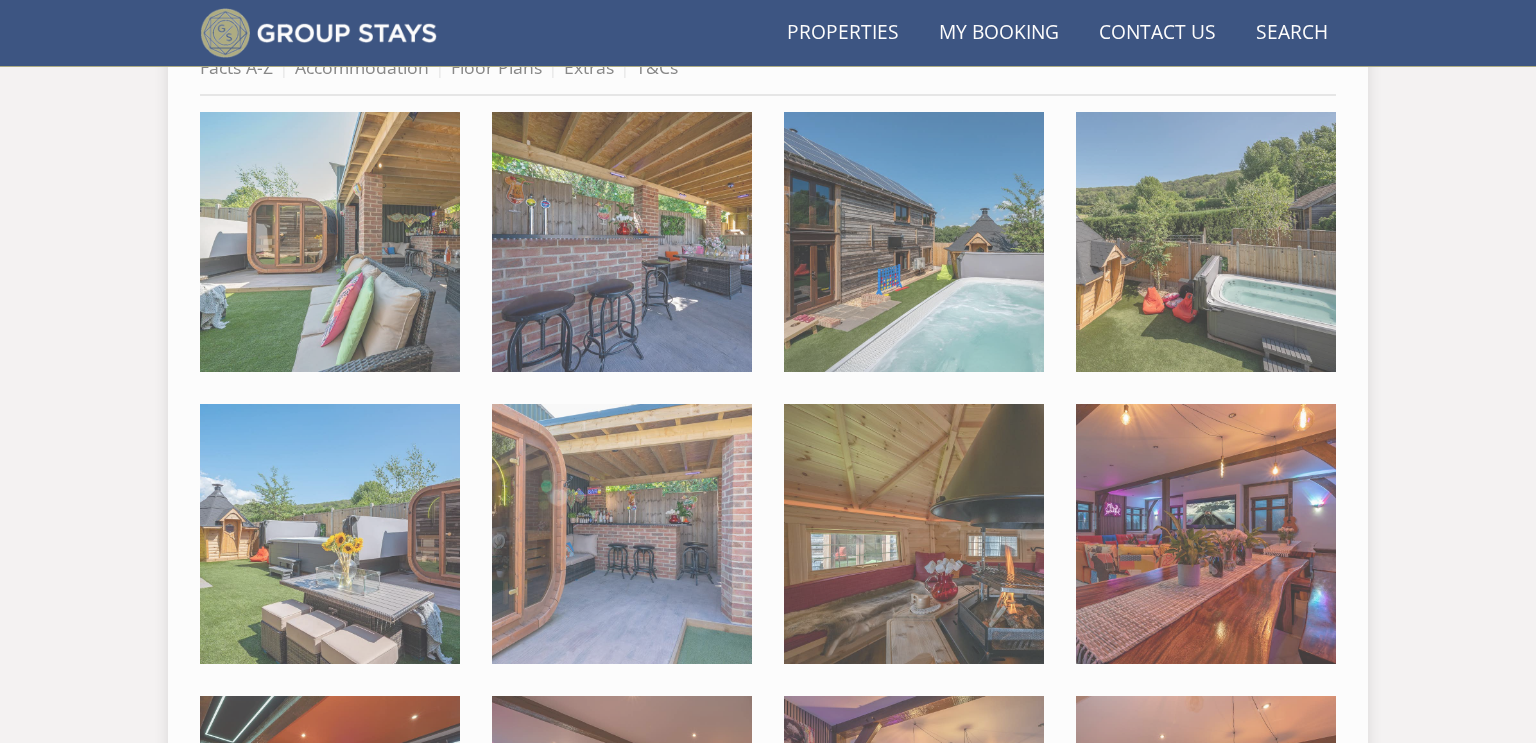 scroll, scrollTop: 3719, scrollLeft: 0, axis: vertical 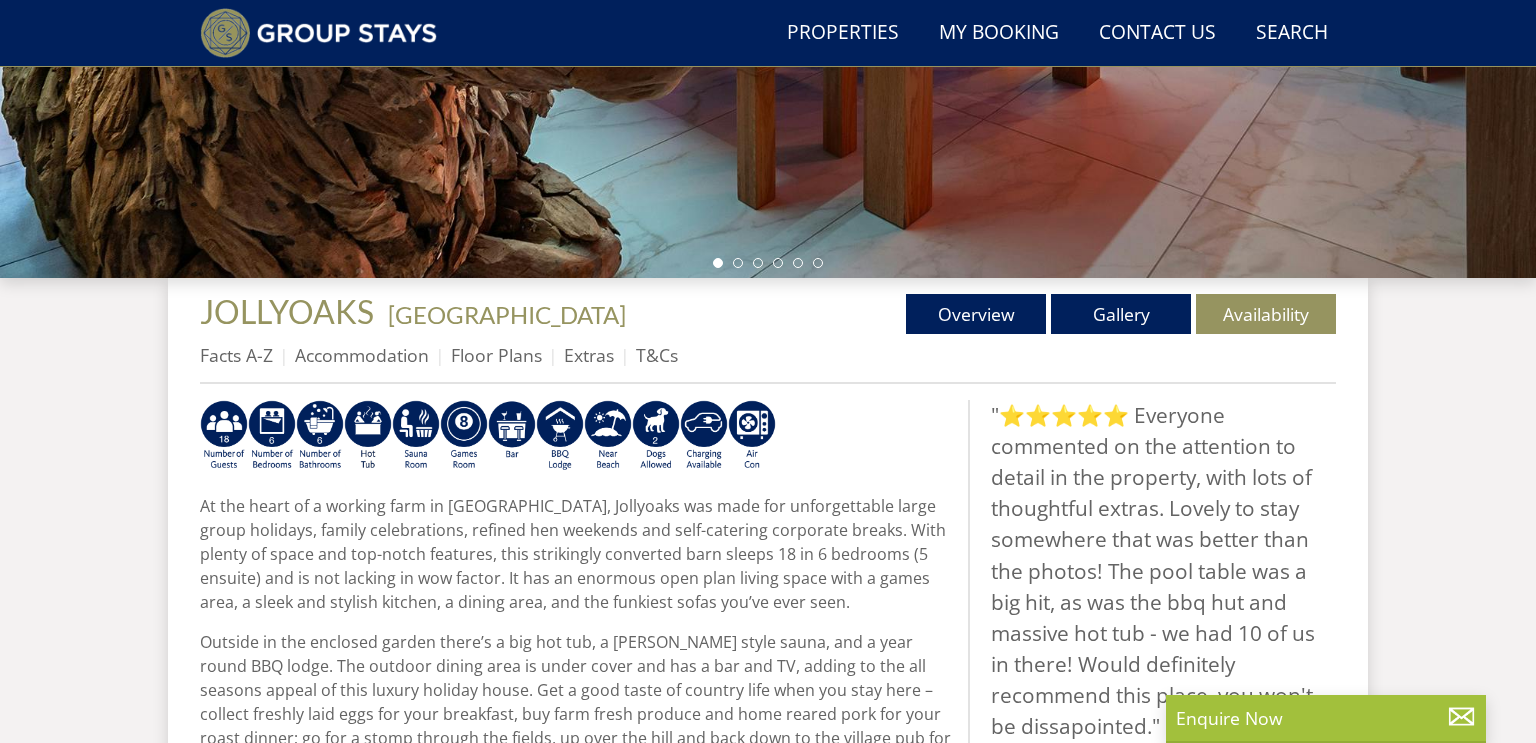 select on "14" 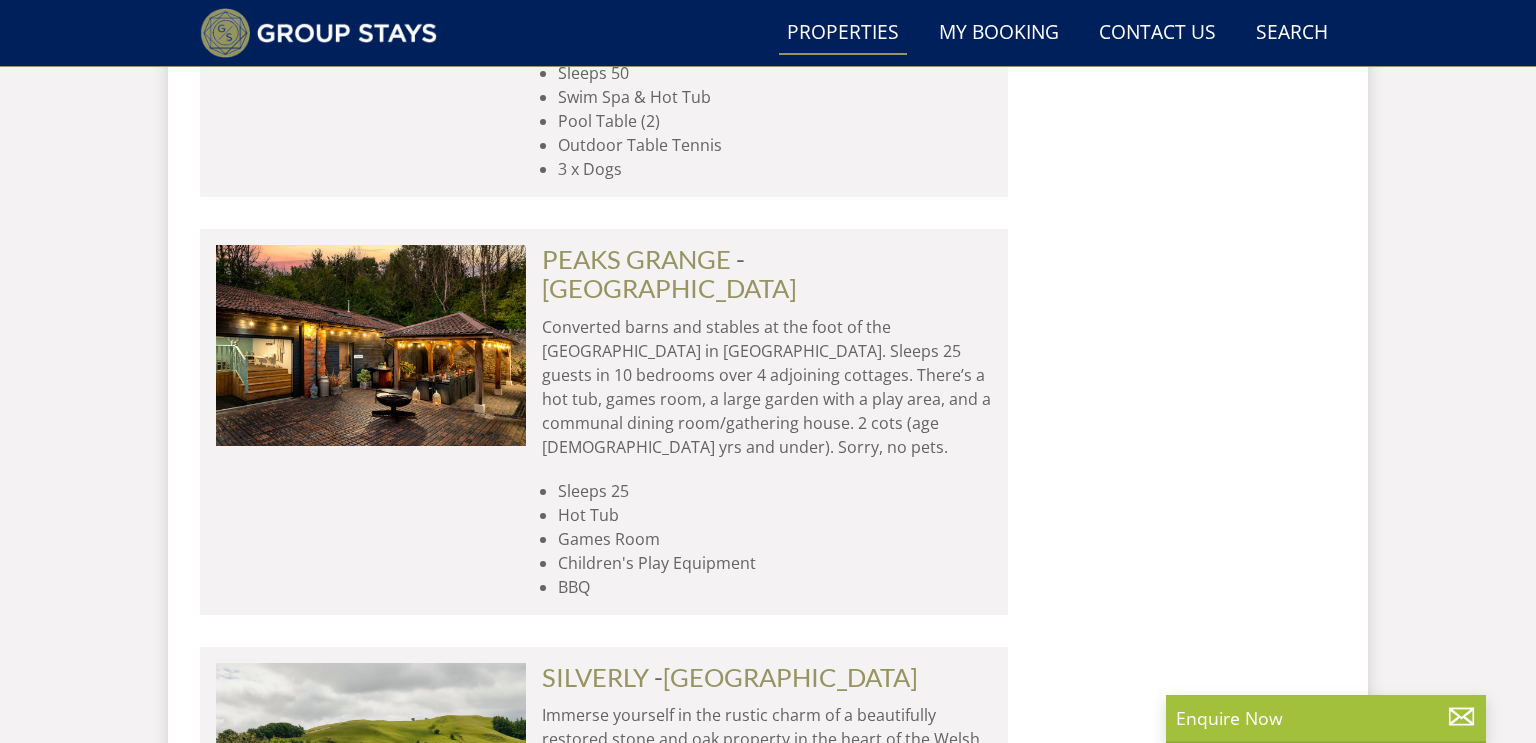 scroll, scrollTop: 5729, scrollLeft: 0, axis: vertical 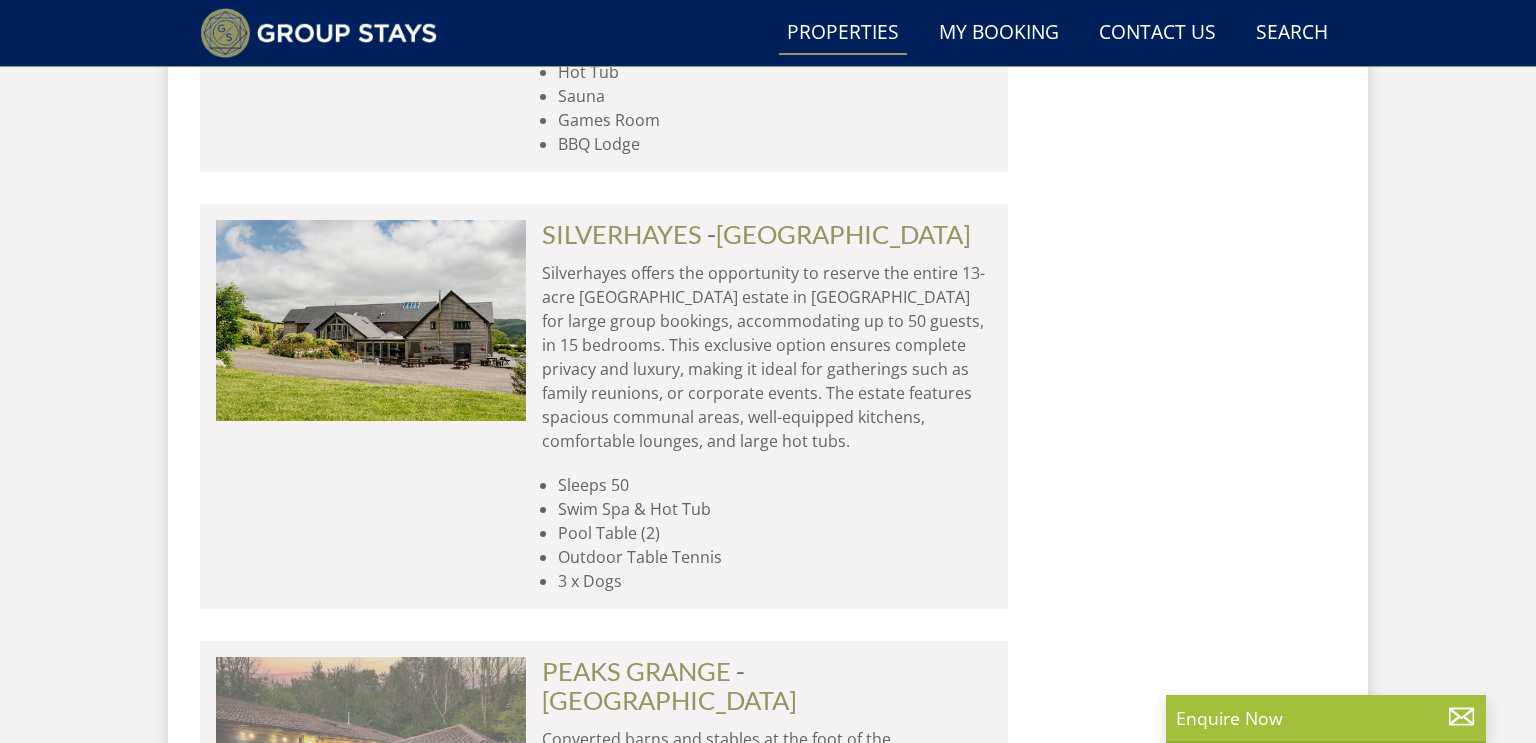 click at bounding box center (371, 757) 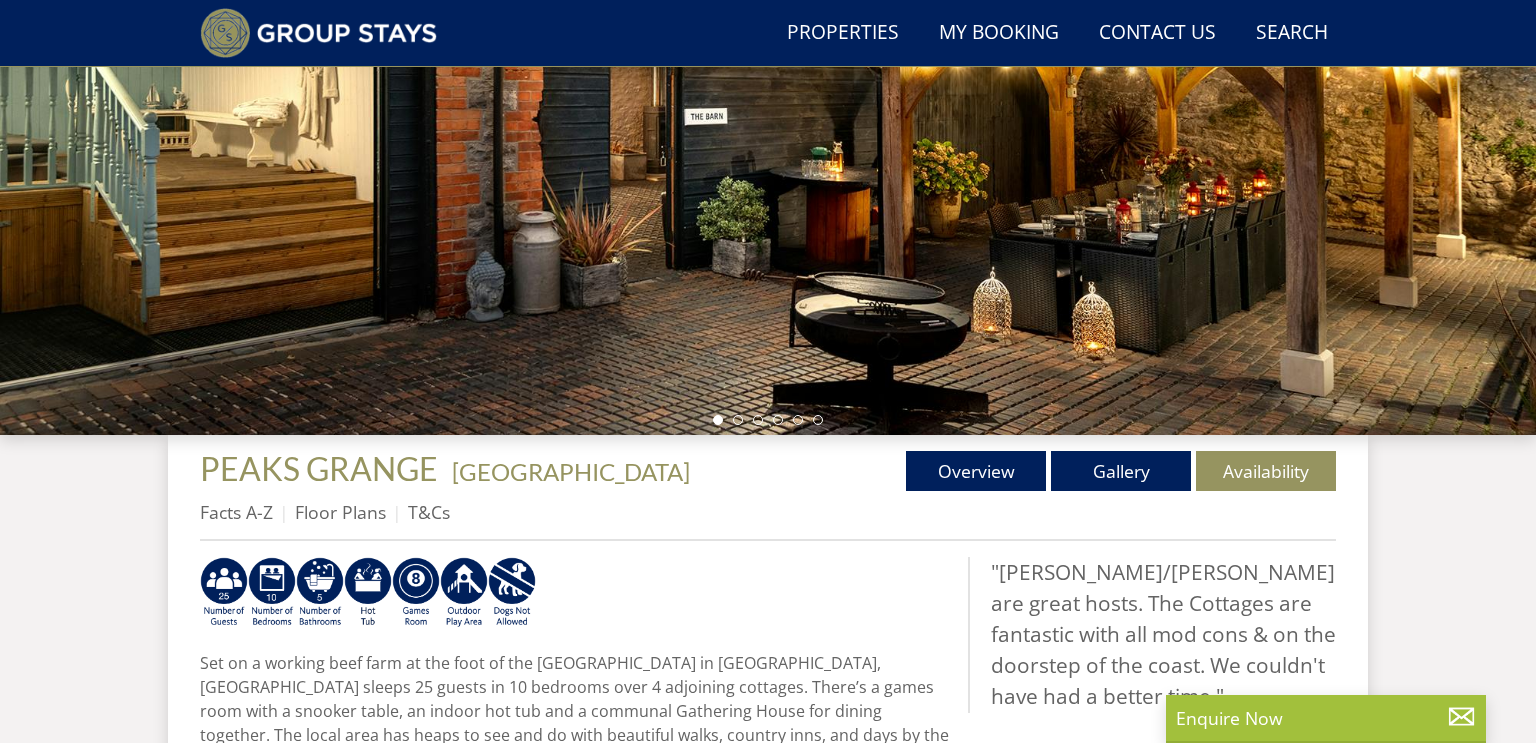 scroll, scrollTop: 355, scrollLeft: 0, axis: vertical 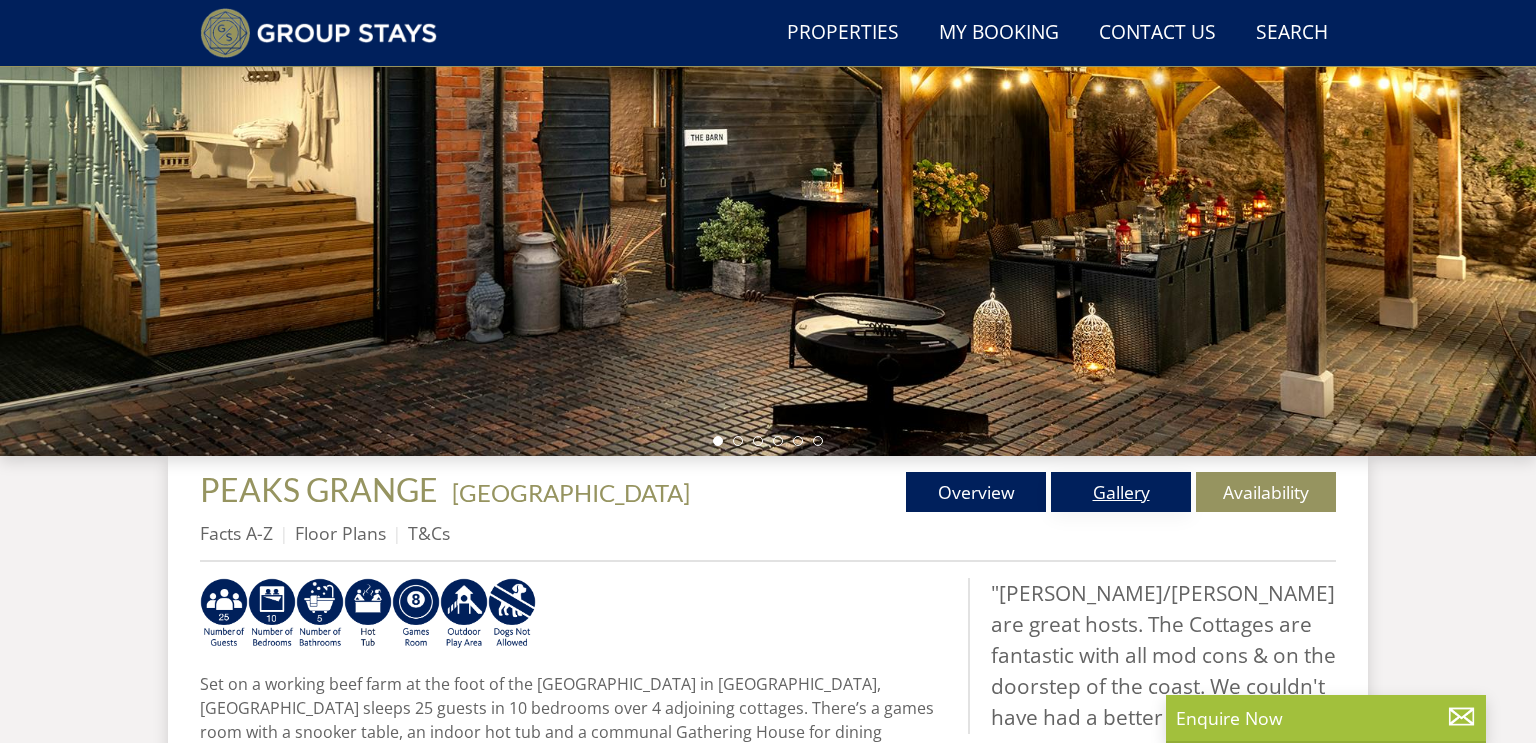 click on "Gallery" at bounding box center [1121, 492] 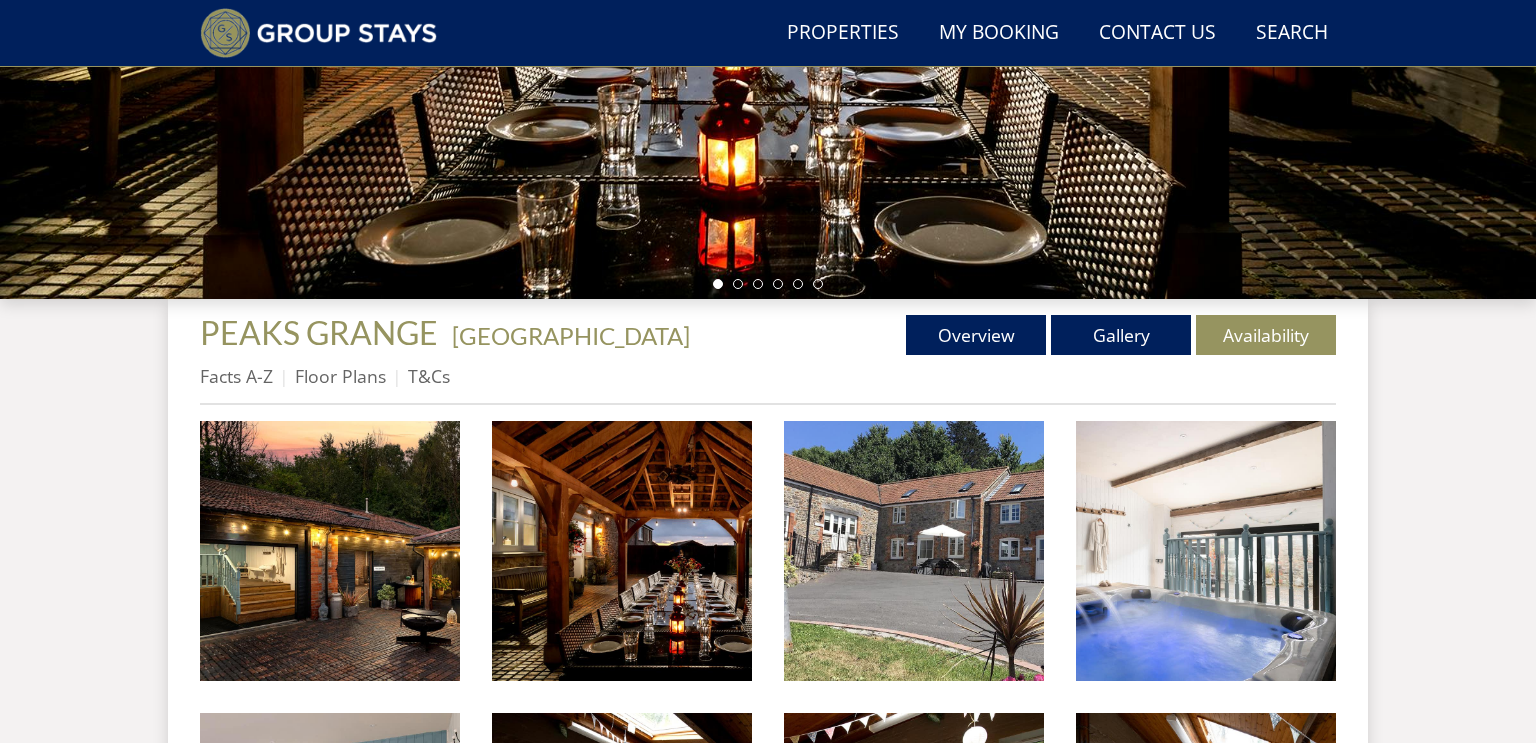 scroll, scrollTop: 529, scrollLeft: 0, axis: vertical 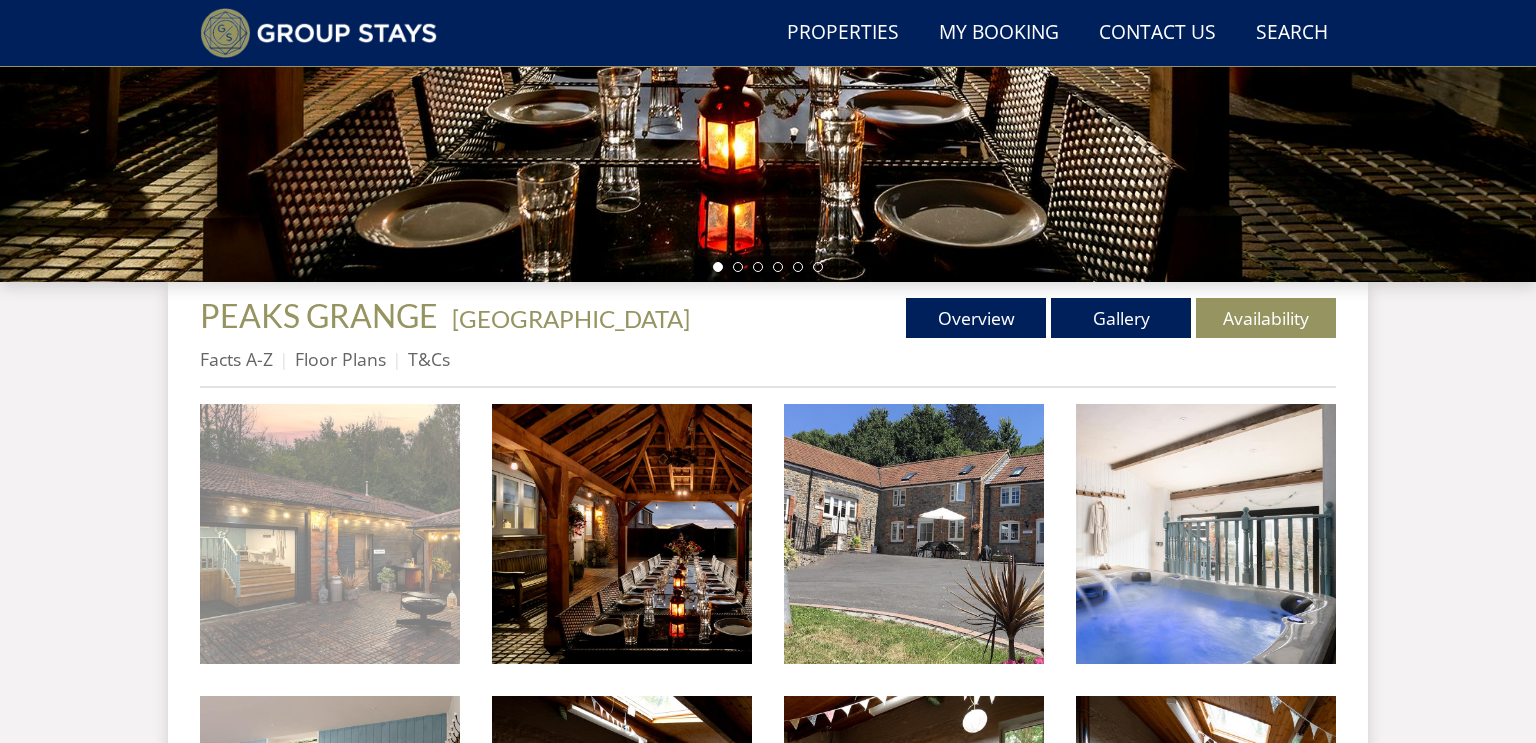 click at bounding box center (330, 534) 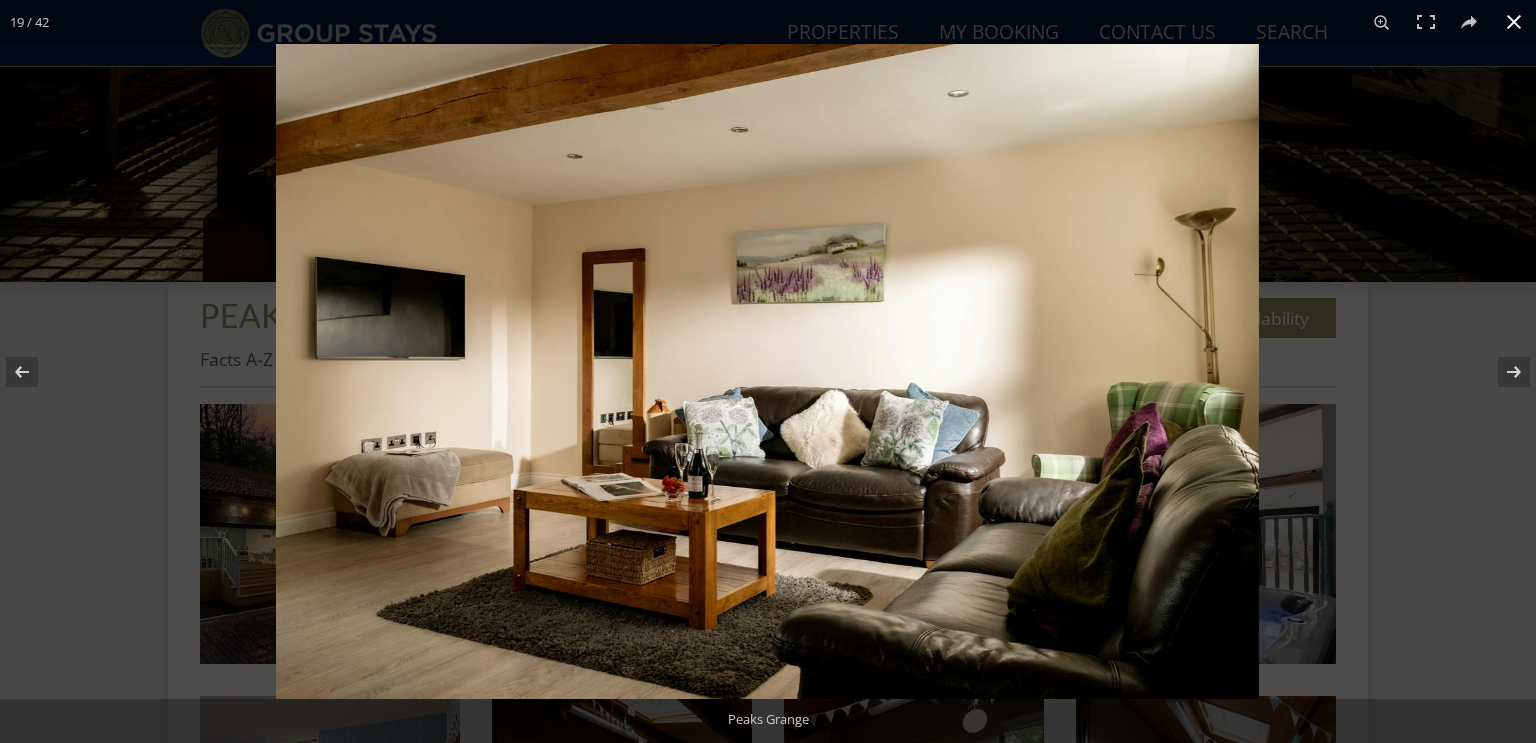 click at bounding box center (1514, 22) 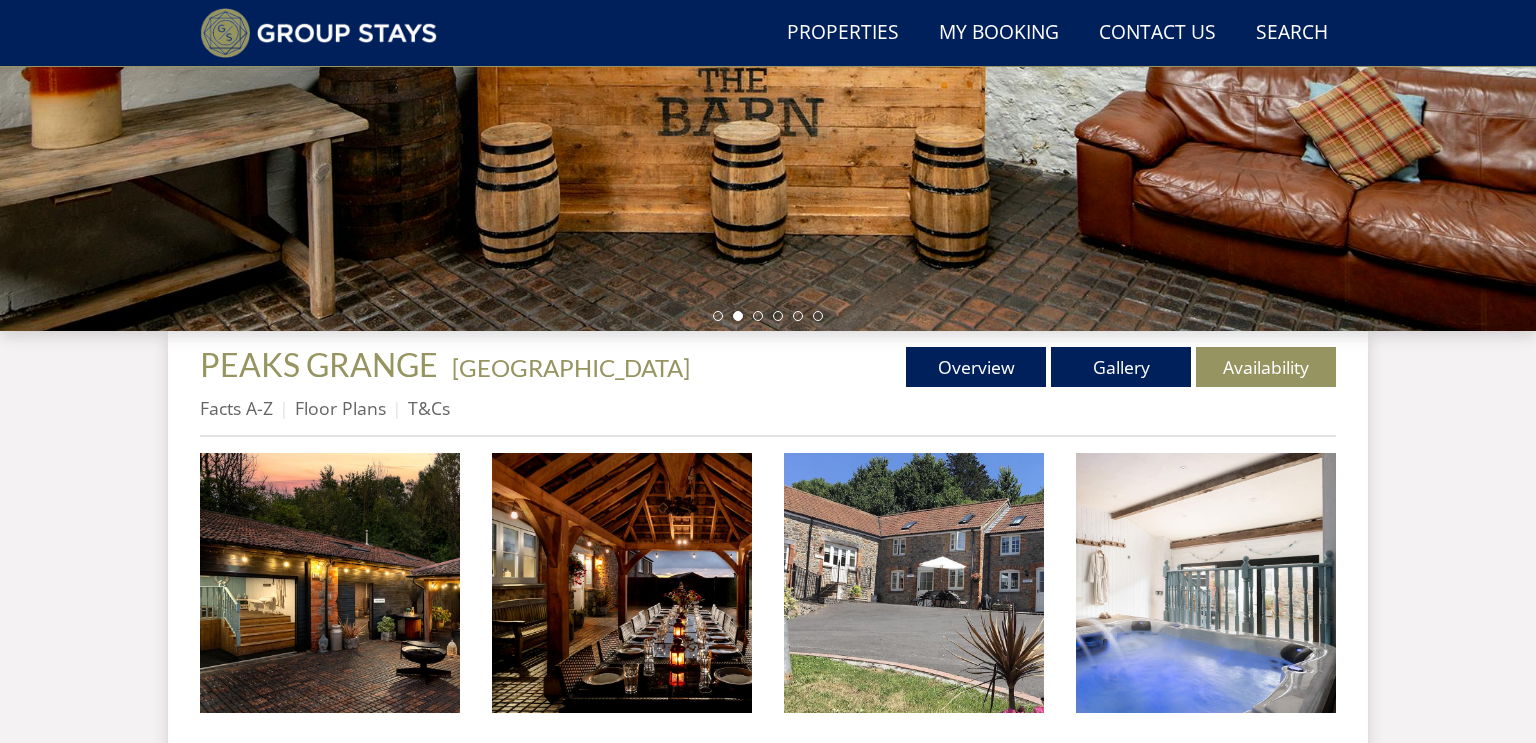 scroll, scrollTop: 480, scrollLeft: 0, axis: vertical 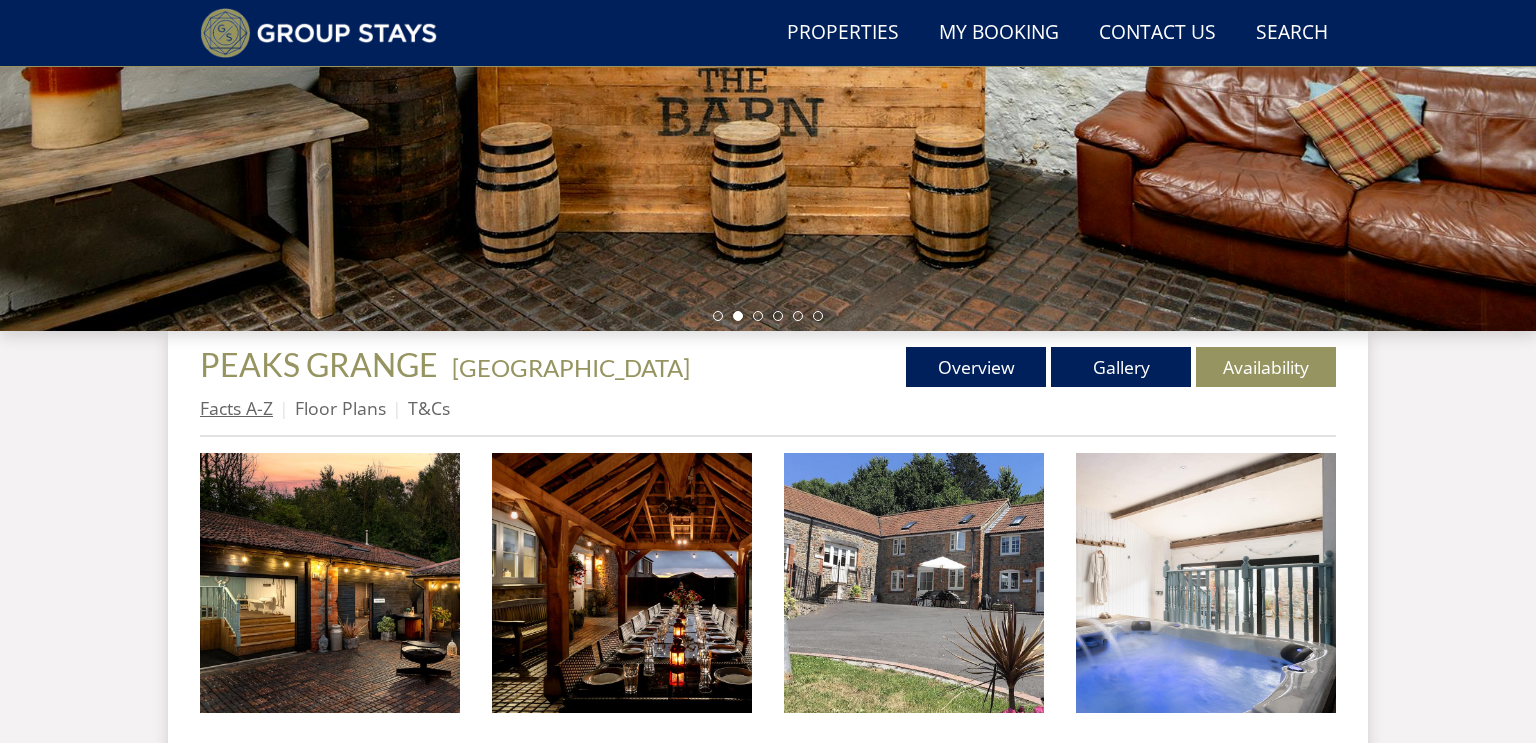 click on "Facts A-Z" at bounding box center [236, 408] 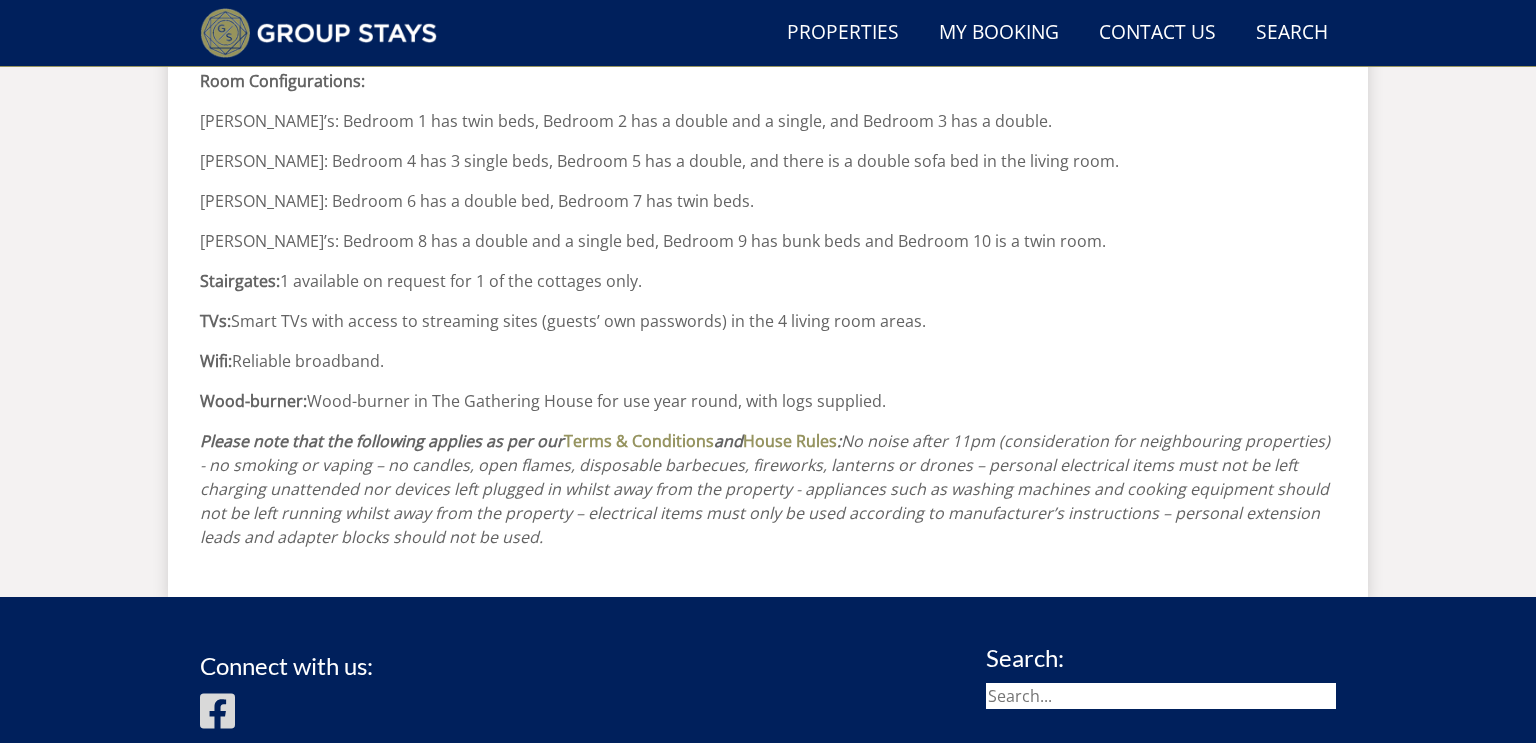 scroll, scrollTop: 2181, scrollLeft: 0, axis: vertical 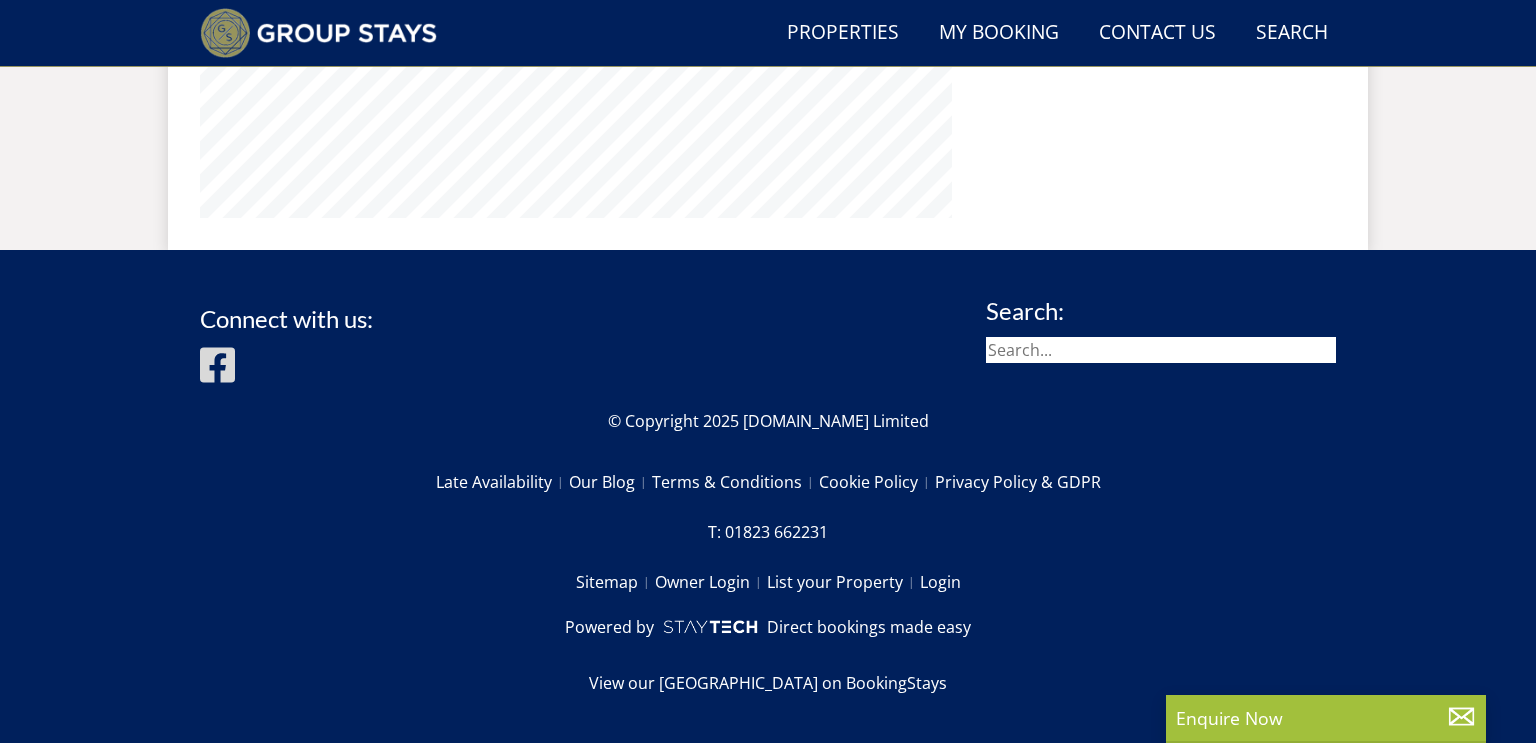 select on "14" 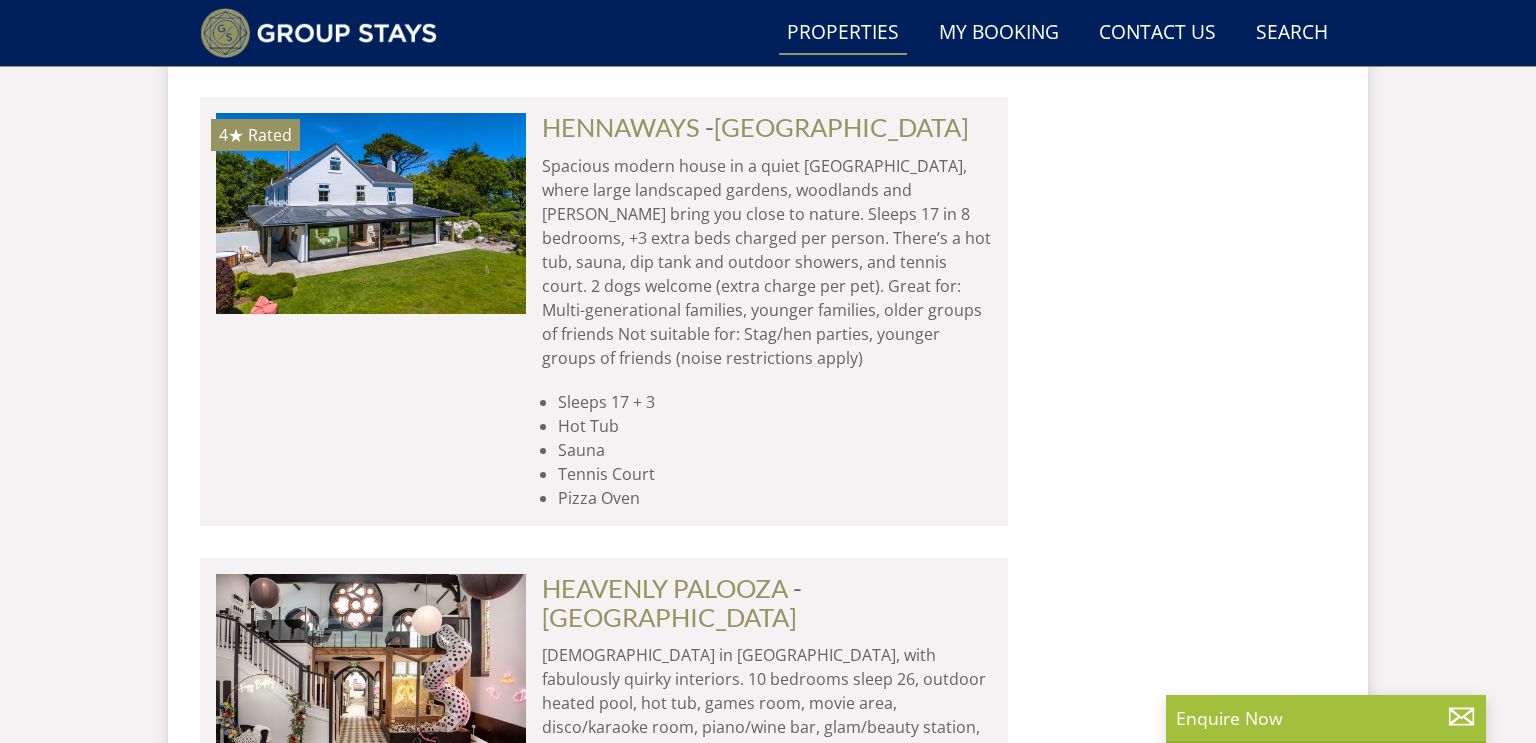 scroll, scrollTop: 7036, scrollLeft: 0, axis: vertical 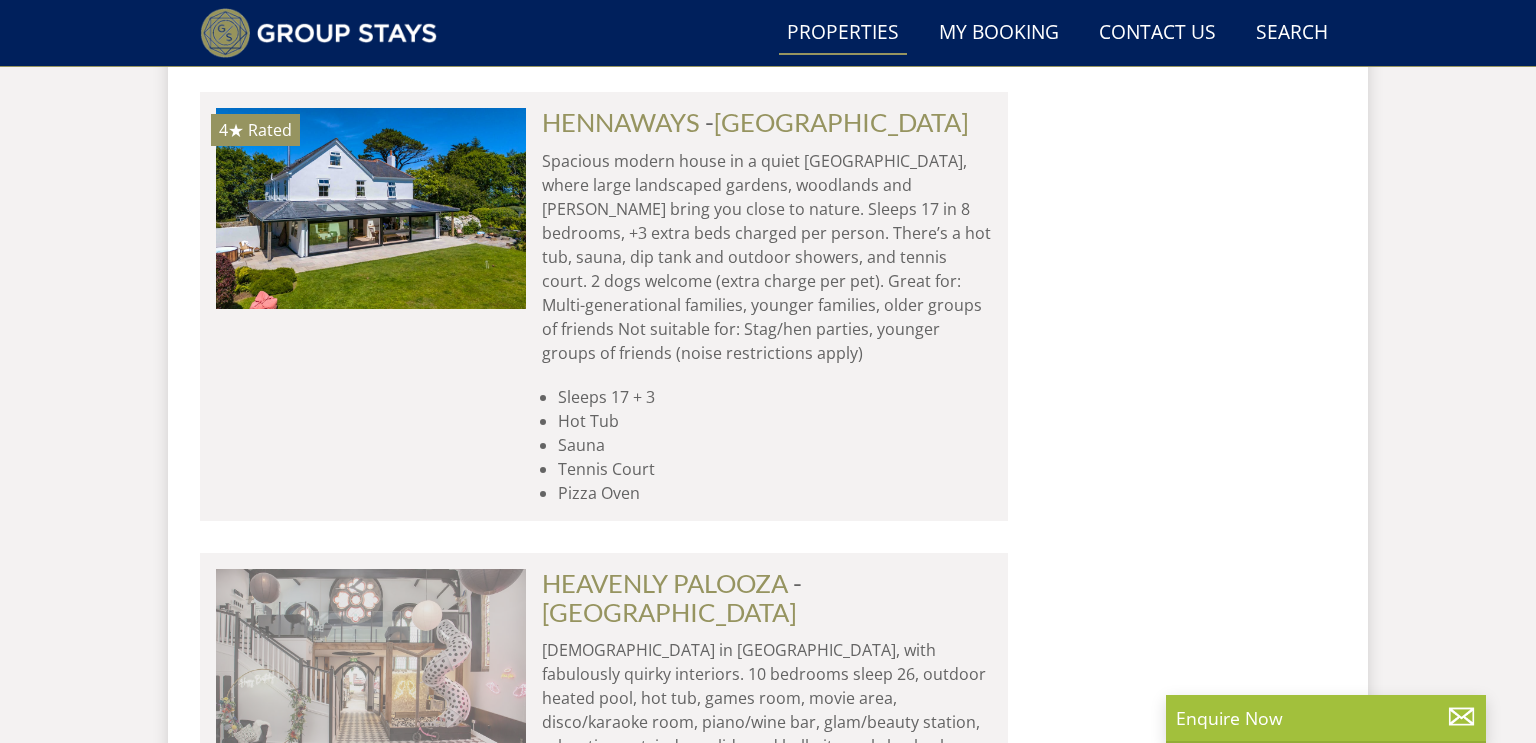 click at bounding box center [371, 669] 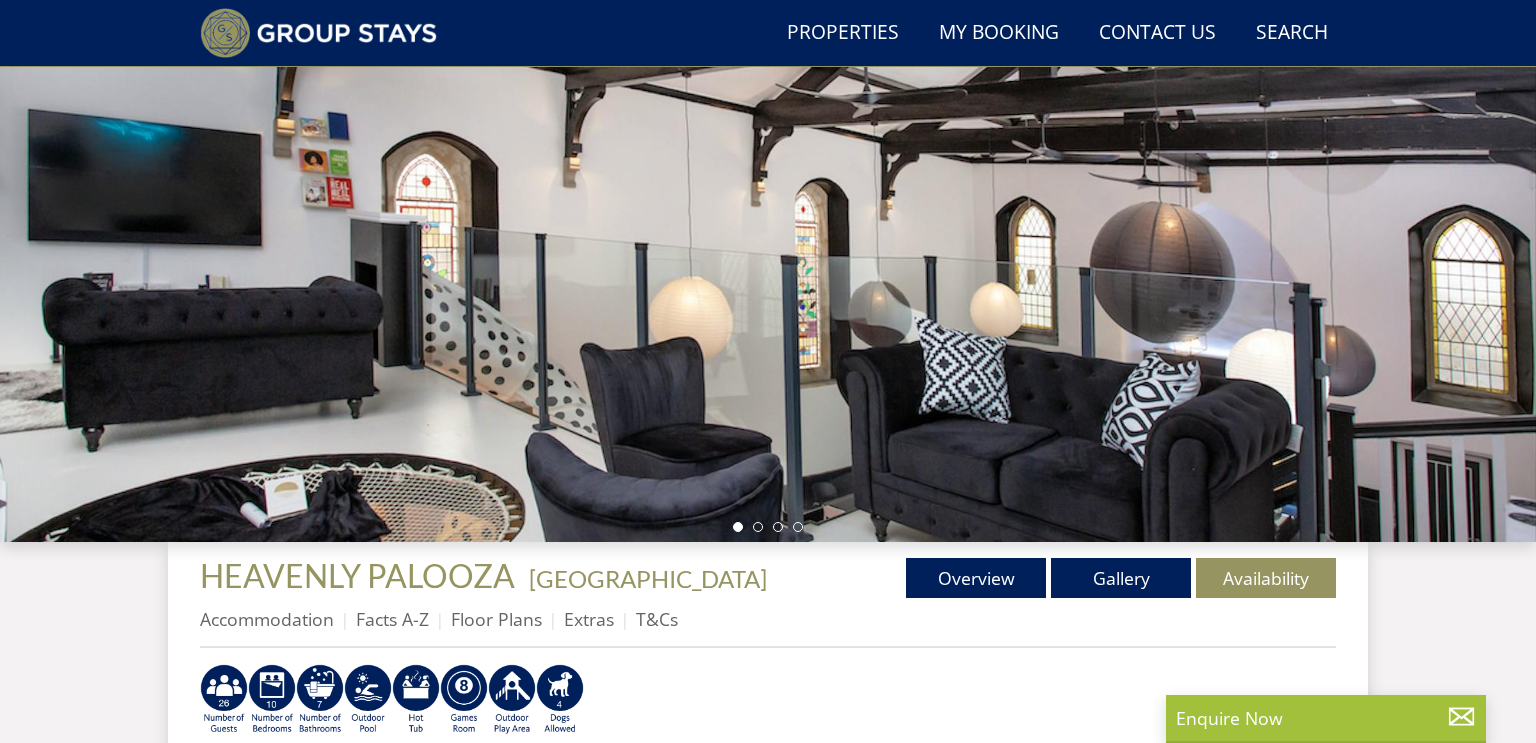scroll, scrollTop: 271, scrollLeft: 0, axis: vertical 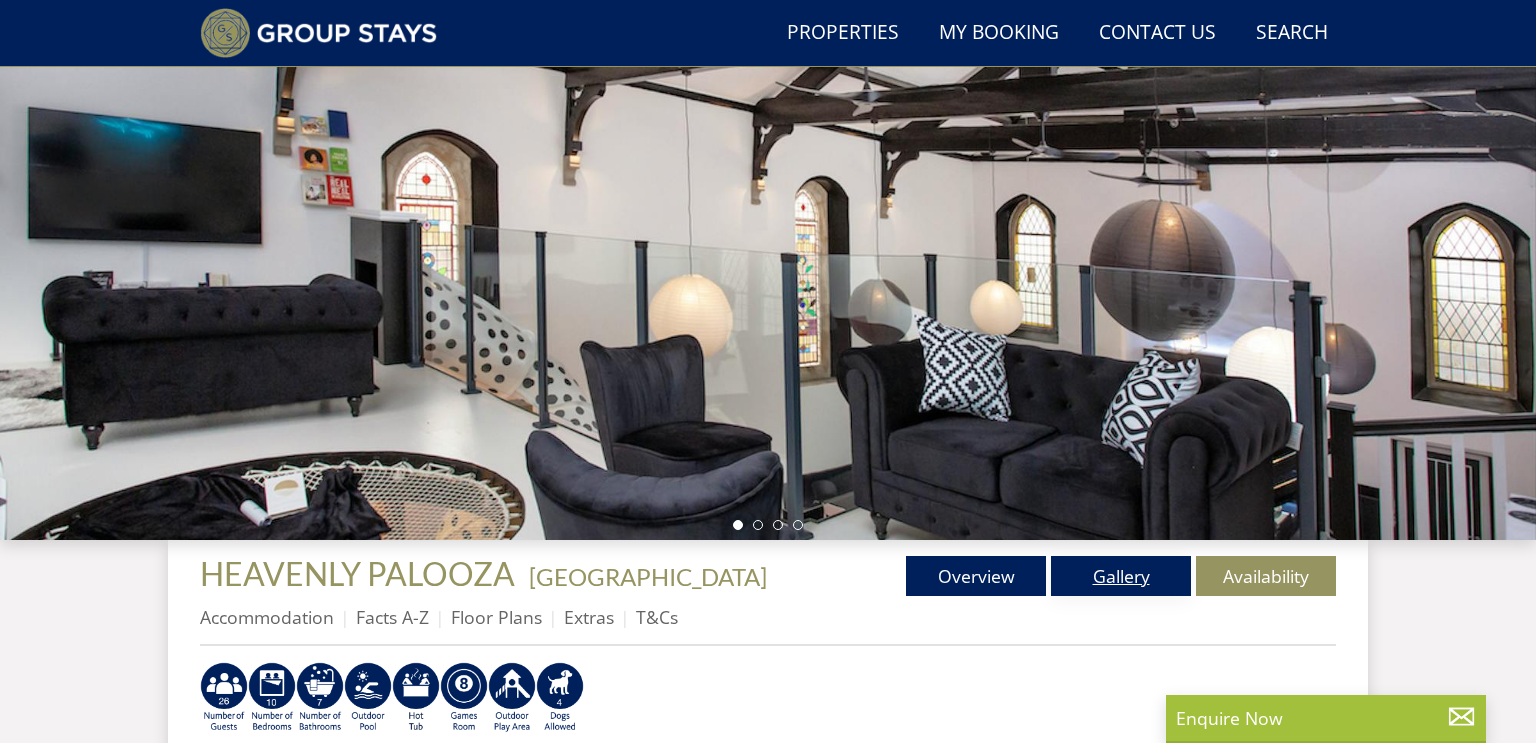 click on "Gallery" at bounding box center (1121, 576) 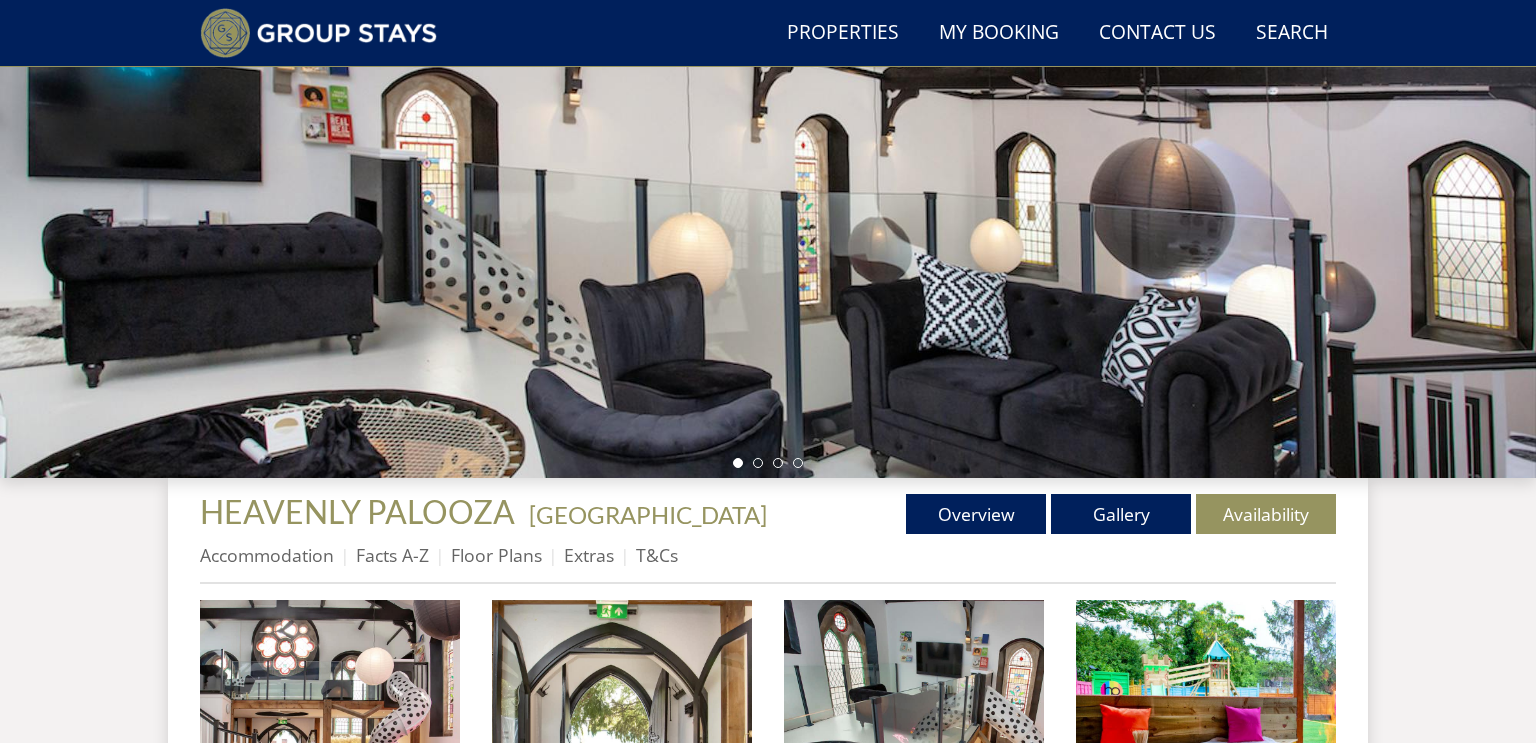 scroll, scrollTop: 334, scrollLeft: 0, axis: vertical 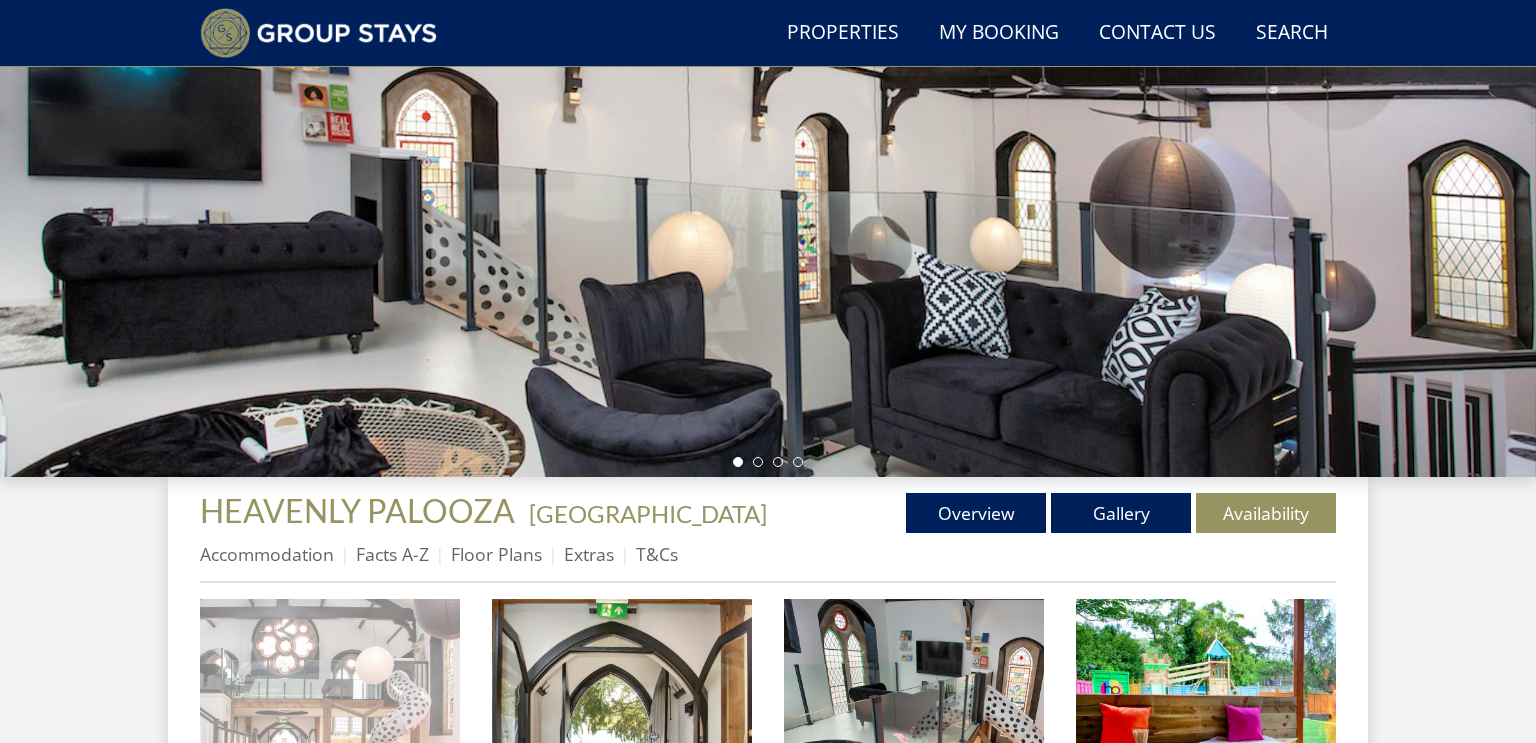 click at bounding box center (330, 729) 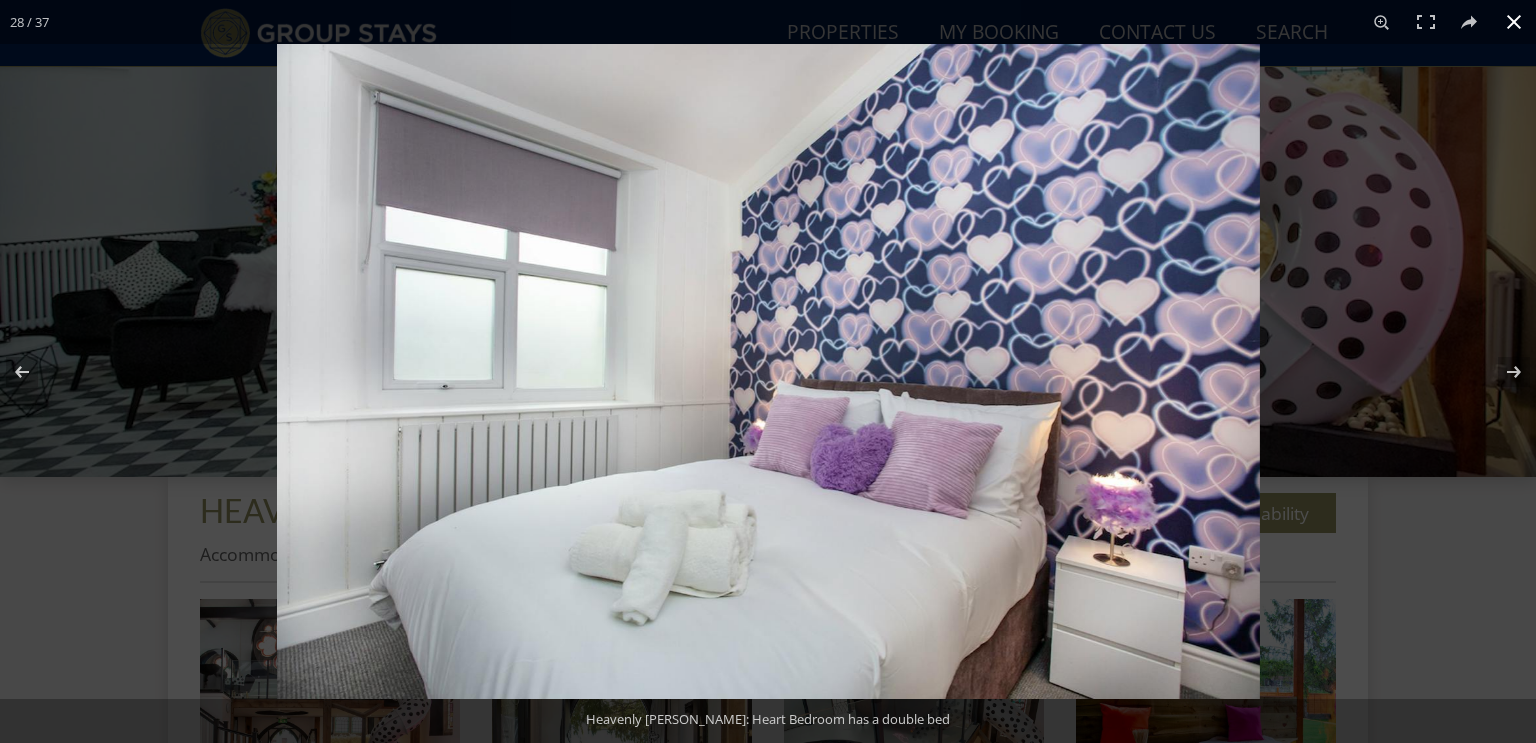 click at bounding box center [1514, 22] 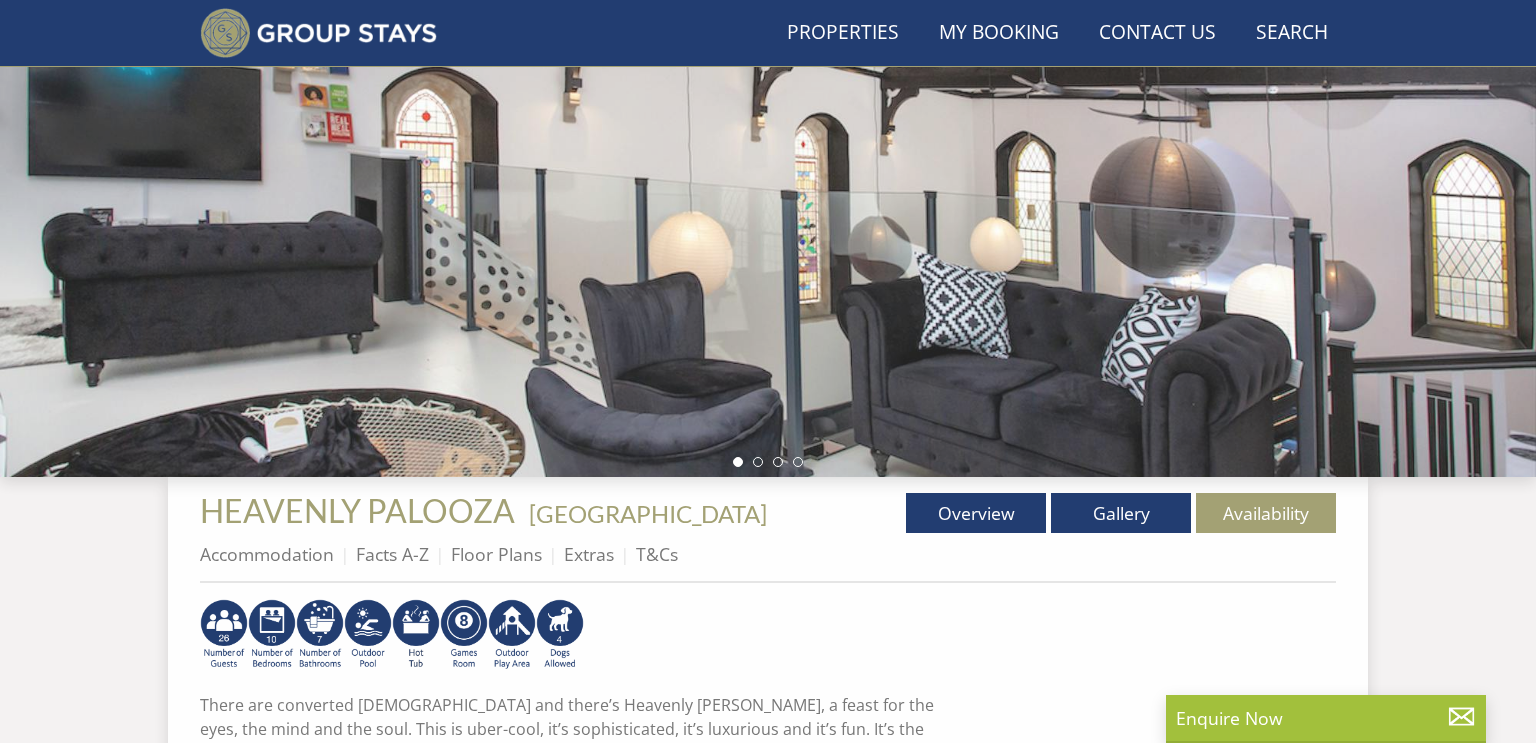 scroll, scrollTop: 271, scrollLeft: 0, axis: vertical 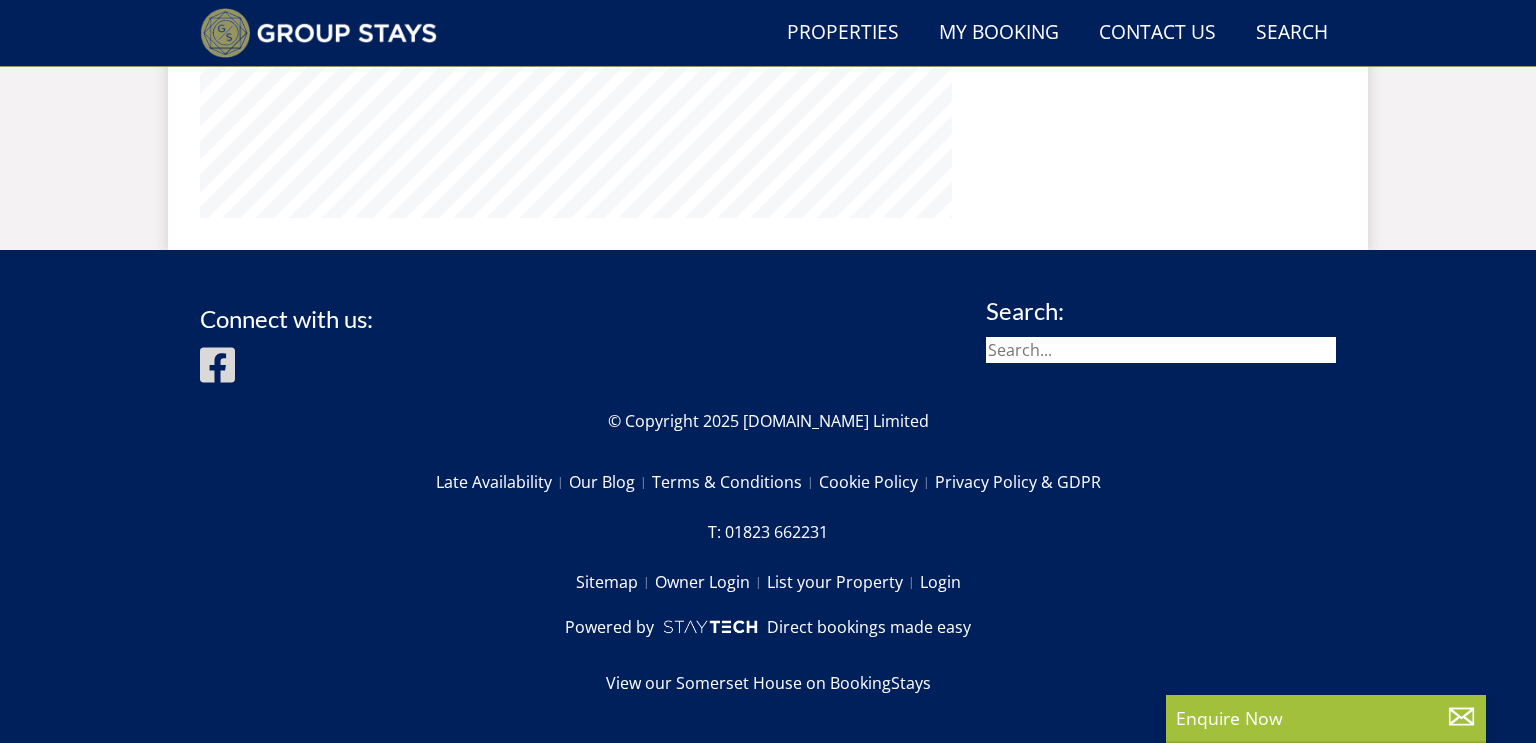 select on "14" 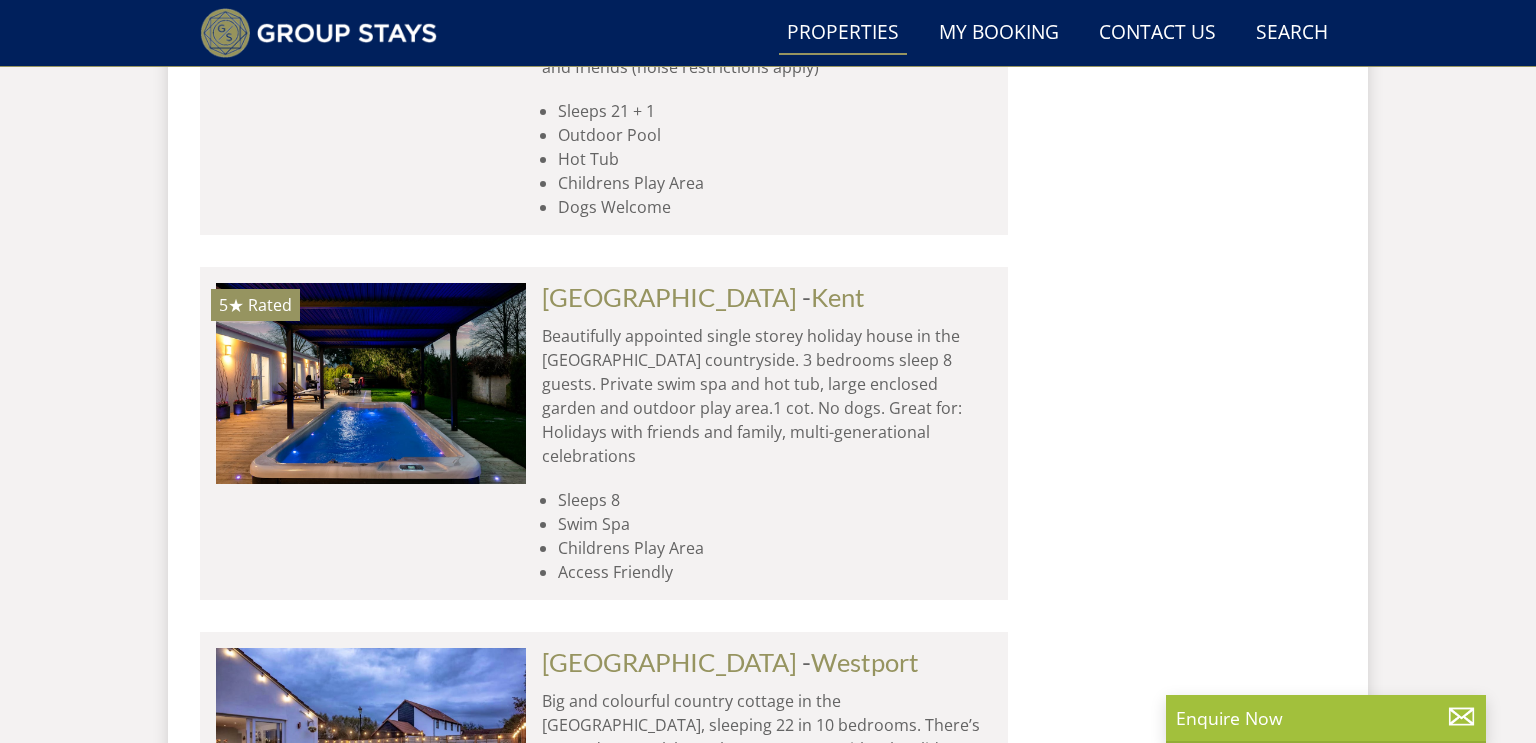 scroll, scrollTop: 8548, scrollLeft: 0, axis: vertical 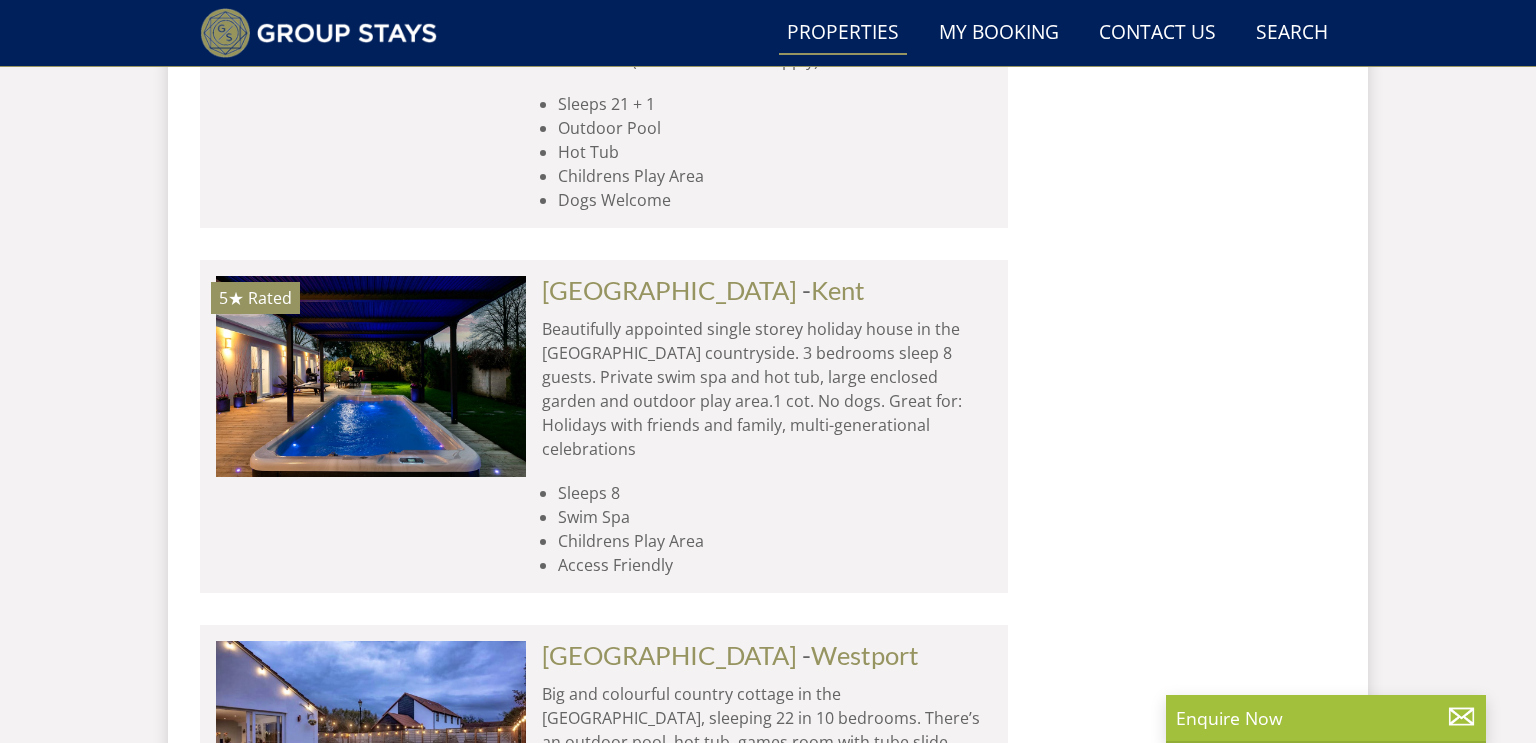 click on "Load More" at bounding box center (604, 1057) 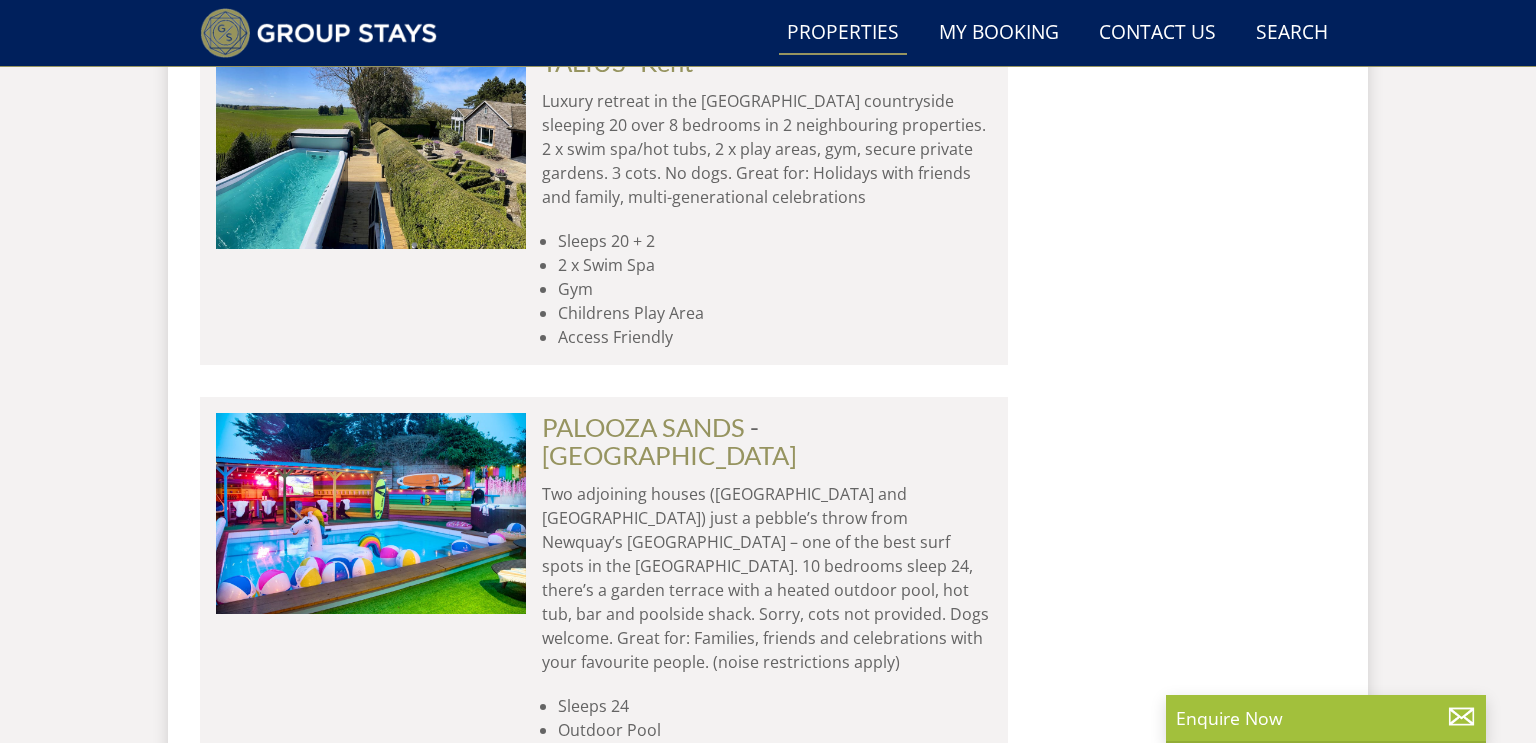 scroll, scrollTop: 9555, scrollLeft: 0, axis: vertical 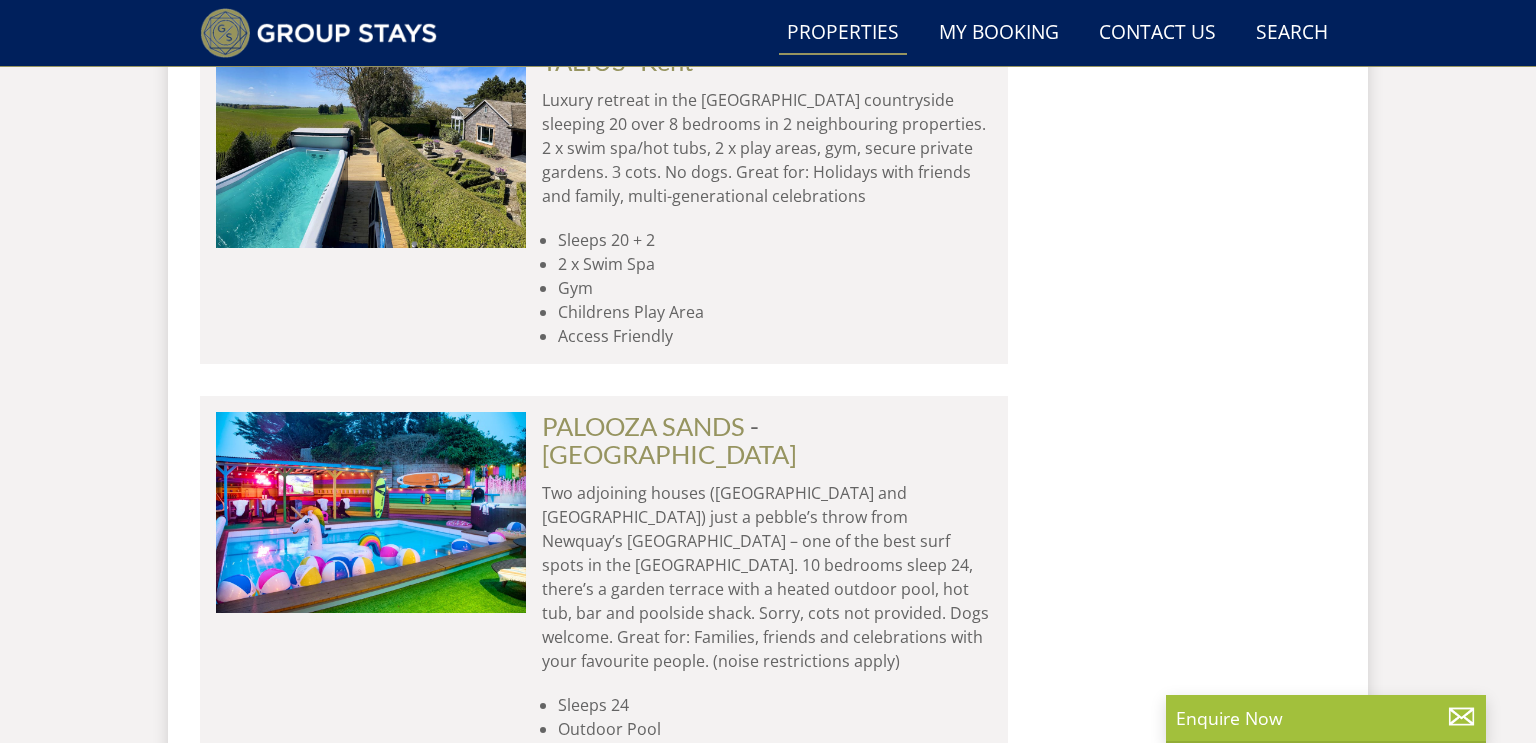 click at bounding box center (371, 877) 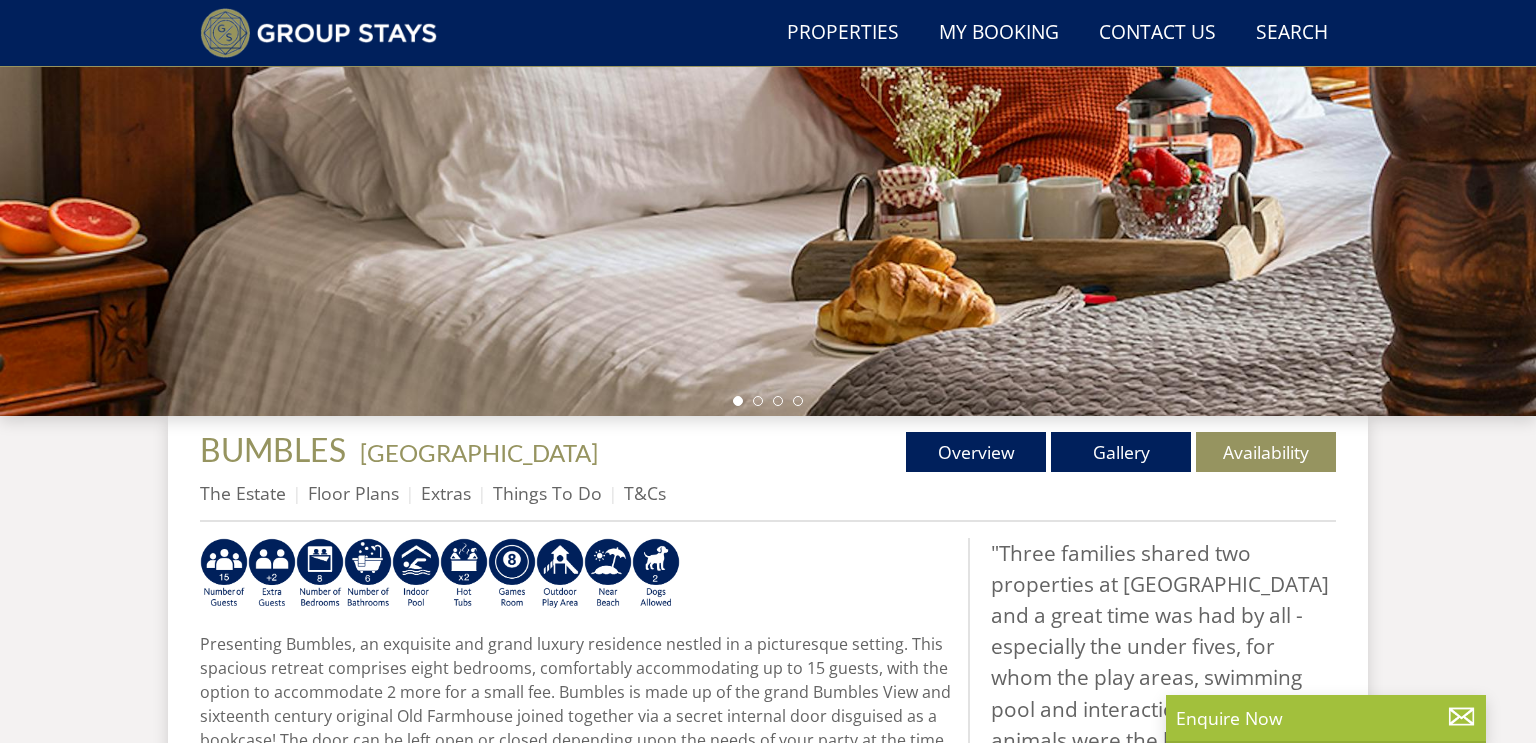 scroll, scrollTop: 396, scrollLeft: 0, axis: vertical 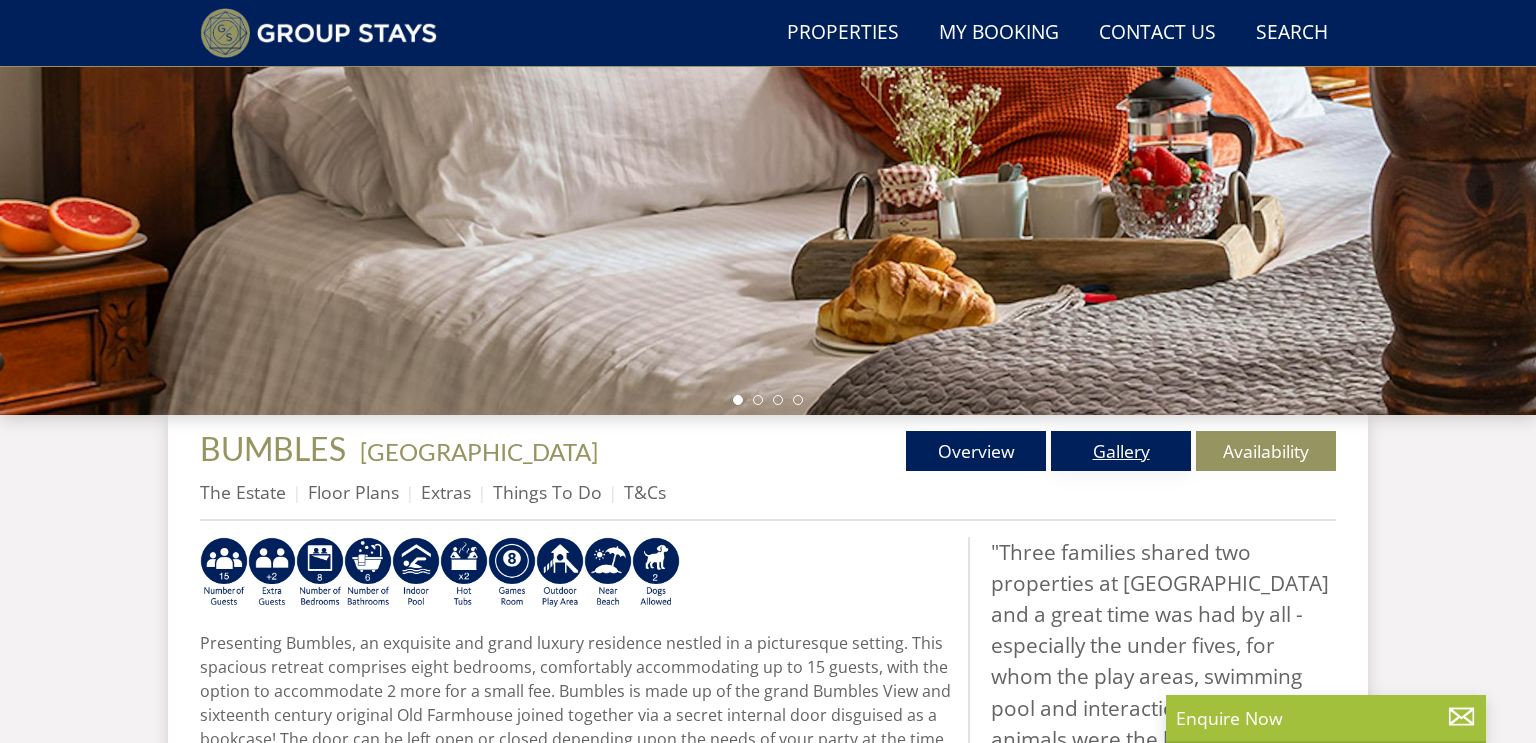 click on "Gallery" at bounding box center [1121, 451] 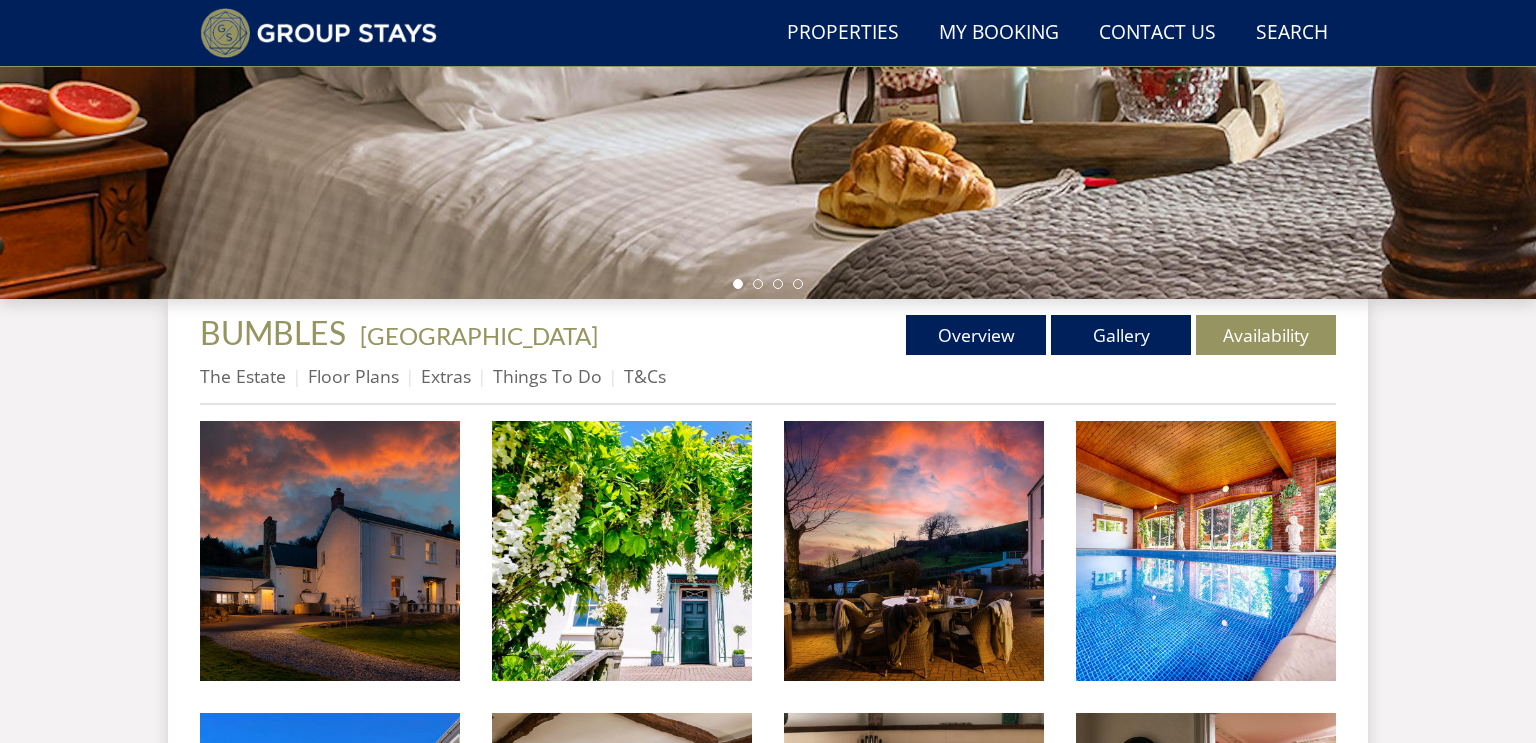 scroll, scrollTop: 524, scrollLeft: 0, axis: vertical 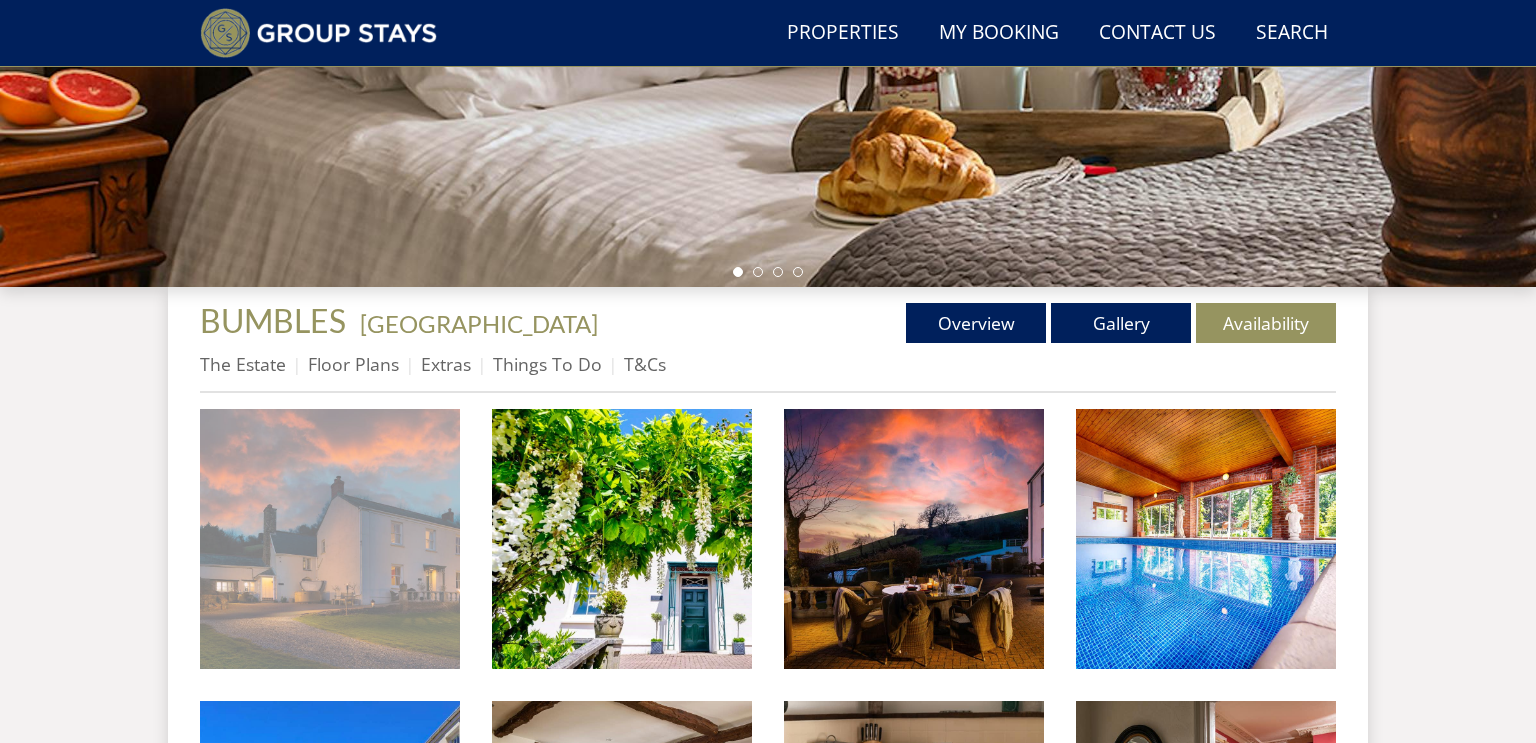 click at bounding box center [330, 539] 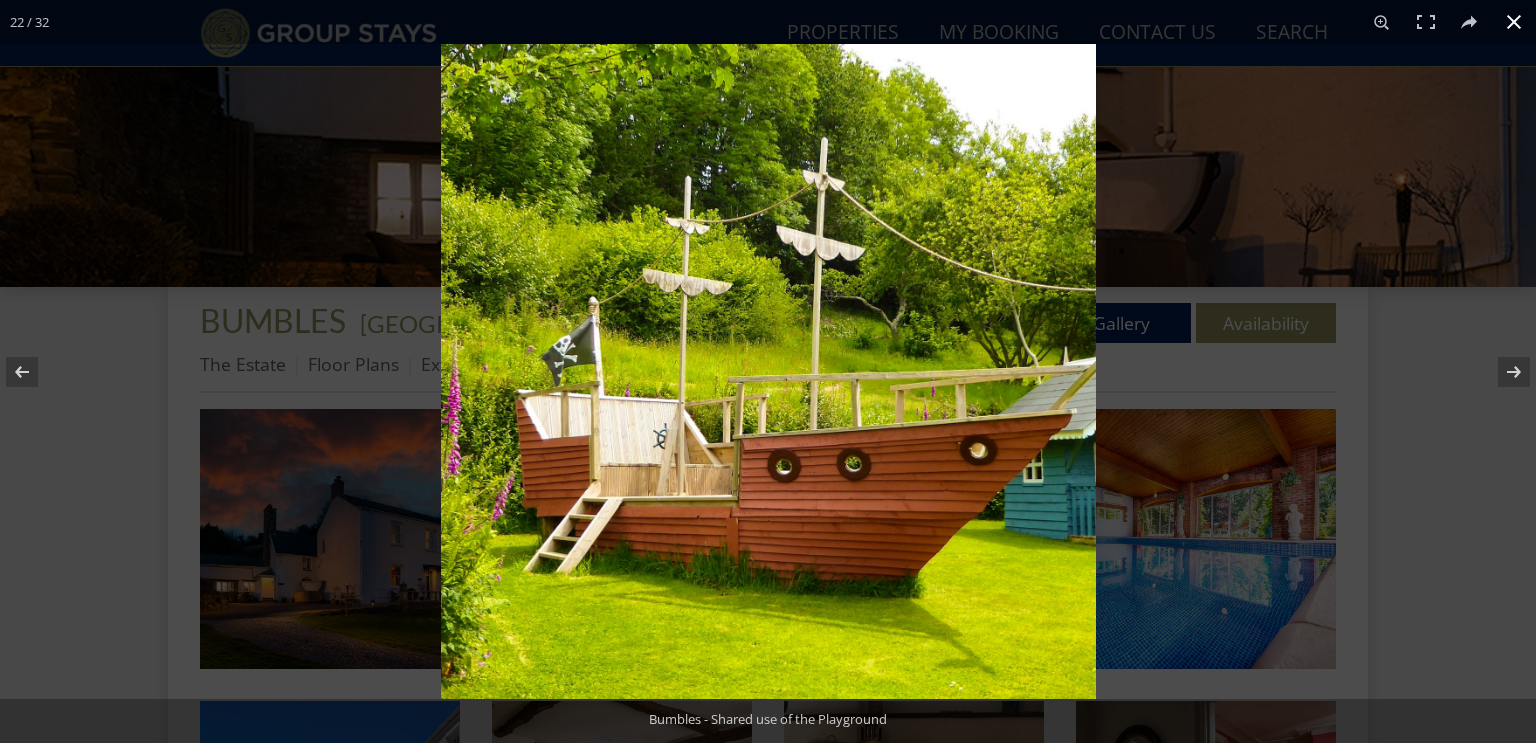 click at bounding box center (1514, 22) 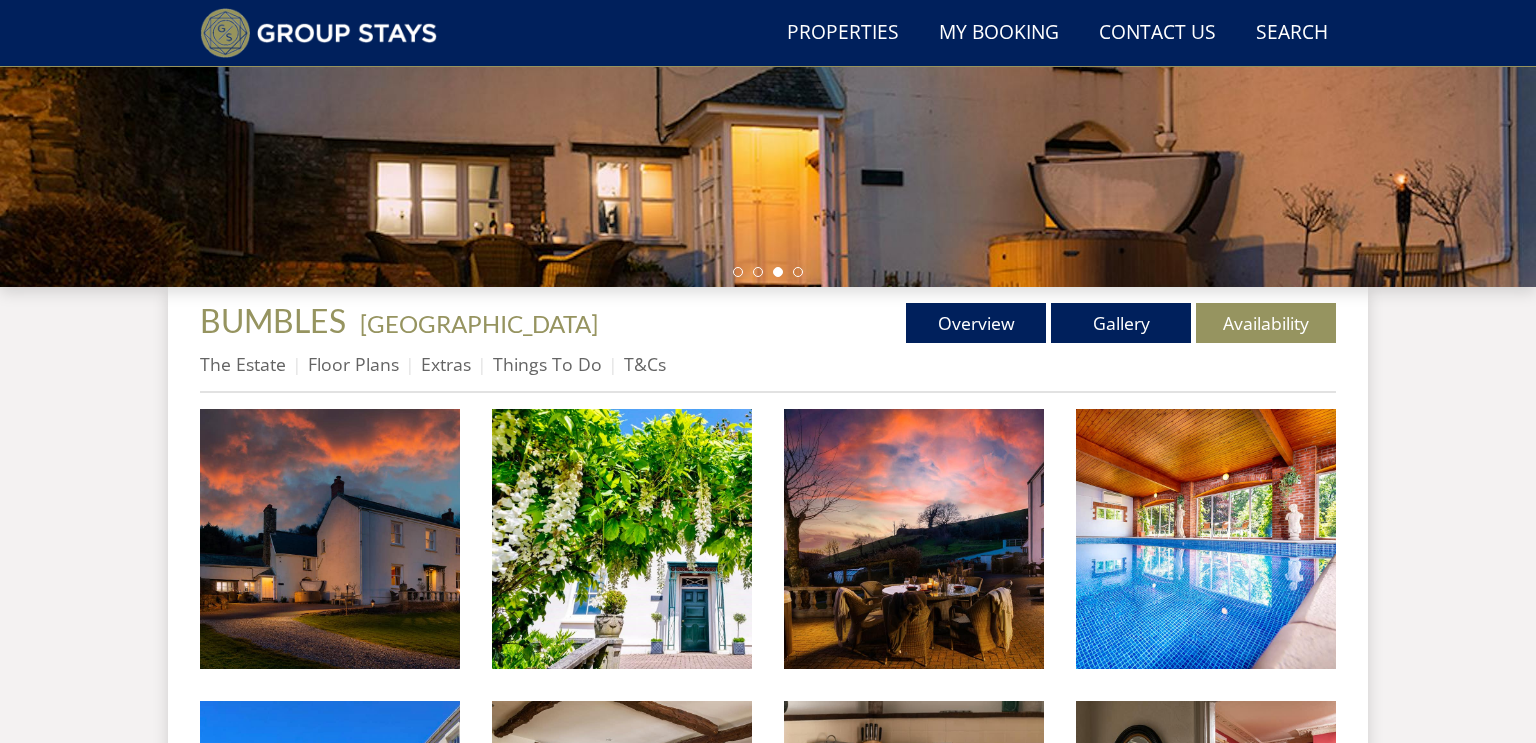 scroll, scrollTop: 396, scrollLeft: 0, axis: vertical 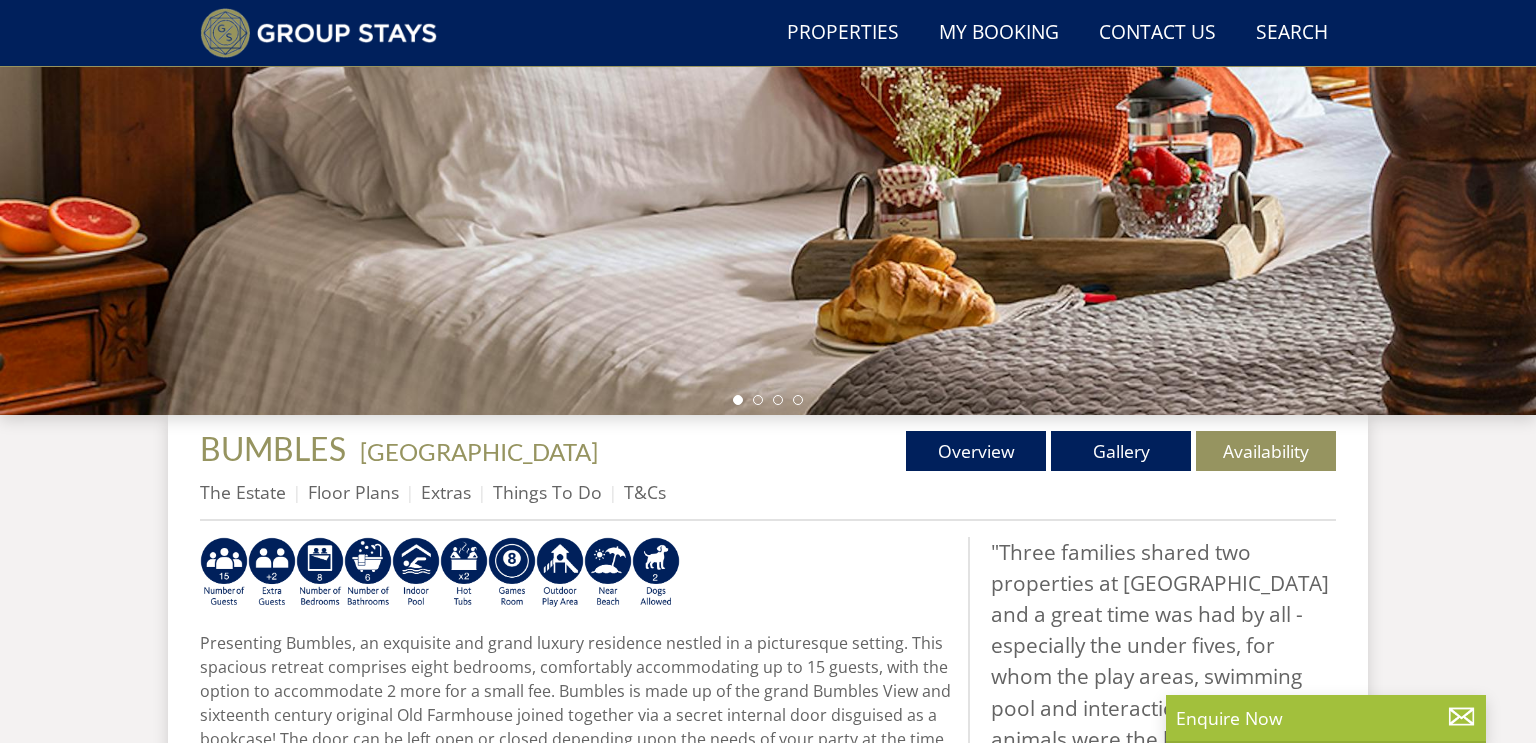 select on "14" 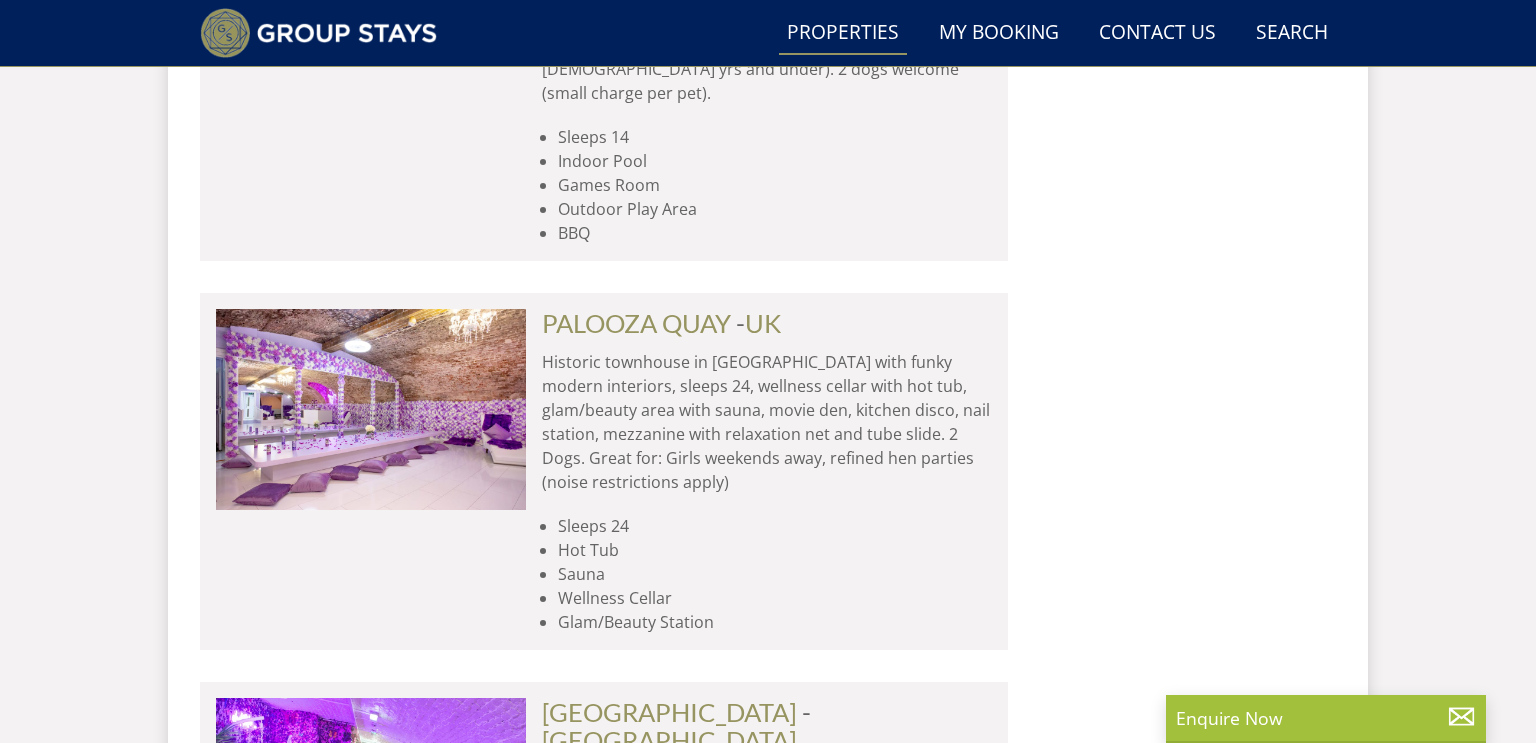 scroll, scrollTop: 10961, scrollLeft: 0, axis: vertical 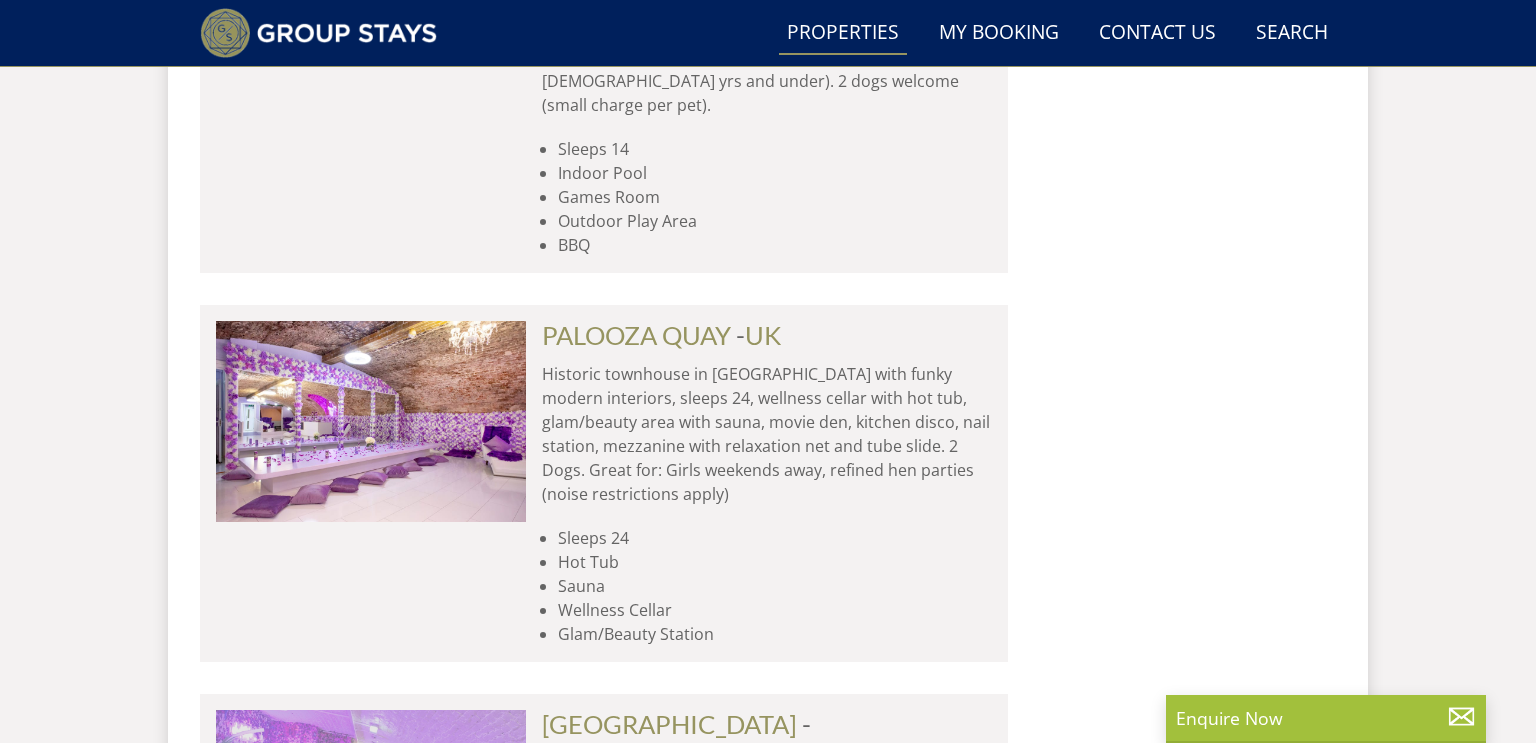 click at bounding box center [371, 810] 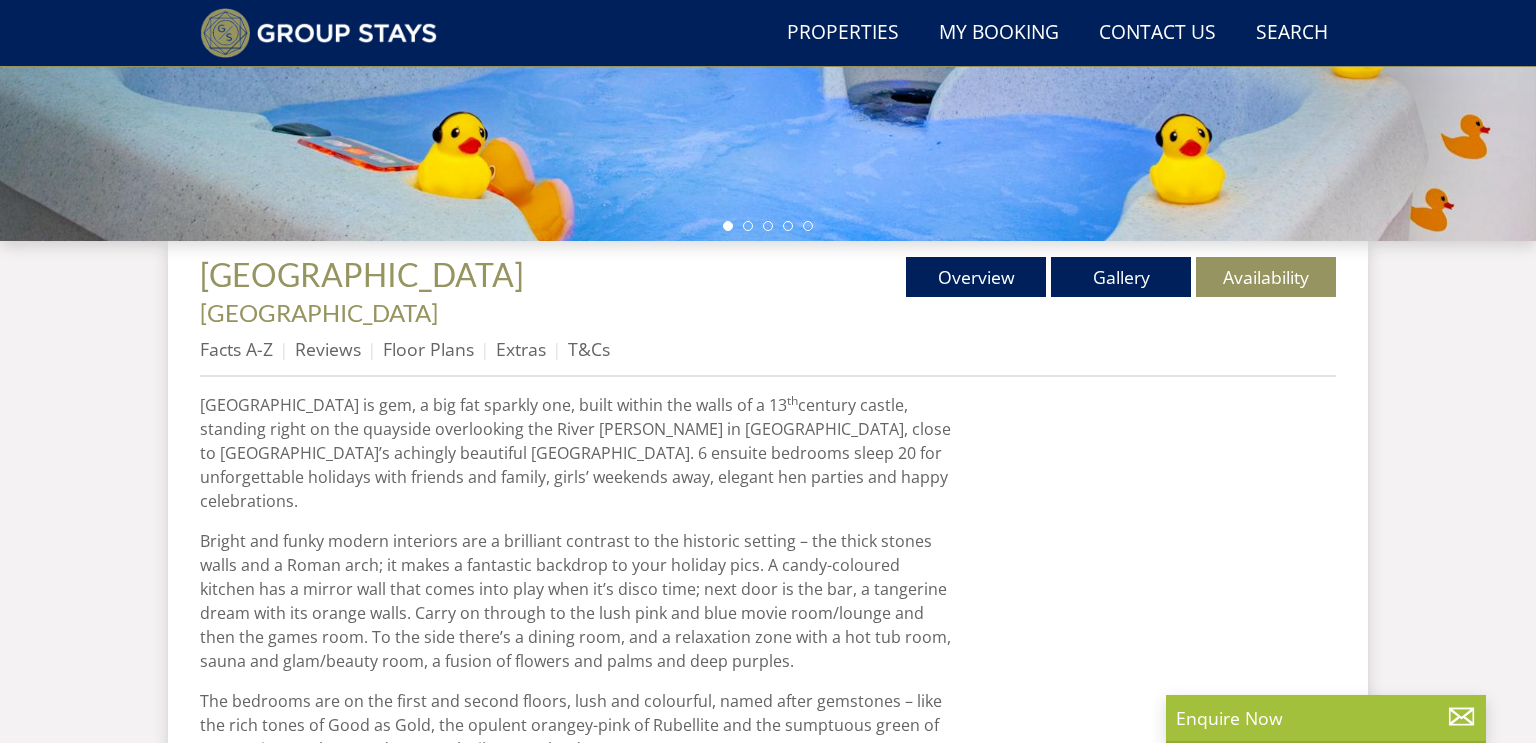 scroll, scrollTop: 568, scrollLeft: 0, axis: vertical 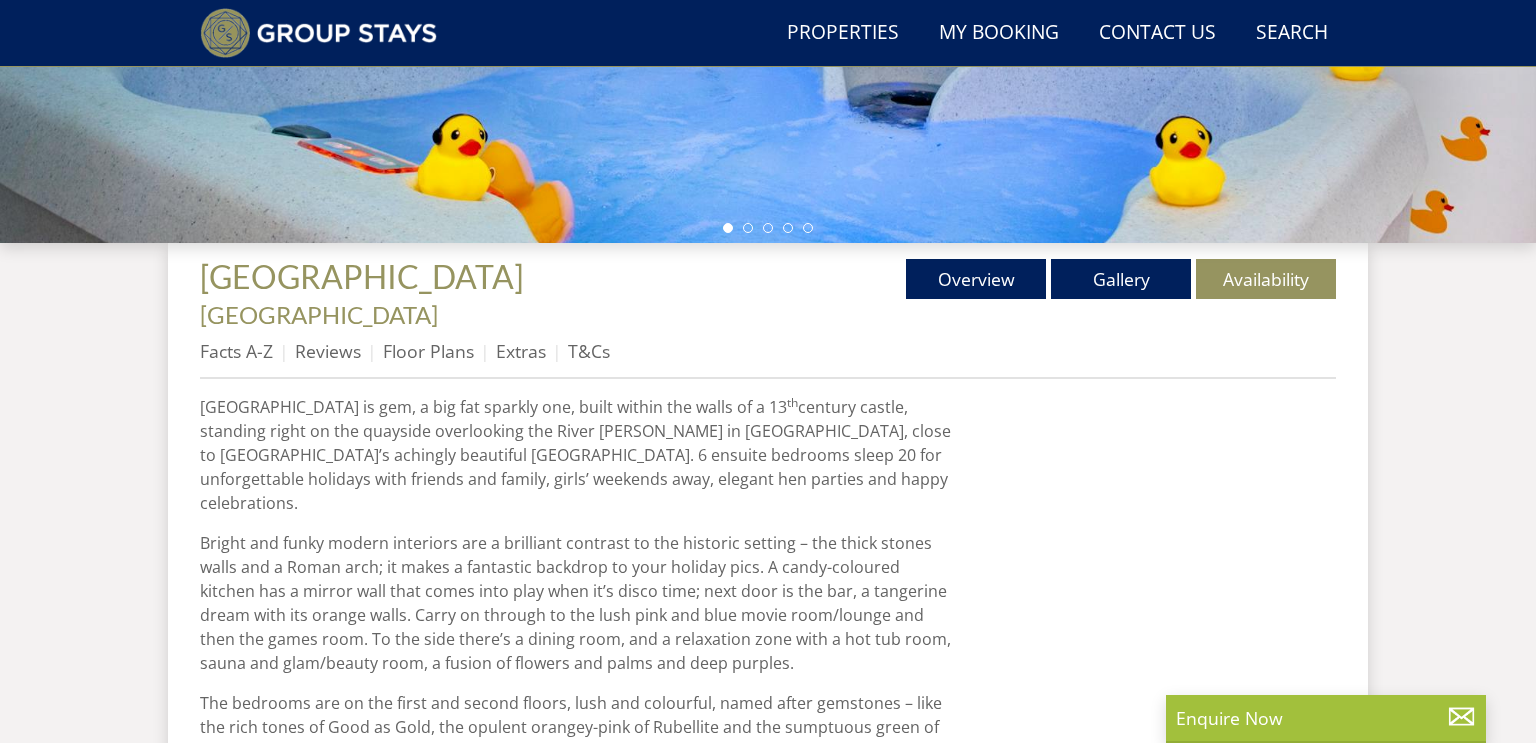 click at bounding box center (768, 228) 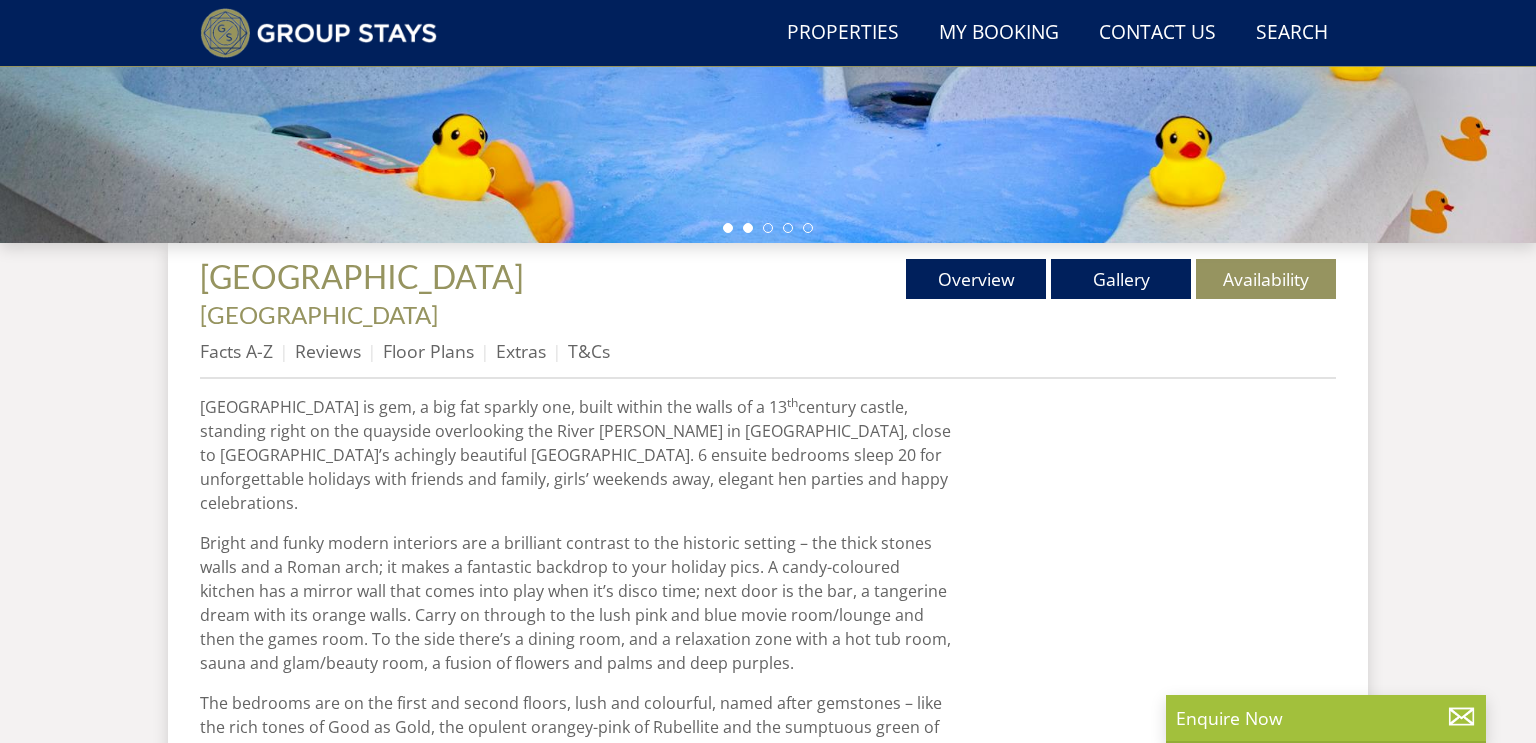 click at bounding box center [748, 228] 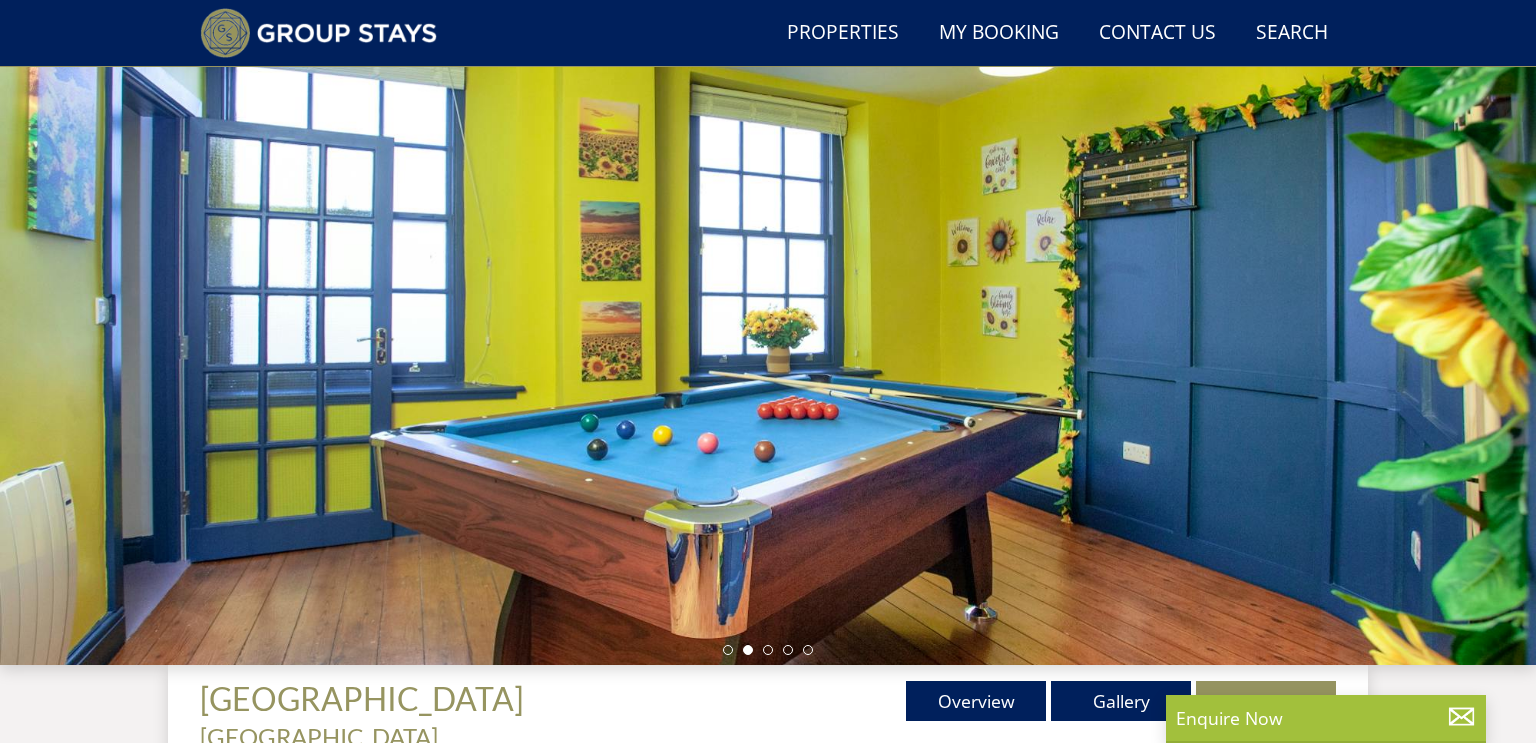 scroll, scrollTop: 138, scrollLeft: 0, axis: vertical 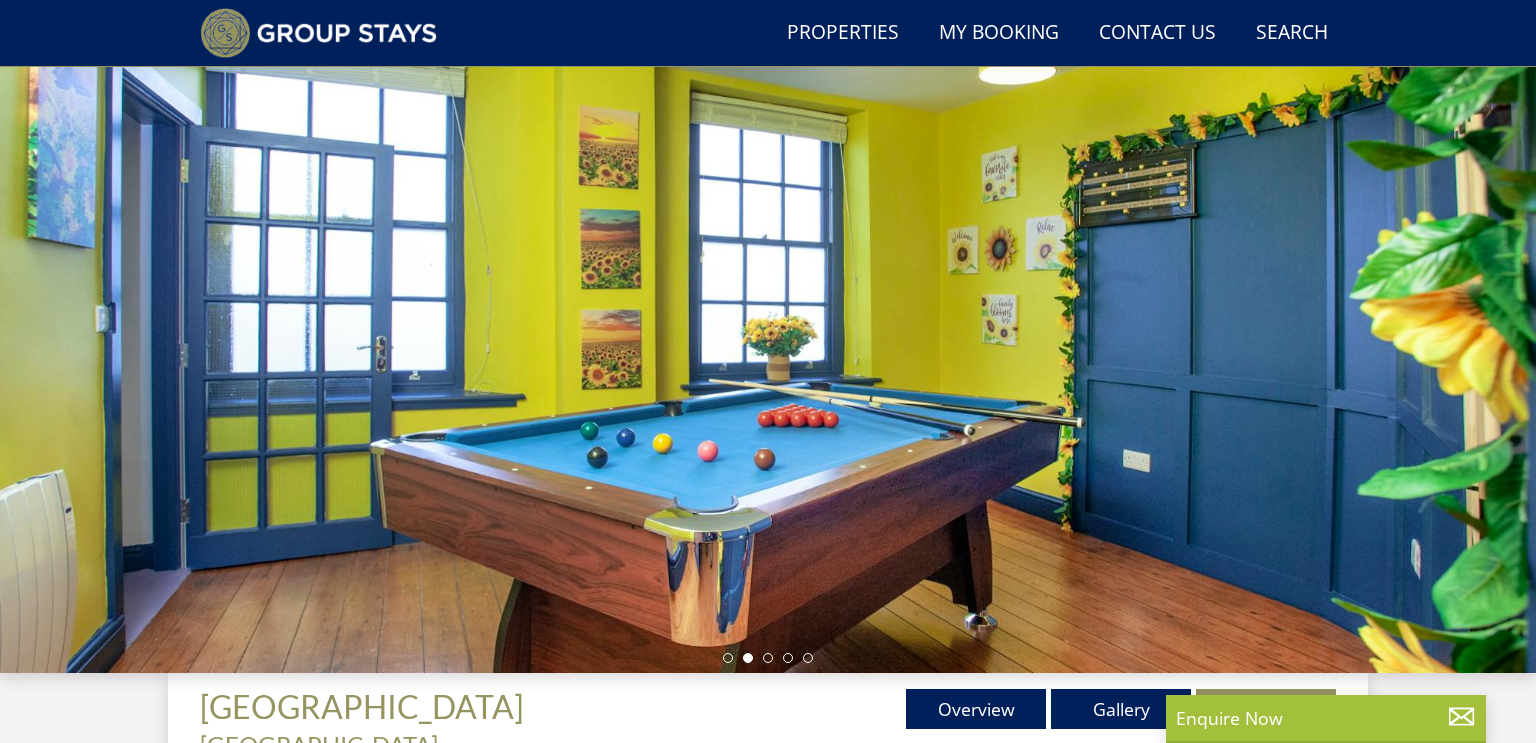 click at bounding box center [768, 323] 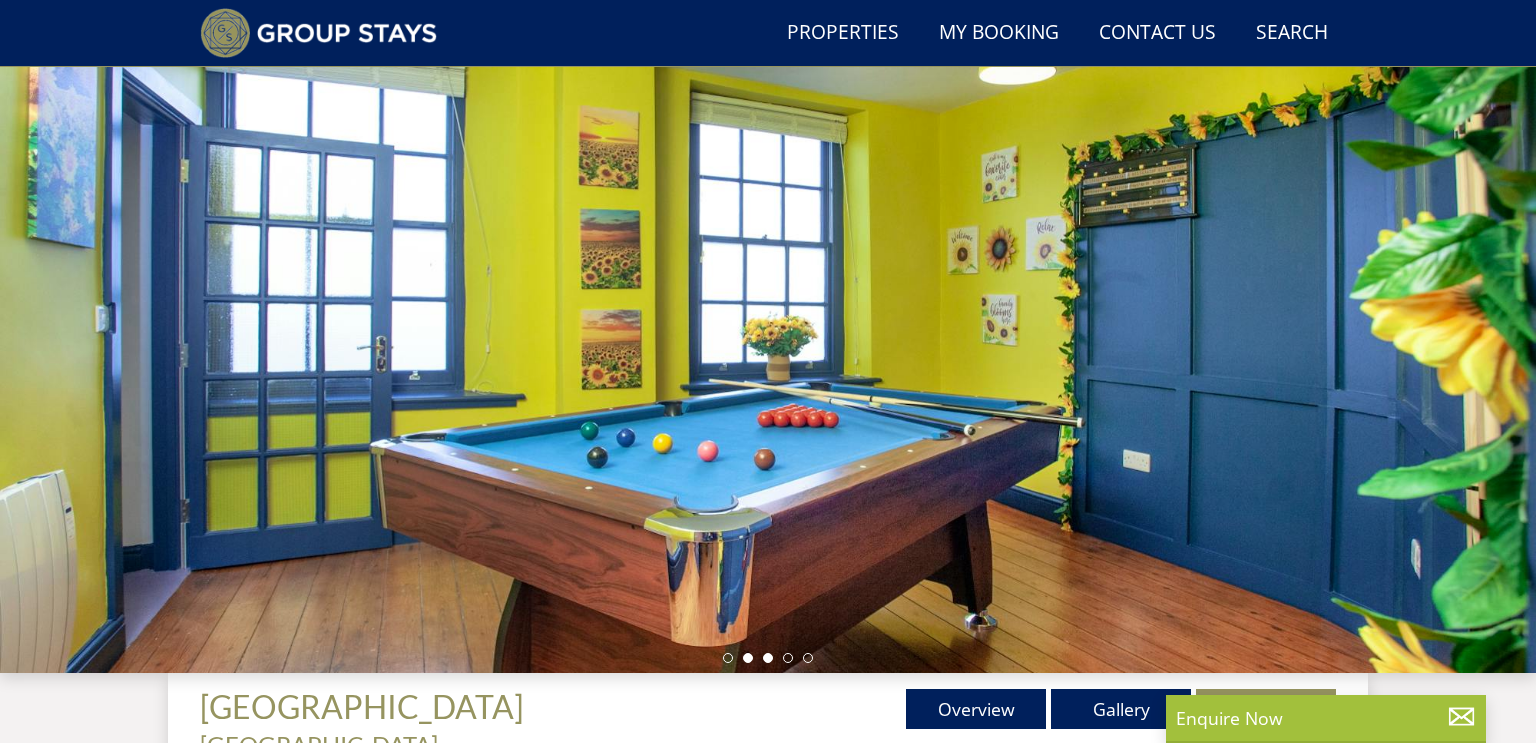 click at bounding box center [768, 658] 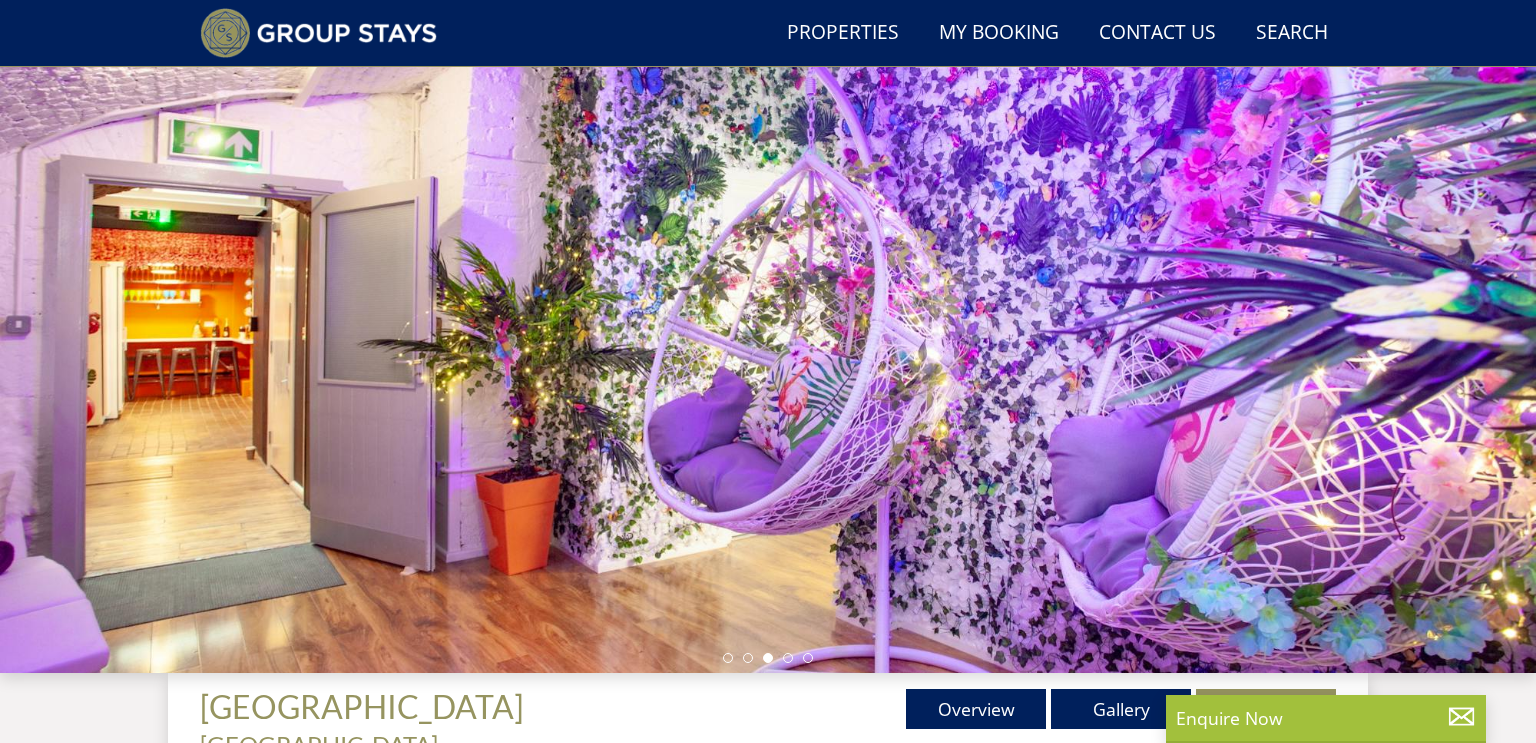 select on "14" 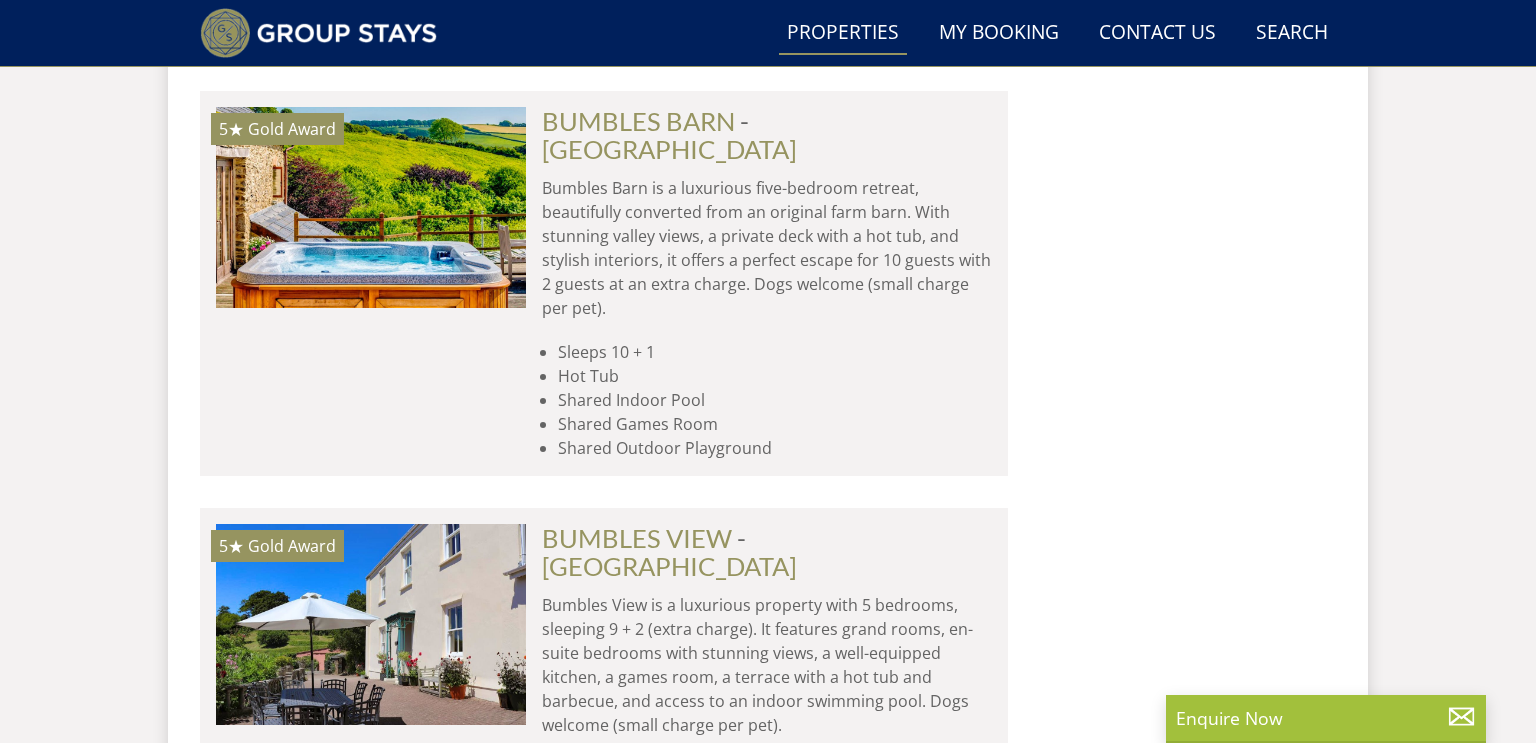 scroll, scrollTop: 12030, scrollLeft: 0, axis: vertical 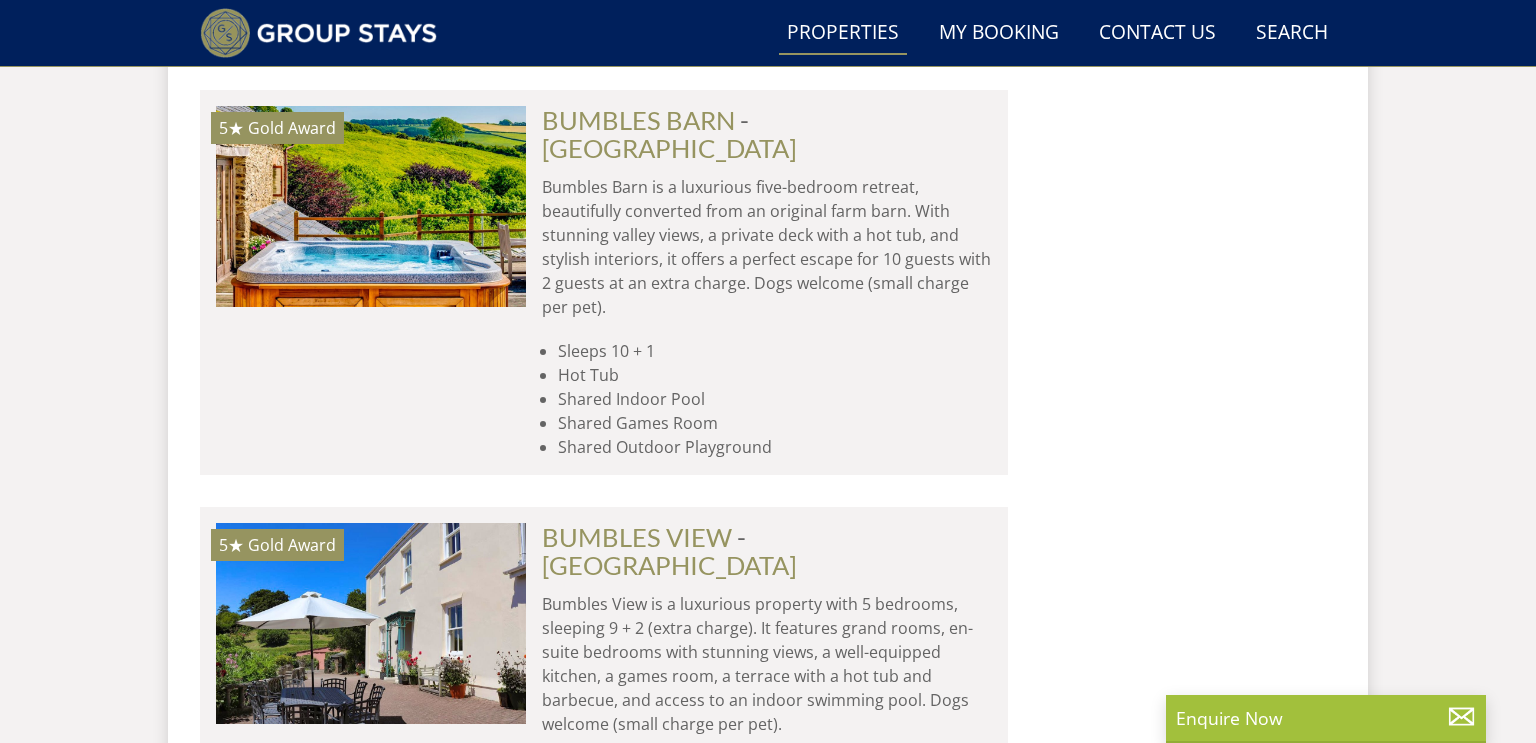 click at bounding box center (371, 940) 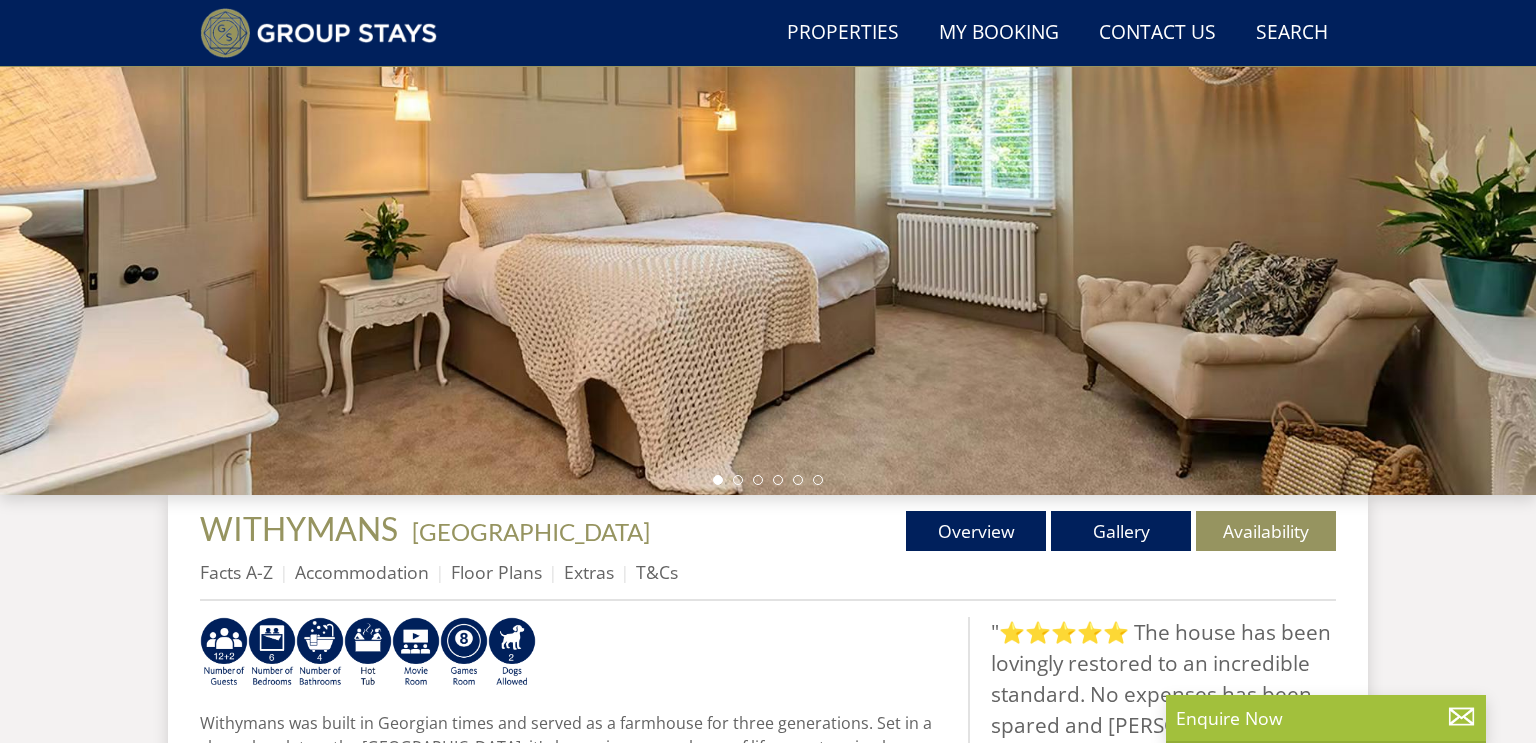 scroll, scrollTop: 321, scrollLeft: 0, axis: vertical 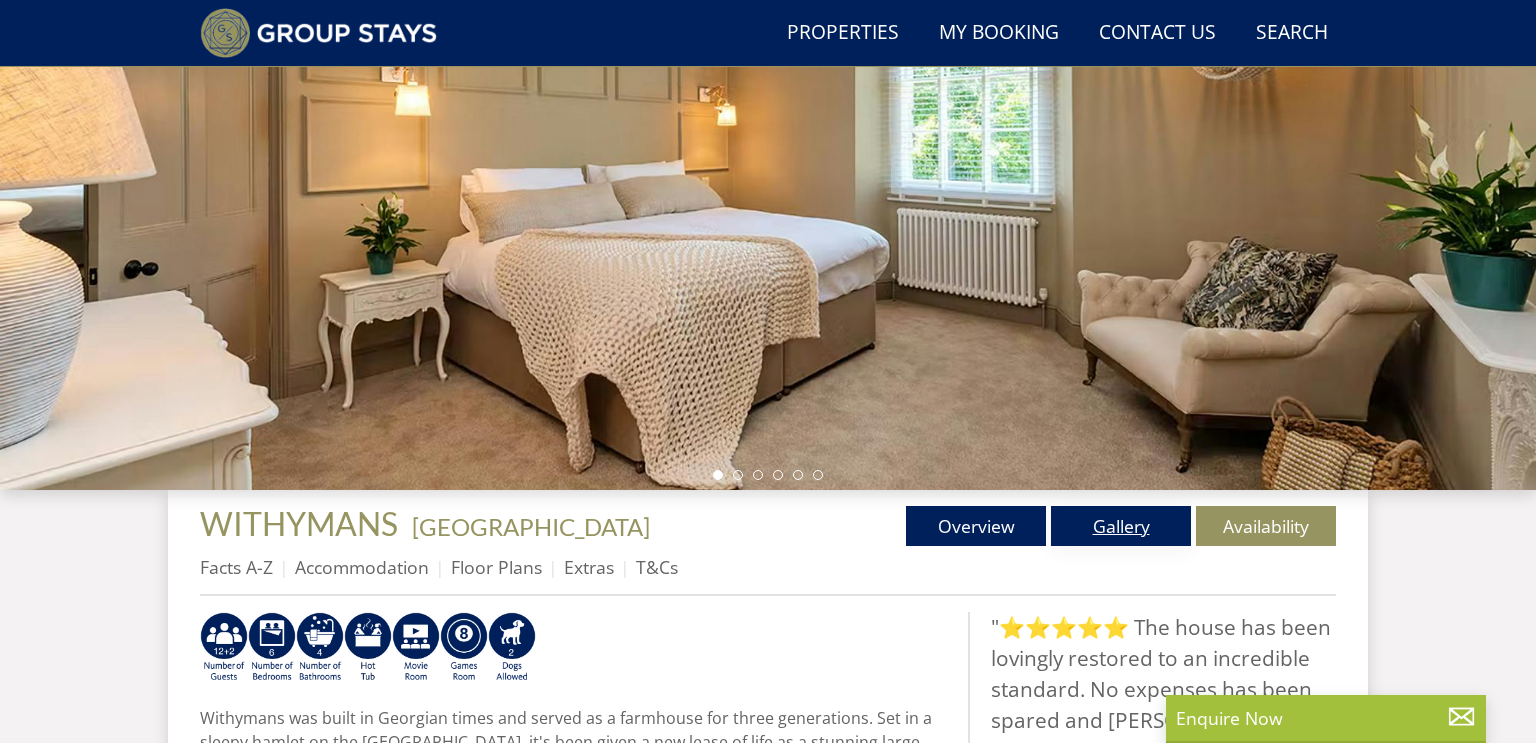 click on "Gallery" at bounding box center [1121, 526] 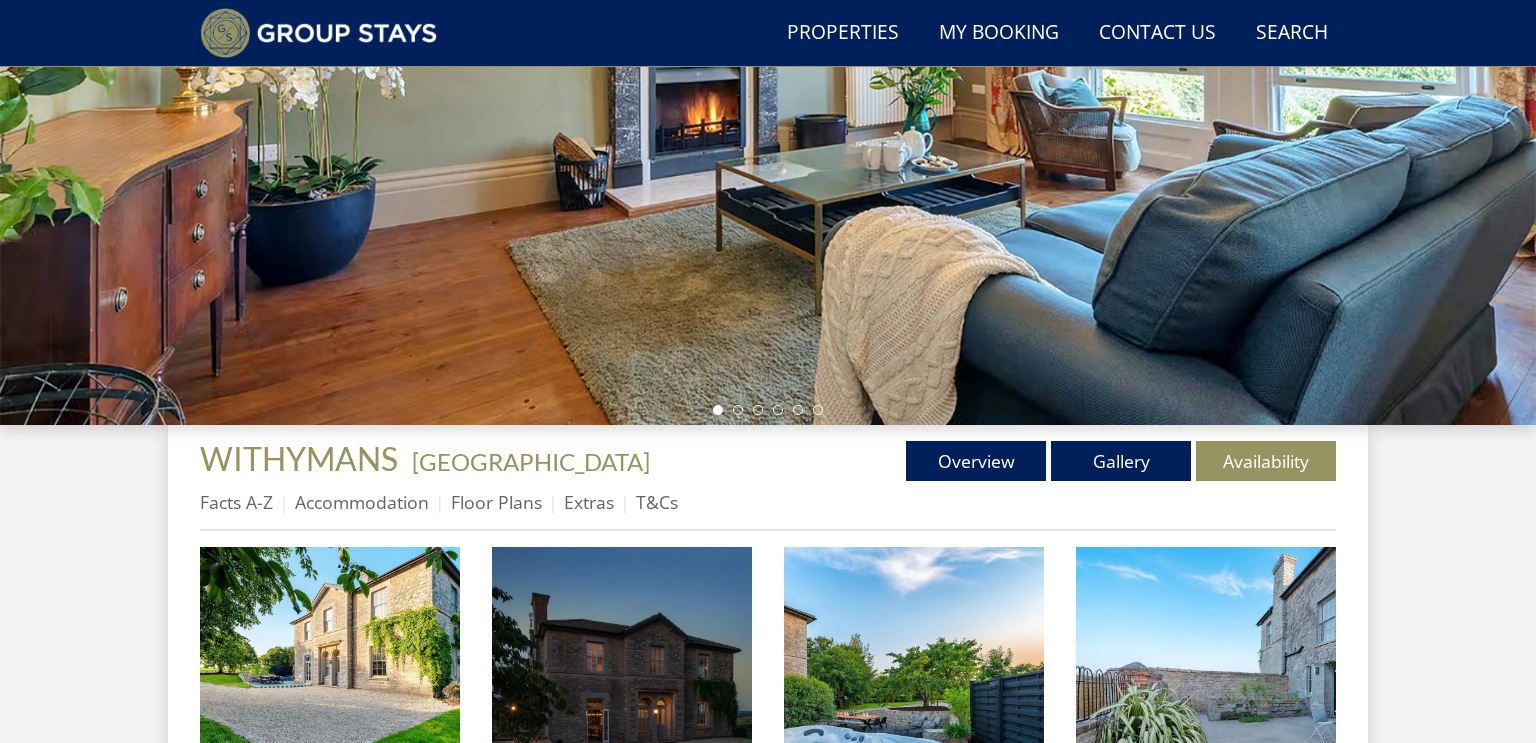 scroll, scrollTop: 393, scrollLeft: 0, axis: vertical 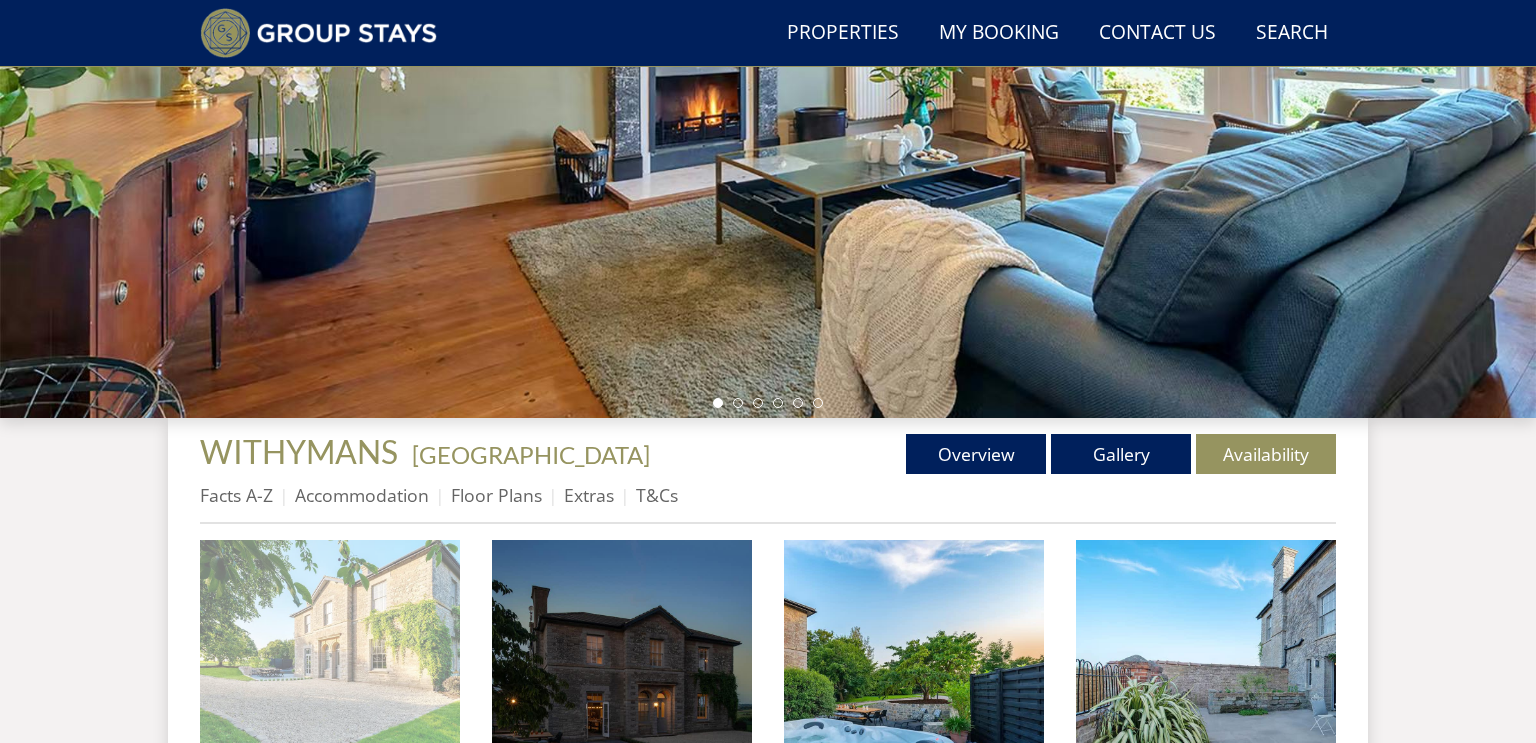 click at bounding box center (330, 670) 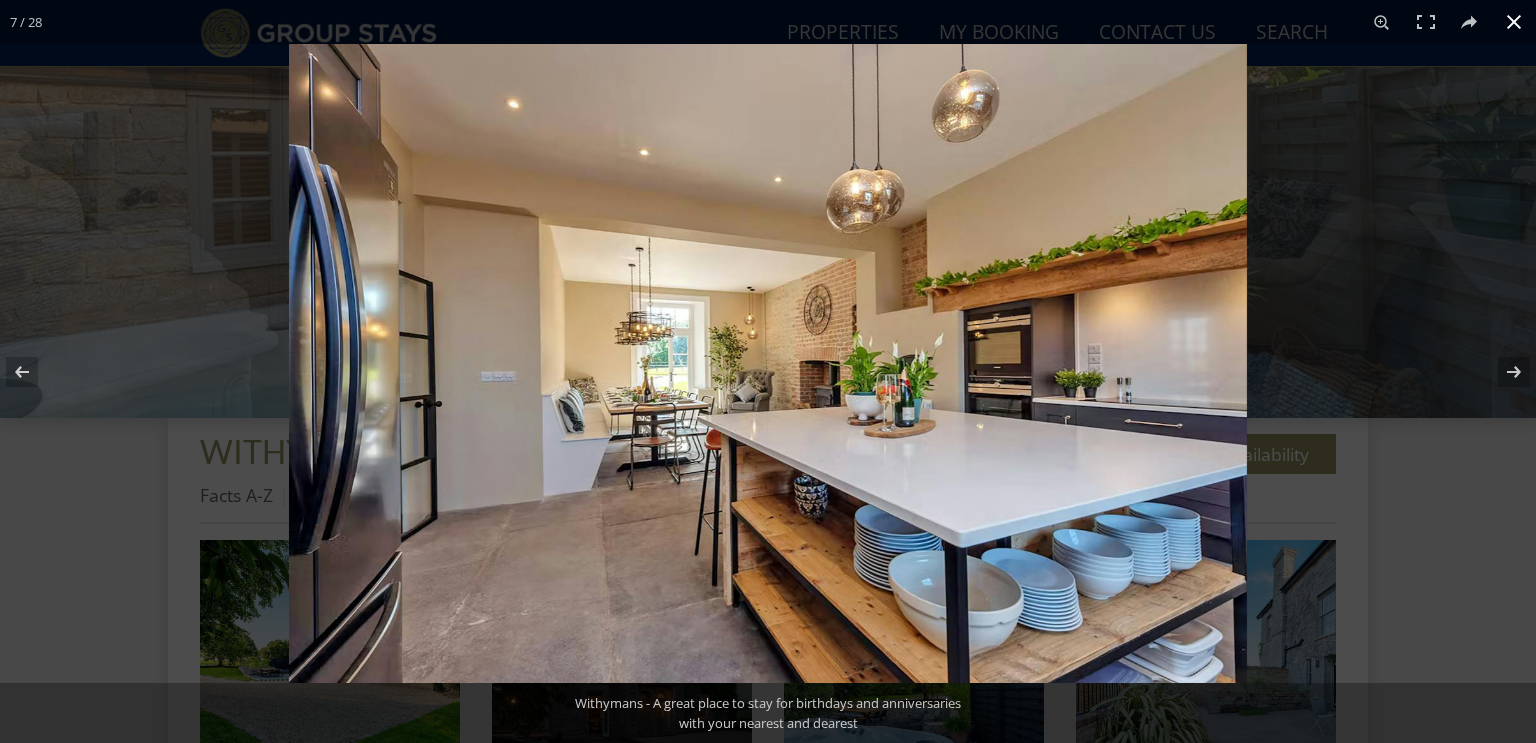 click at bounding box center [1514, 22] 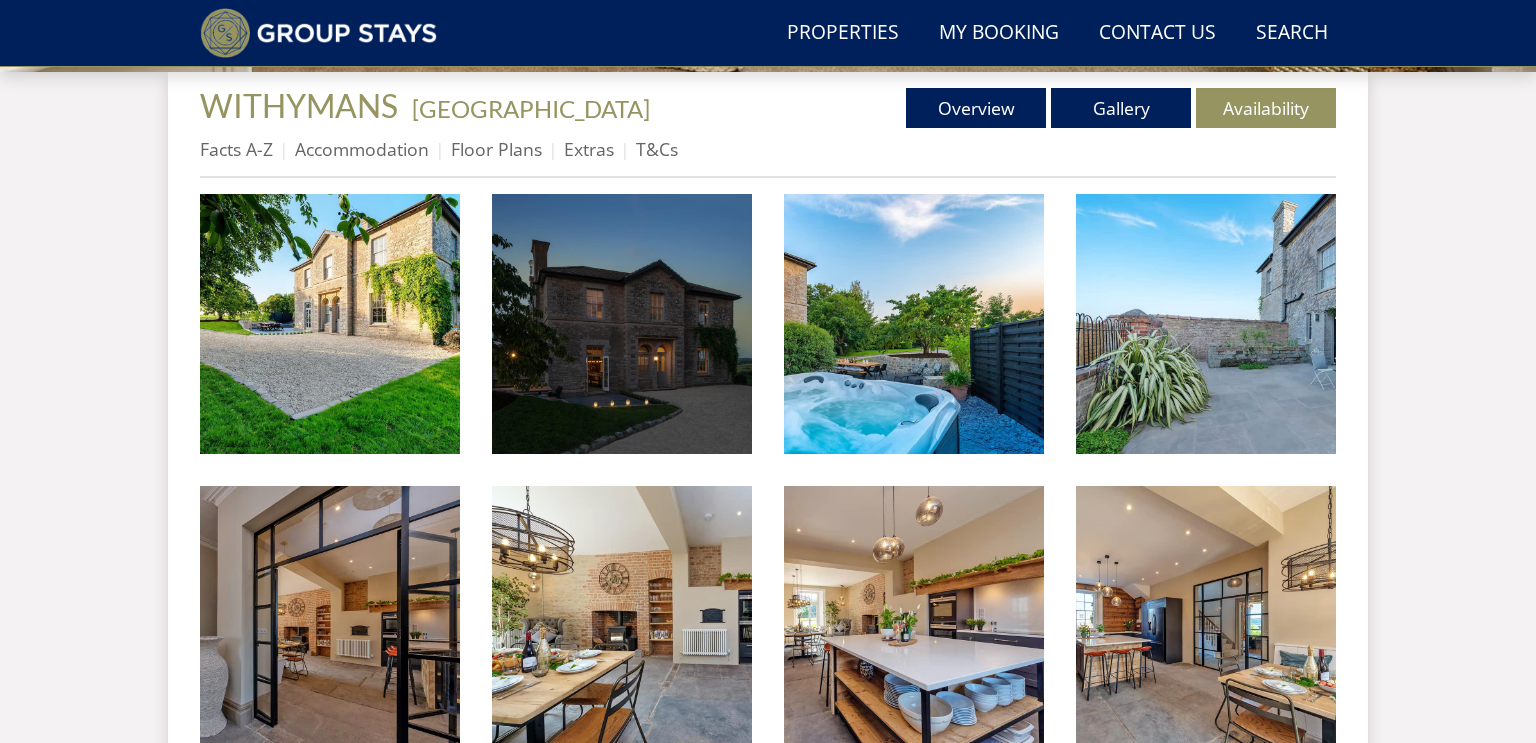 scroll, scrollTop: 740, scrollLeft: 0, axis: vertical 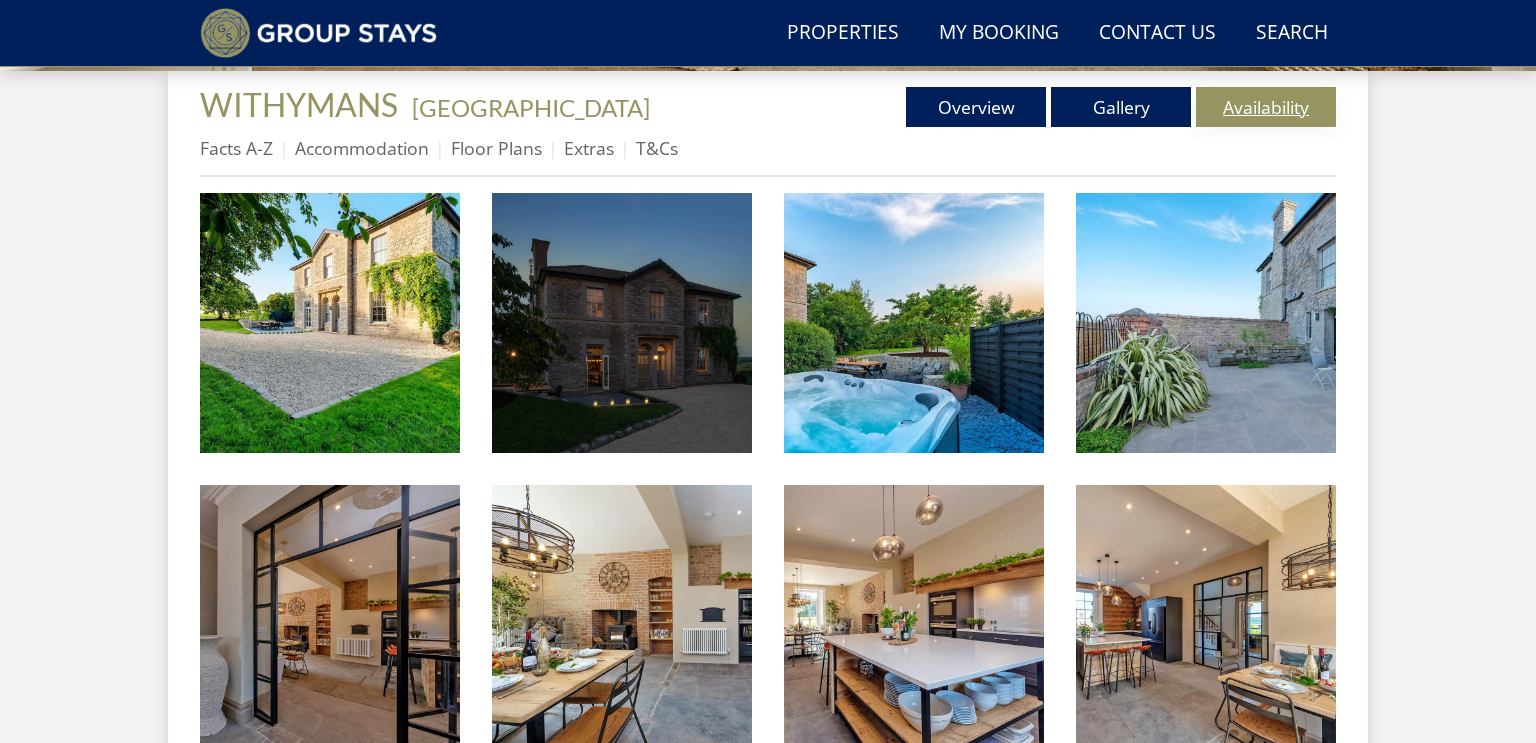 click on "Availability" at bounding box center (1266, 107) 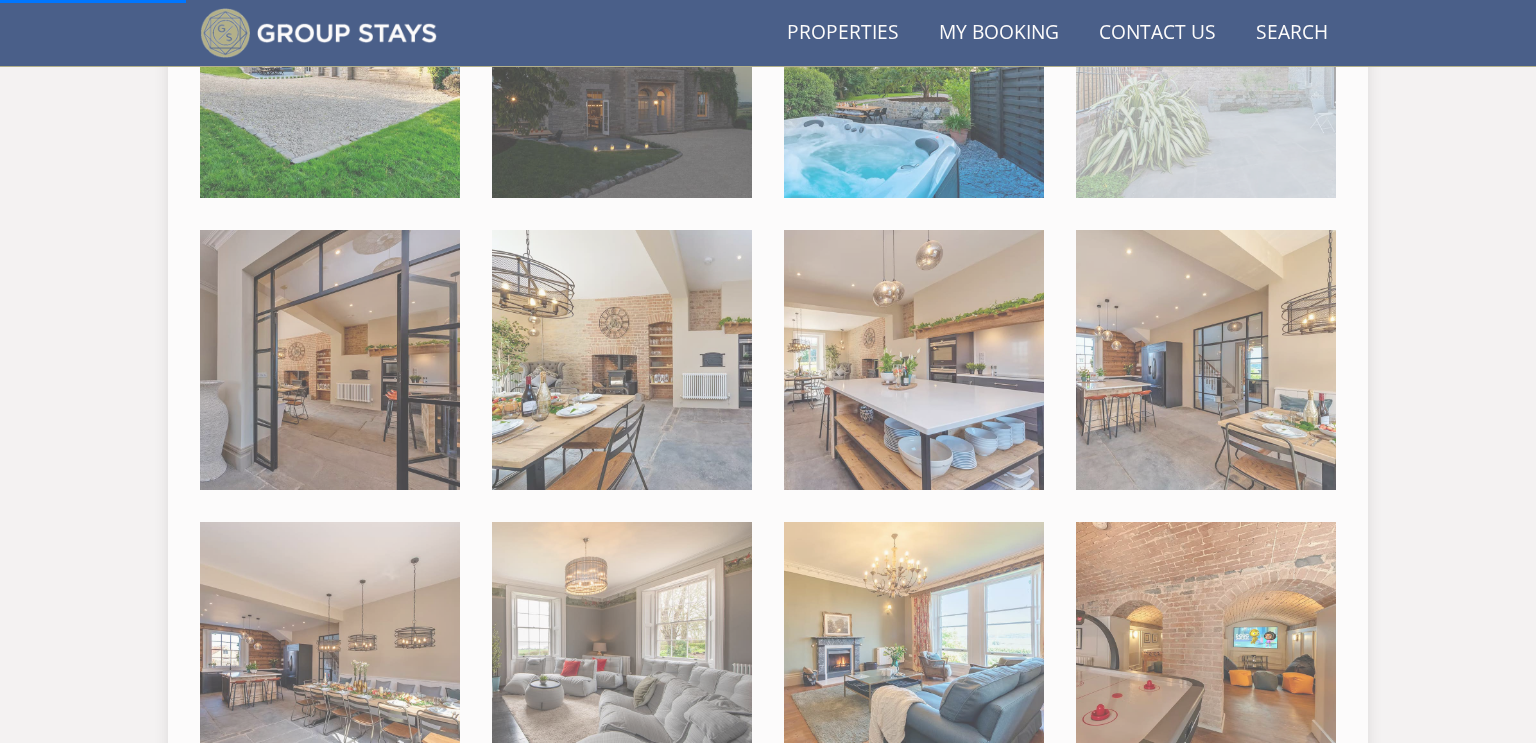 scroll, scrollTop: 1009, scrollLeft: 0, axis: vertical 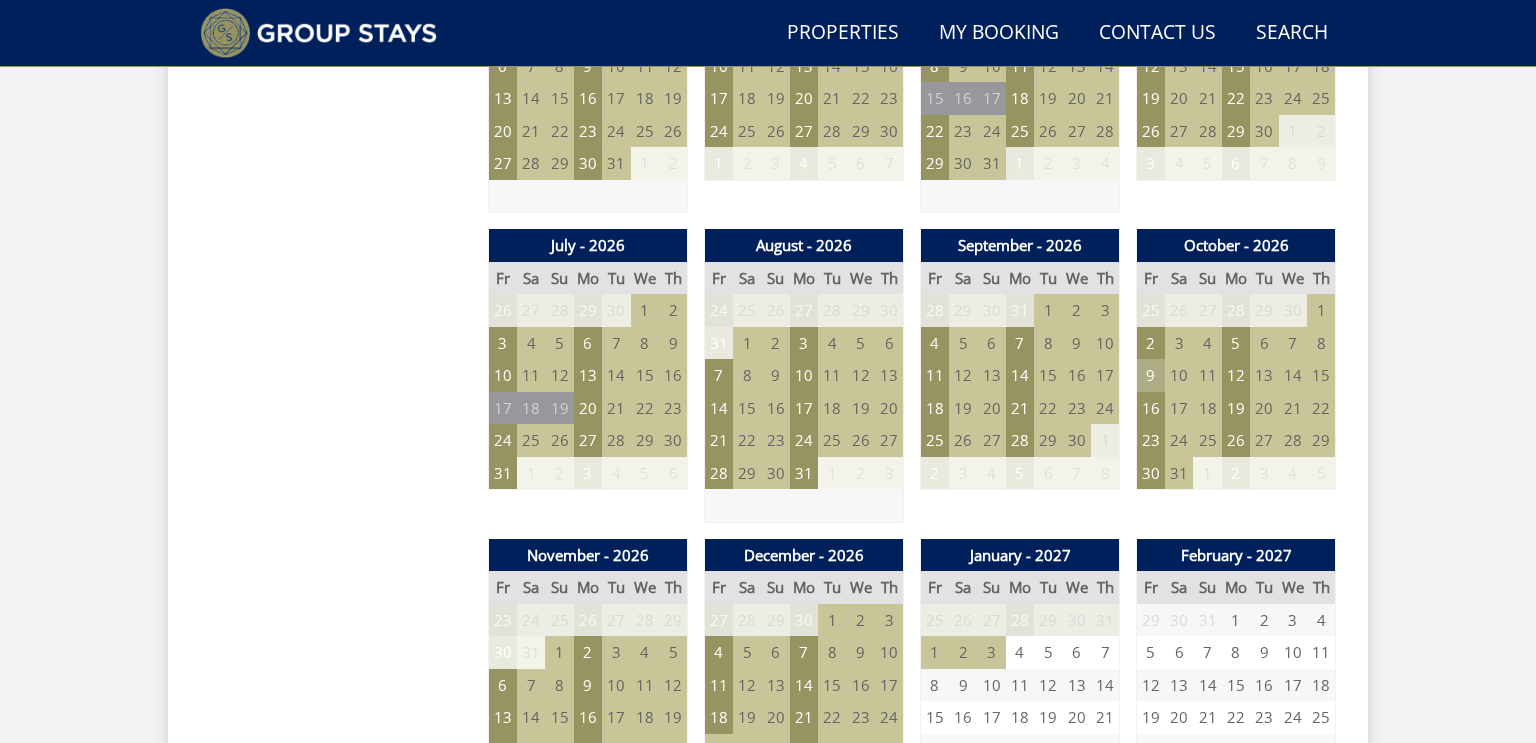 click on "9" at bounding box center (1151, 375) 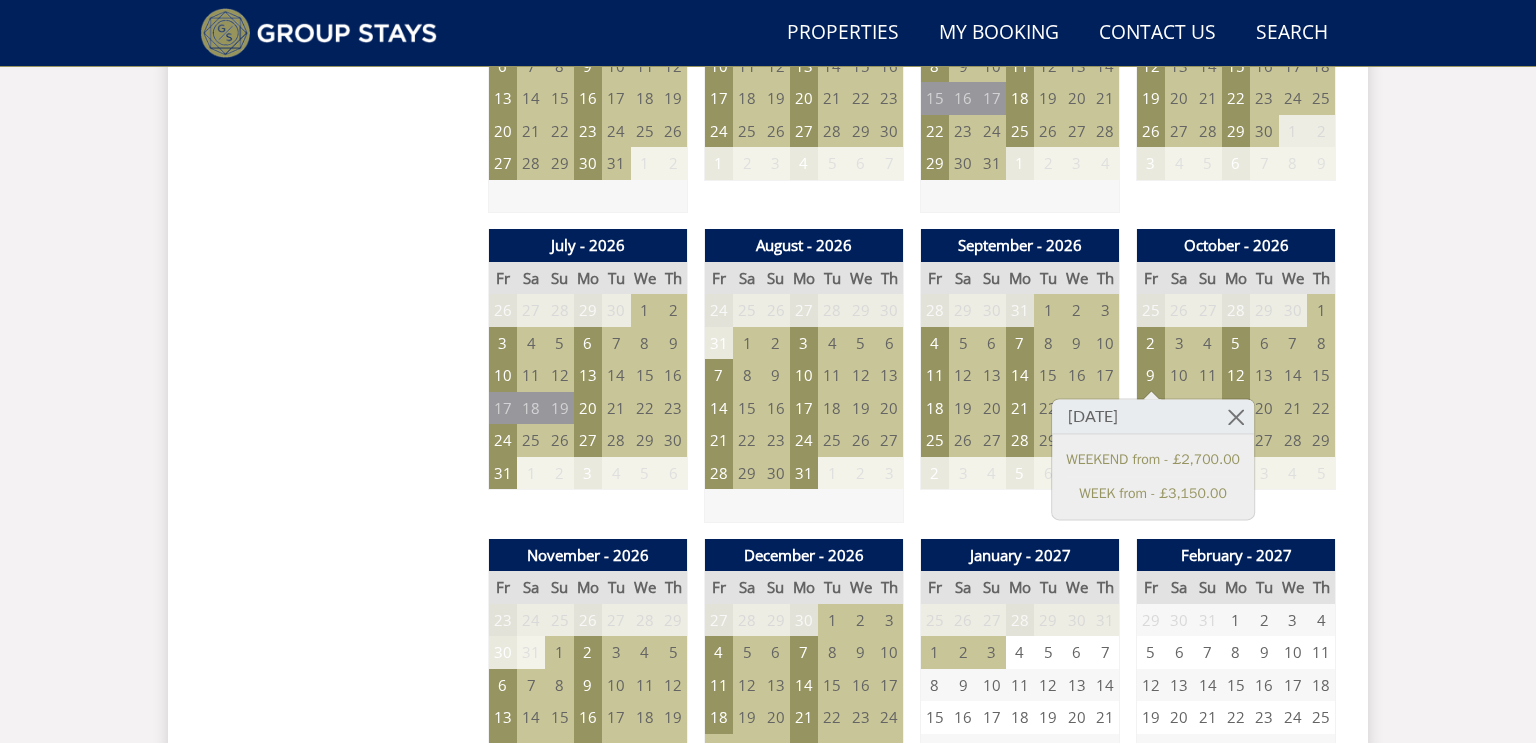 click on "Search
Menu
Properties
My Booking
Contact Us  01823 662231
Search  Check Availability
Guests
1
2
3
4
5
6
7
8
9
10
11
12
13
14
15
16
17
18
19
20
21
22
23
24
25
26
27
28
29
30
31
32
33
34
35
36
37
38
39
40
41
42
43
44
45
46
47
48
49
50
Date
11/07/2025
Search
-" at bounding box center [768, 257] 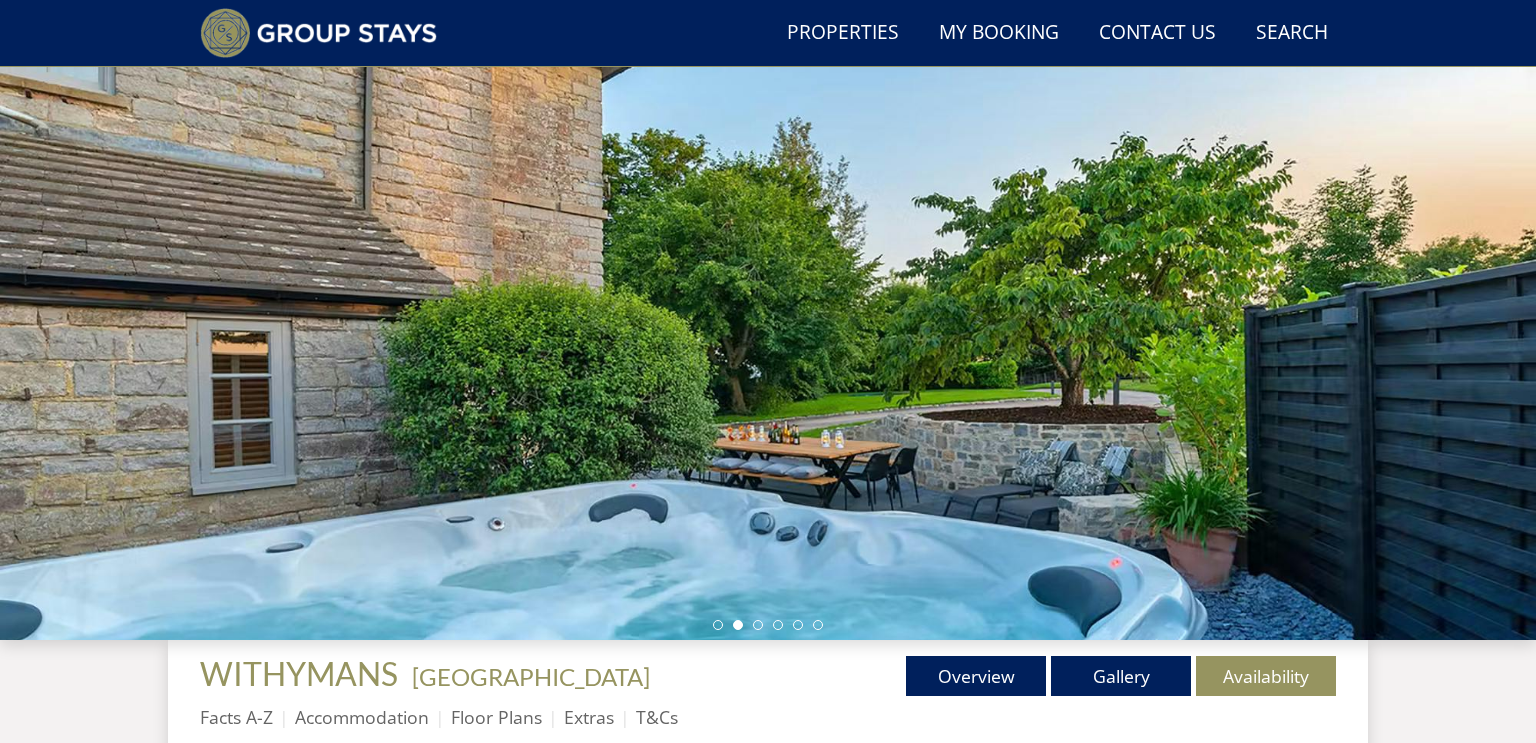scroll, scrollTop: 169, scrollLeft: 0, axis: vertical 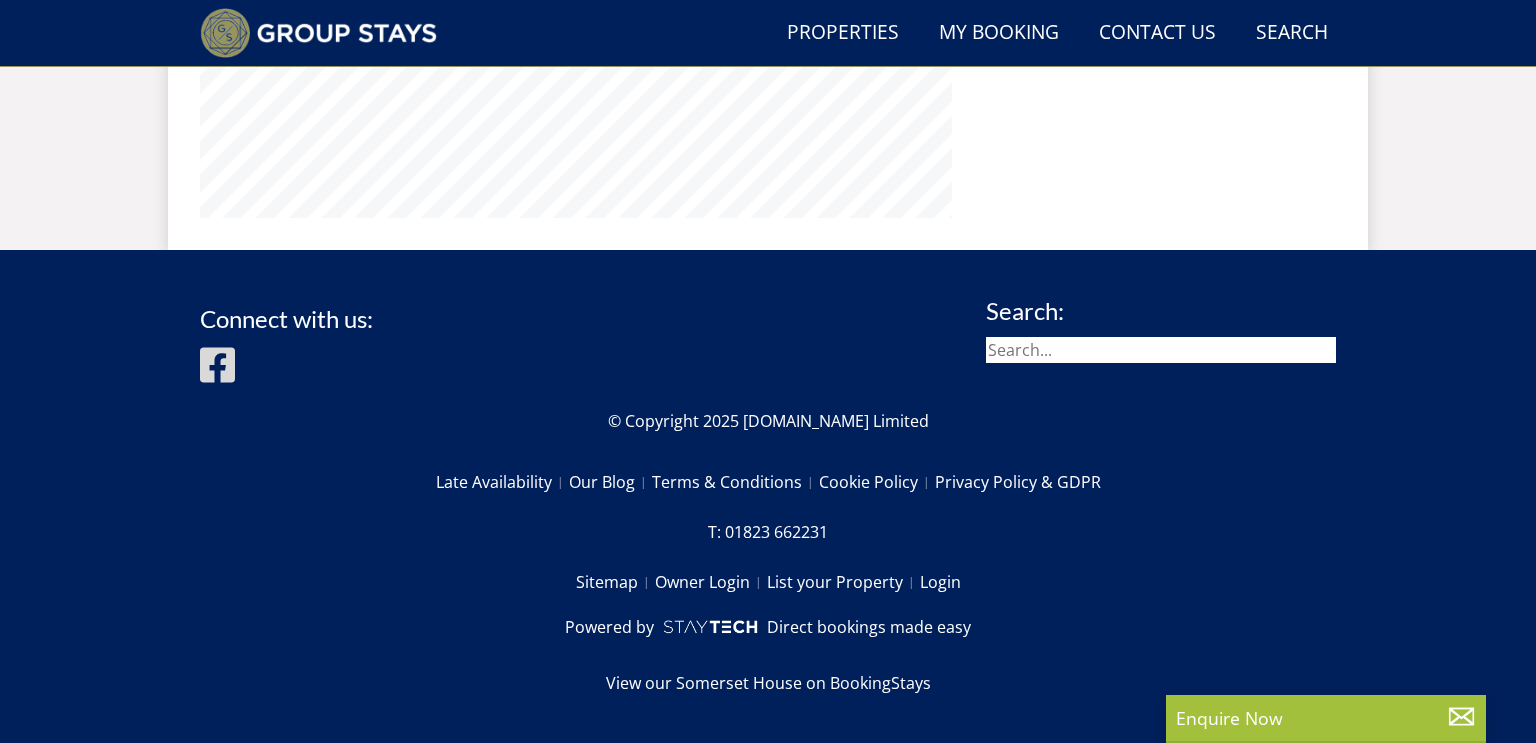 select on "14" 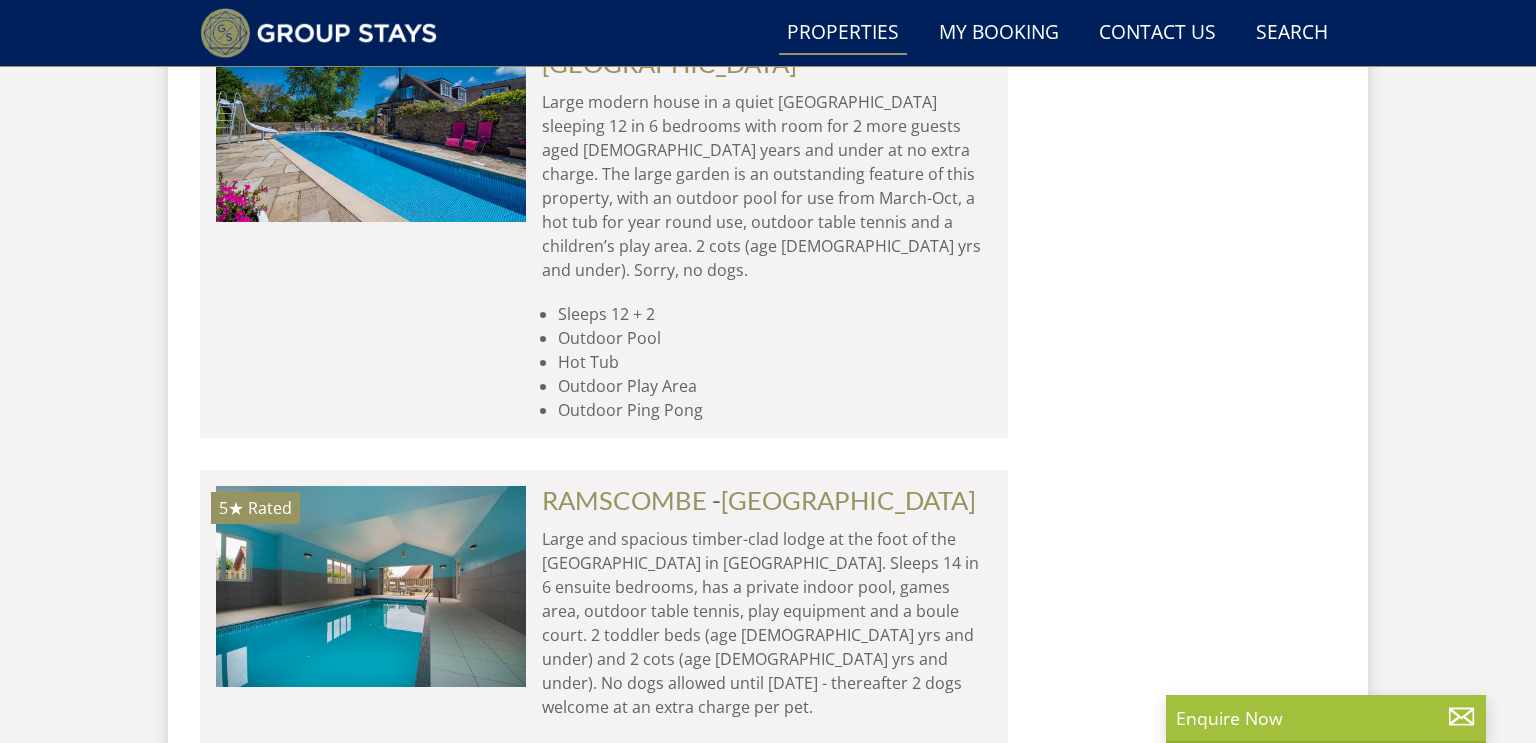 scroll, scrollTop: 13755, scrollLeft: 0, axis: vertical 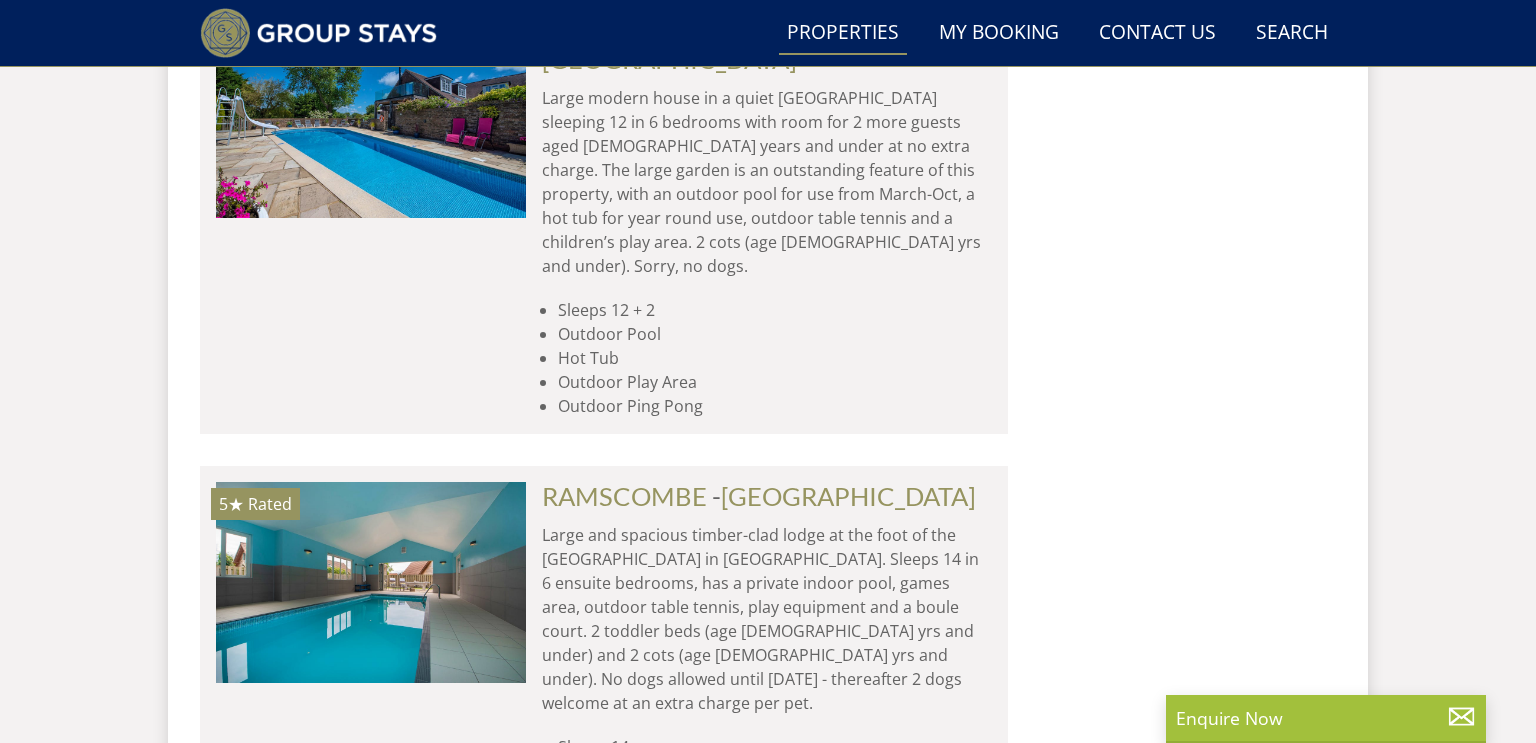 click at bounding box center [371, 919] 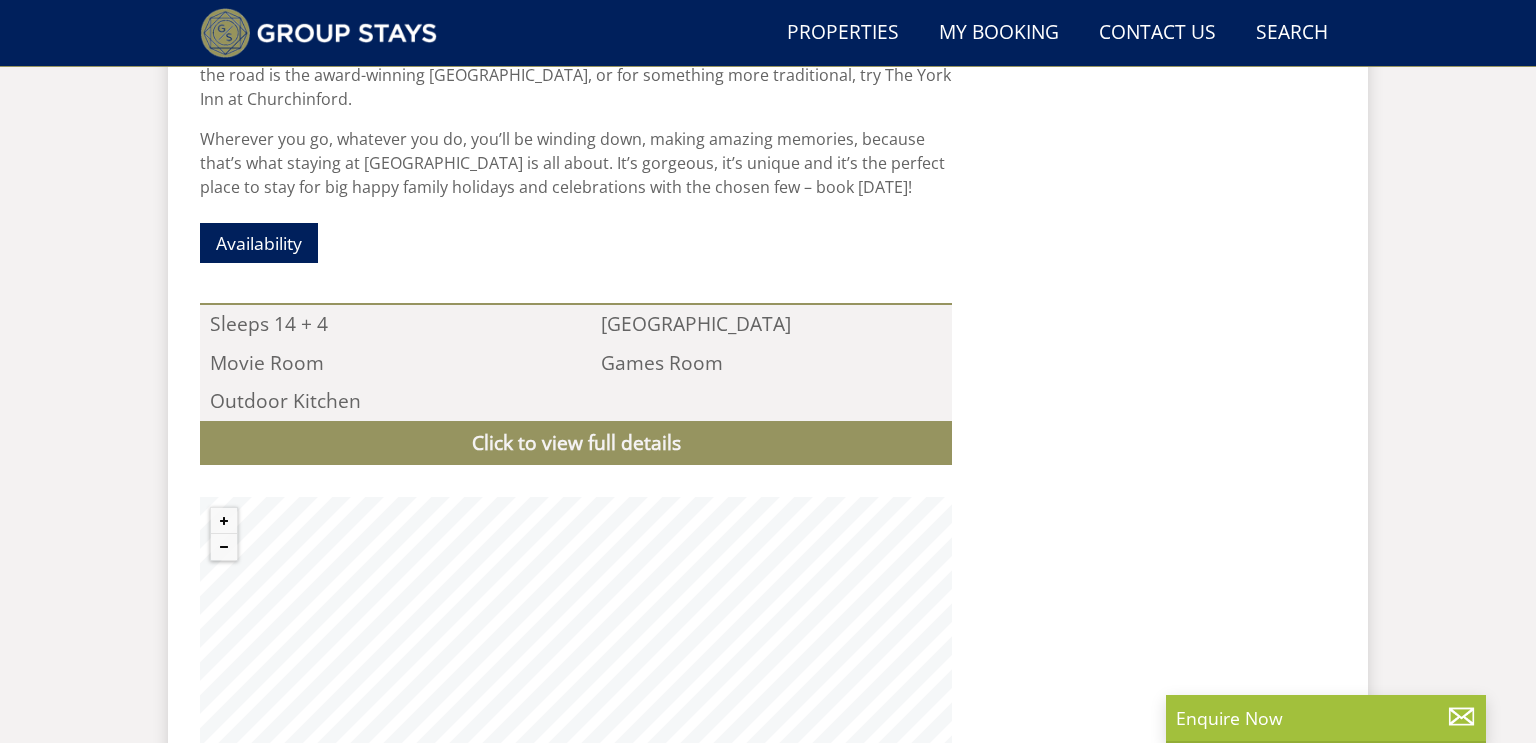 scroll, scrollTop: 1980, scrollLeft: 0, axis: vertical 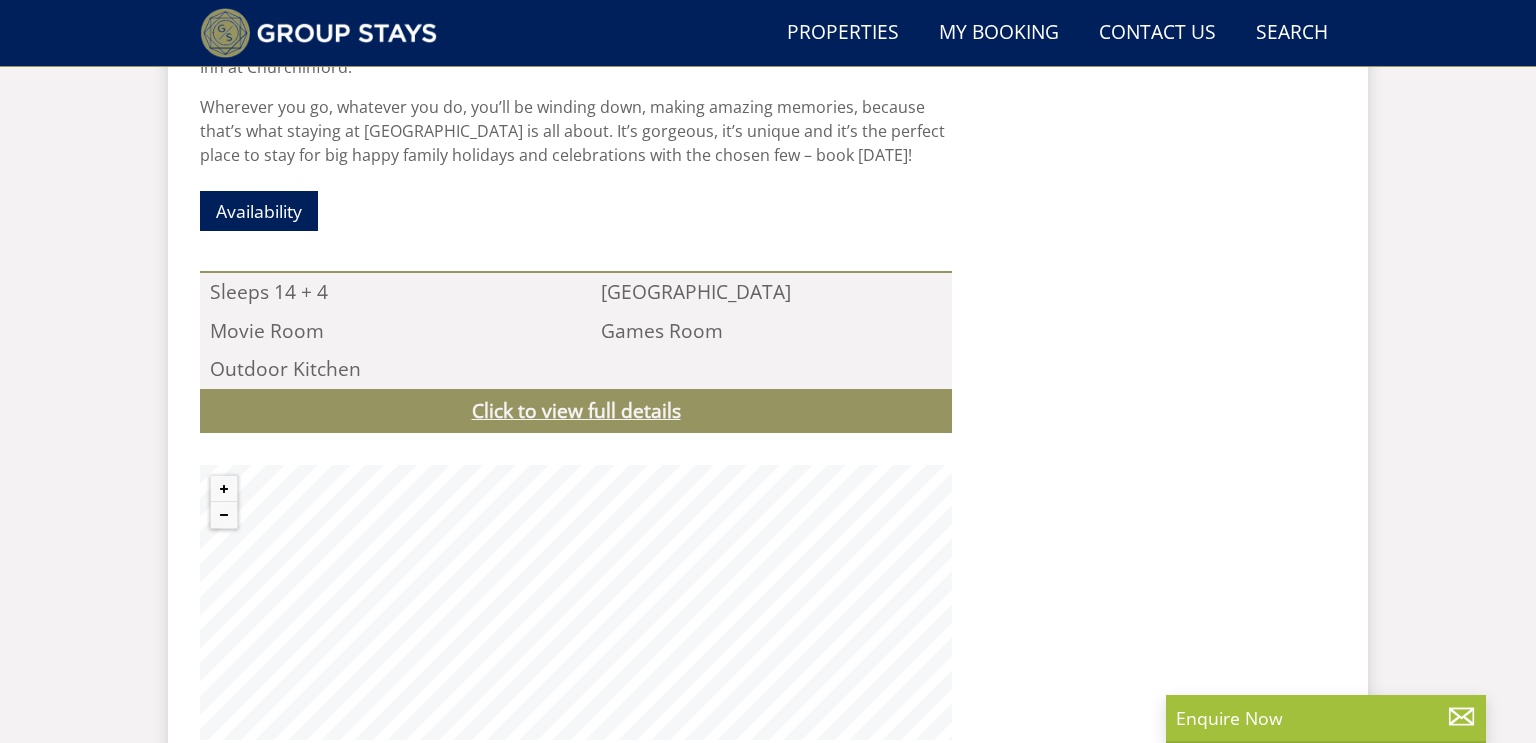 click on "Click to view full details" at bounding box center (576, 411) 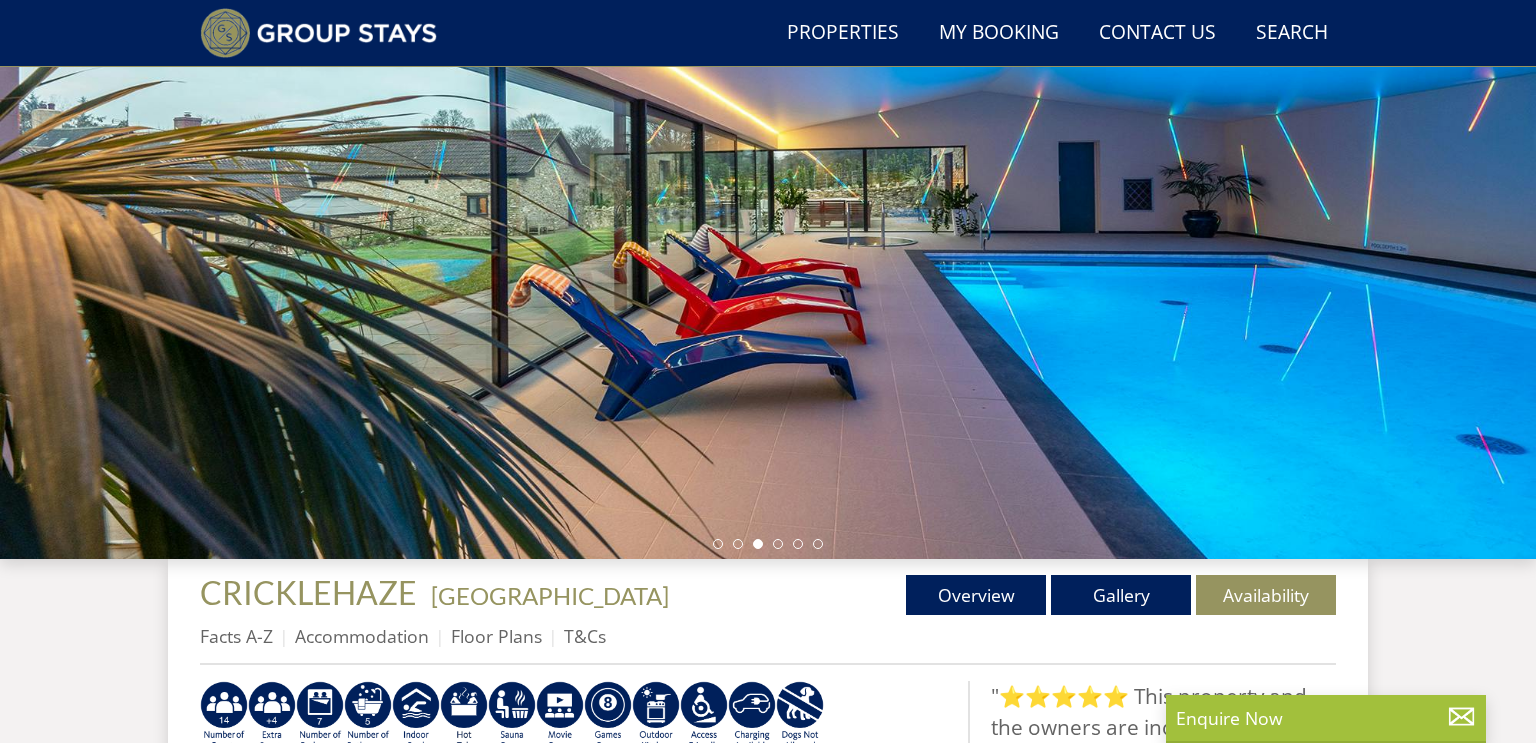 scroll, scrollTop: 256, scrollLeft: 0, axis: vertical 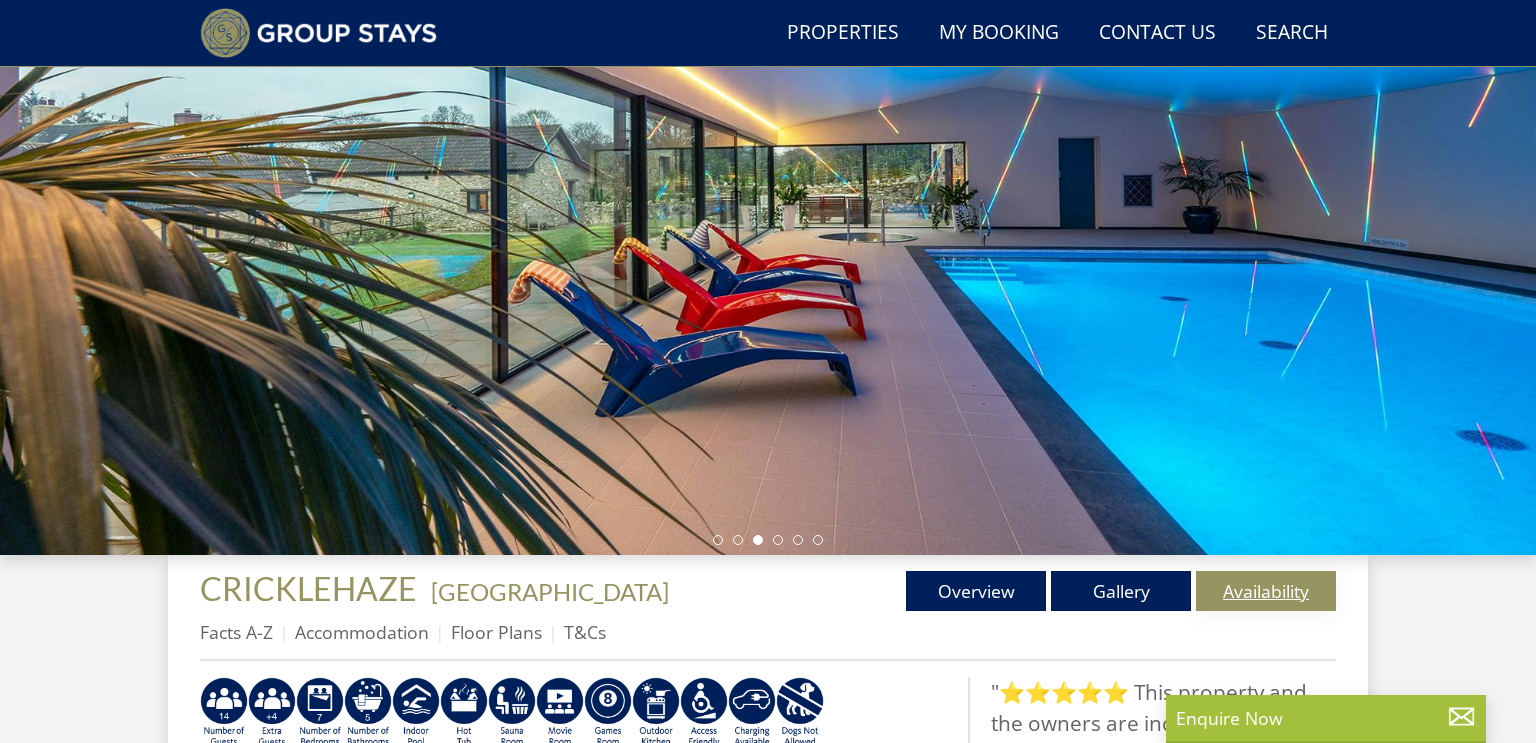 click on "Availability" at bounding box center (1266, 591) 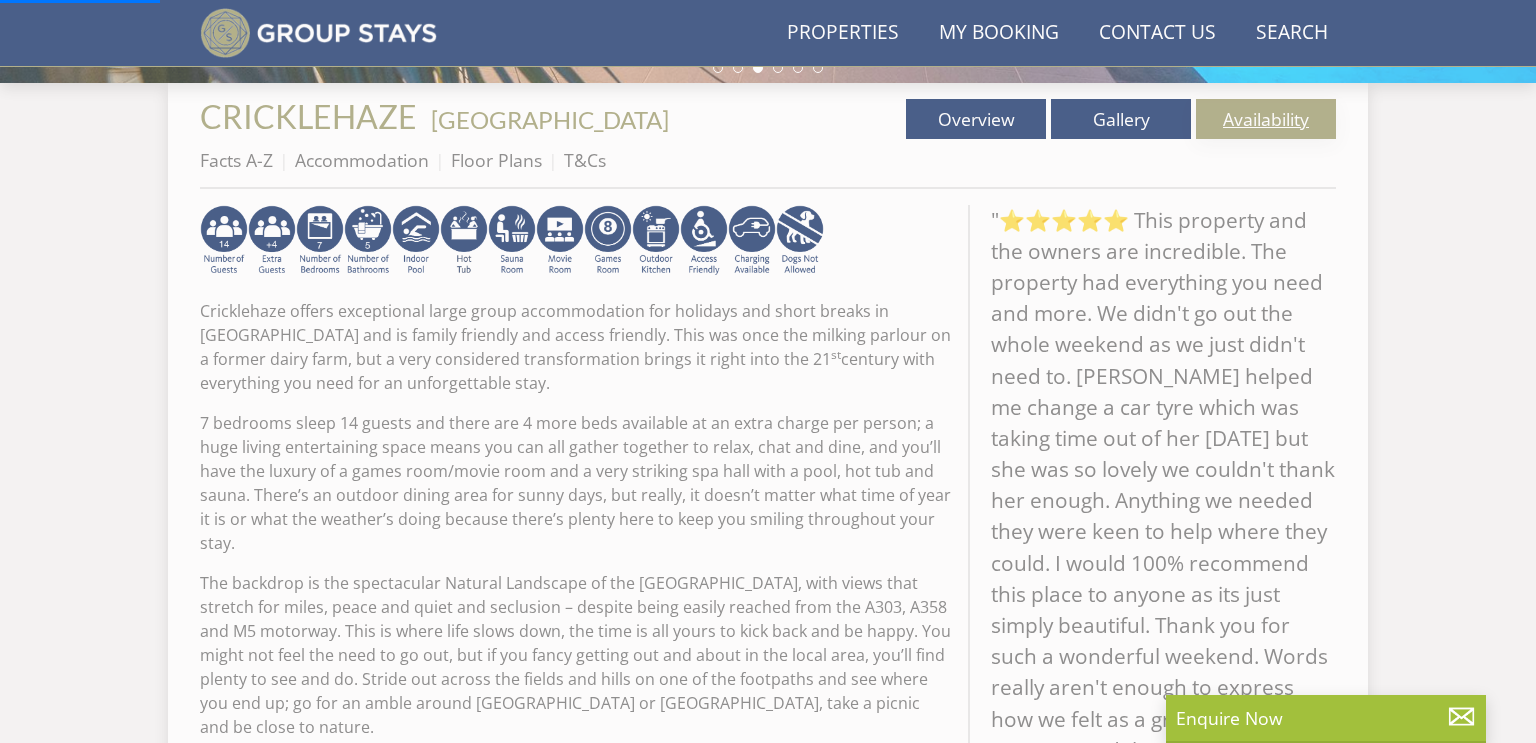 scroll, scrollTop: 733, scrollLeft: 0, axis: vertical 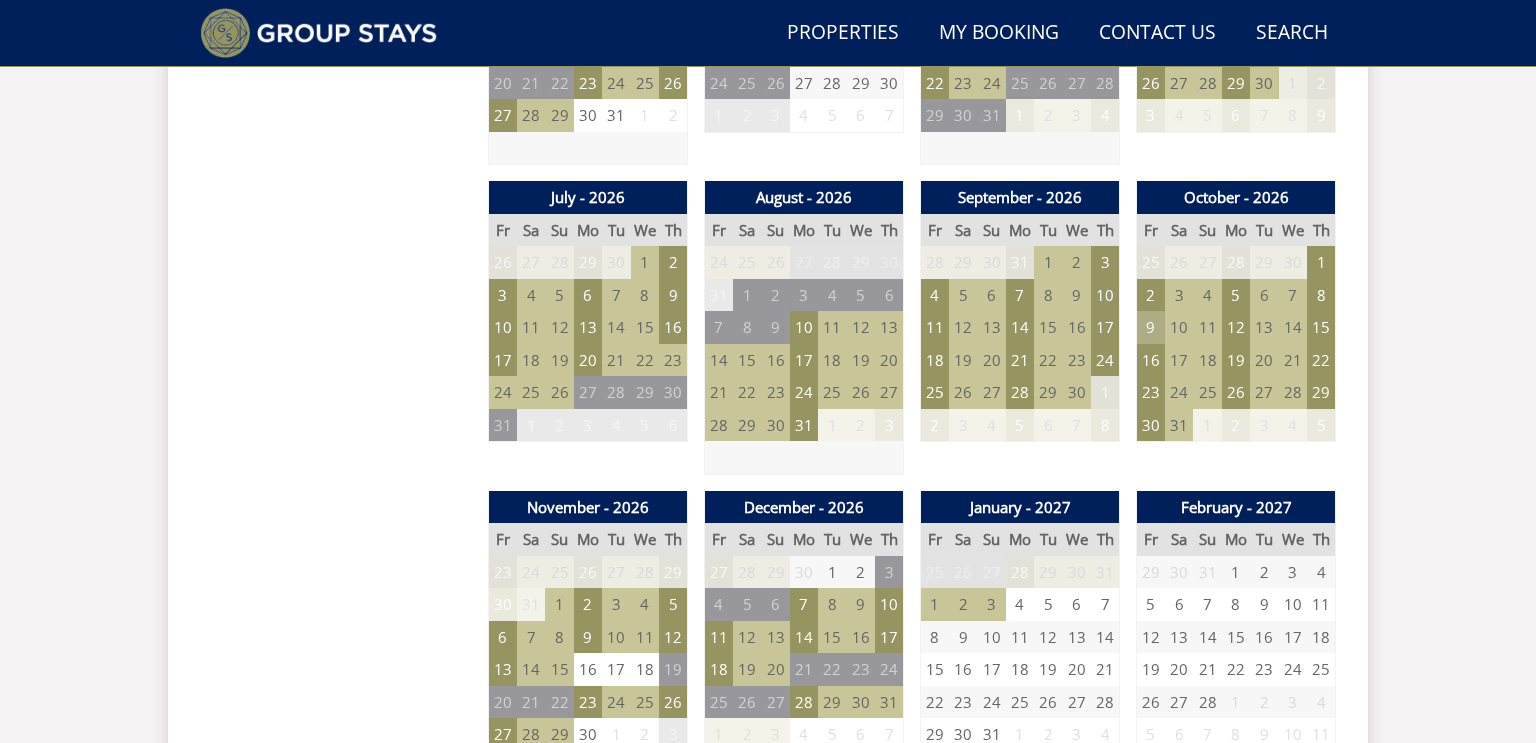 click on "9" at bounding box center [1151, 327] 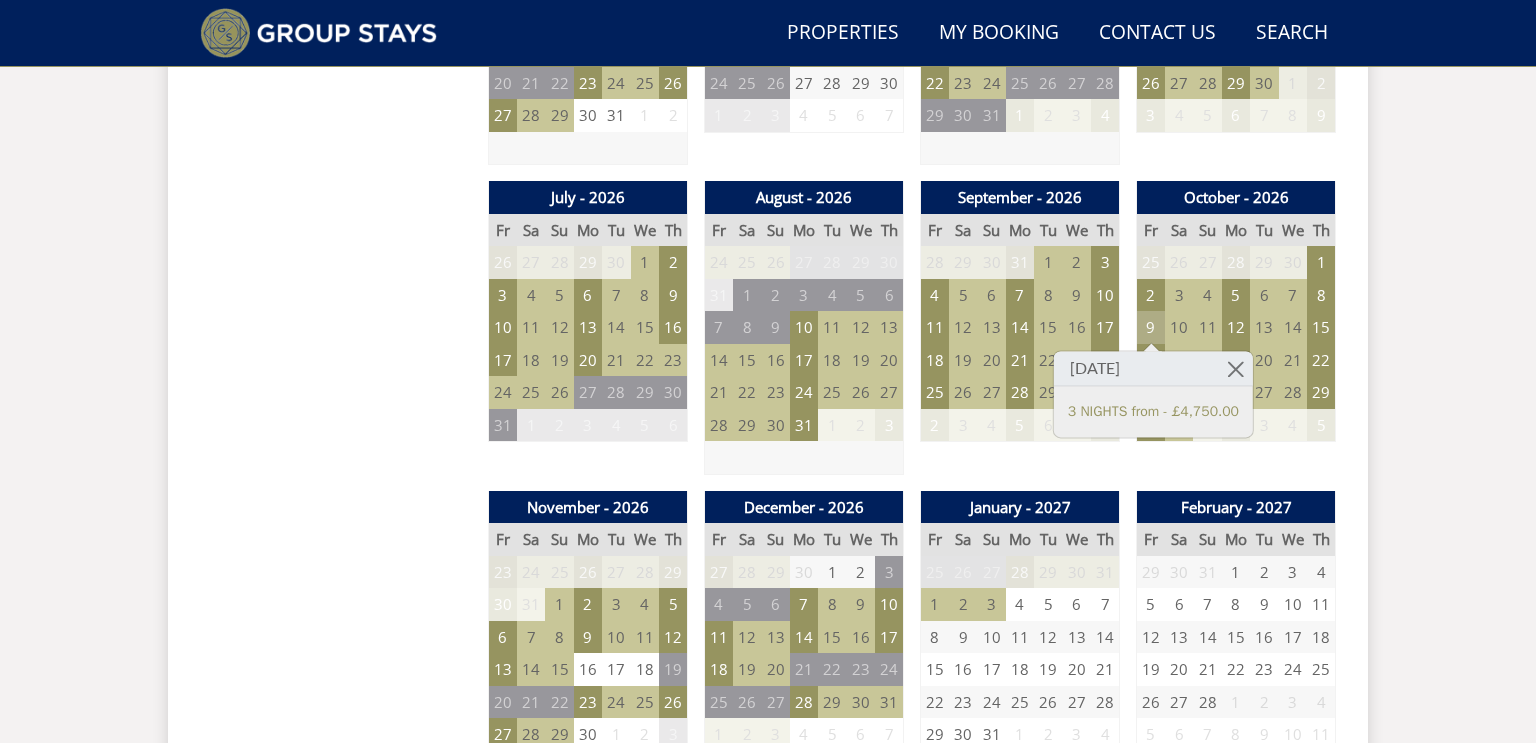click on "9" at bounding box center [1151, 327] 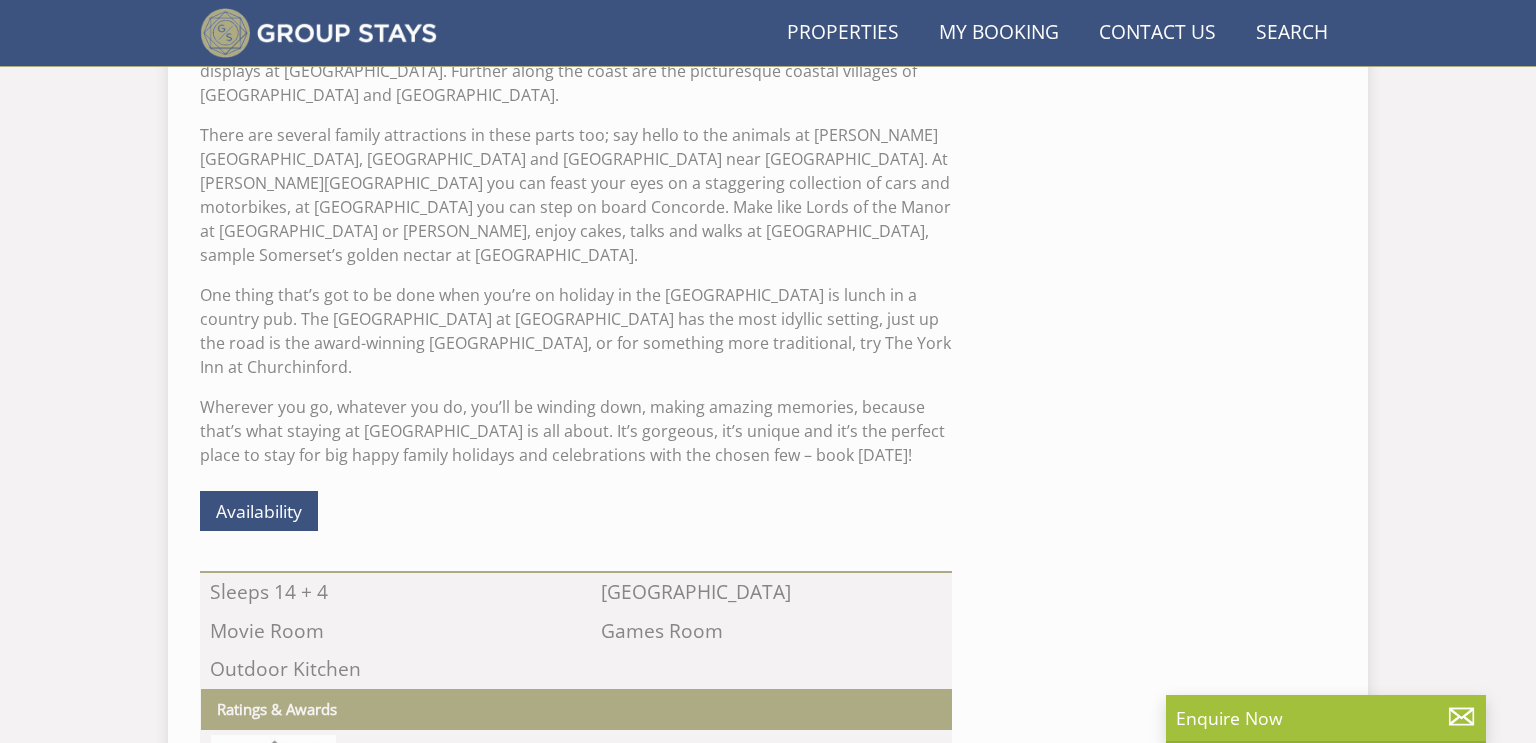 scroll, scrollTop: 733, scrollLeft: 0, axis: vertical 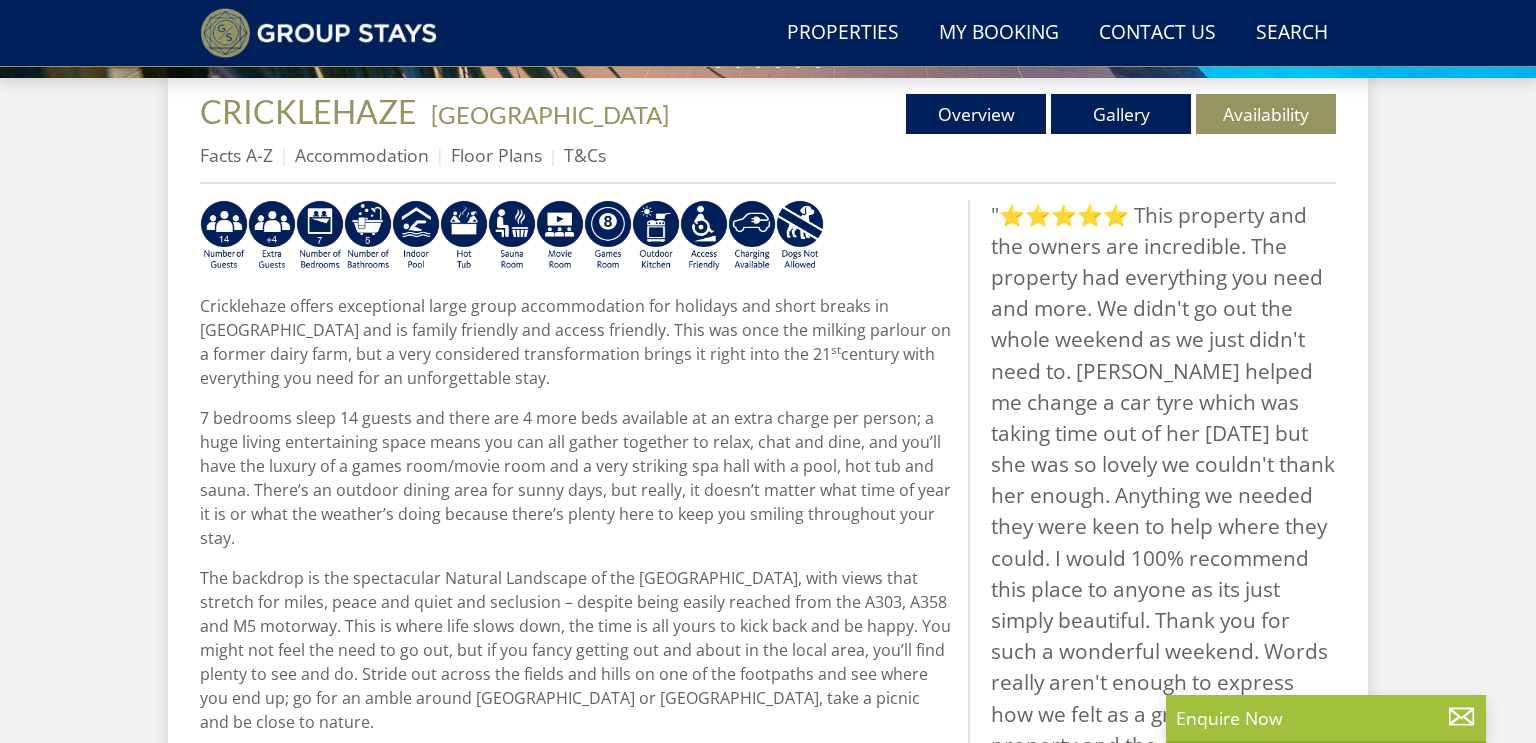 select on "14" 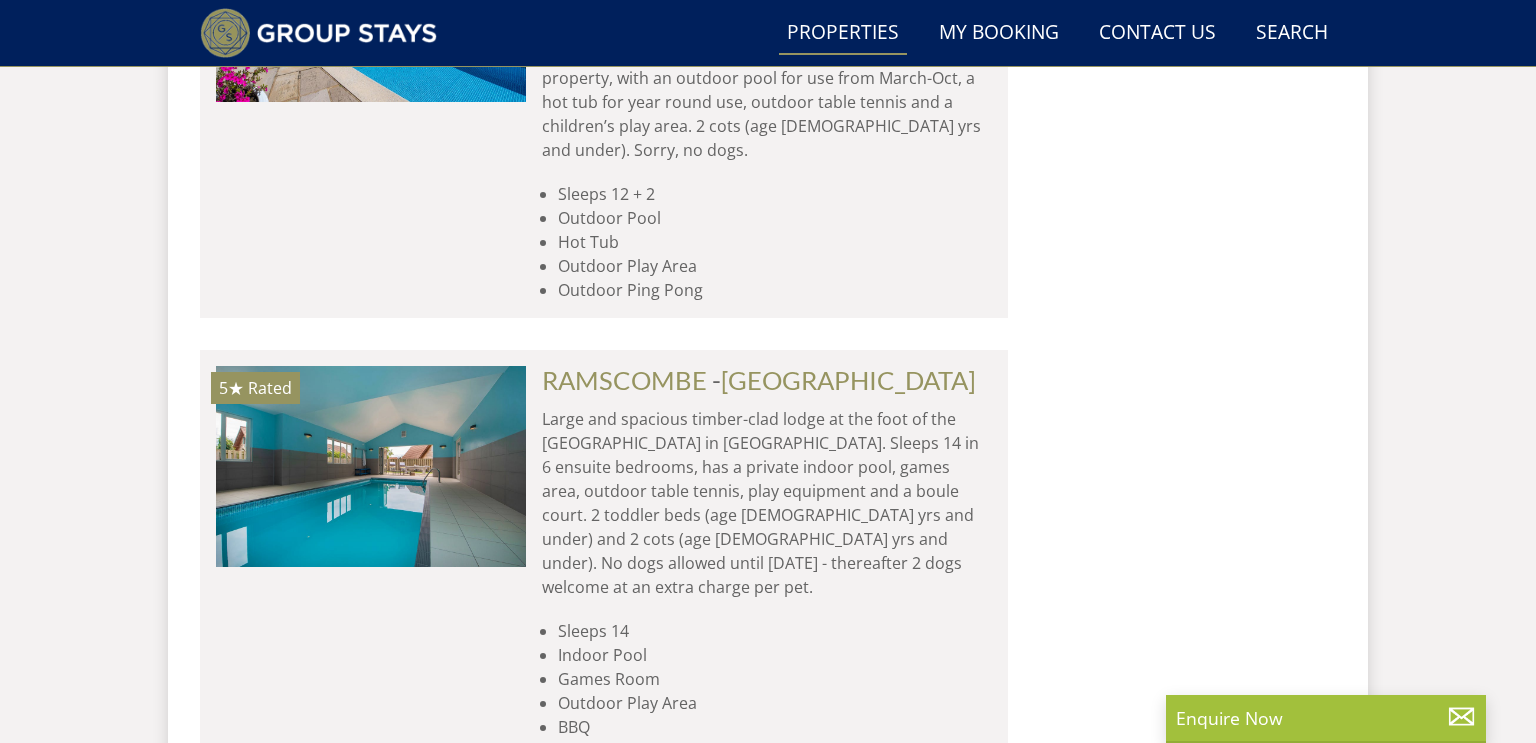 scroll, scrollTop: 13867, scrollLeft: 0, axis: vertical 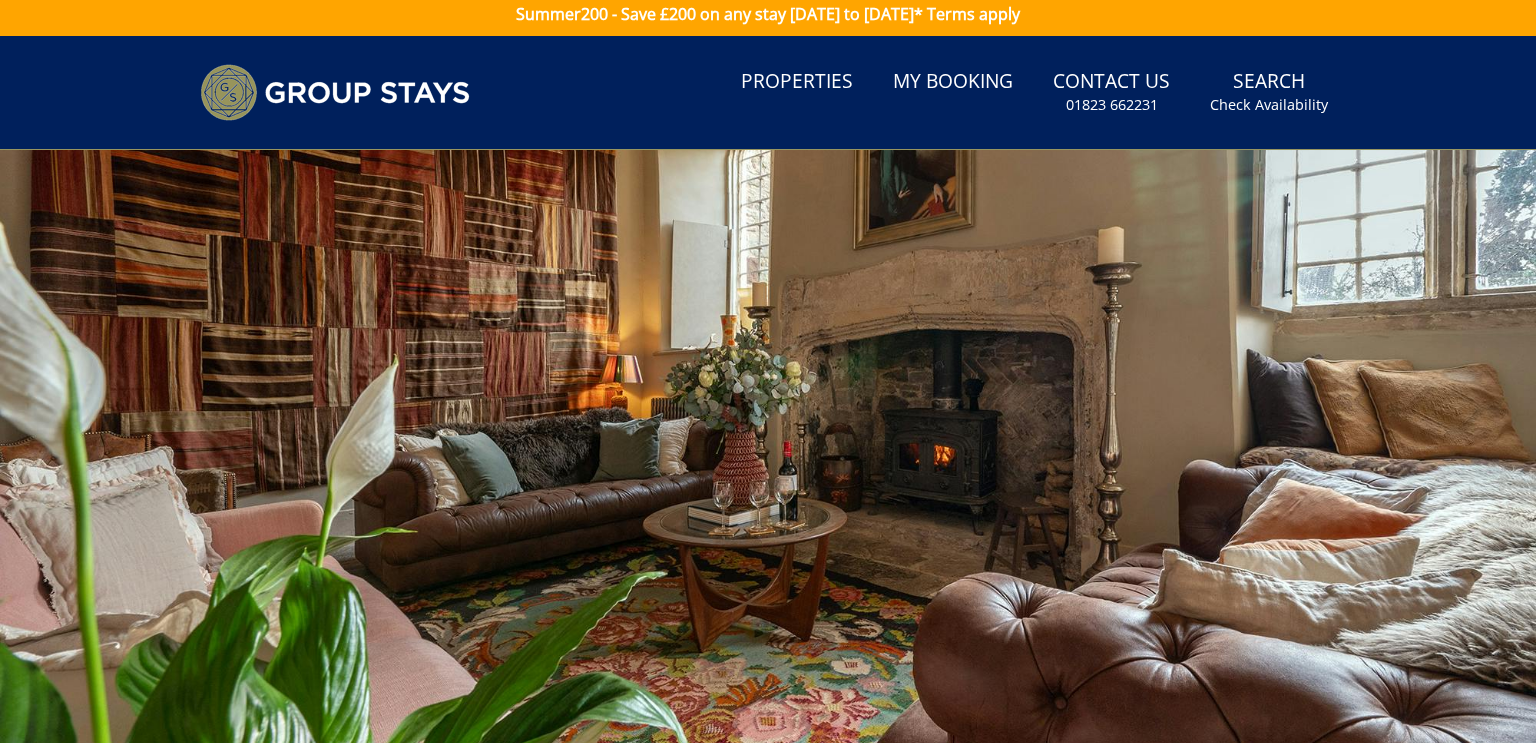 select on "14" 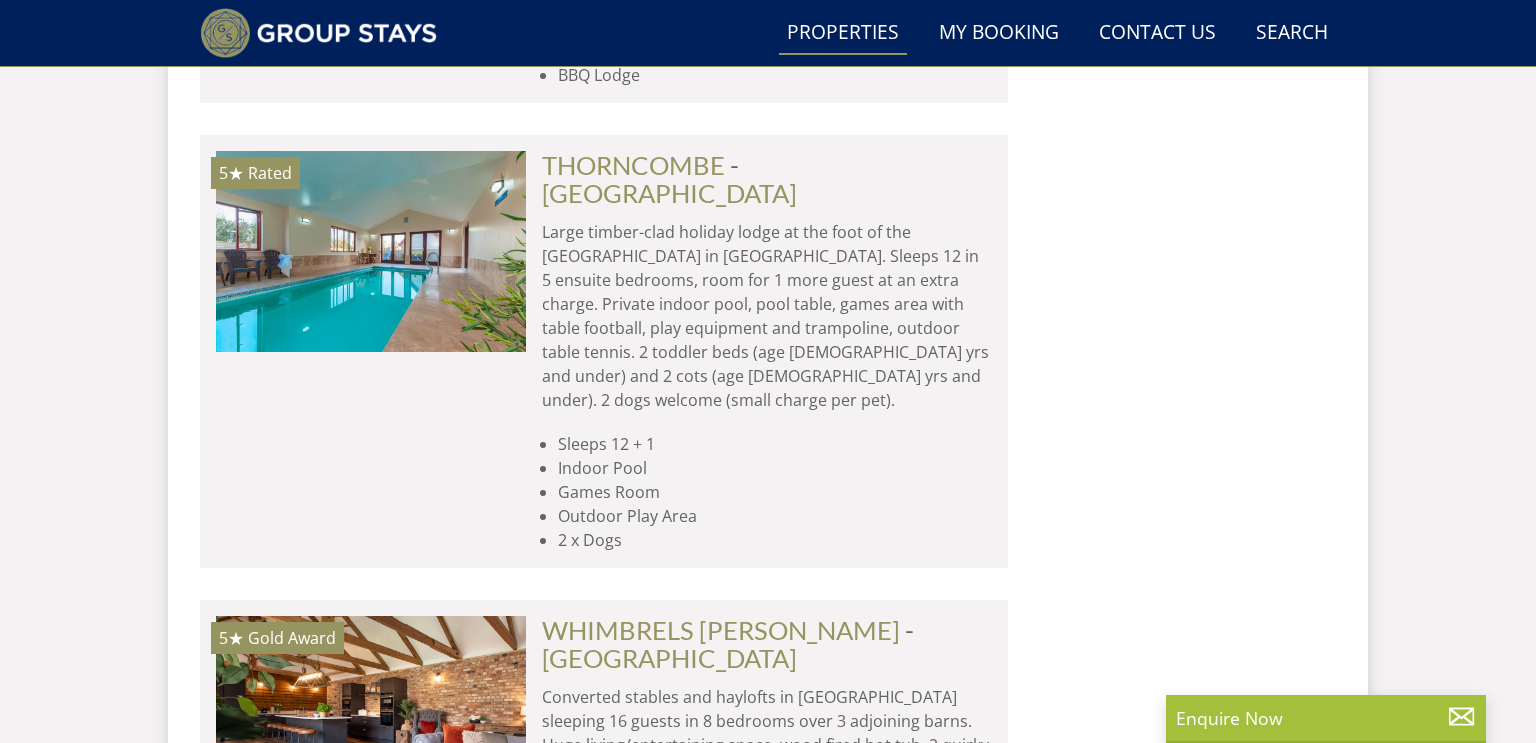 scroll, scrollTop: 16871, scrollLeft: 0, axis: vertical 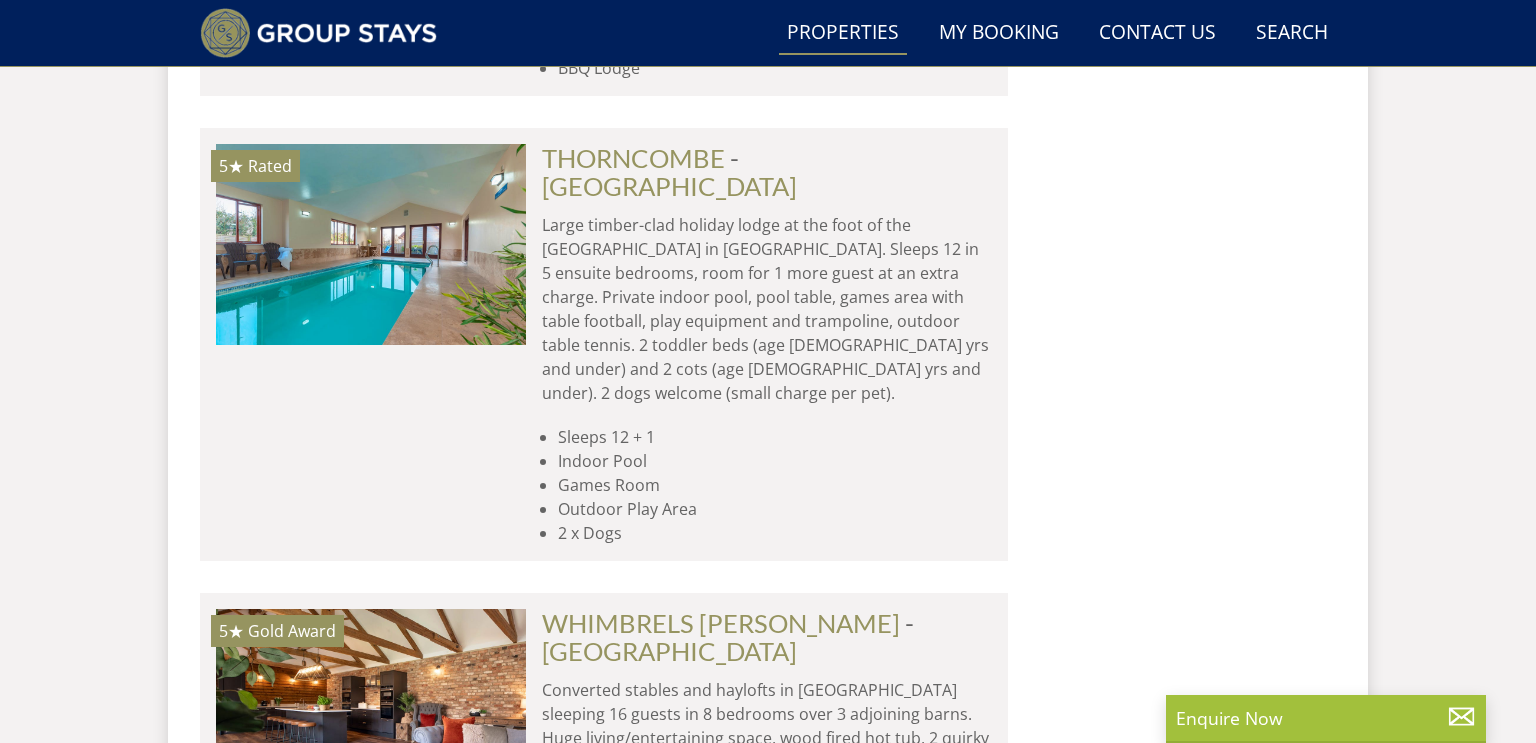 click on "Load More" at bounding box center (604, 1539) 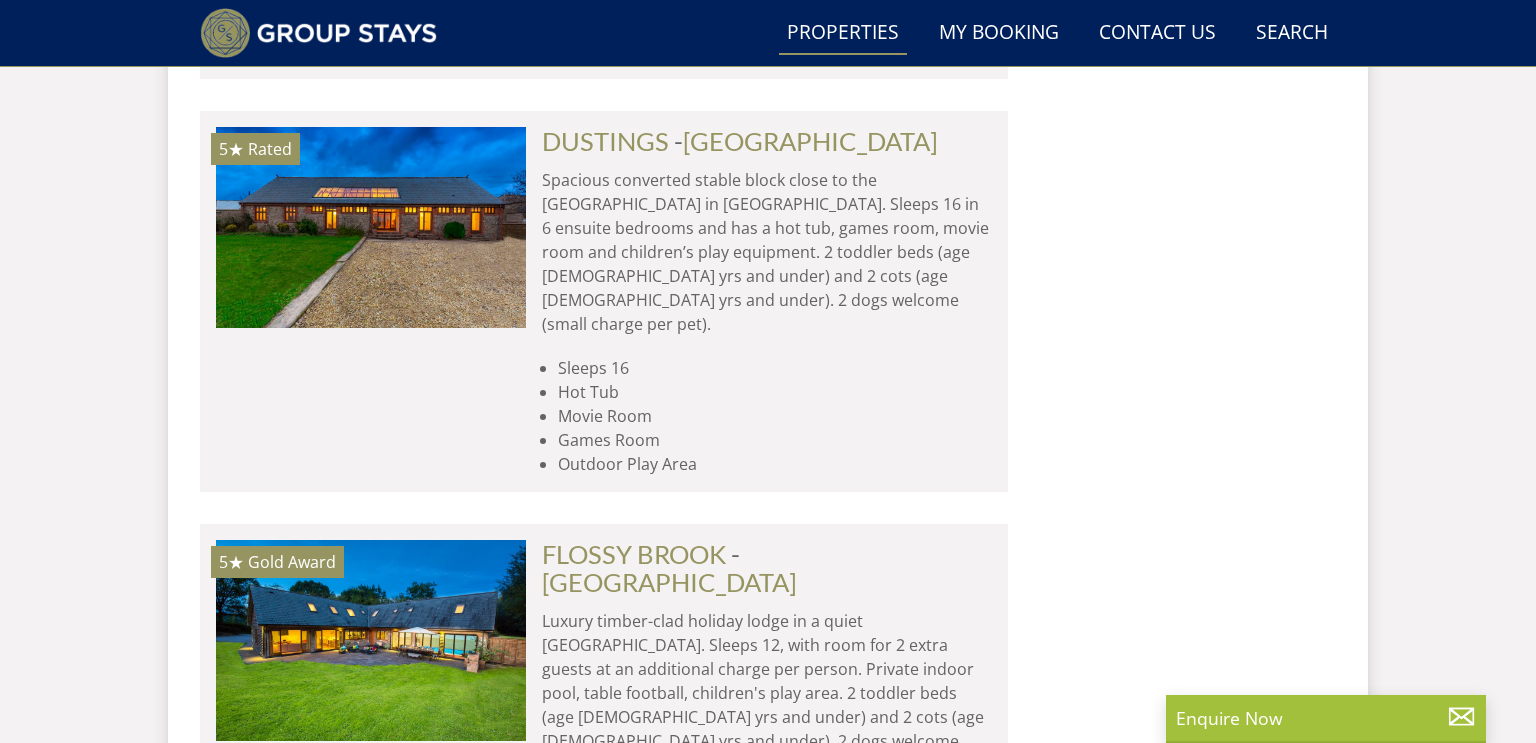 scroll, scrollTop: 18269, scrollLeft: 0, axis: vertical 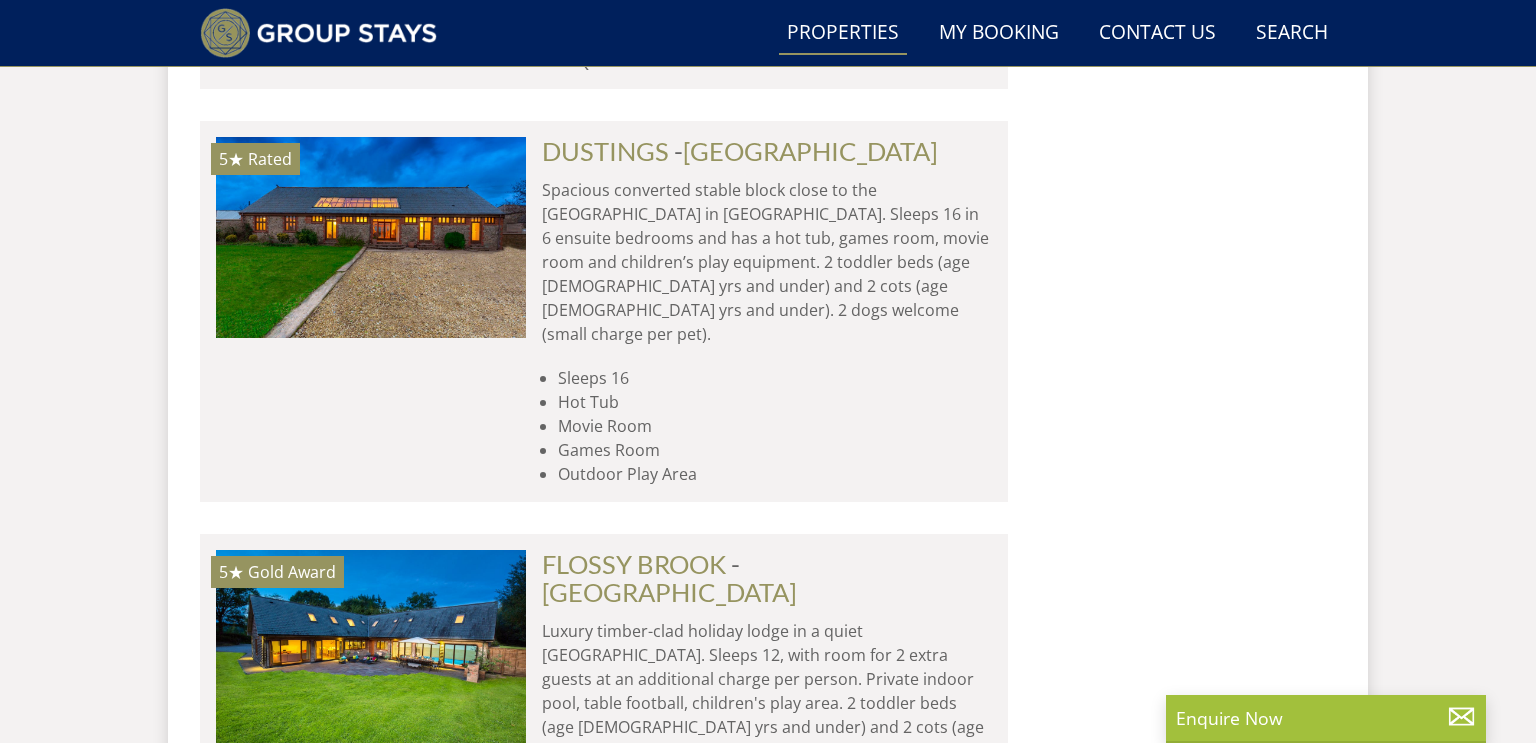 click at bounding box center (371, 1432) 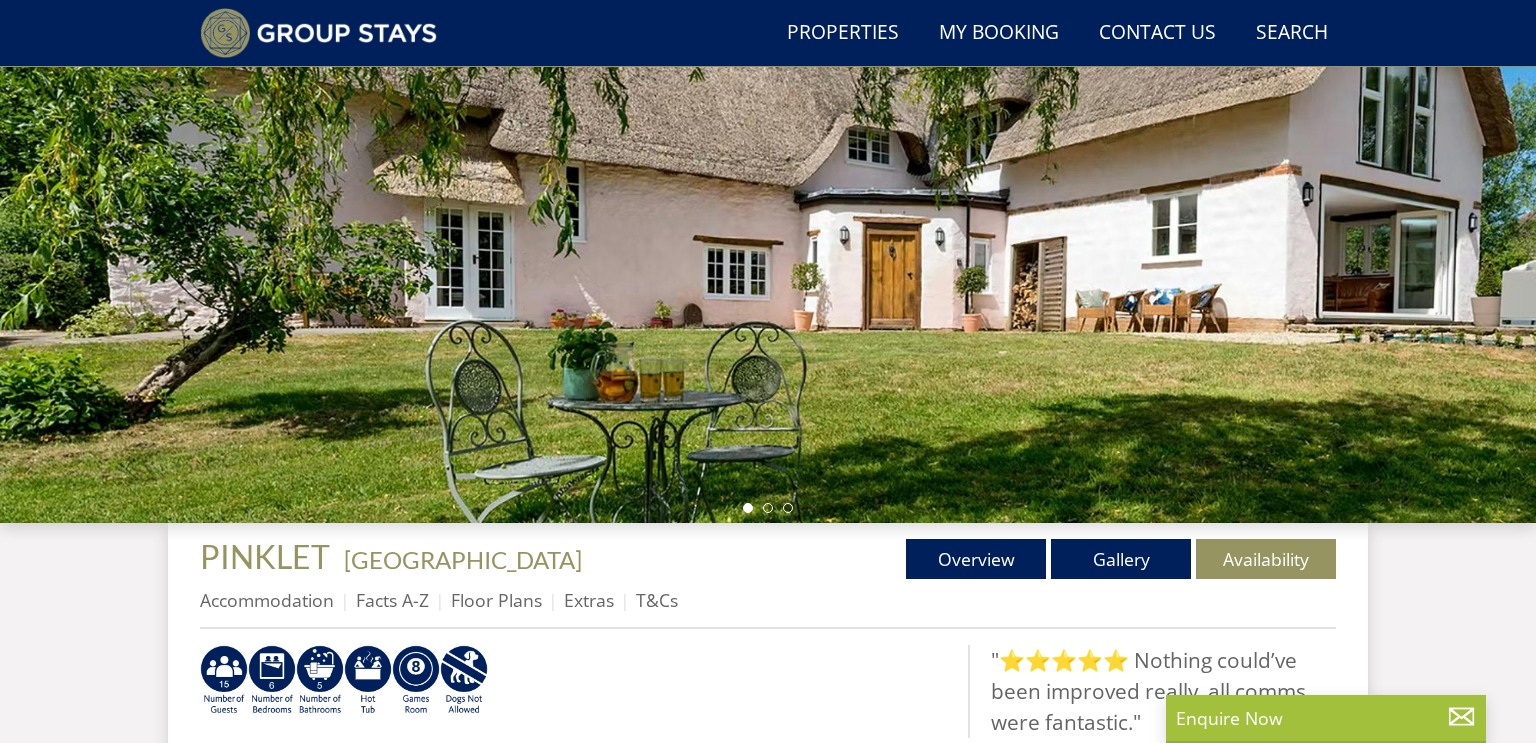 scroll, scrollTop: 312, scrollLeft: 0, axis: vertical 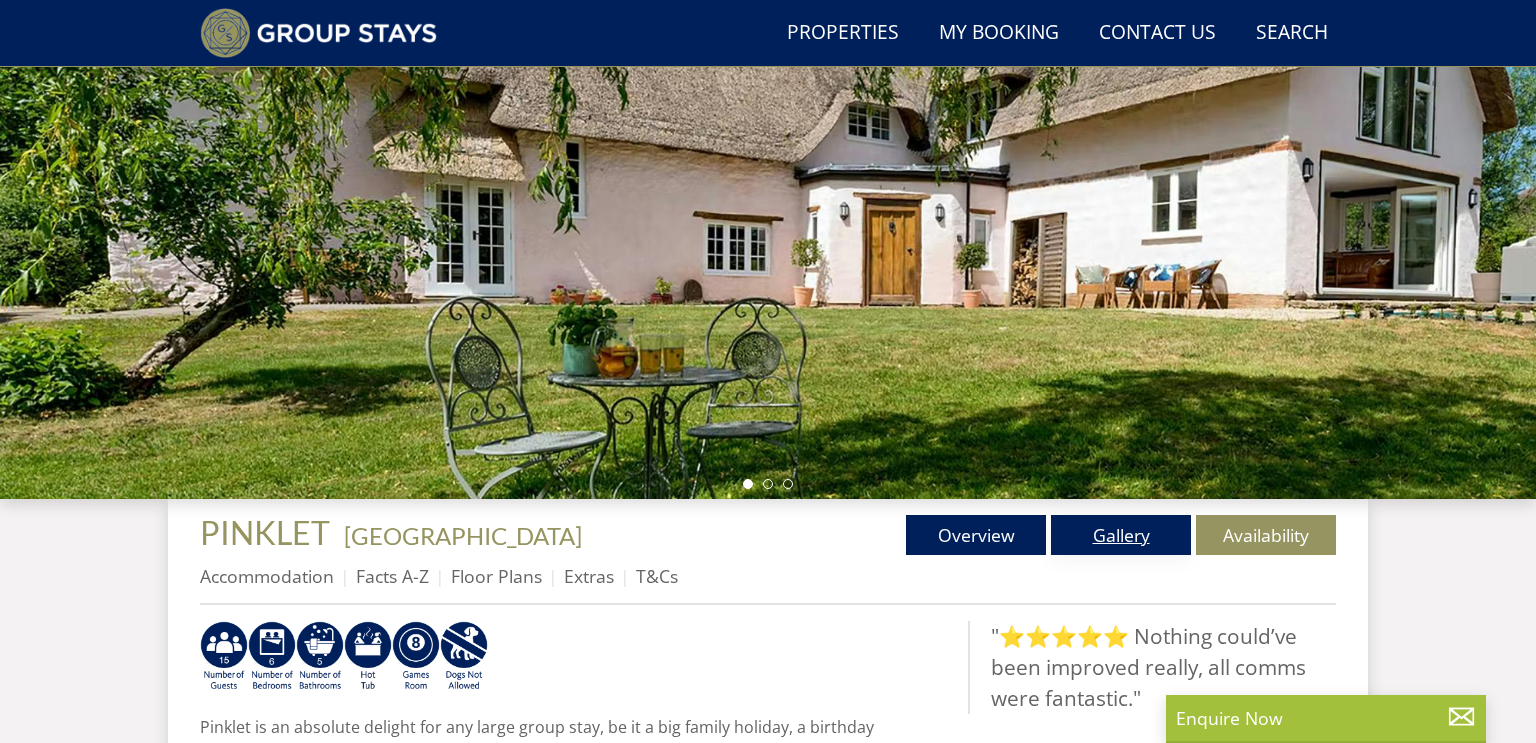 click on "Gallery" at bounding box center (1121, 535) 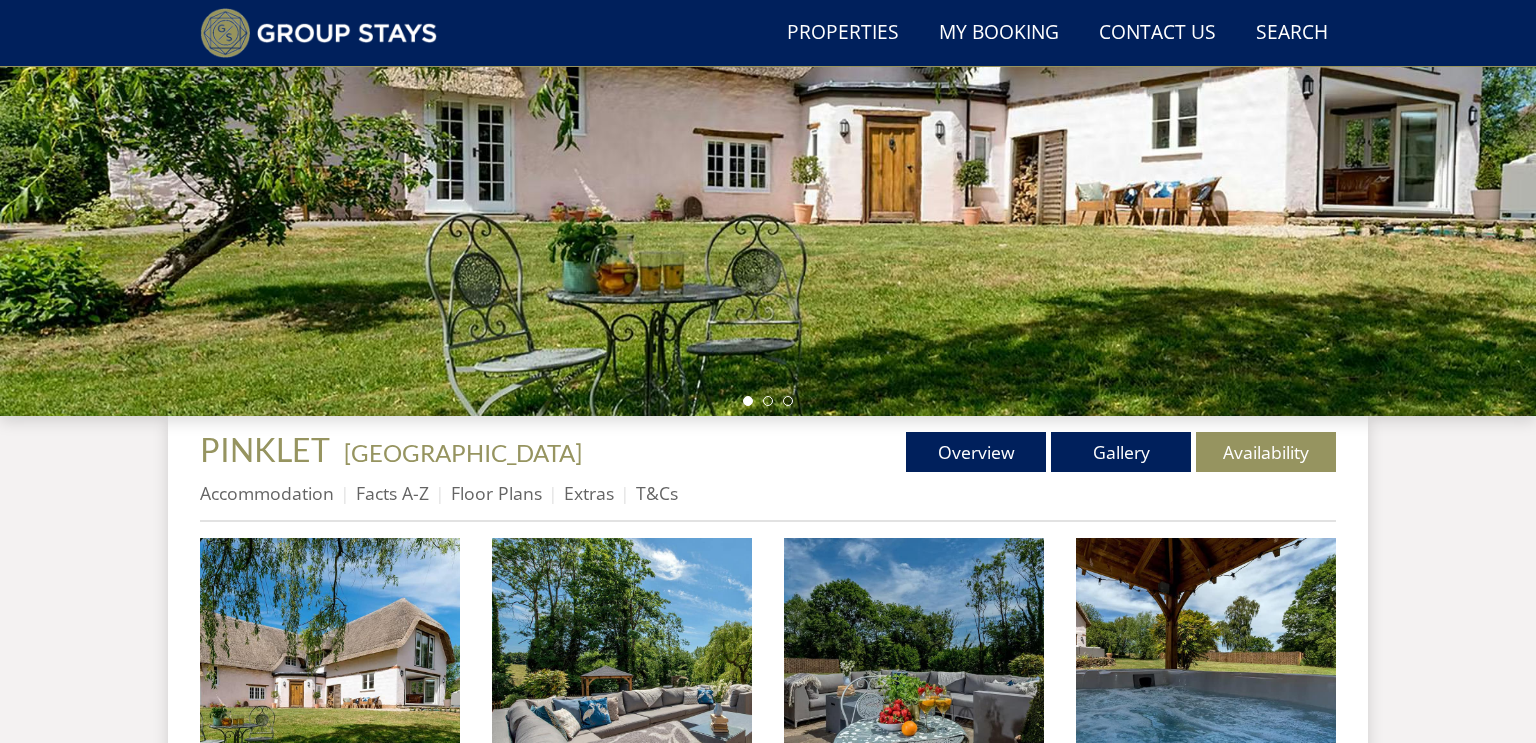 scroll, scrollTop: 398, scrollLeft: 0, axis: vertical 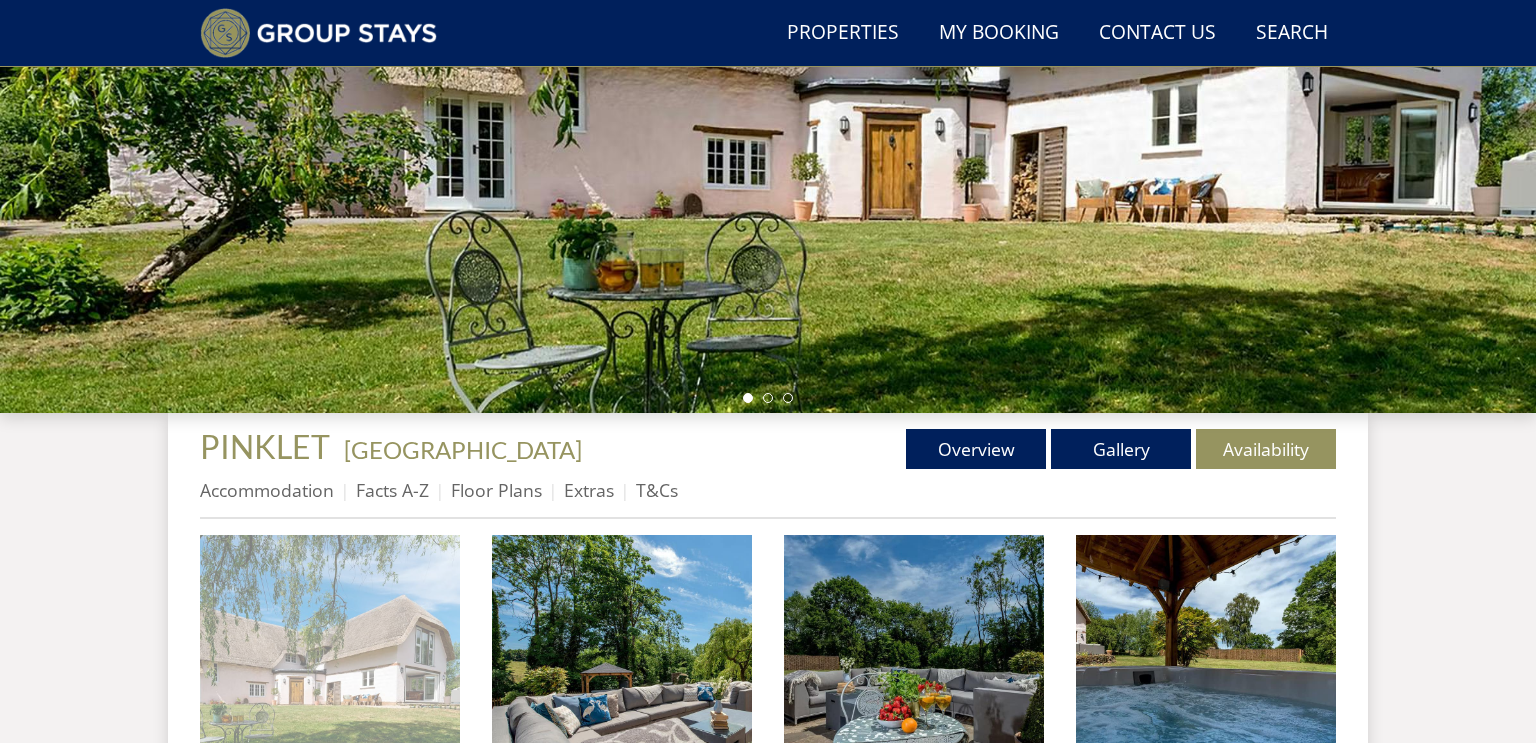 click at bounding box center (330, 665) 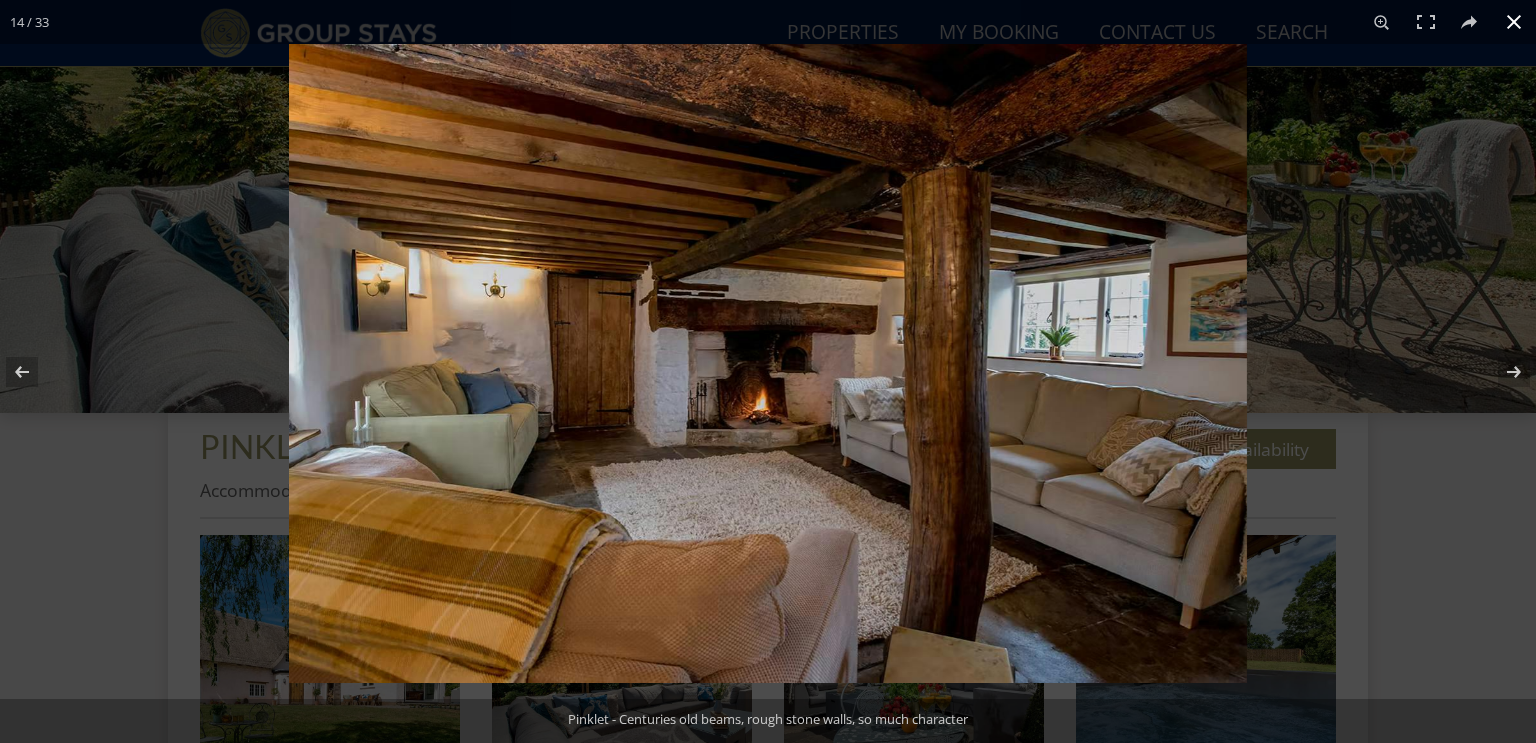 click at bounding box center (1514, 22) 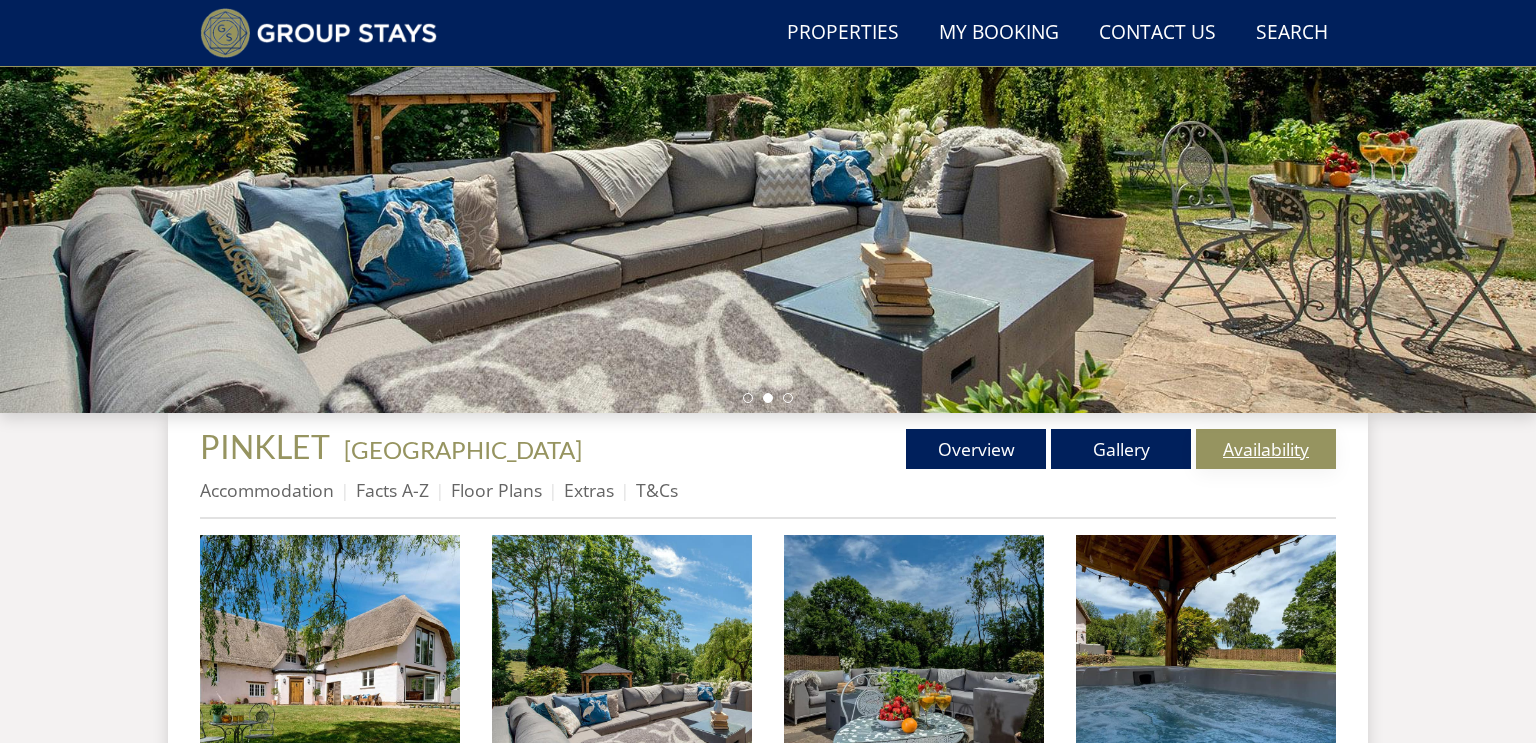 click on "Availability" at bounding box center [1266, 449] 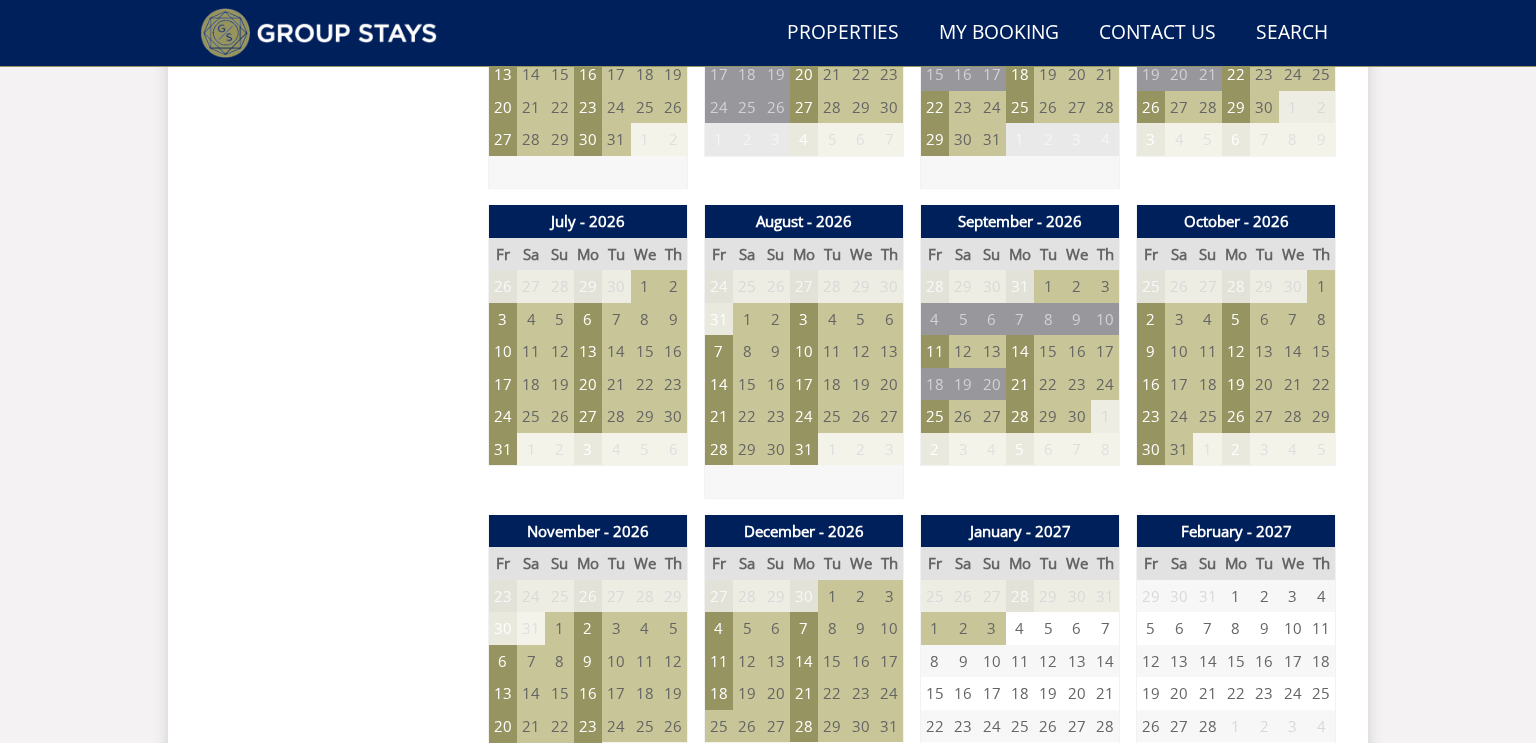 scroll, scrollTop: 1671, scrollLeft: 0, axis: vertical 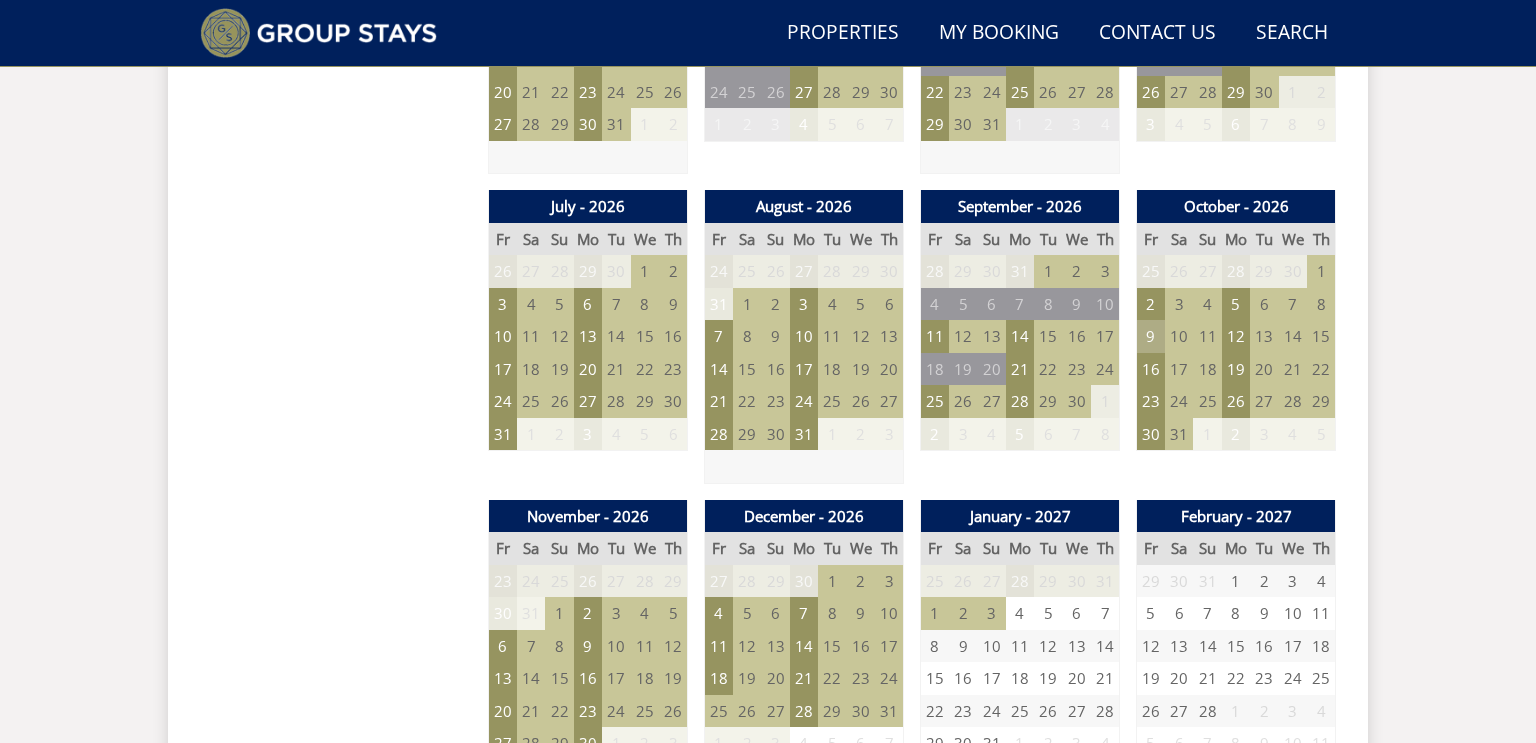 click on "9" at bounding box center (1151, 336) 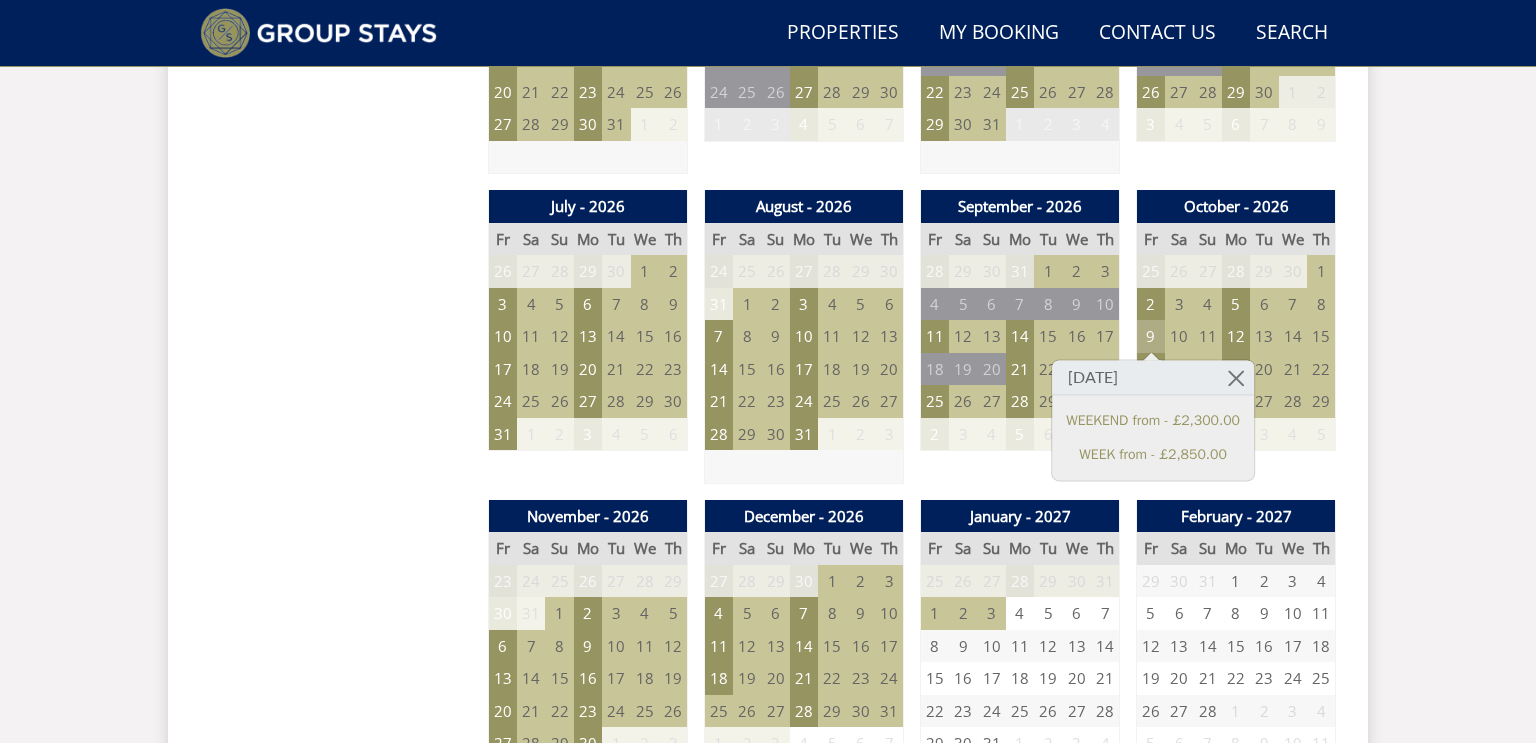 click on "9" at bounding box center (1151, 336) 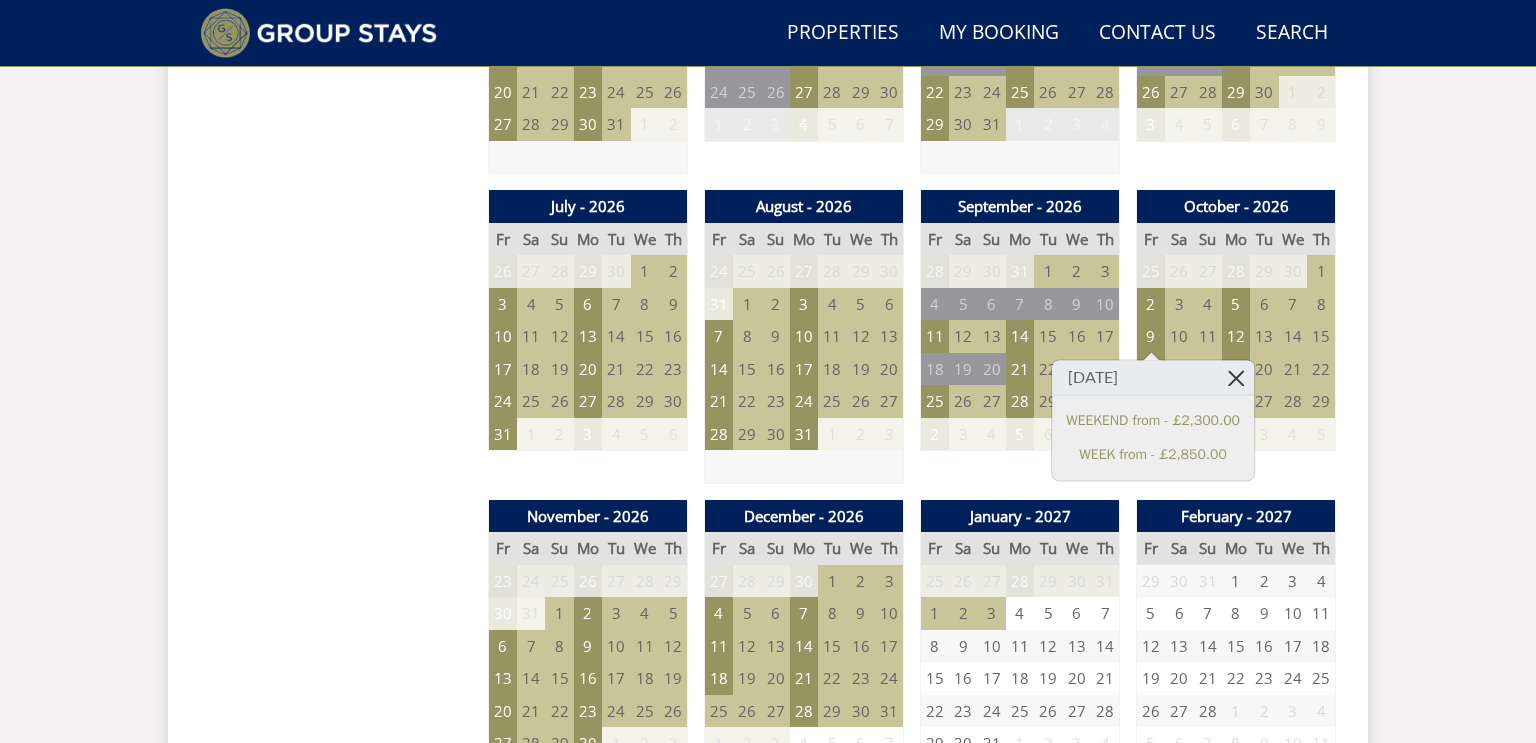 click at bounding box center (1236, 377) 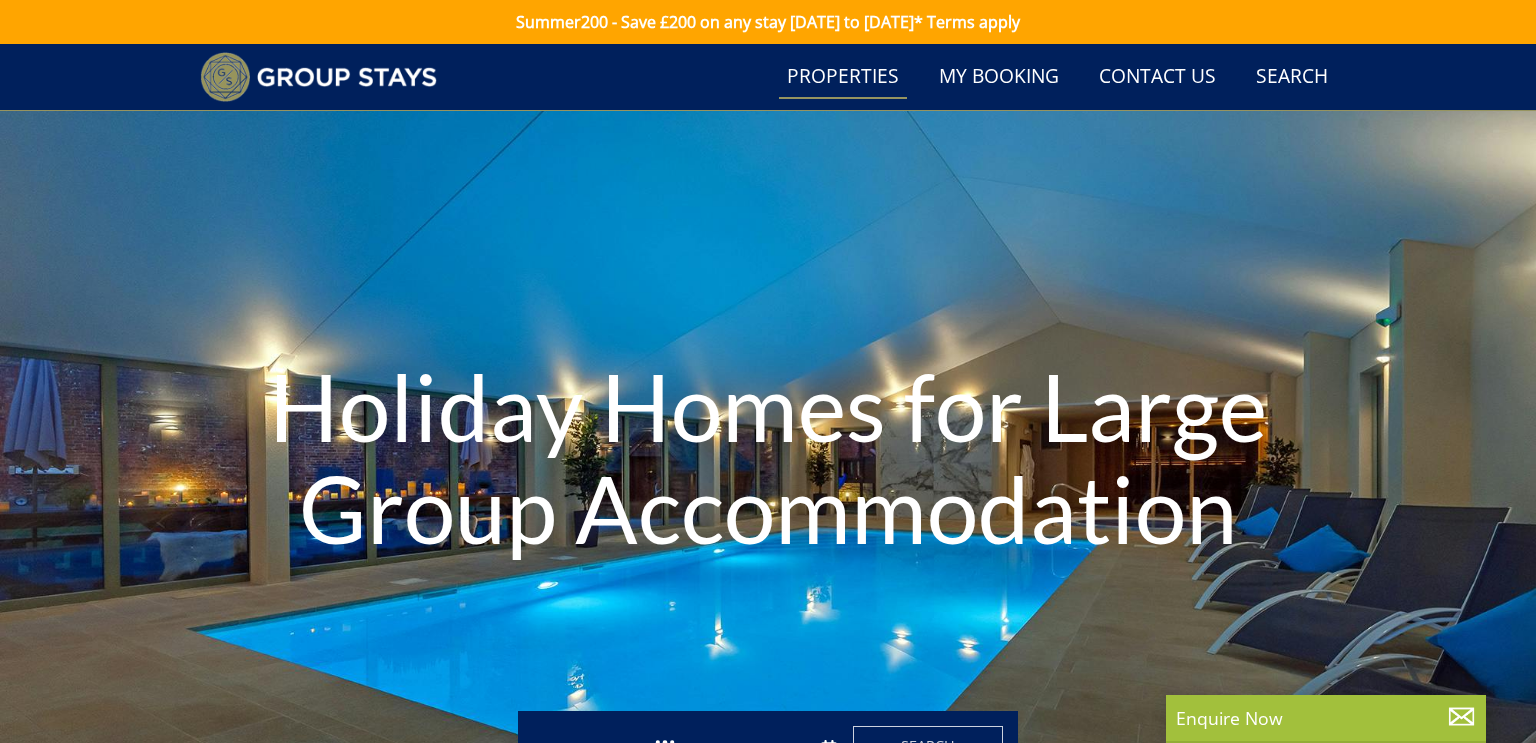 select on "14" 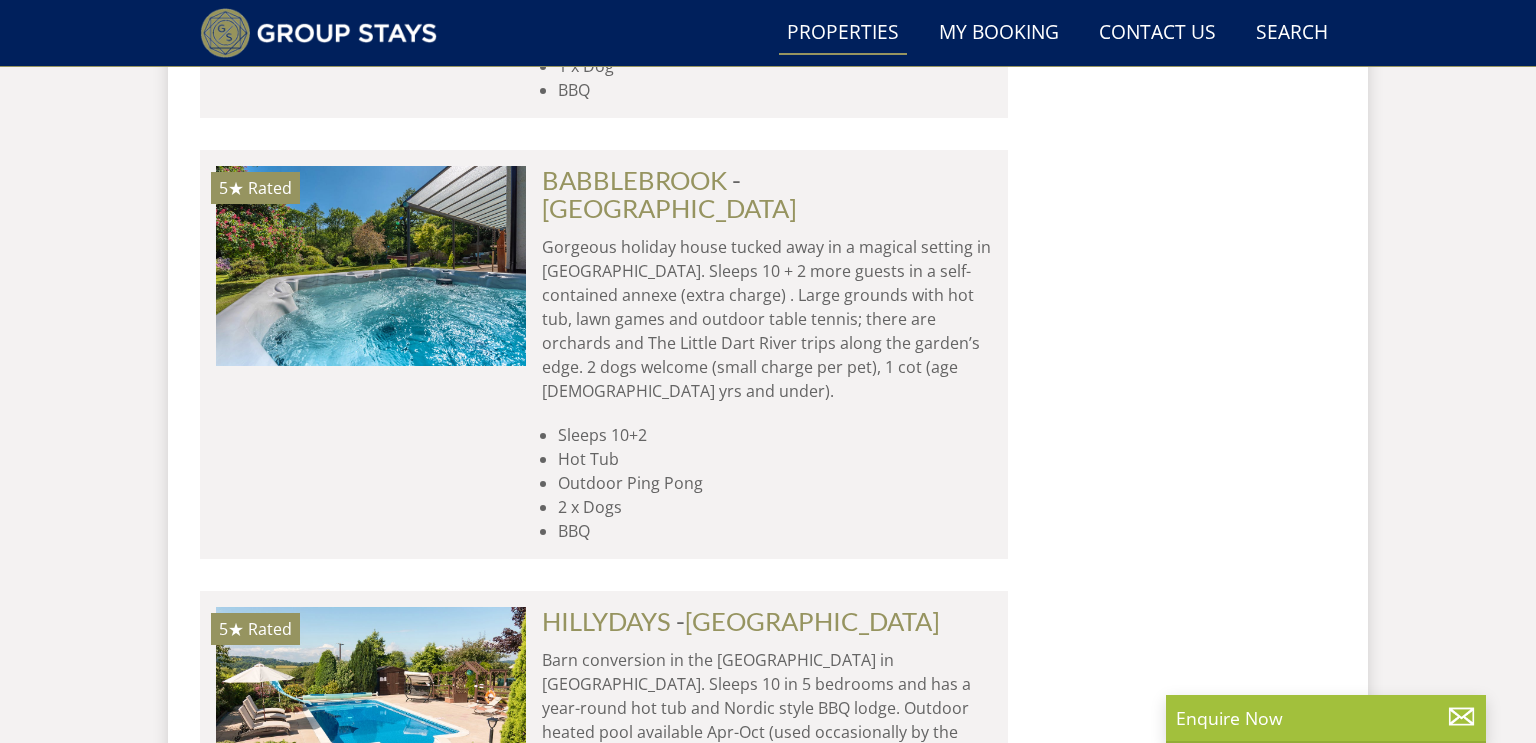 scroll, scrollTop: 22936, scrollLeft: 0, axis: vertical 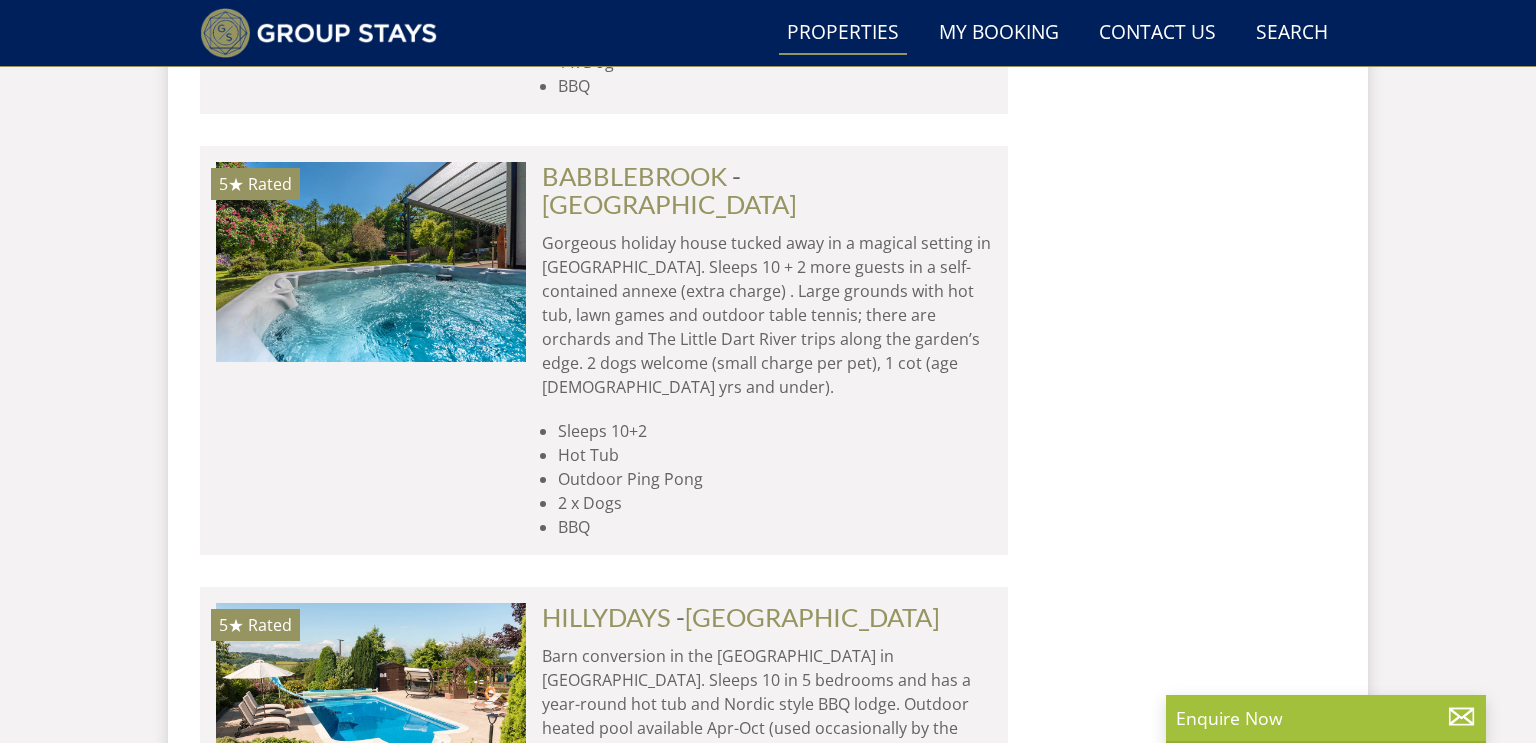 click at bounding box center (371, 1946) 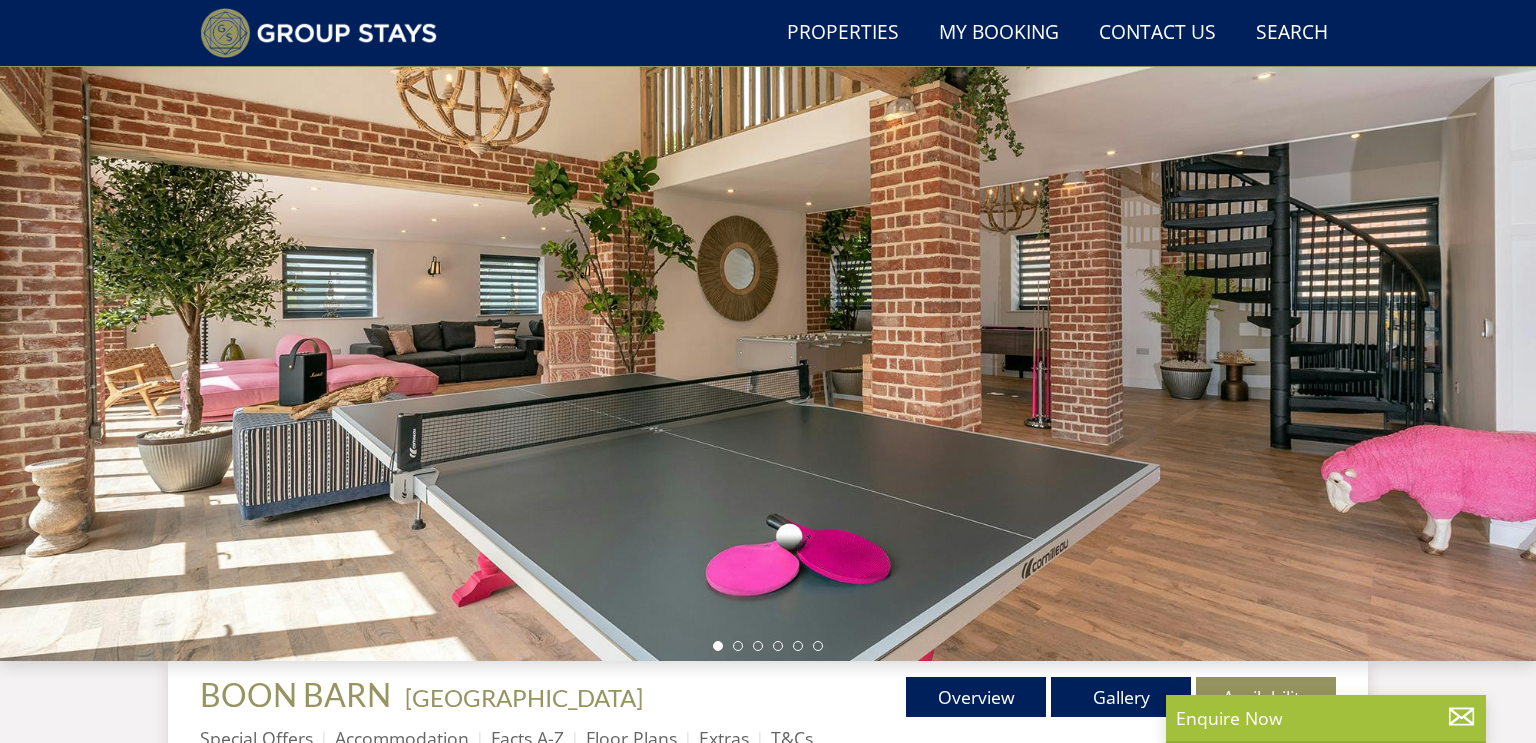 scroll, scrollTop: 154, scrollLeft: 0, axis: vertical 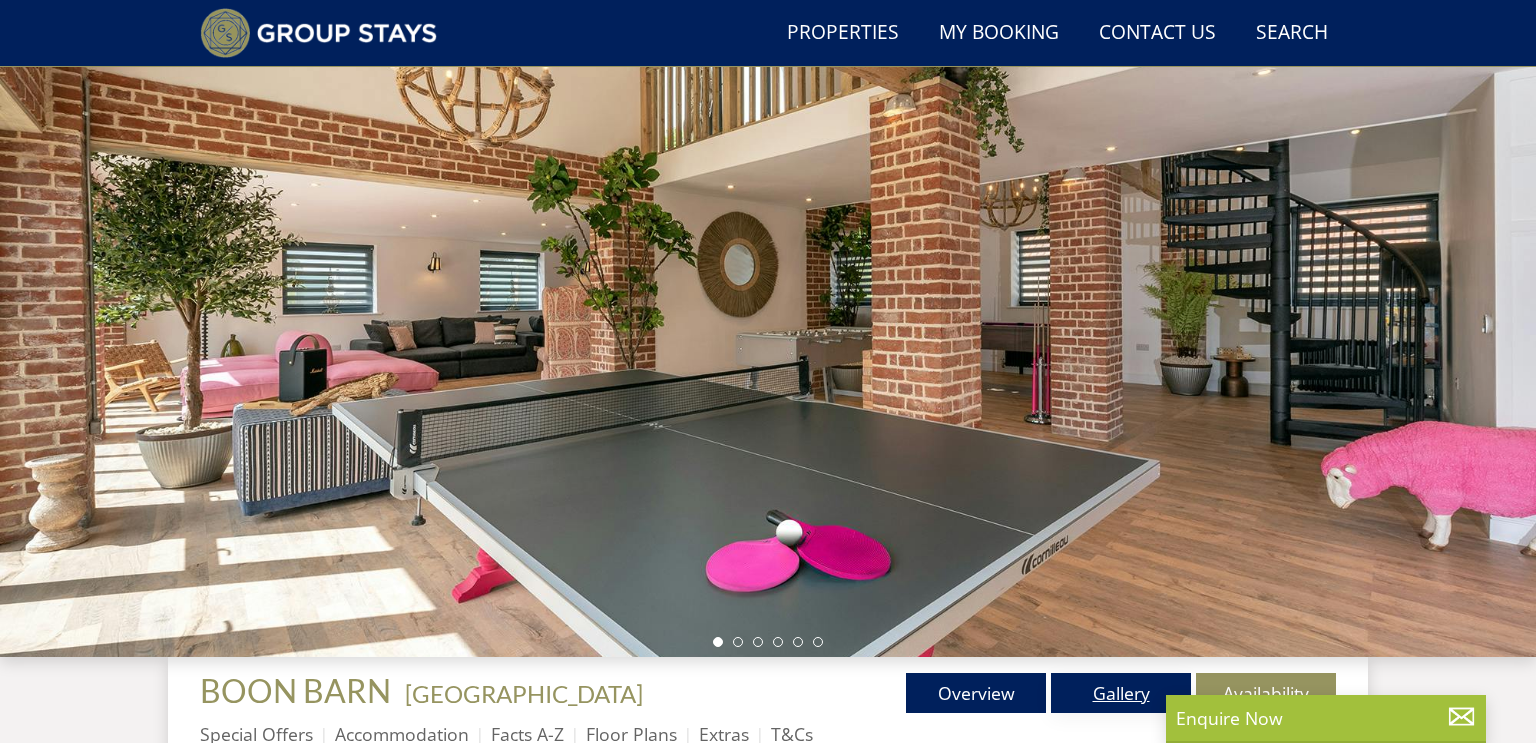 click on "Gallery" at bounding box center (1121, 693) 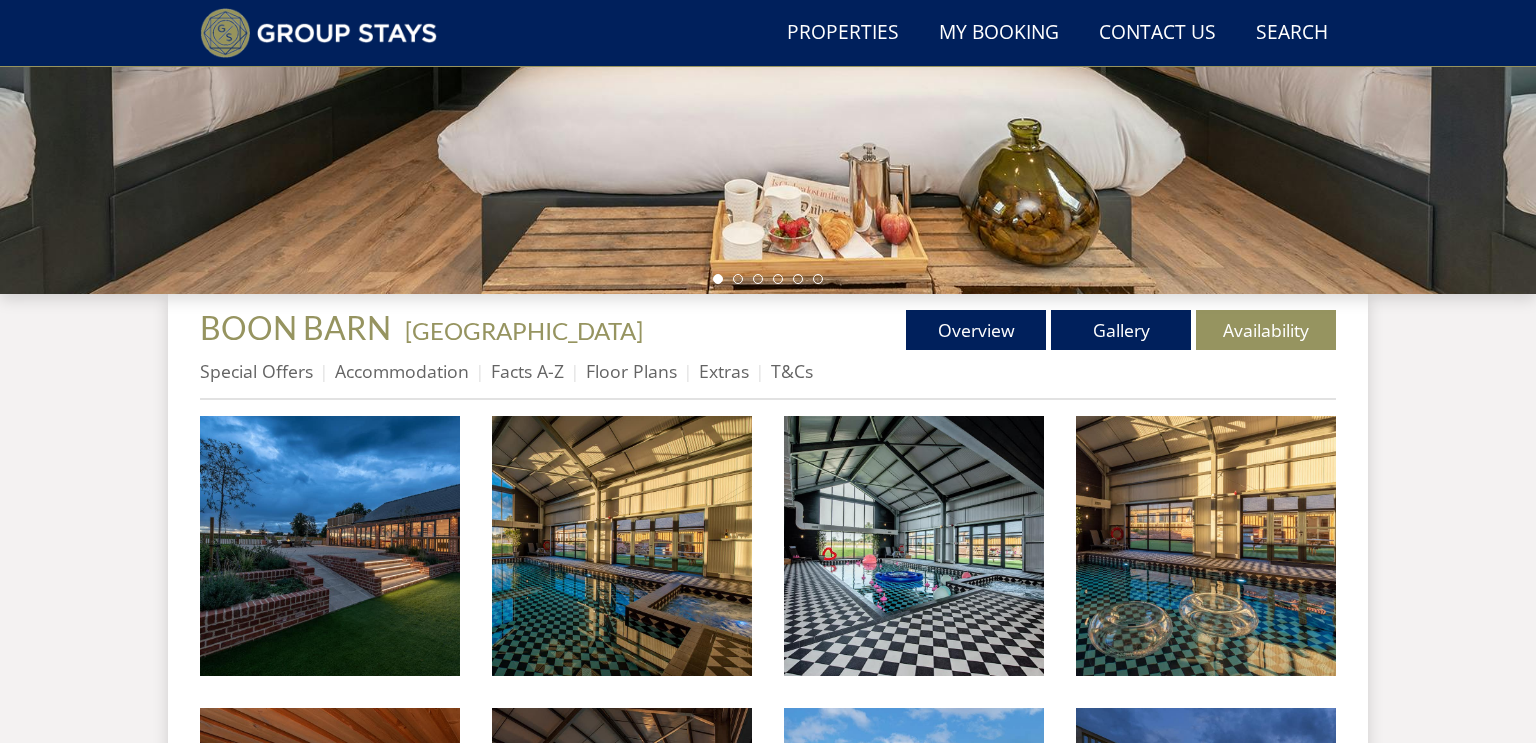 scroll, scrollTop: 525, scrollLeft: 0, axis: vertical 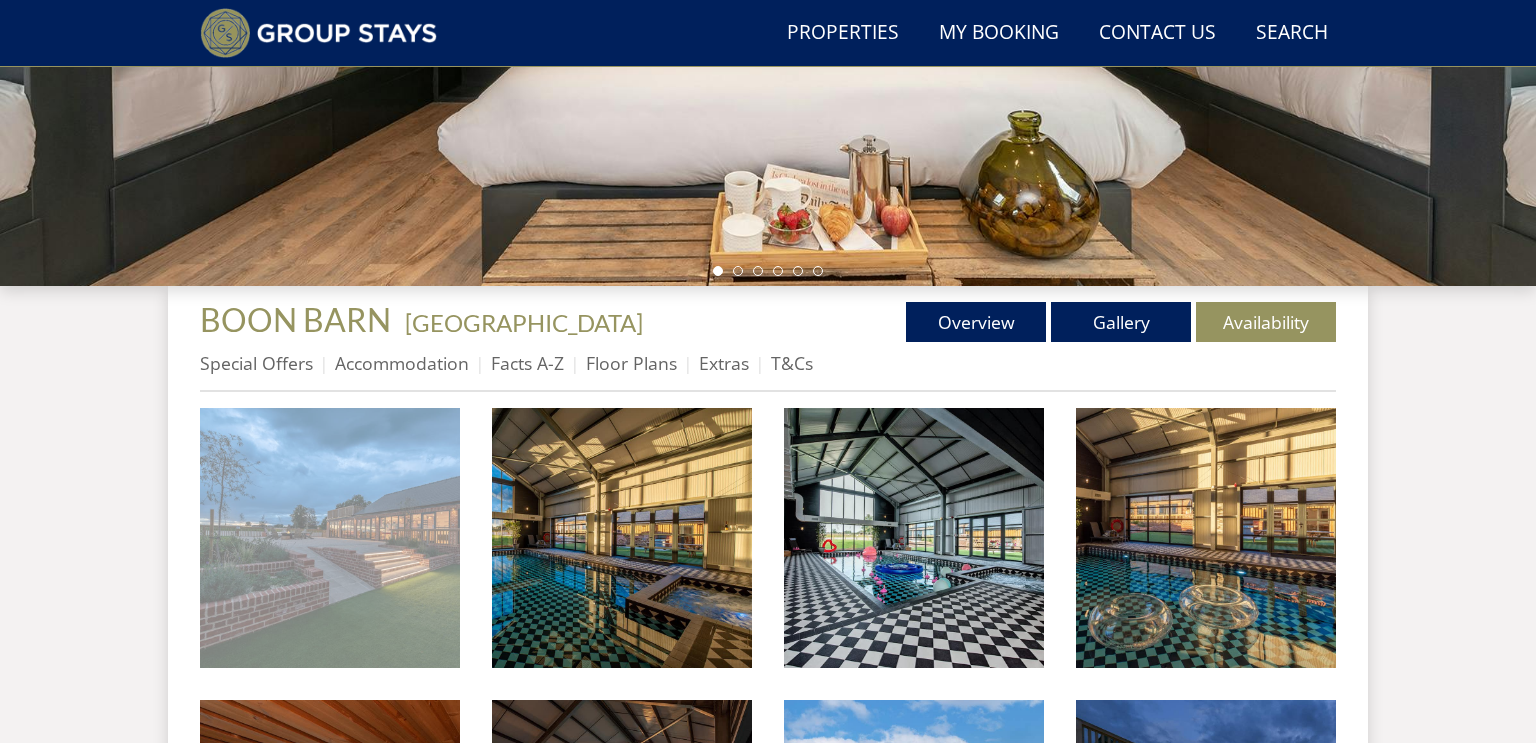 click at bounding box center [330, 538] 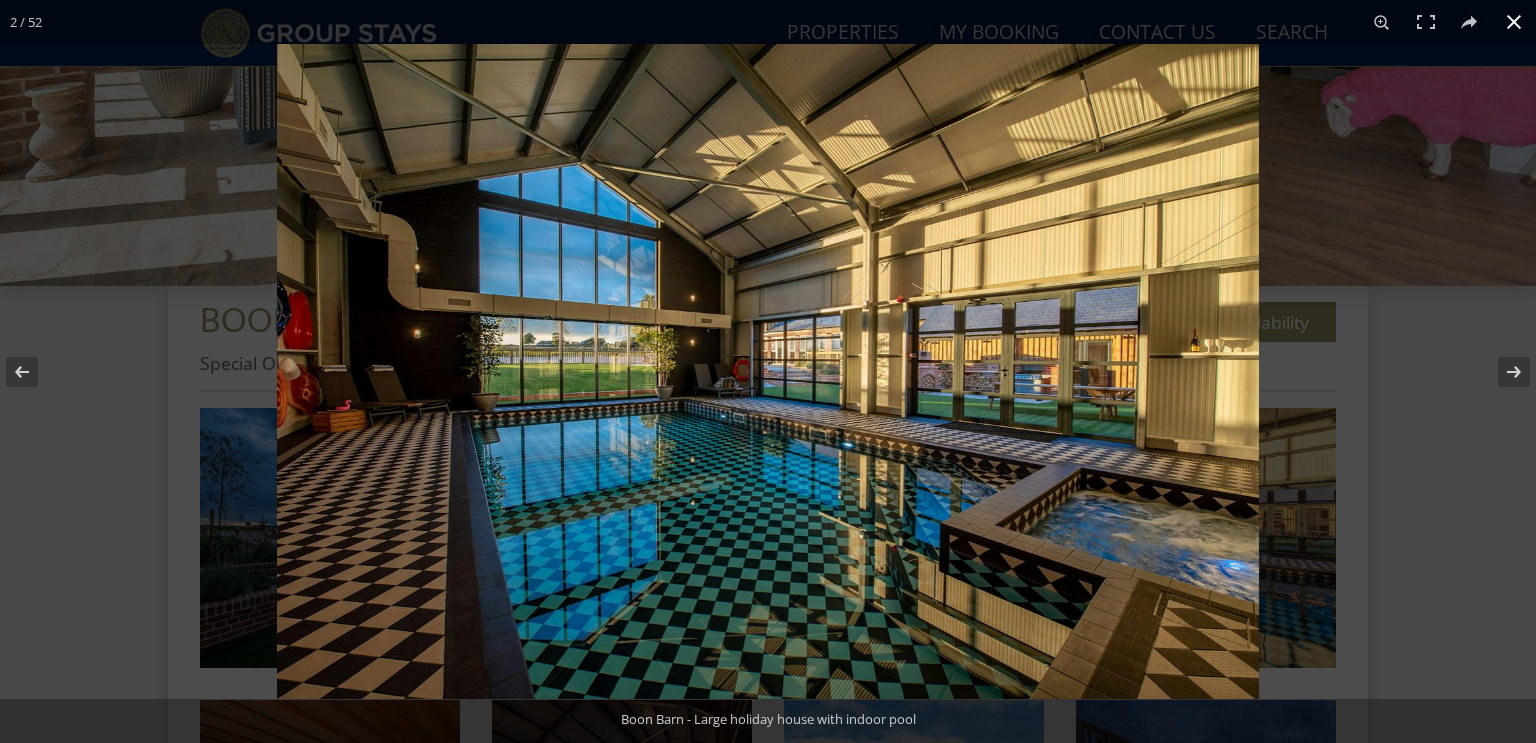 click at bounding box center [1514, 22] 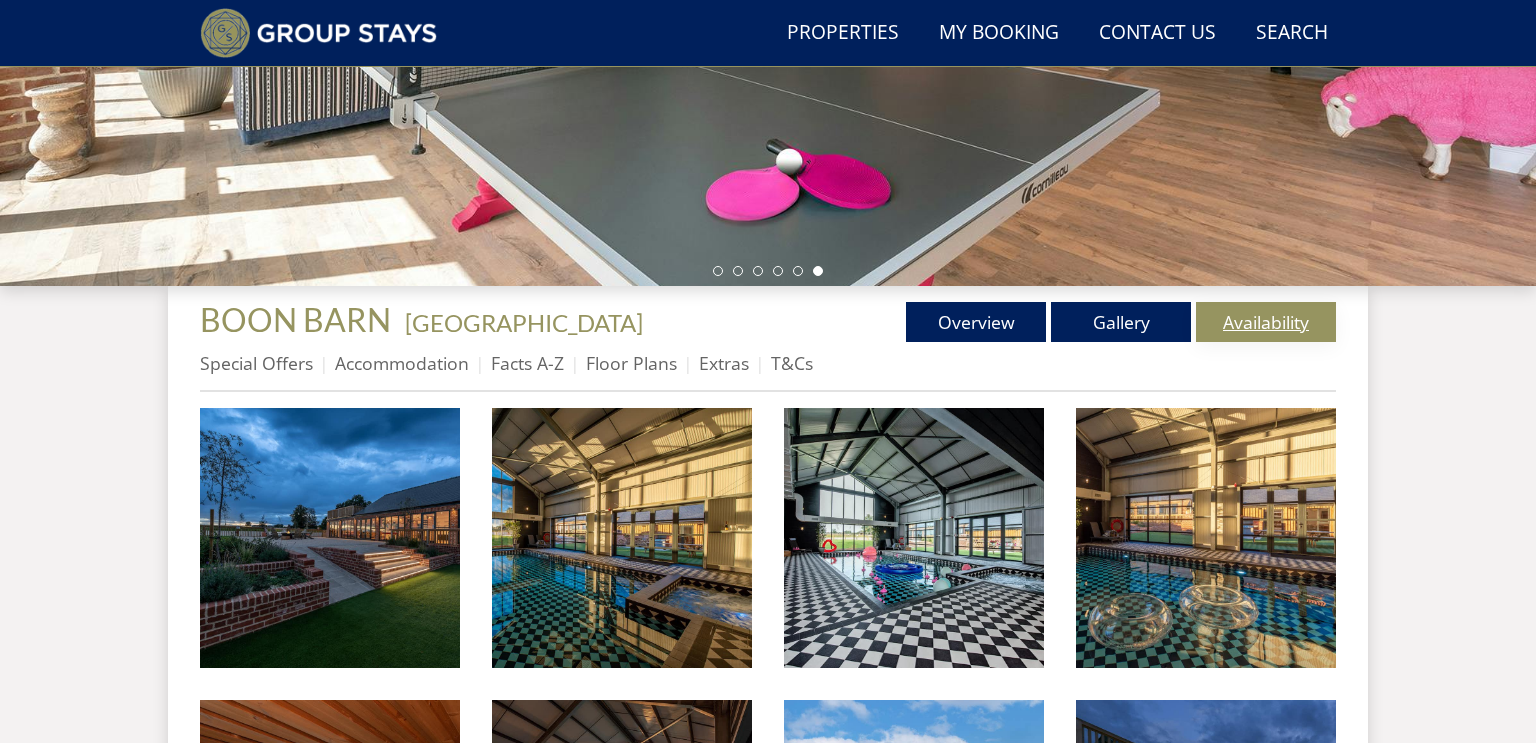 click on "Availability" at bounding box center [1266, 322] 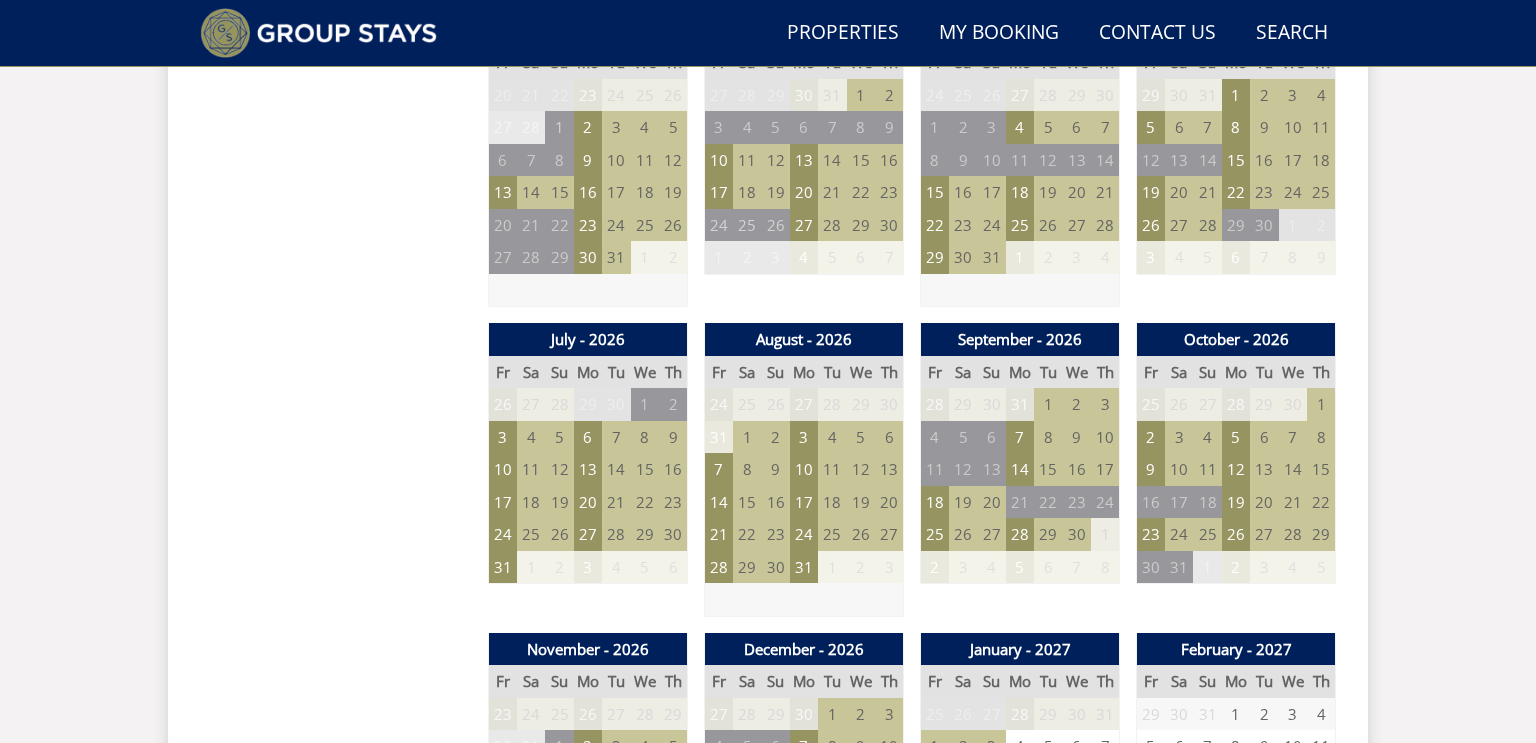 scroll, scrollTop: 1541, scrollLeft: 0, axis: vertical 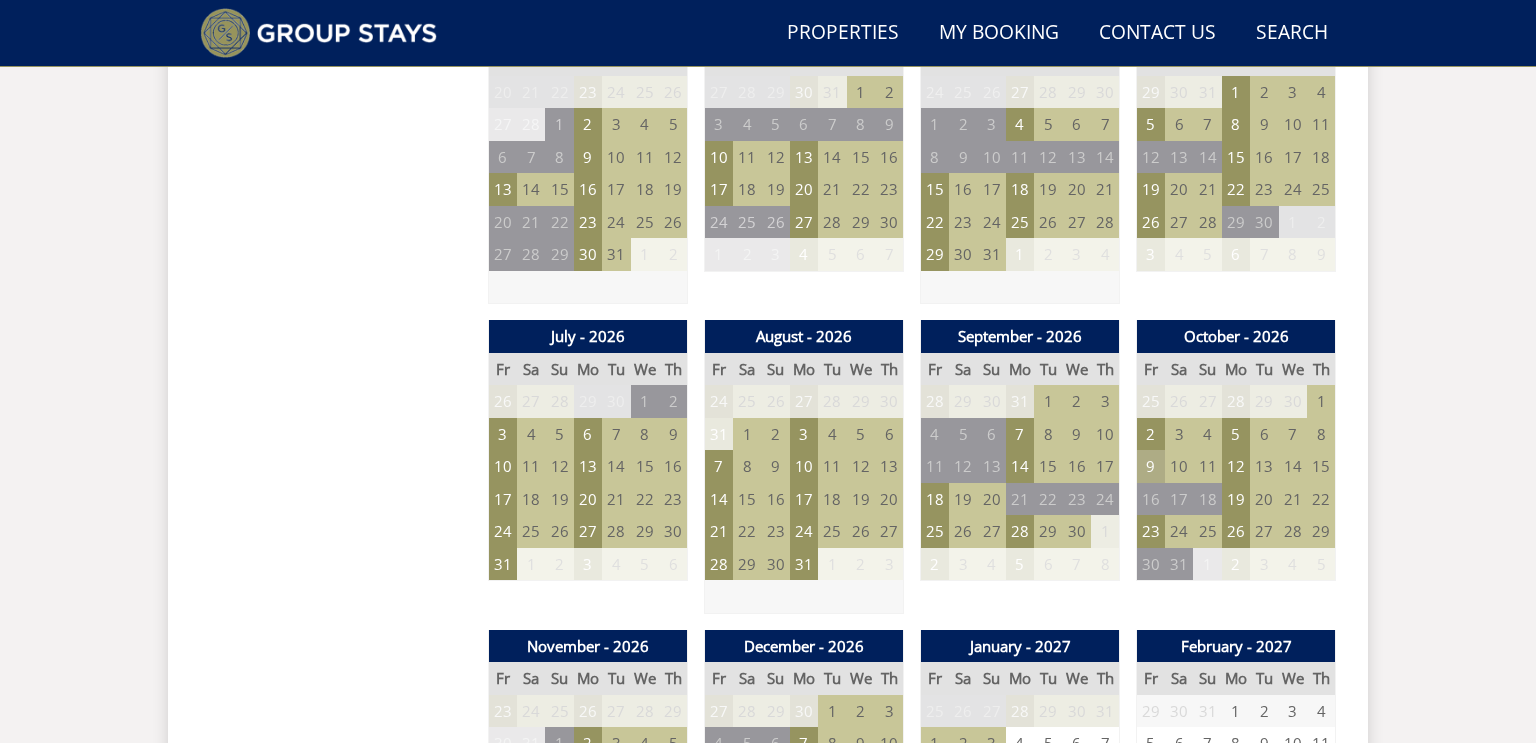 click on "9" at bounding box center (1151, 466) 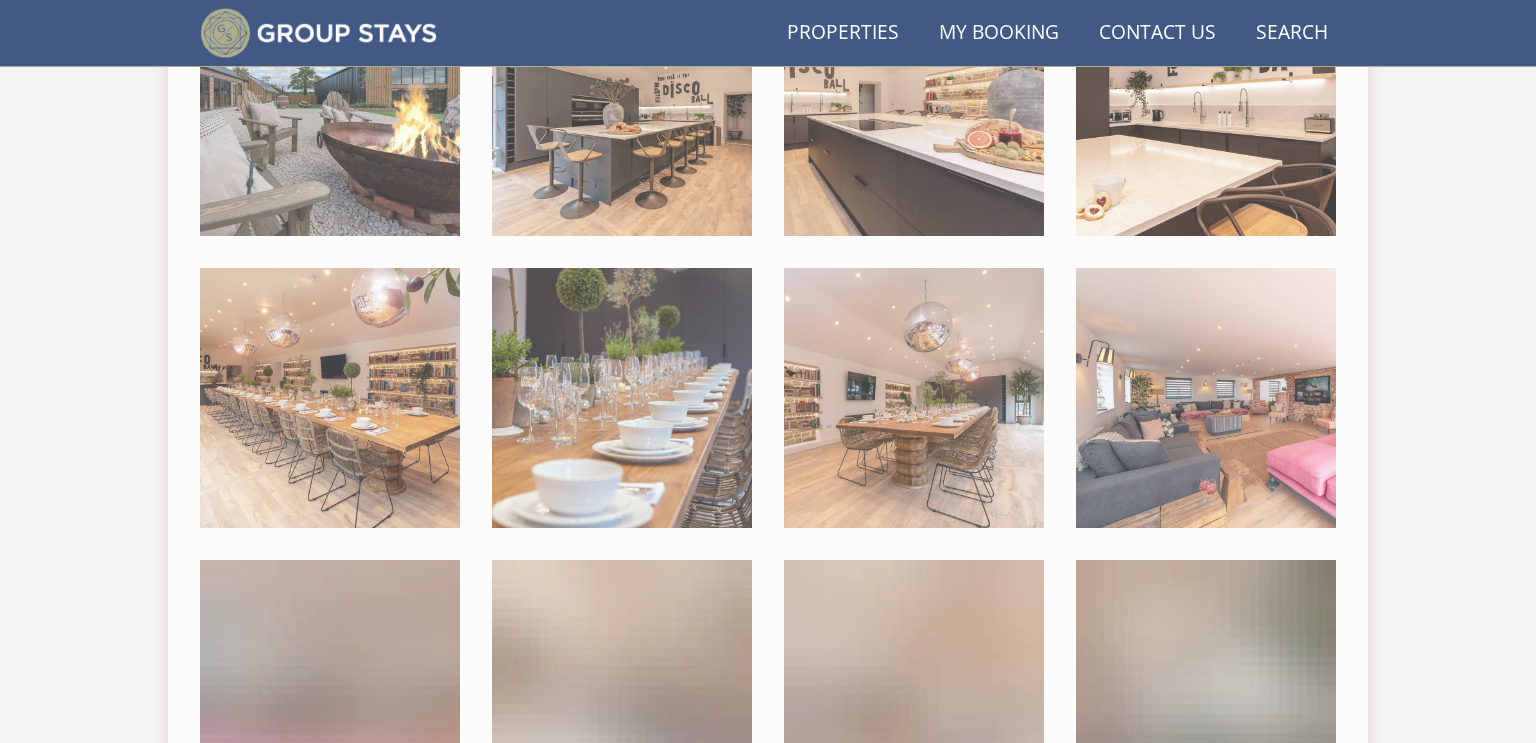 scroll, scrollTop: 525, scrollLeft: 0, axis: vertical 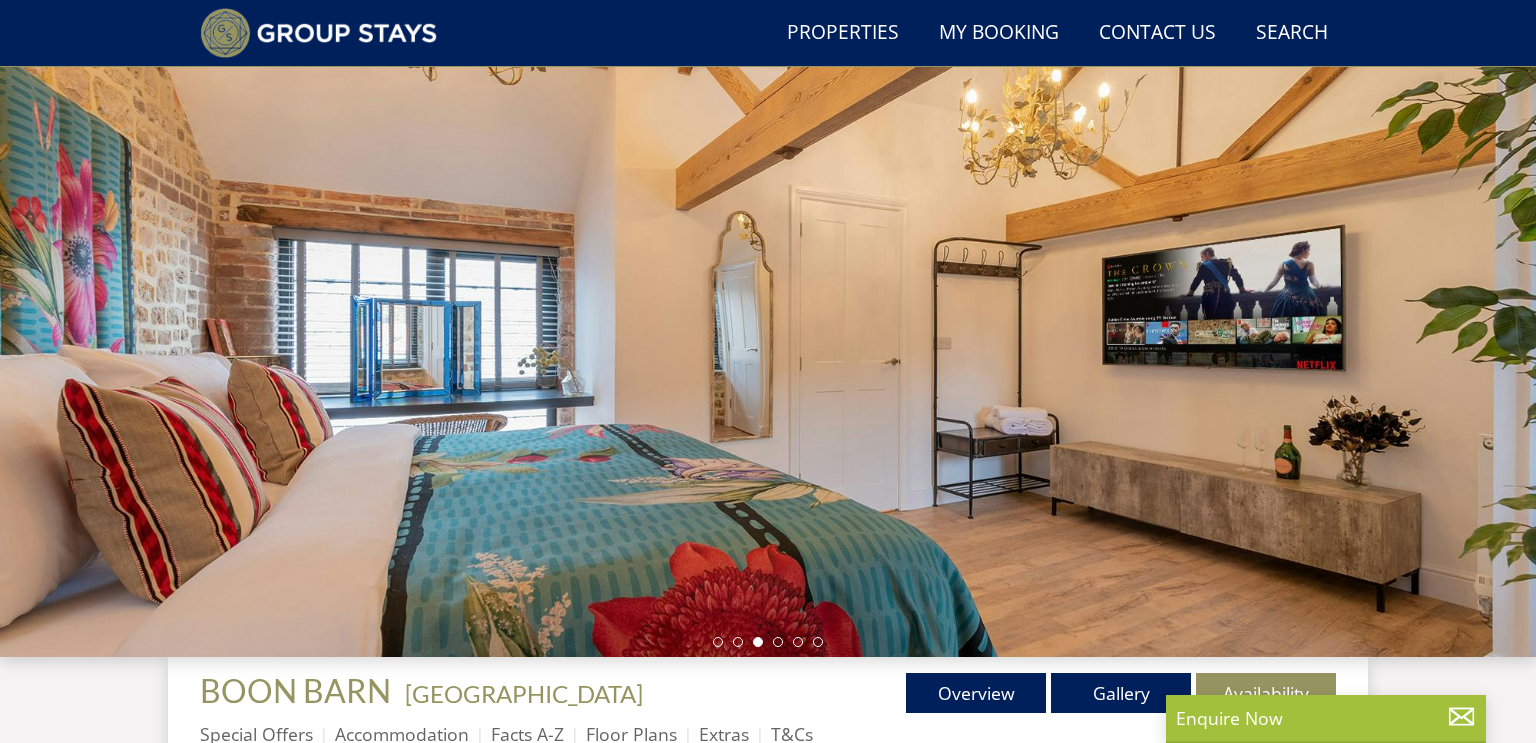 select on "14" 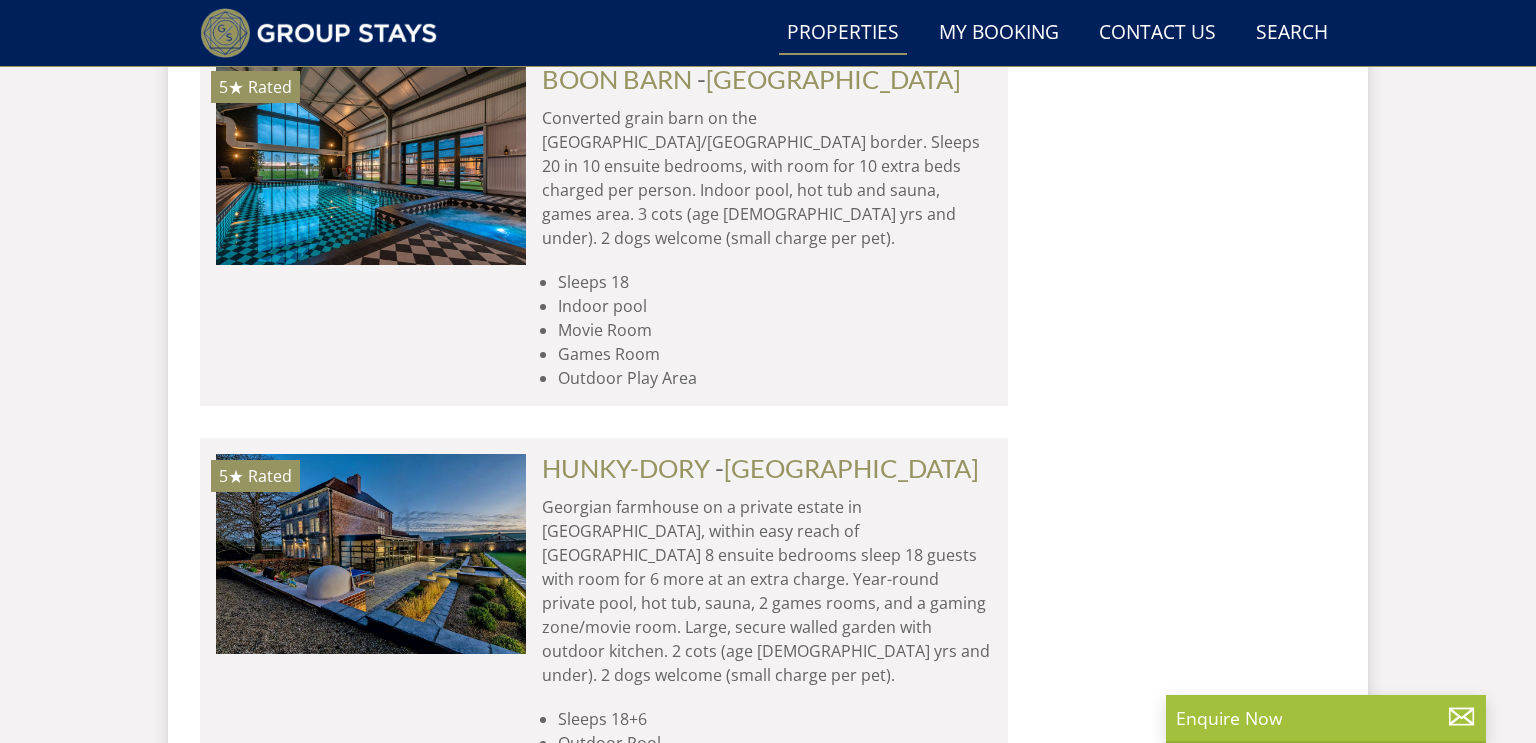 scroll, scrollTop: 24737, scrollLeft: 0, axis: vertical 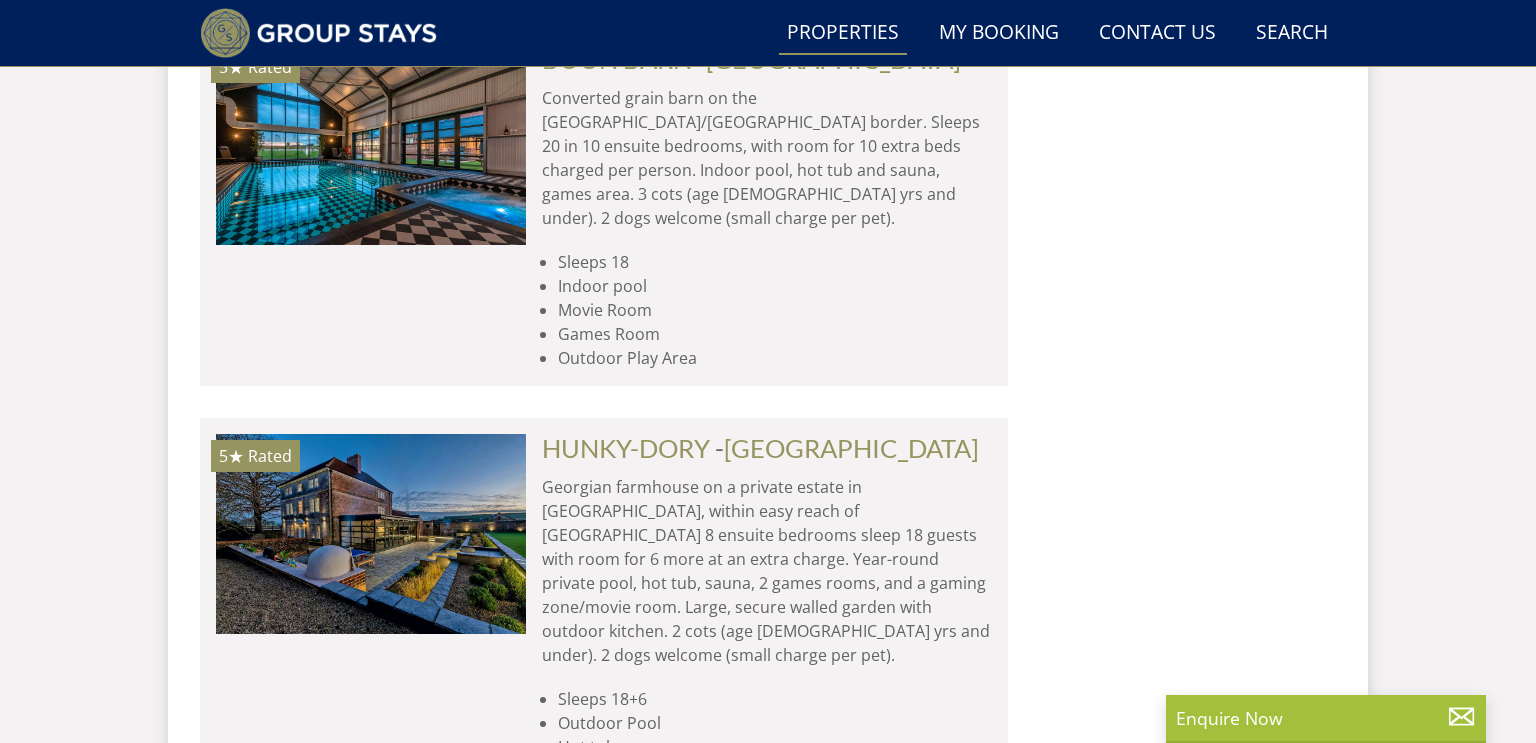 click on "Load More" at bounding box center [604, 2161] 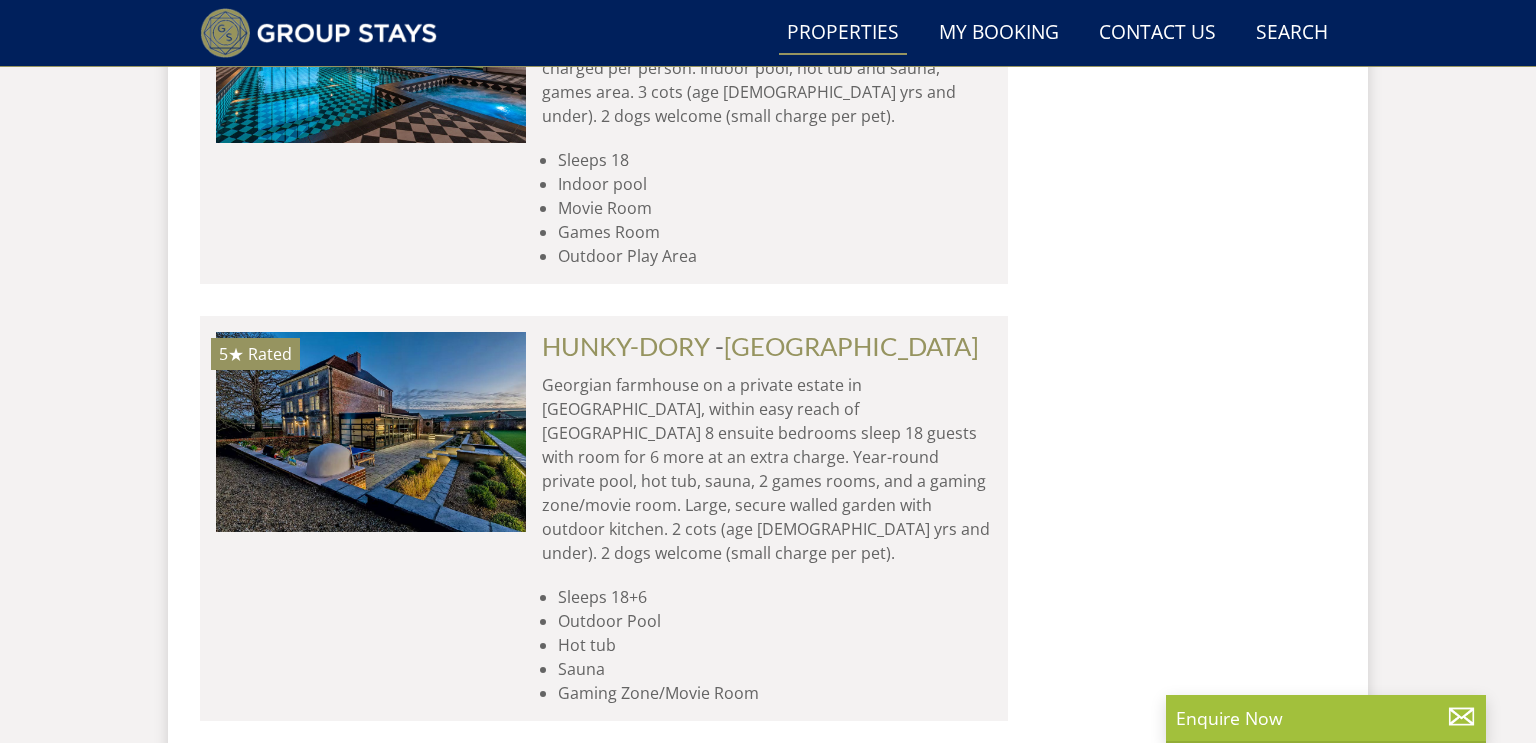 scroll, scrollTop: 24872, scrollLeft: 0, axis: vertical 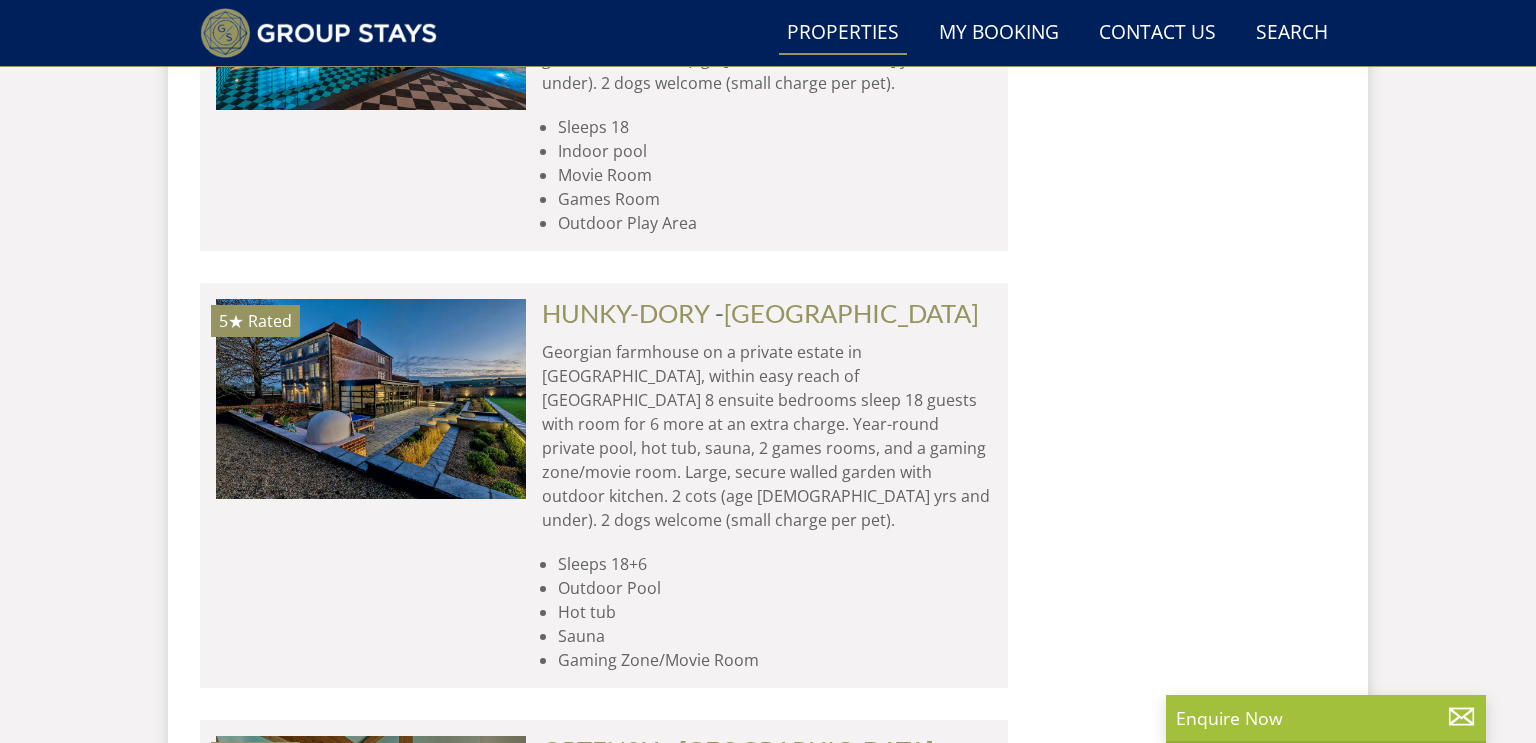 click at bounding box center (371, 2022) 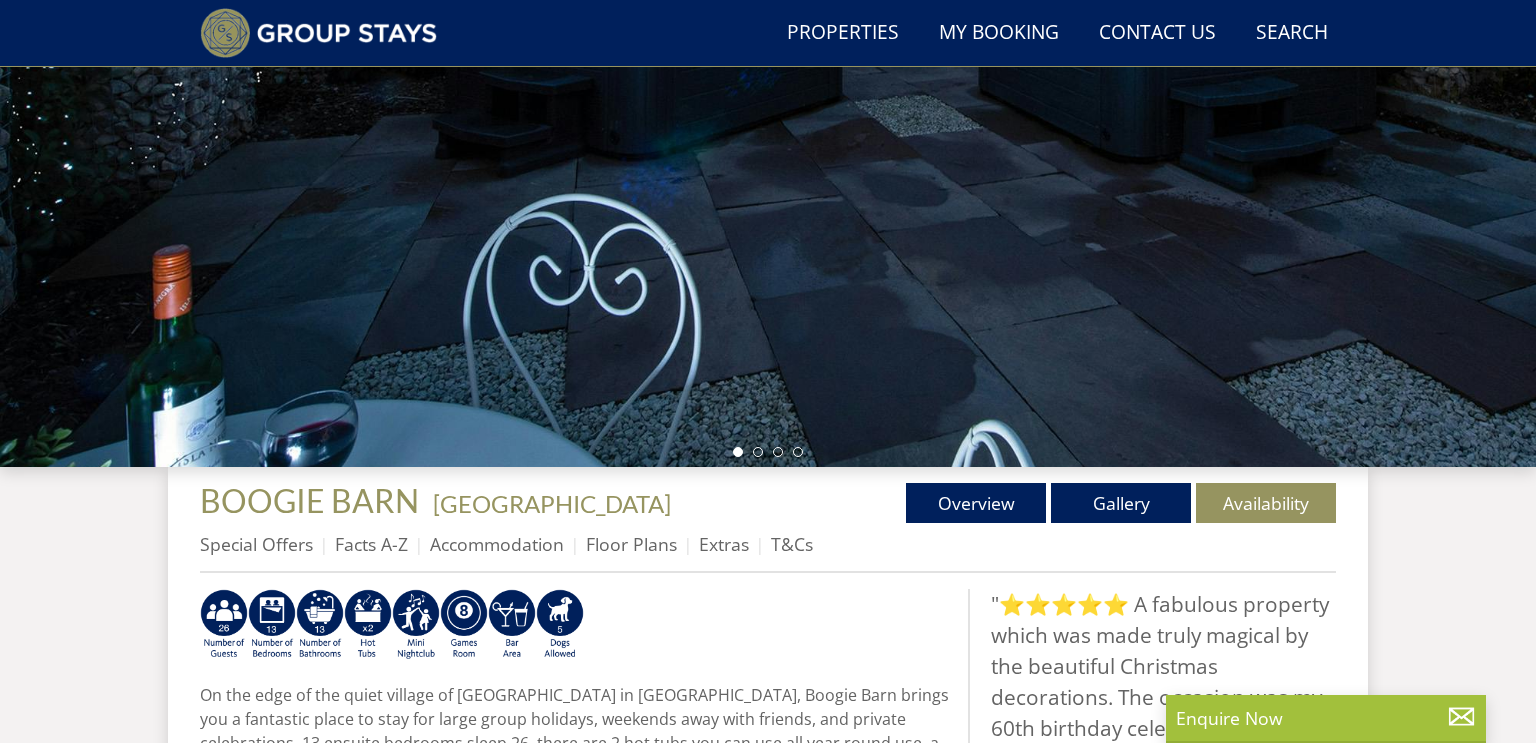 scroll, scrollTop: 352, scrollLeft: 0, axis: vertical 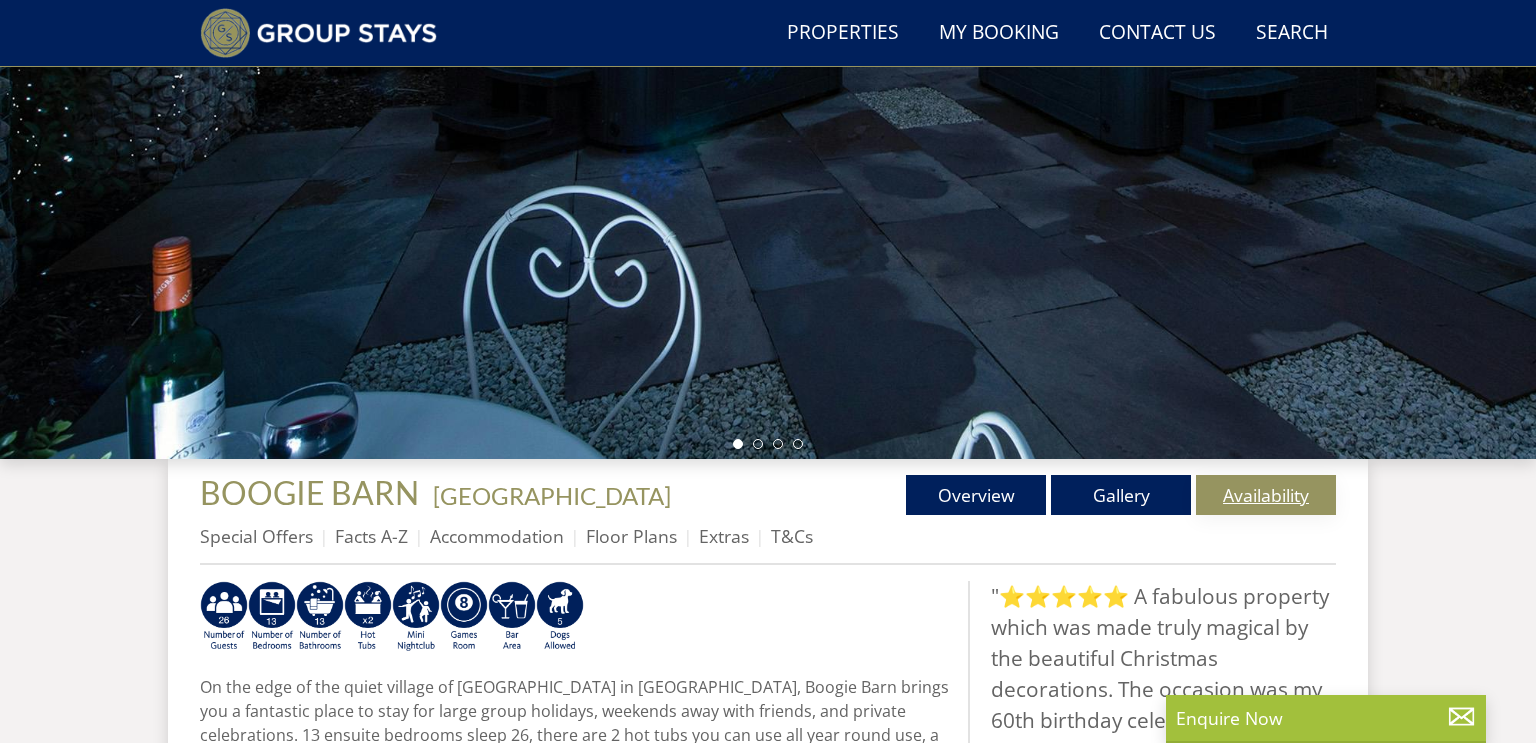 click on "Availability" at bounding box center (1266, 495) 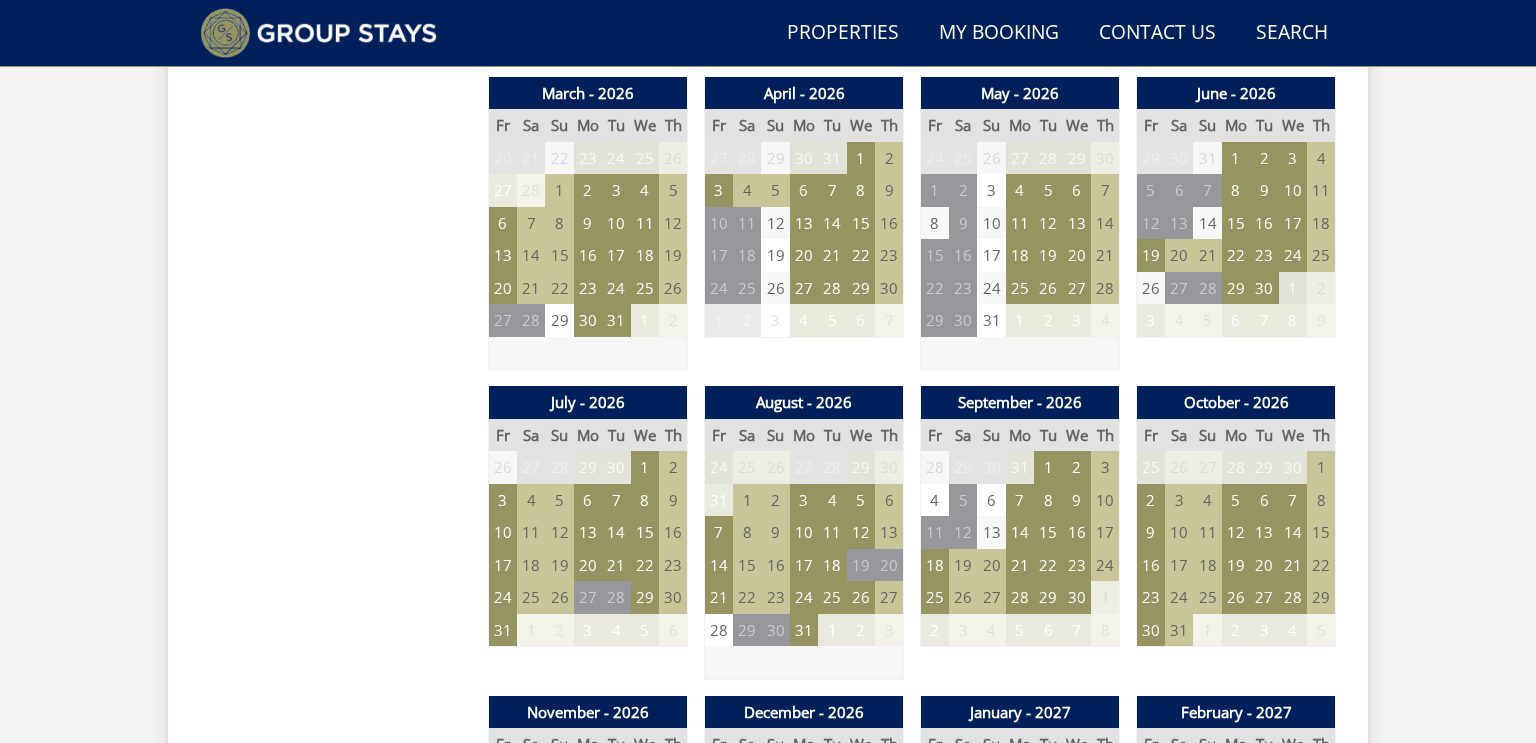 scroll, scrollTop: 1476, scrollLeft: 0, axis: vertical 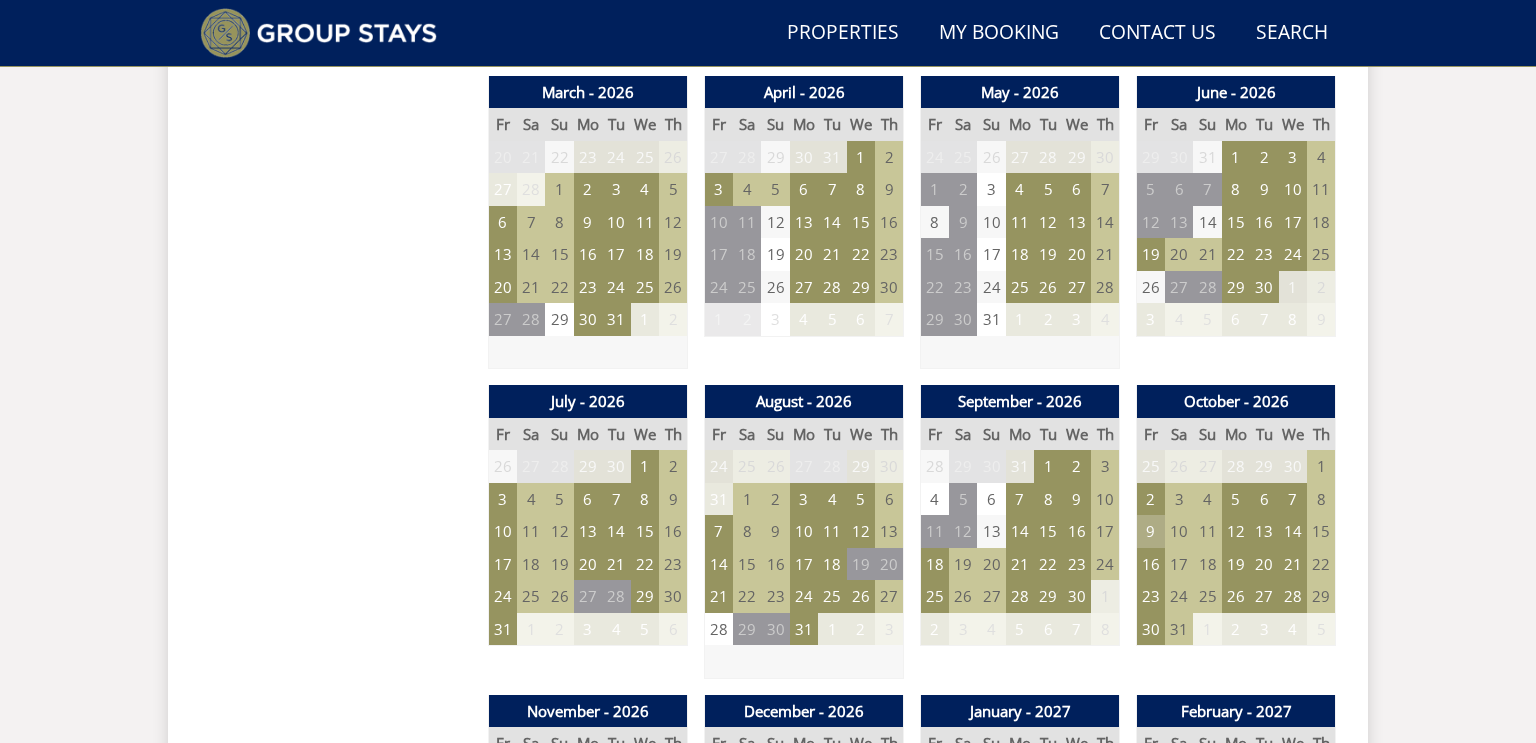 click on "9" at bounding box center [1151, 531] 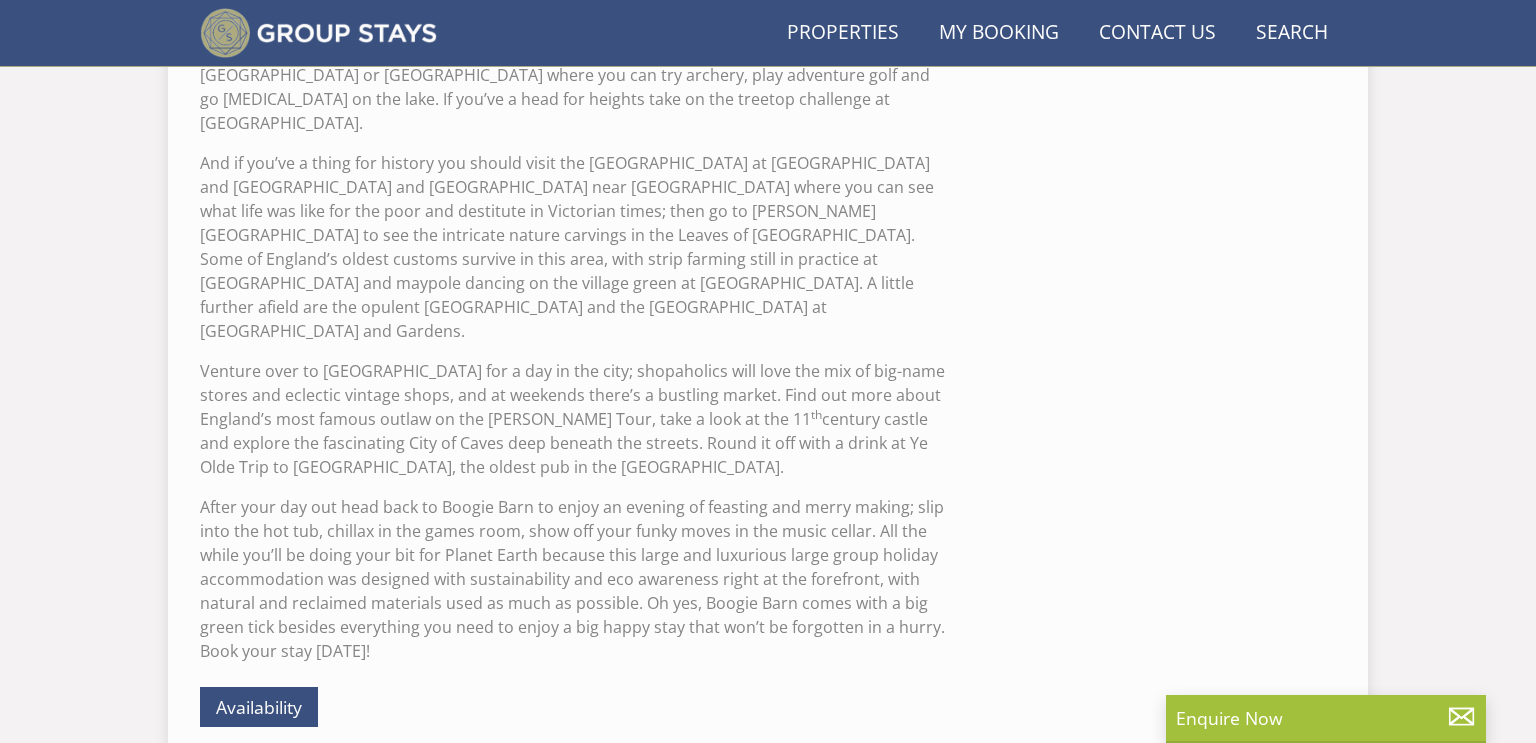 scroll, scrollTop: 424, scrollLeft: 0, axis: vertical 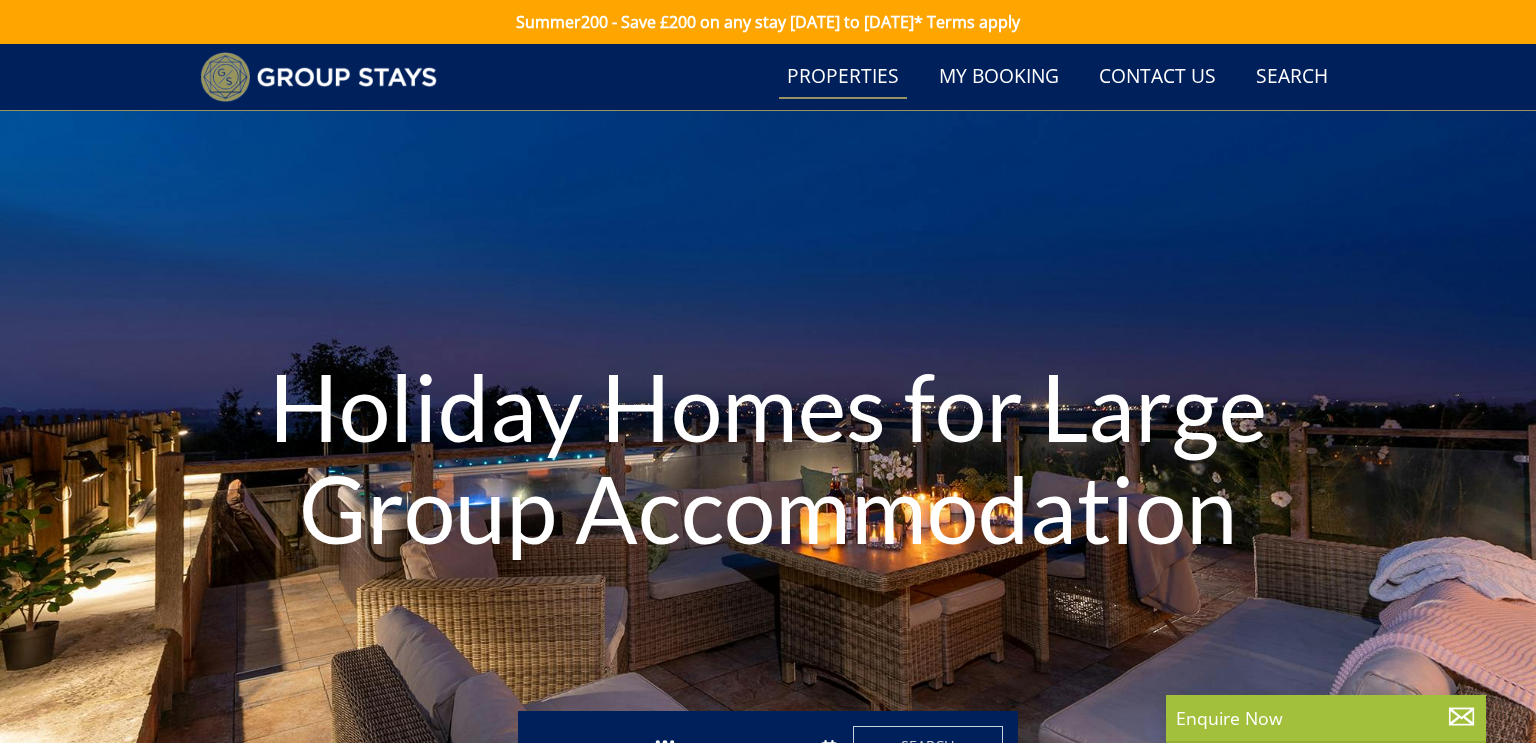 select on "14" 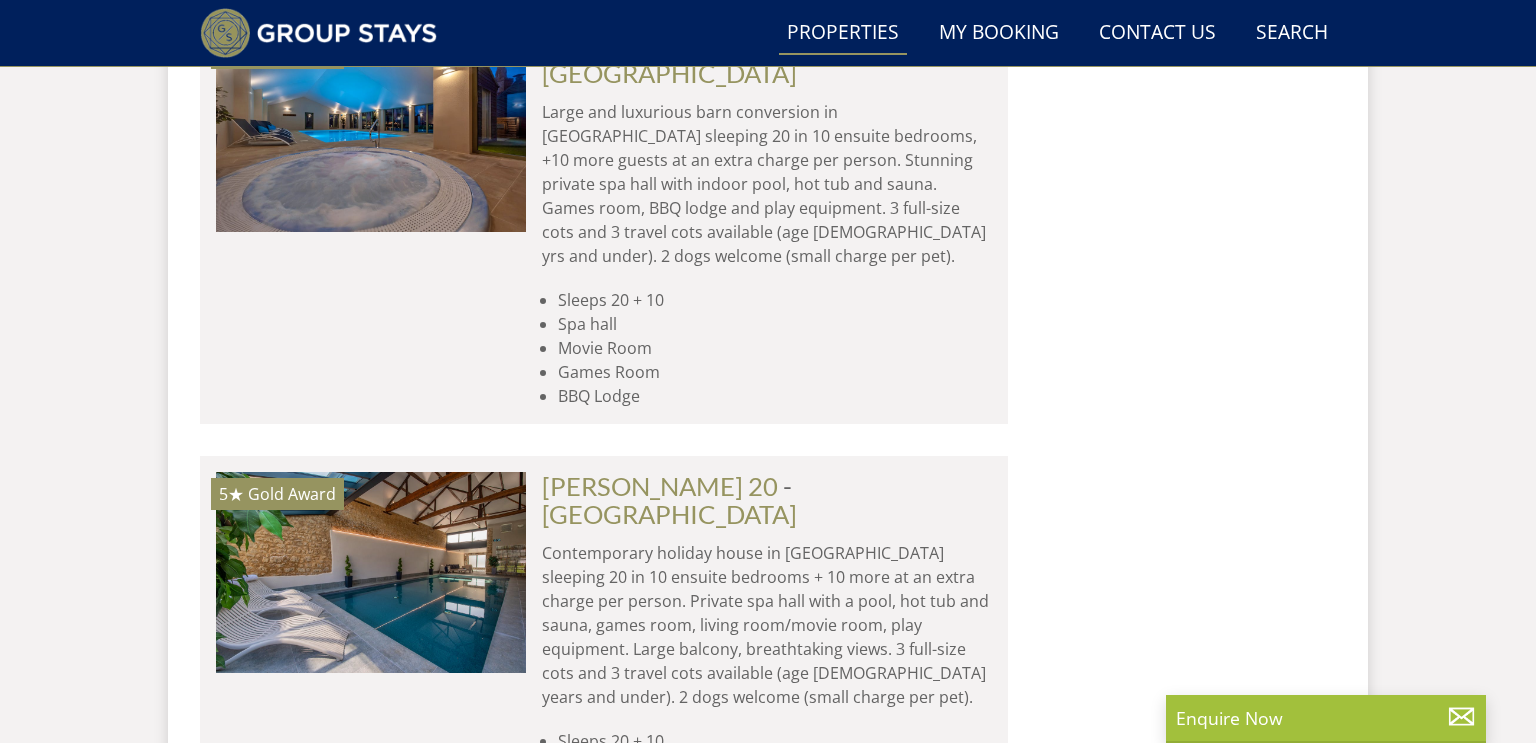 scroll, scrollTop: 28982, scrollLeft: 0, axis: vertical 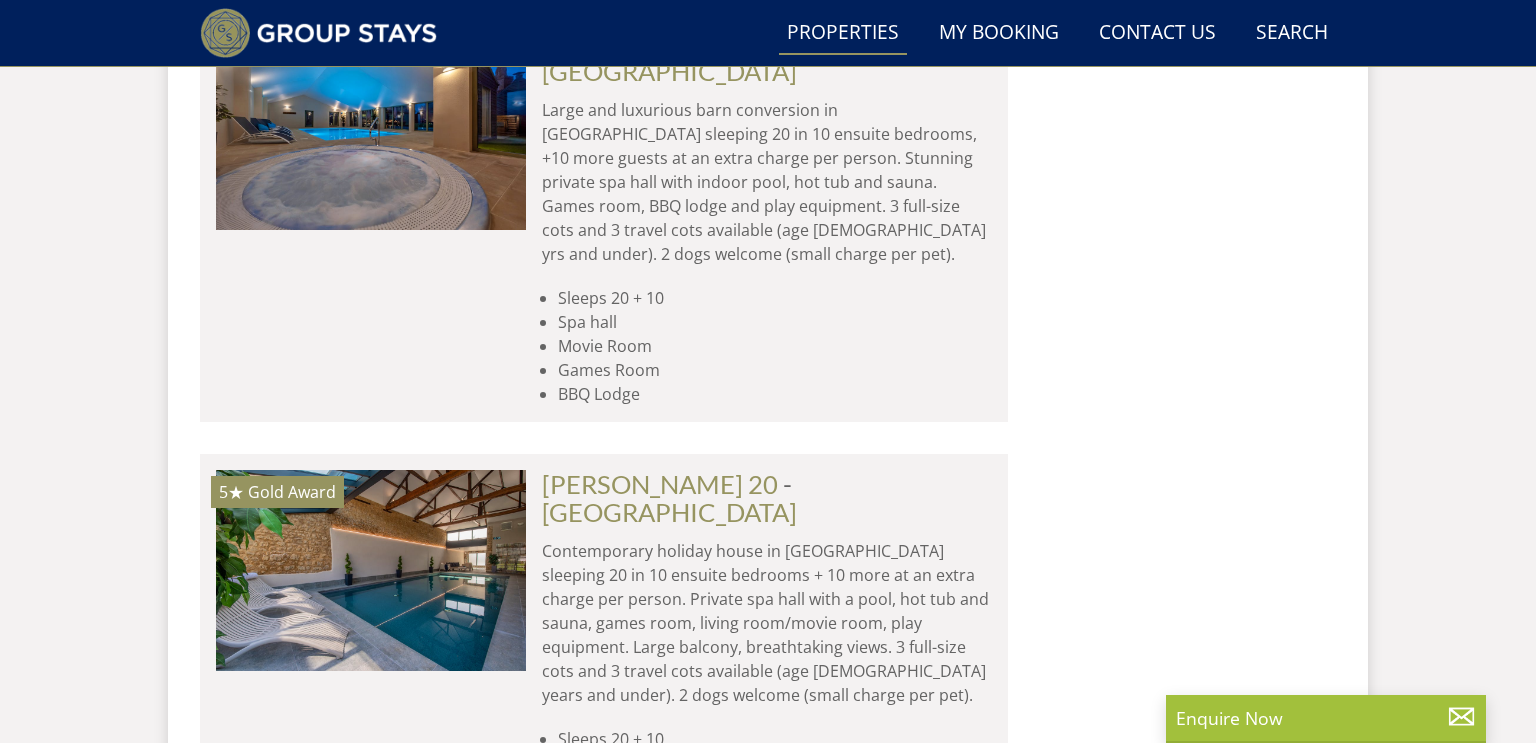 click at bounding box center [371, 2407] 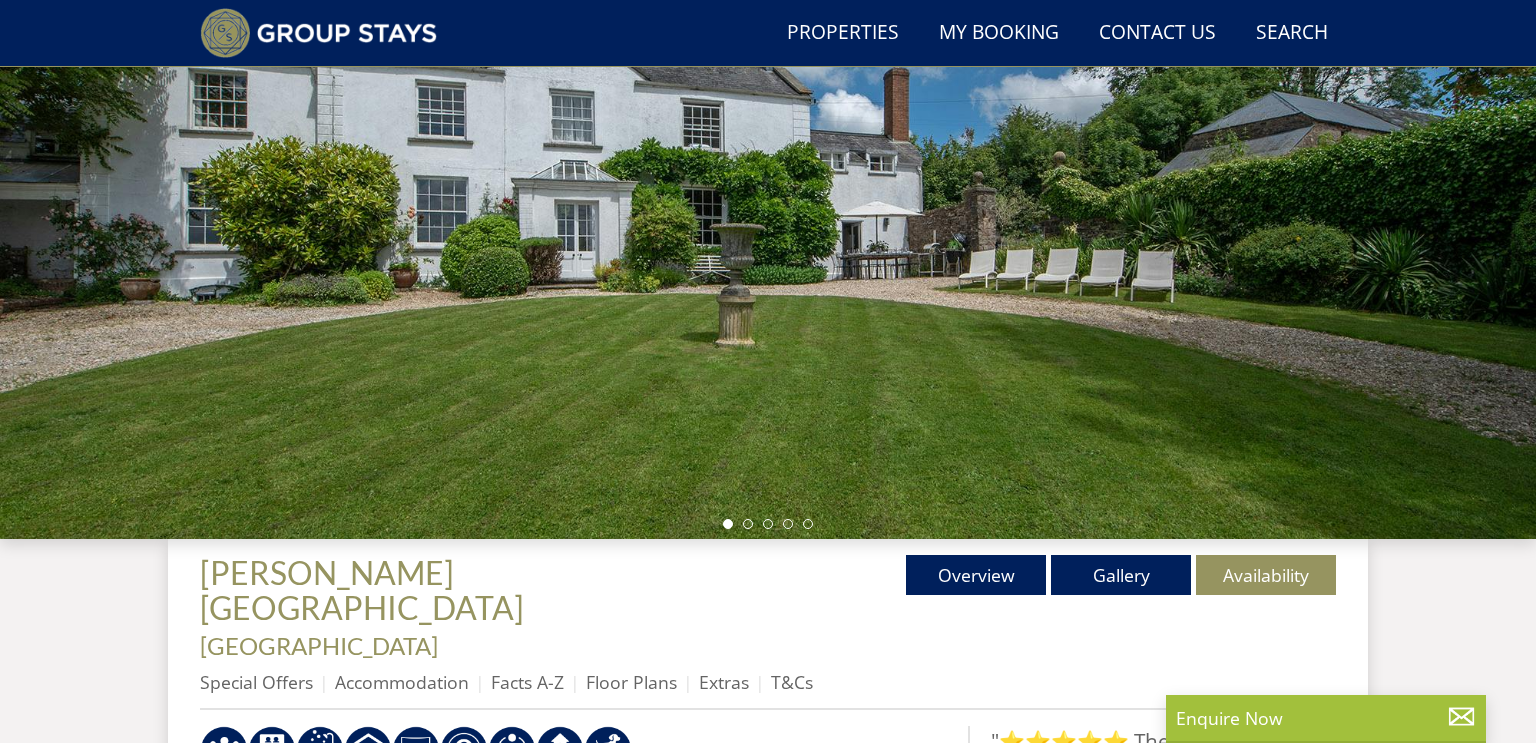 scroll, scrollTop: 273, scrollLeft: 0, axis: vertical 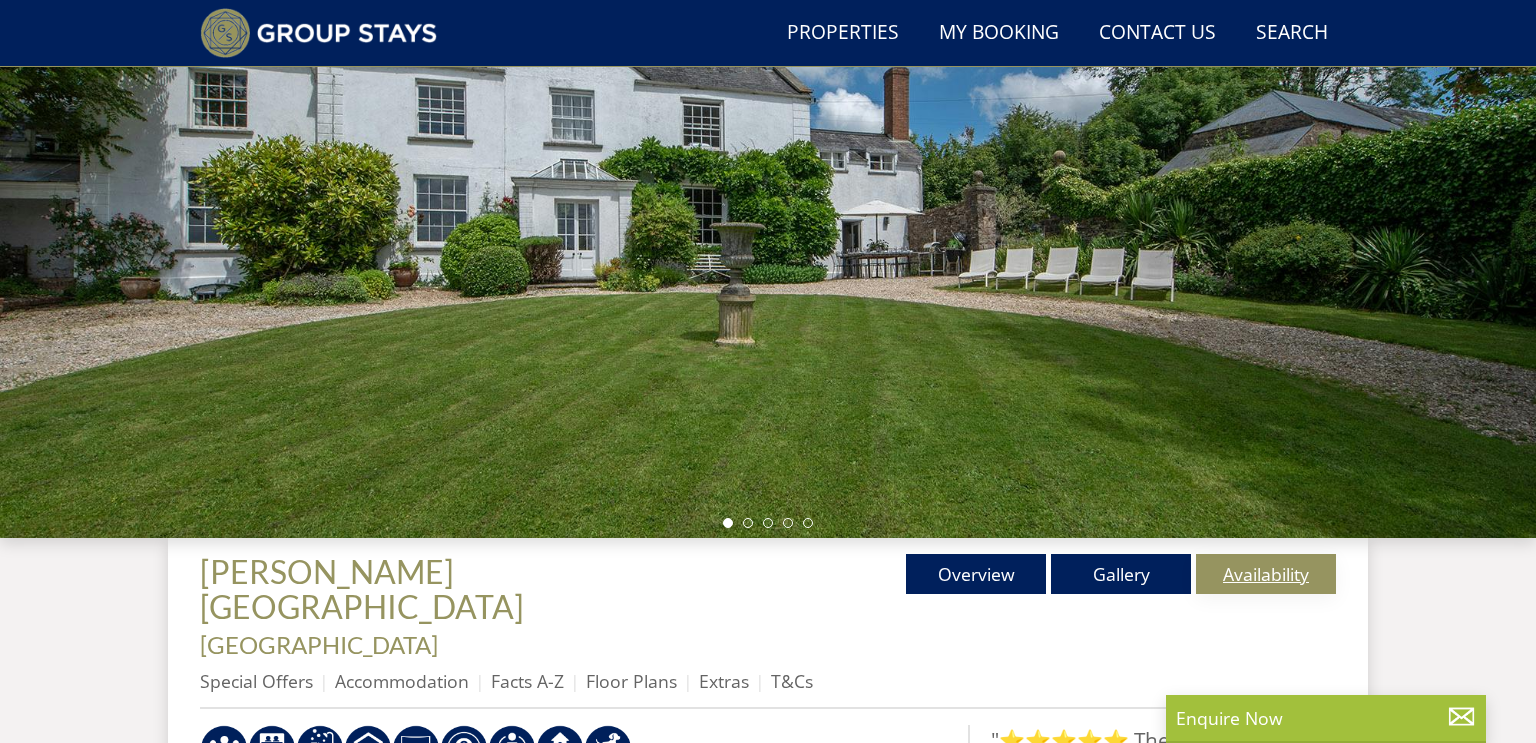 click on "Availability" at bounding box center (1266, 574) 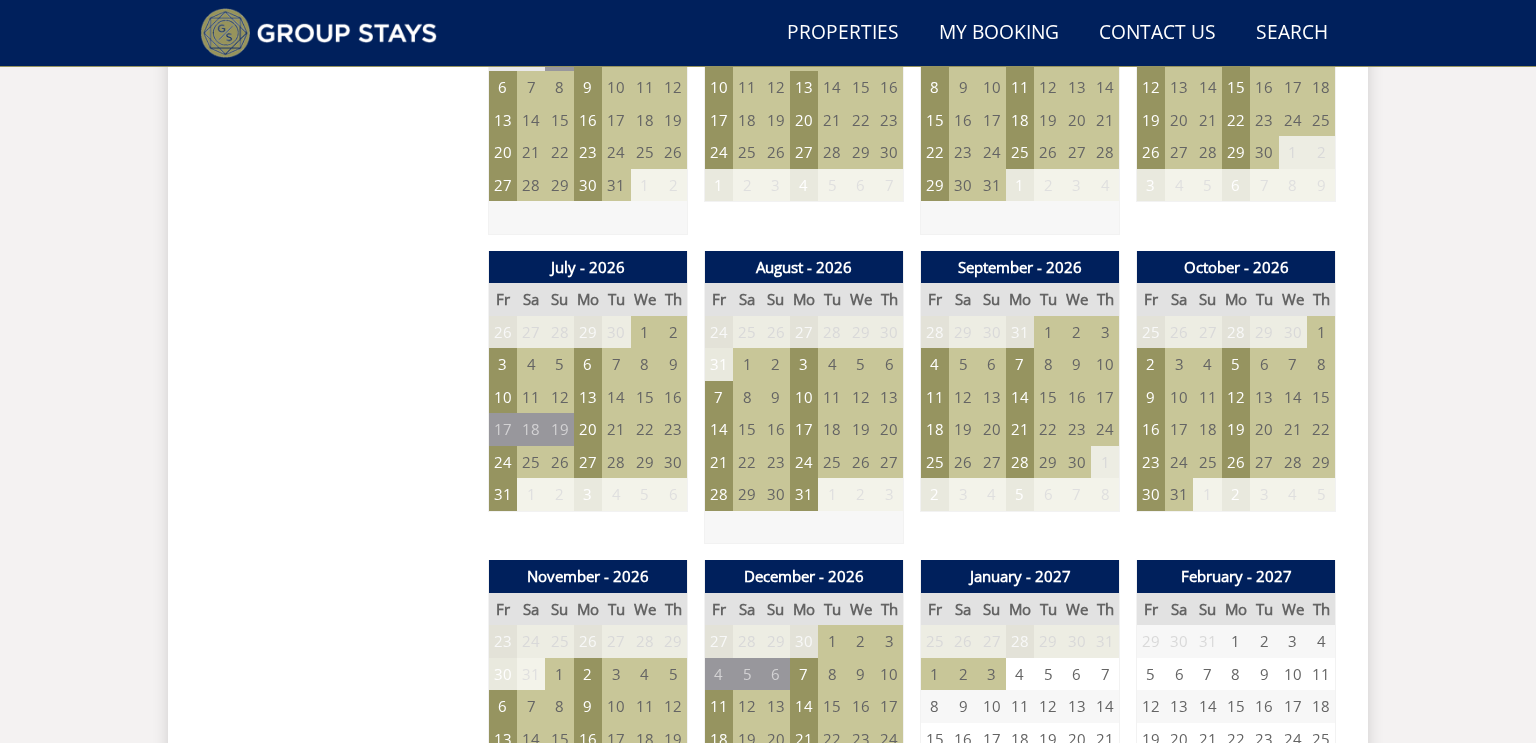 scroll, scrollTop: 1650, scrollLeft: 0, axis: vertical 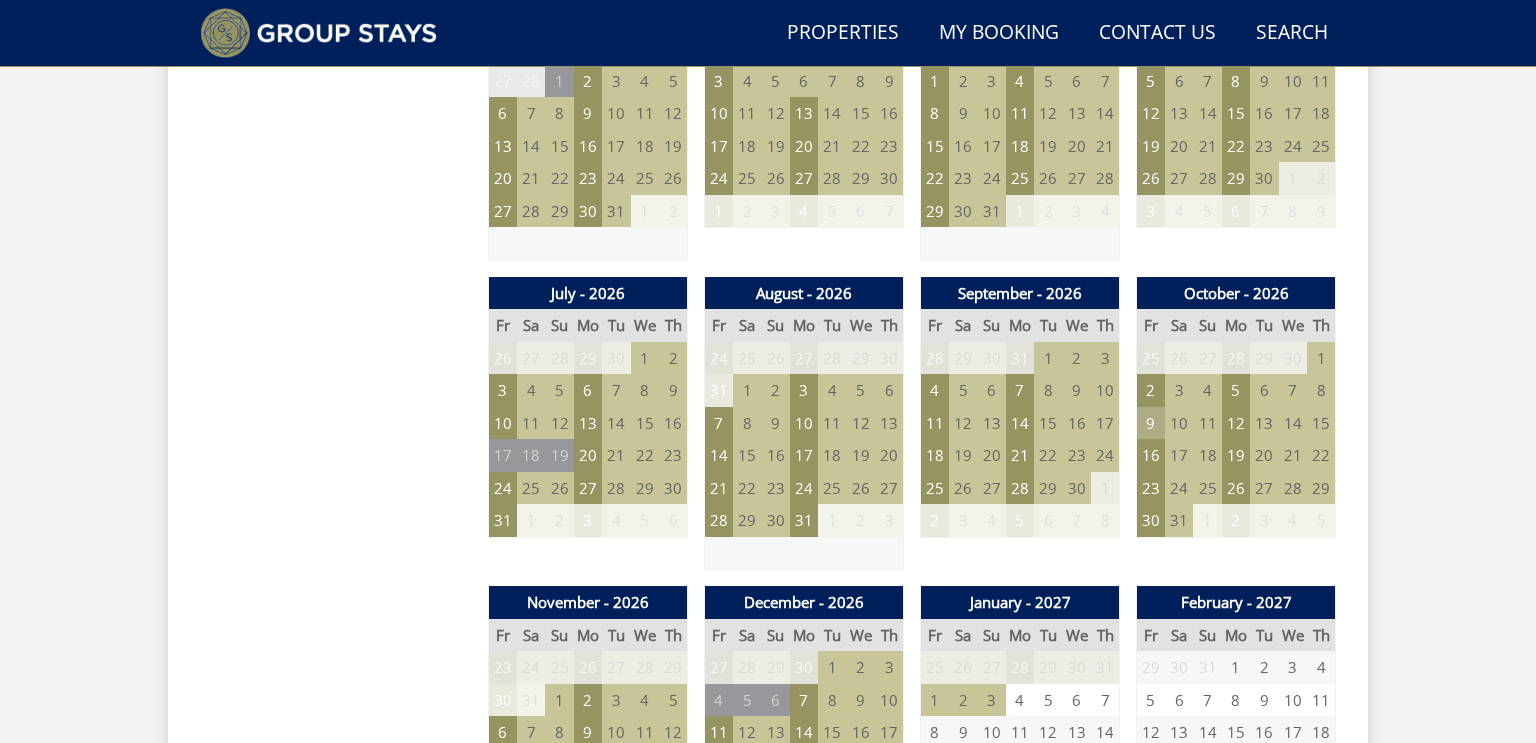 click on "9" at bounding box center [1151, 423] 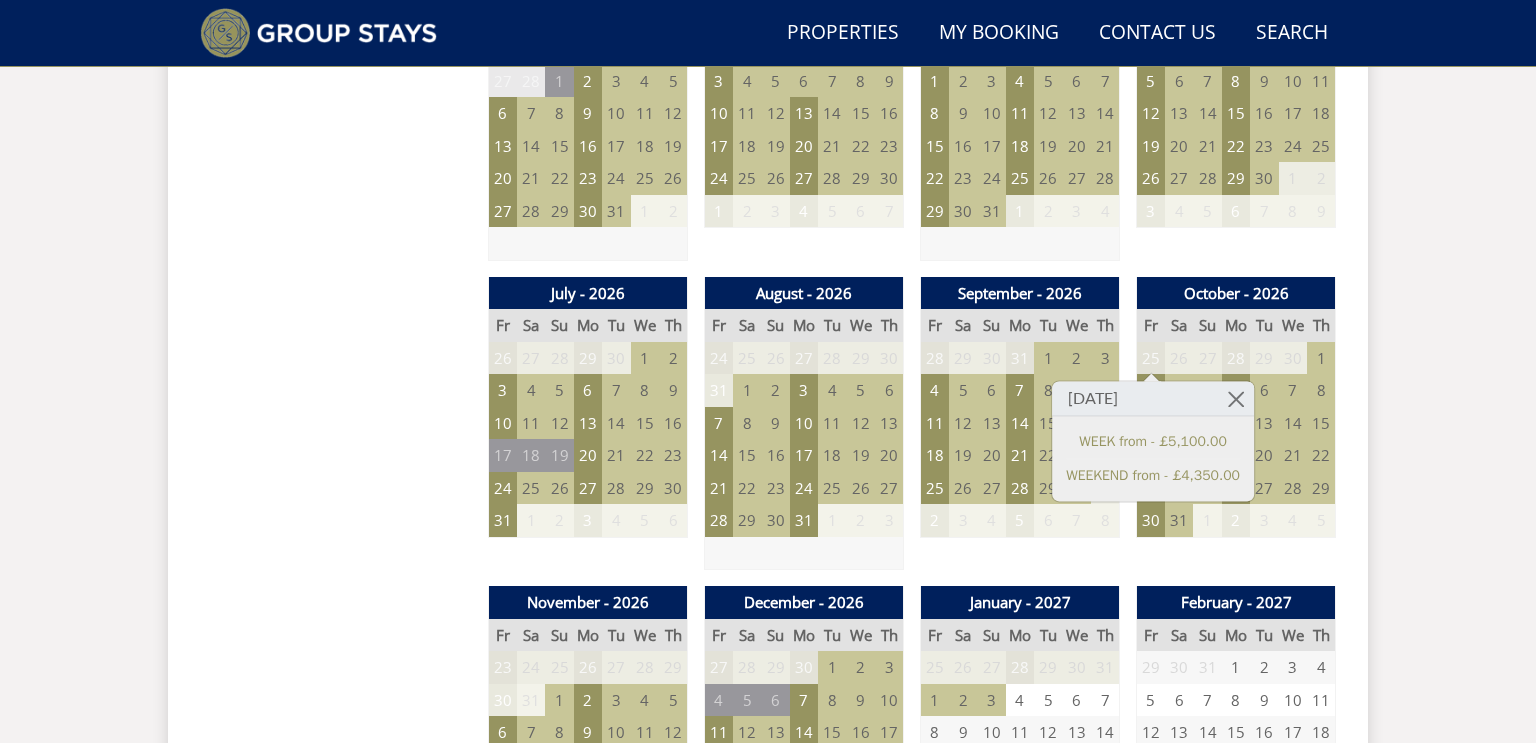 click on "9" at bounding box center [1151, 423] 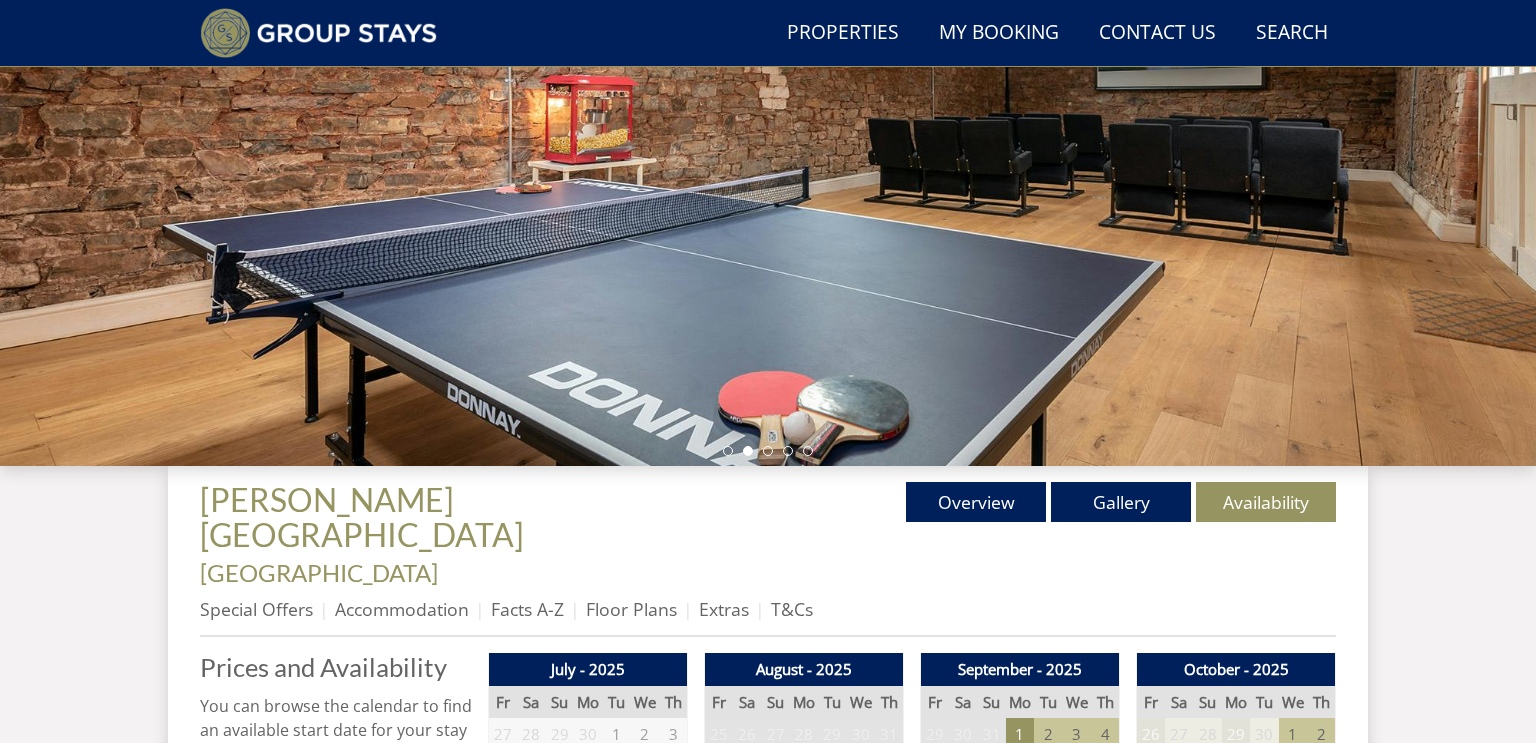 scroll, scrollTop: 353, scrollLeft: 0, axis: vertical 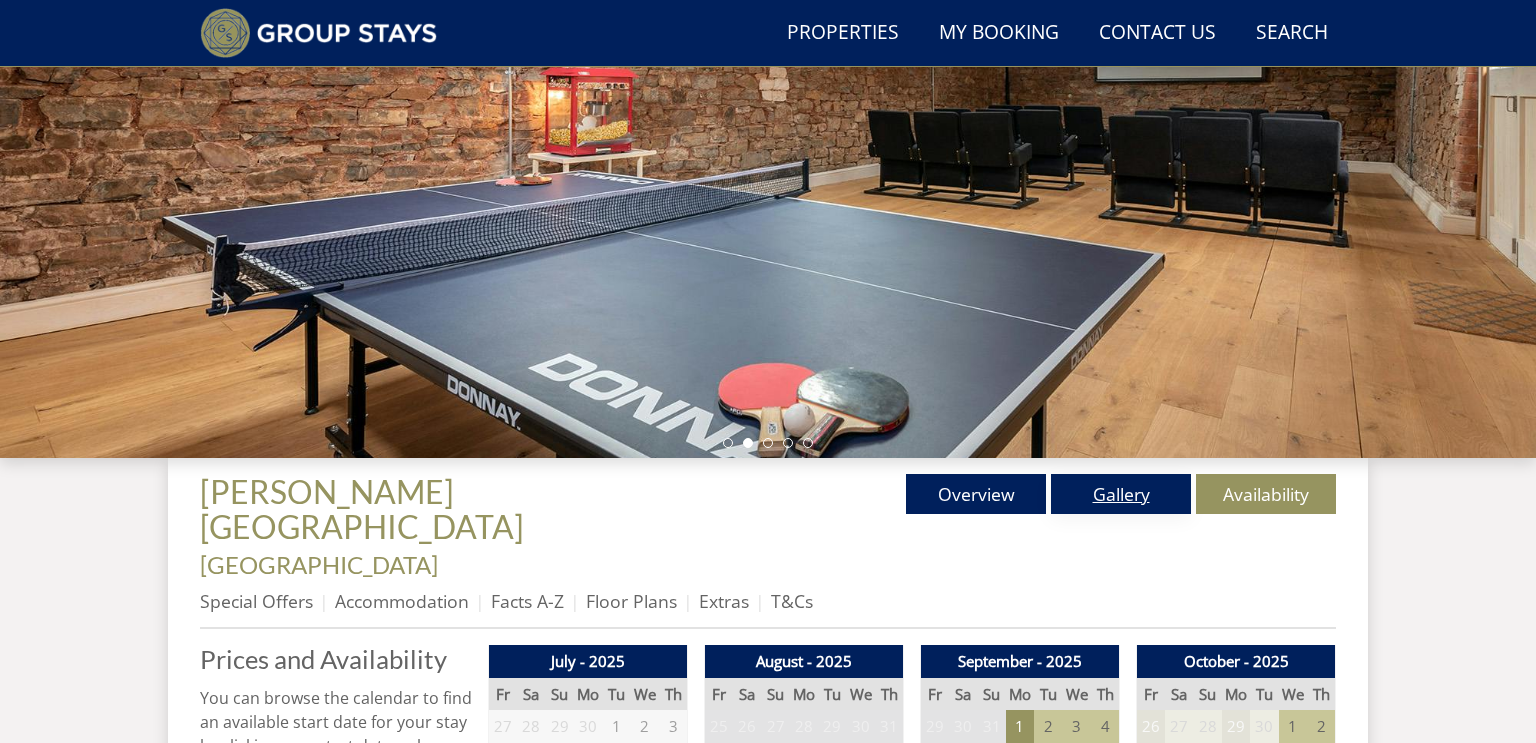 click on "Gallery" at bounding box center [1121, 494] 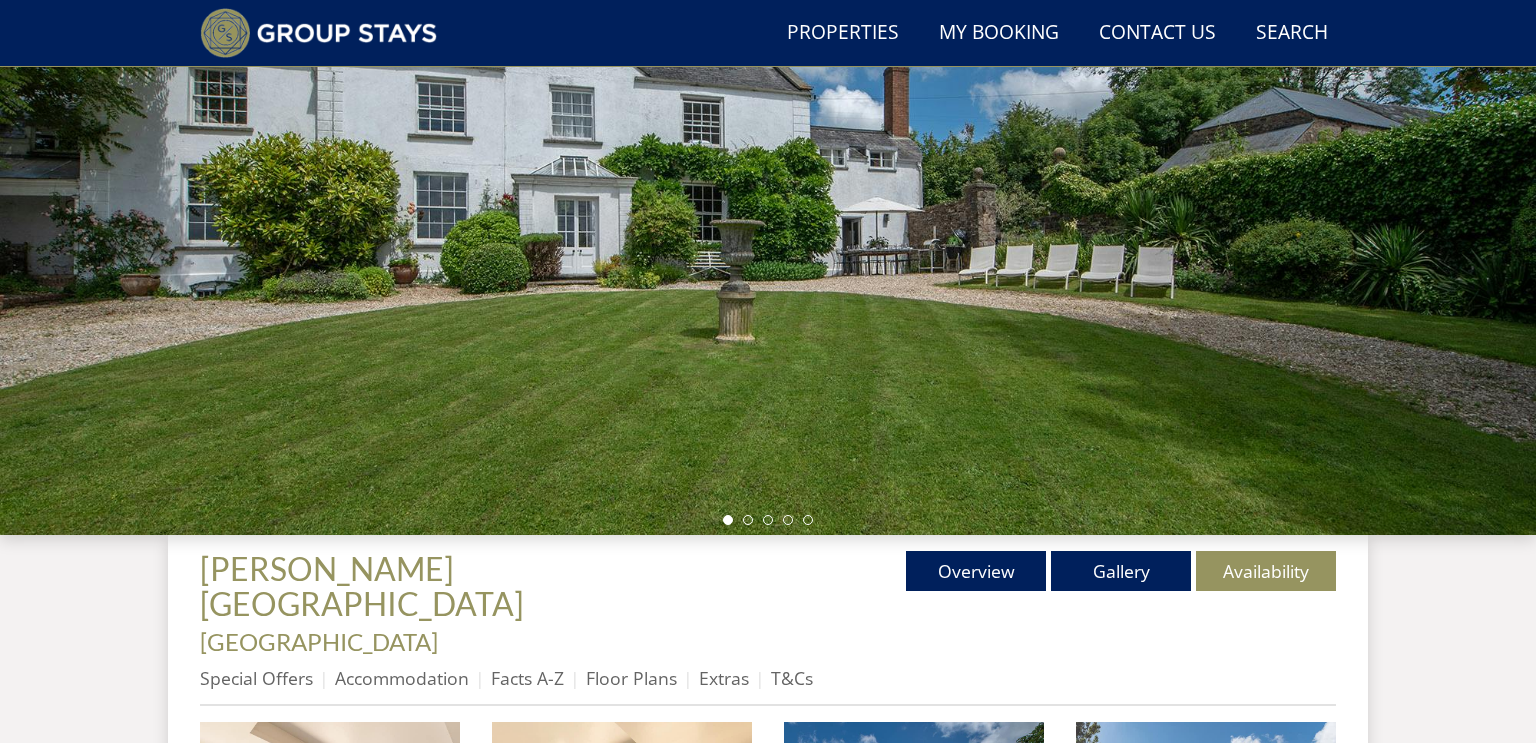 scroll, scrollTop: 300, scrollLeft: 0, axis: vertical 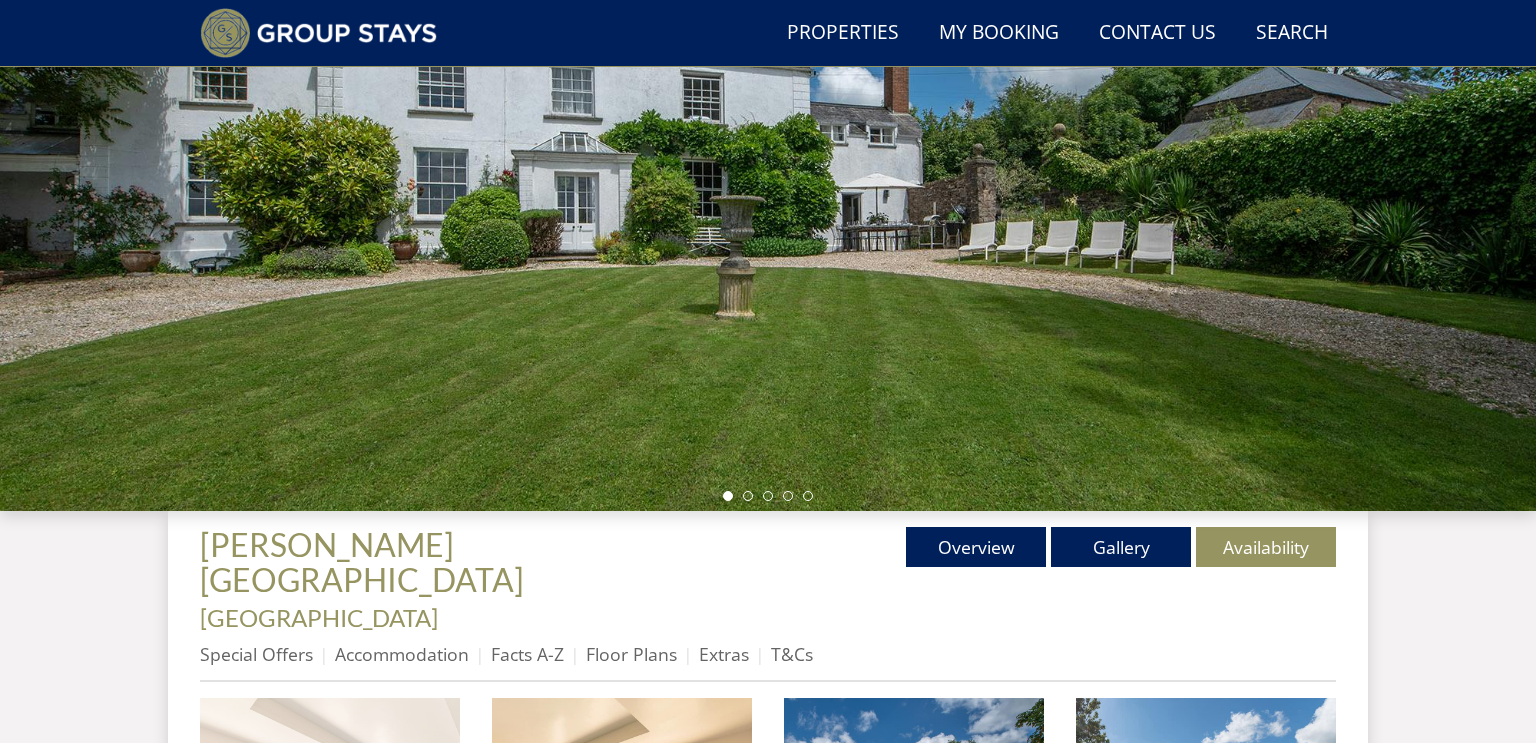 click at bounding box center (330, 828) 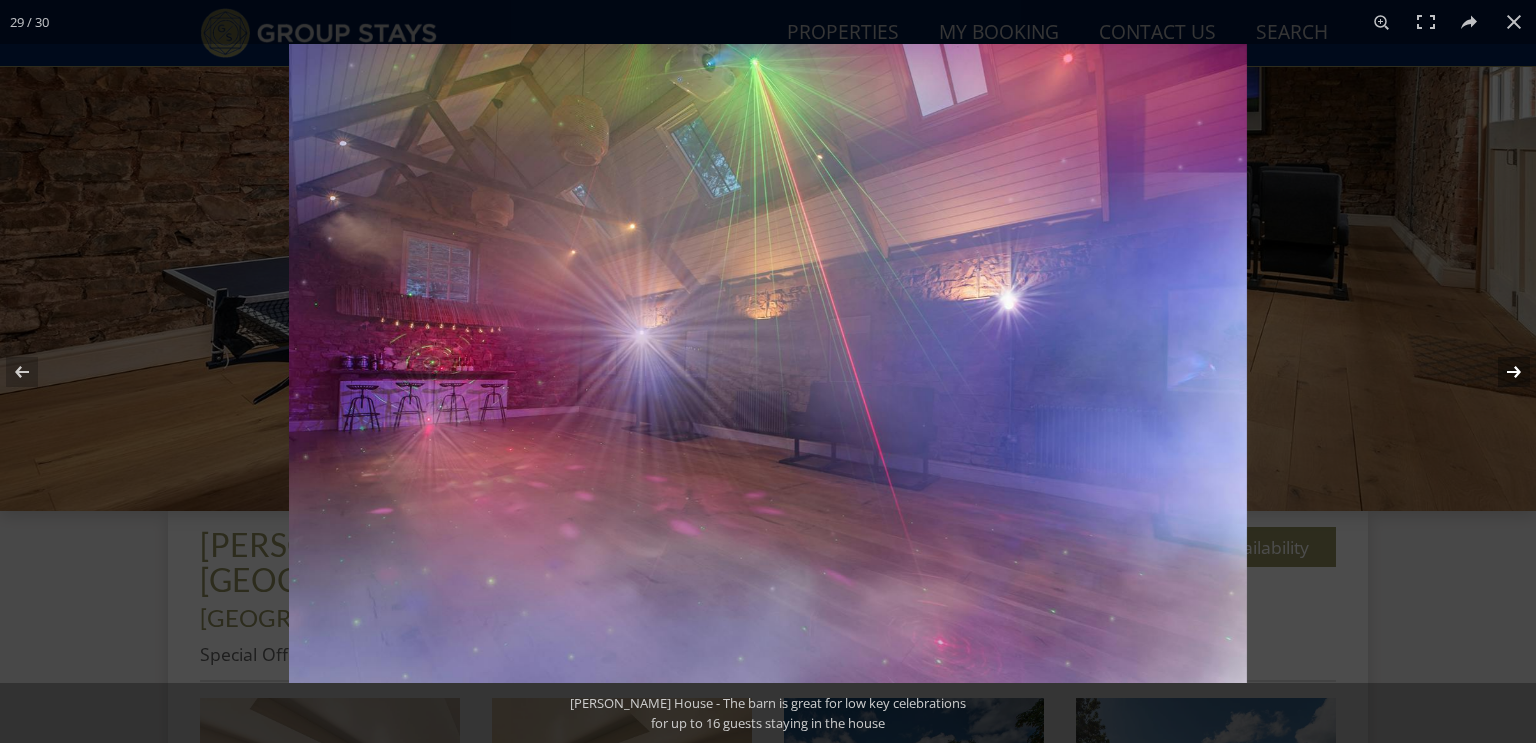 click at bounding box center (1501, 372) 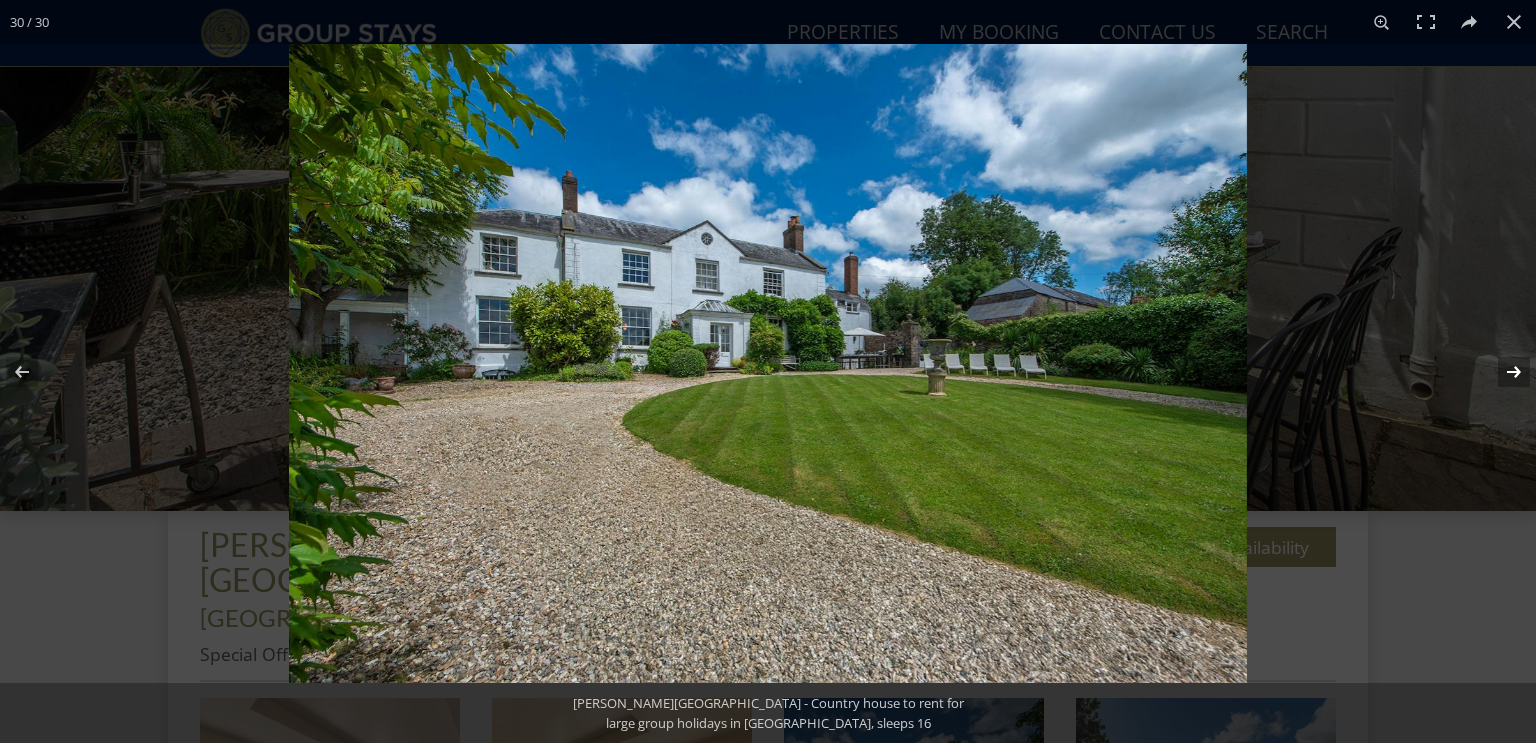 click at bounding box center [1501, 372] 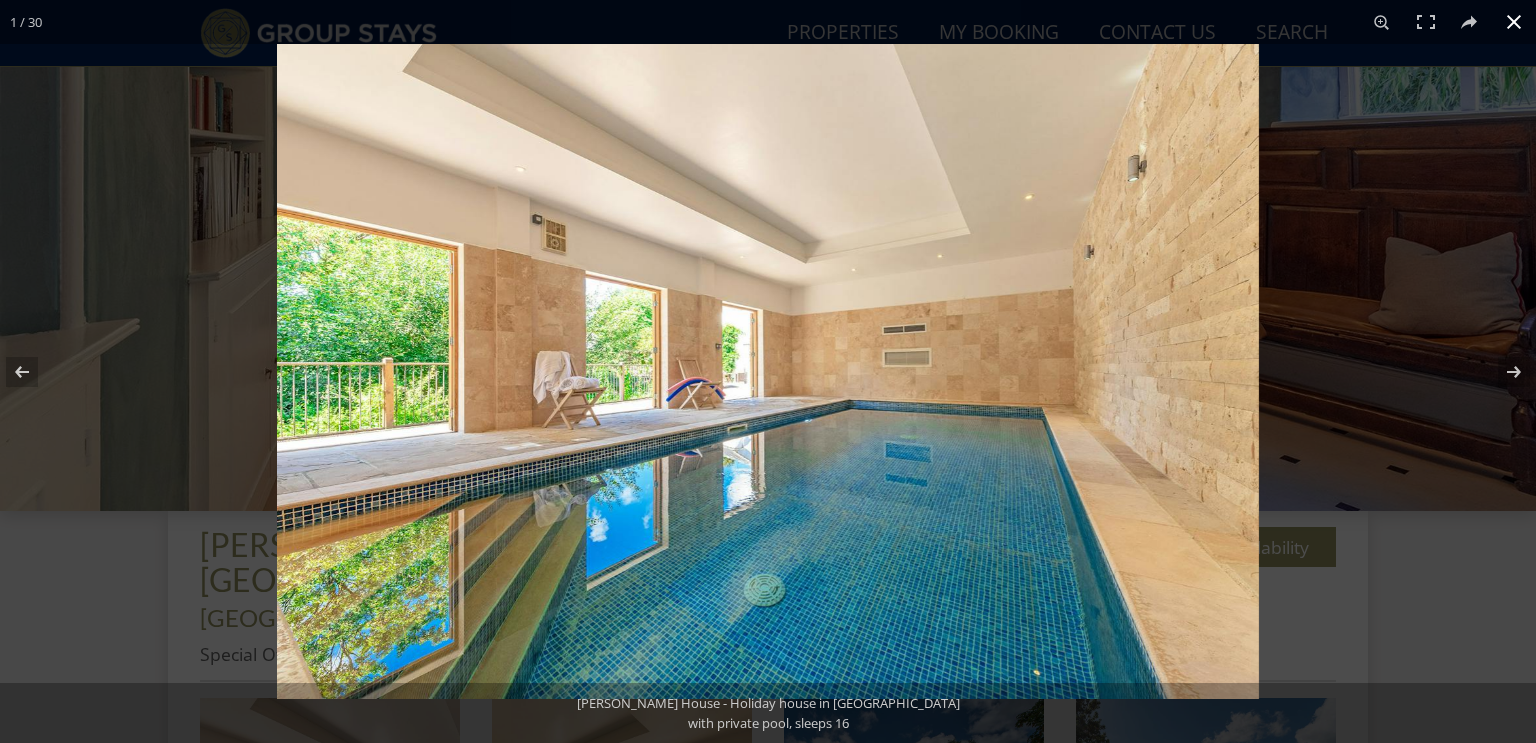 click at bounding box center (1514, 22) 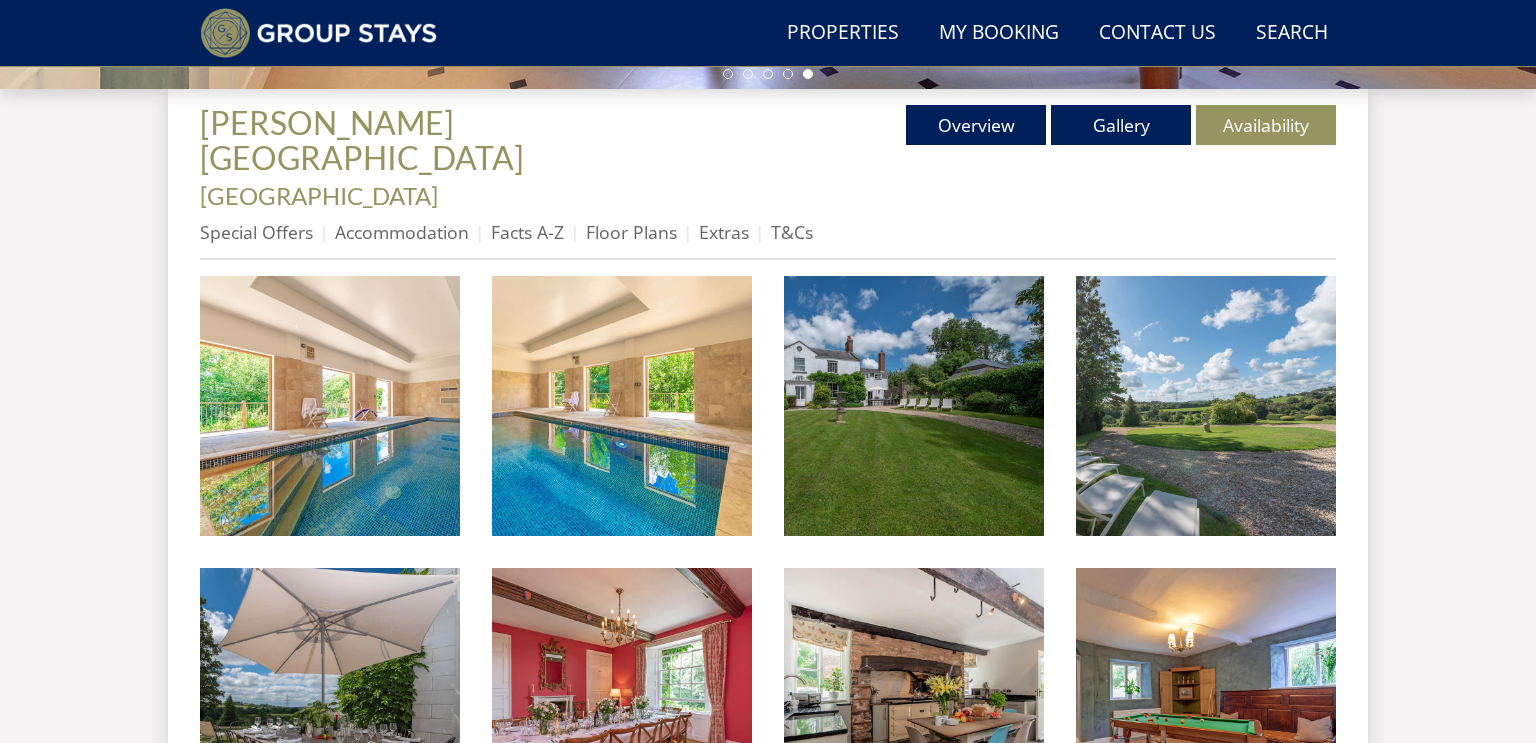 scroll, scrollTop: 723, scrollLeft: 0, axis: vertical 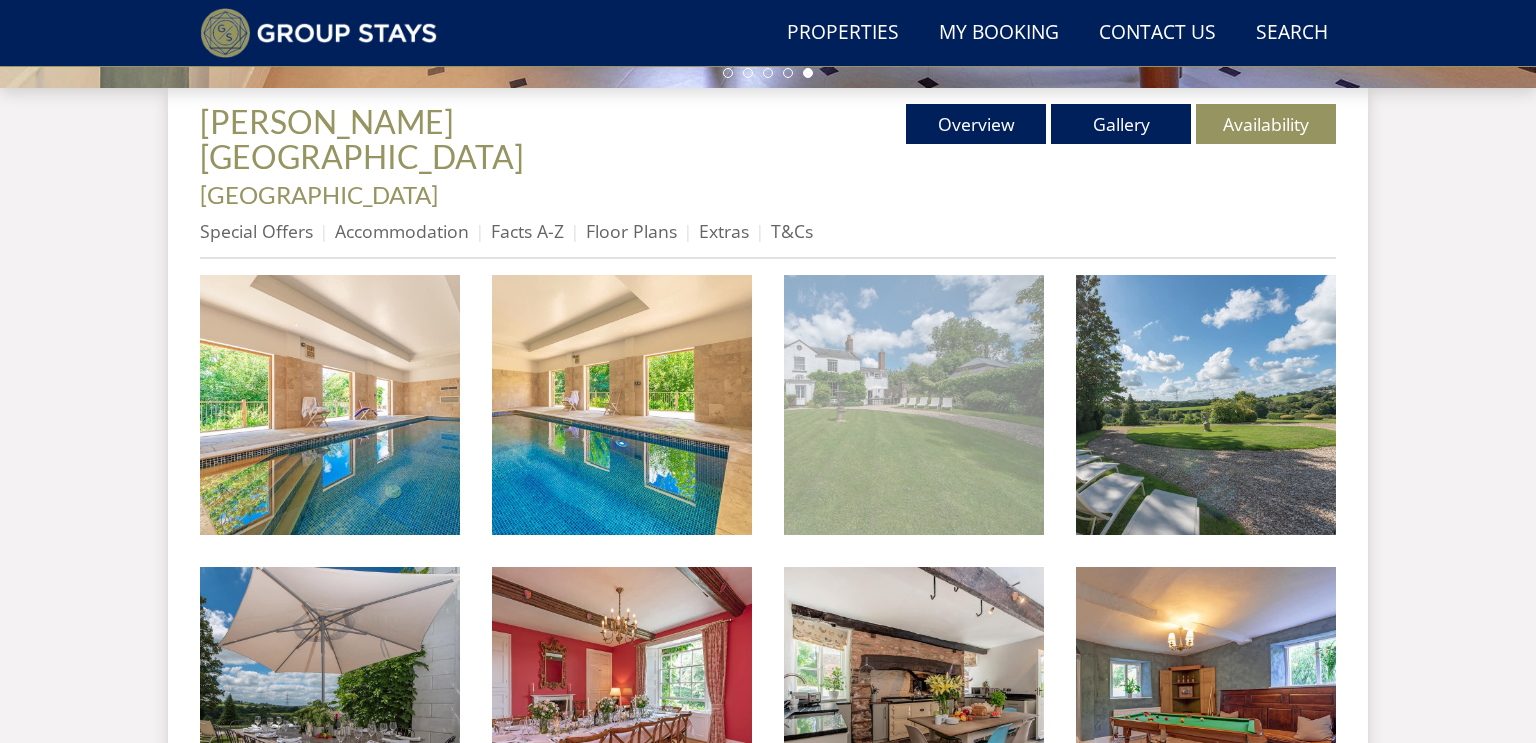 click at bounding box center (914, 405) 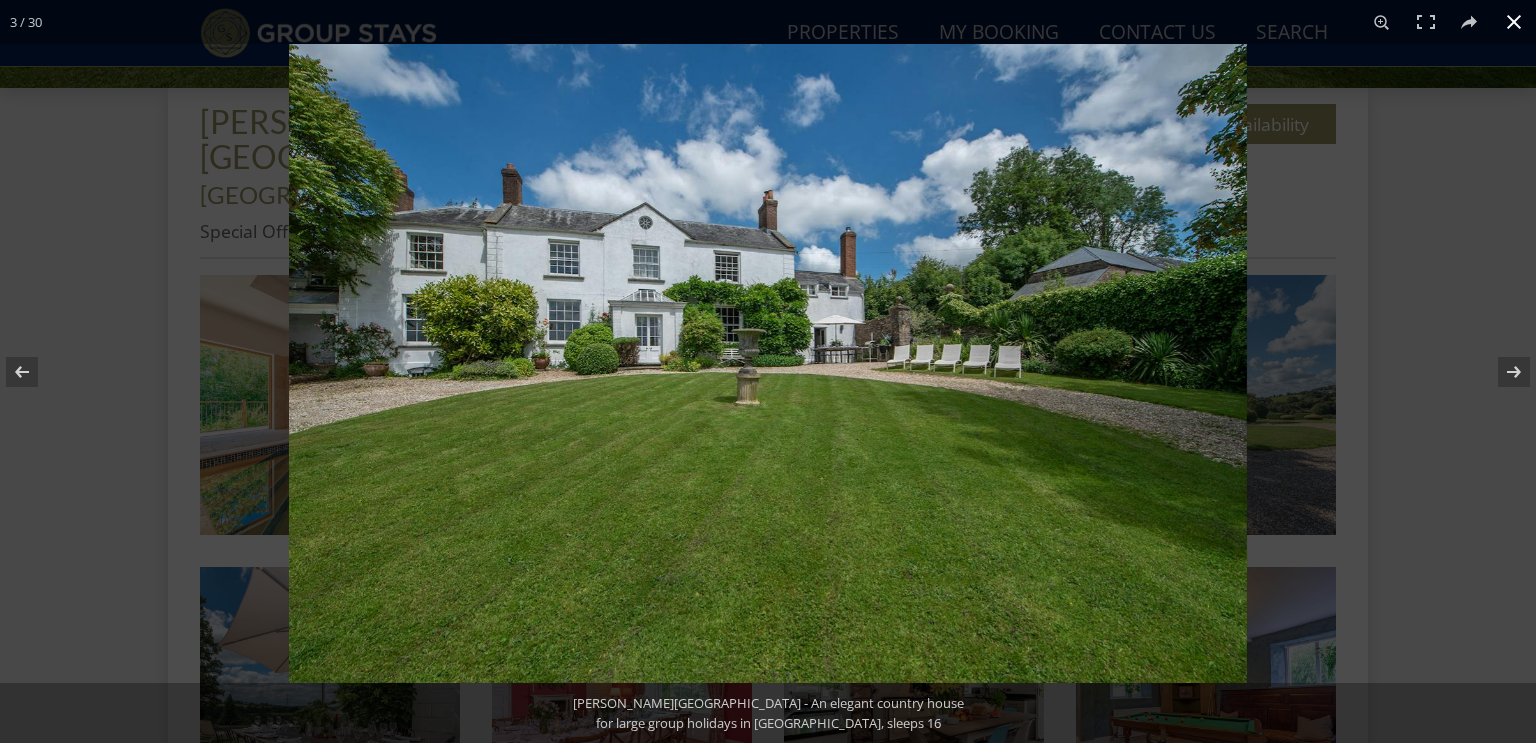 click at bounding box center [1514, 22] 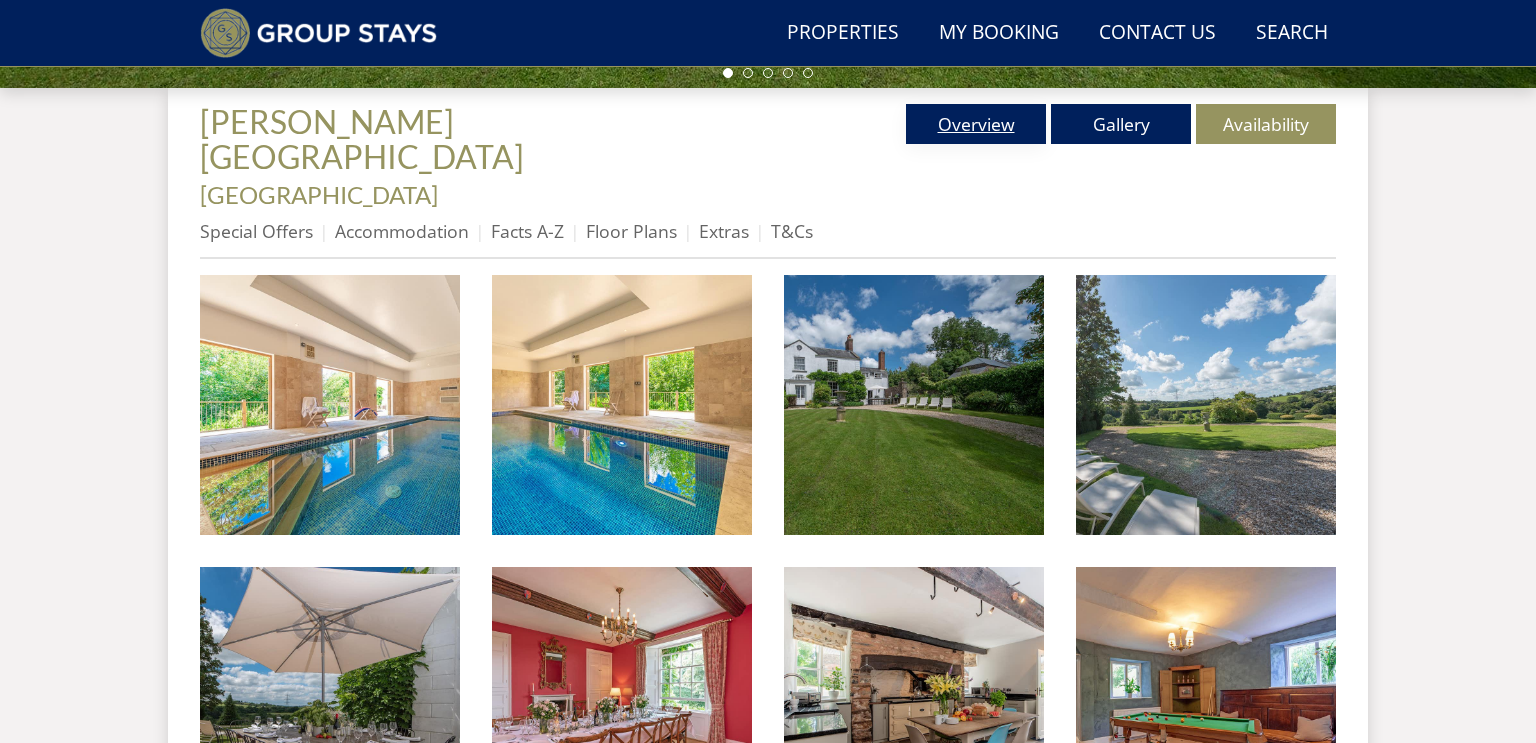 click on "Overview" at bounding box center (976, 124) 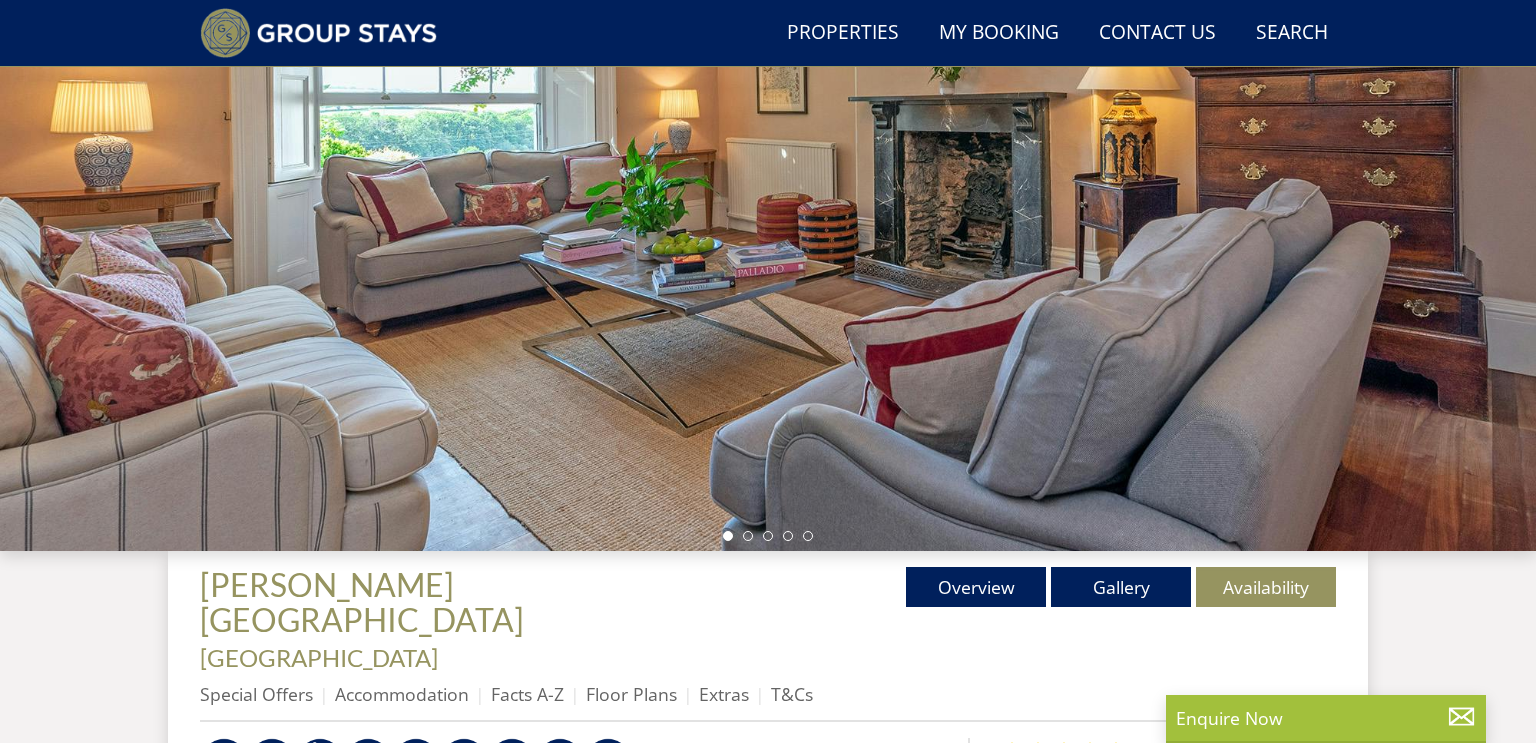 scroll, scrollTop: 257, scrollLeft: 0, axis: vertical 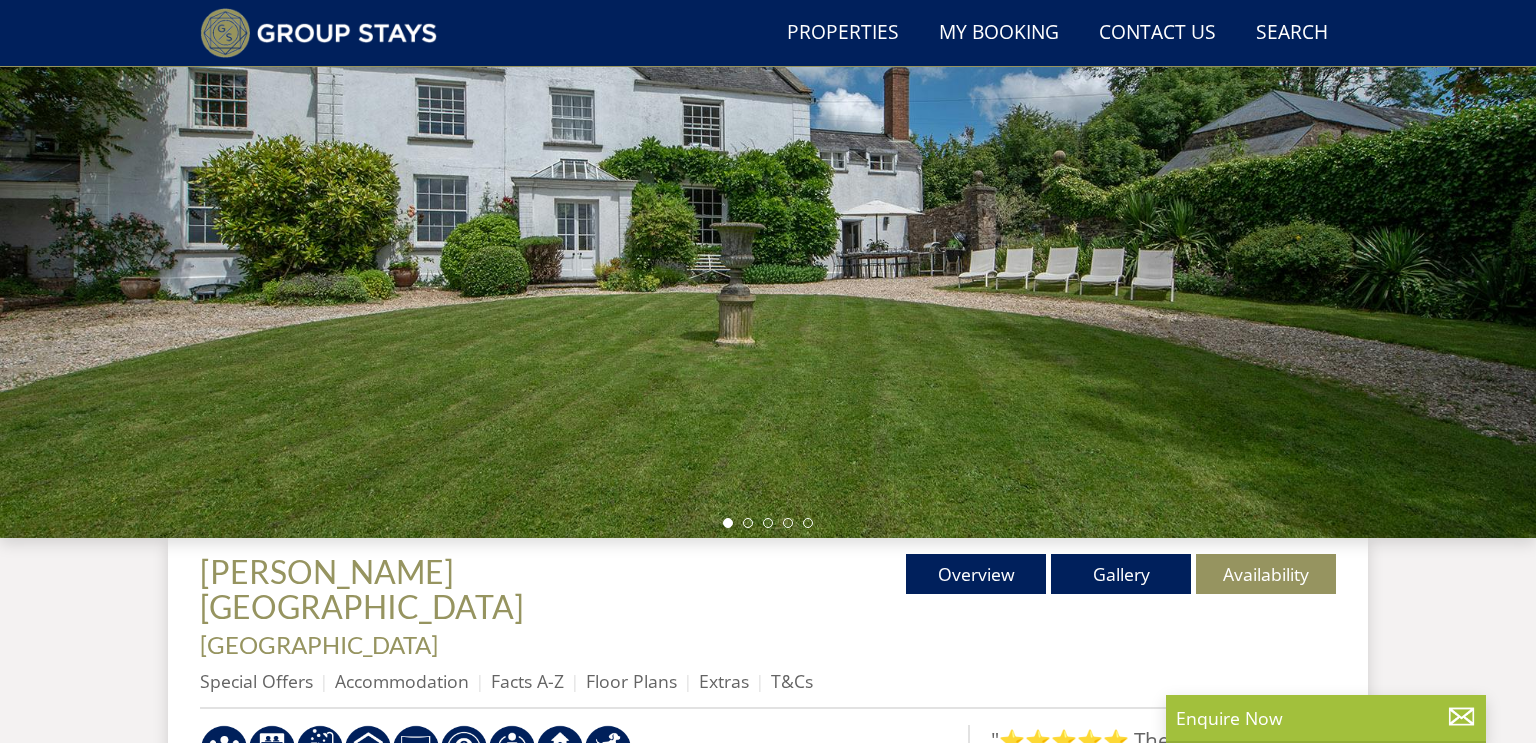 select on "14" 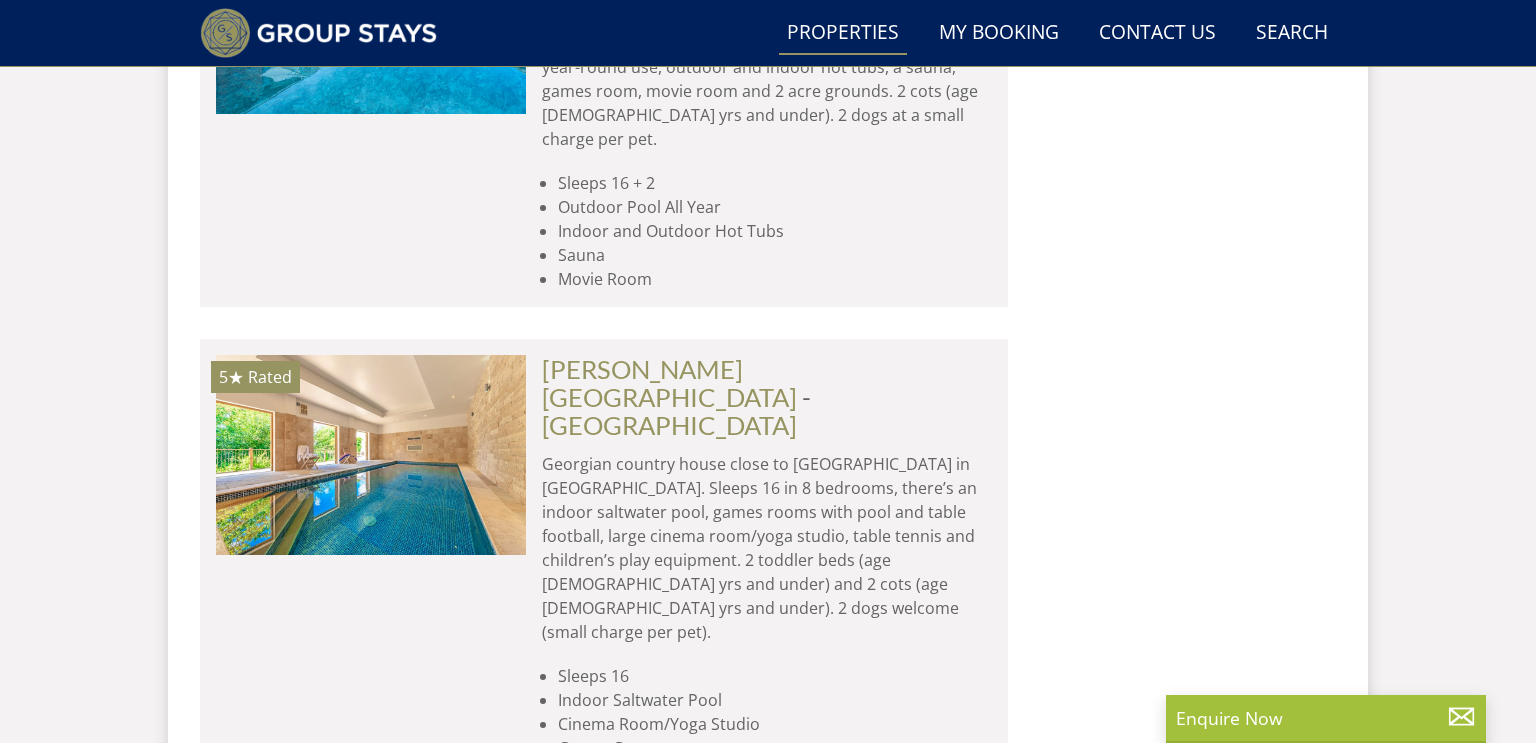 scroll, scrollTop: 30932, scrollLeft: 0, axis: vertical 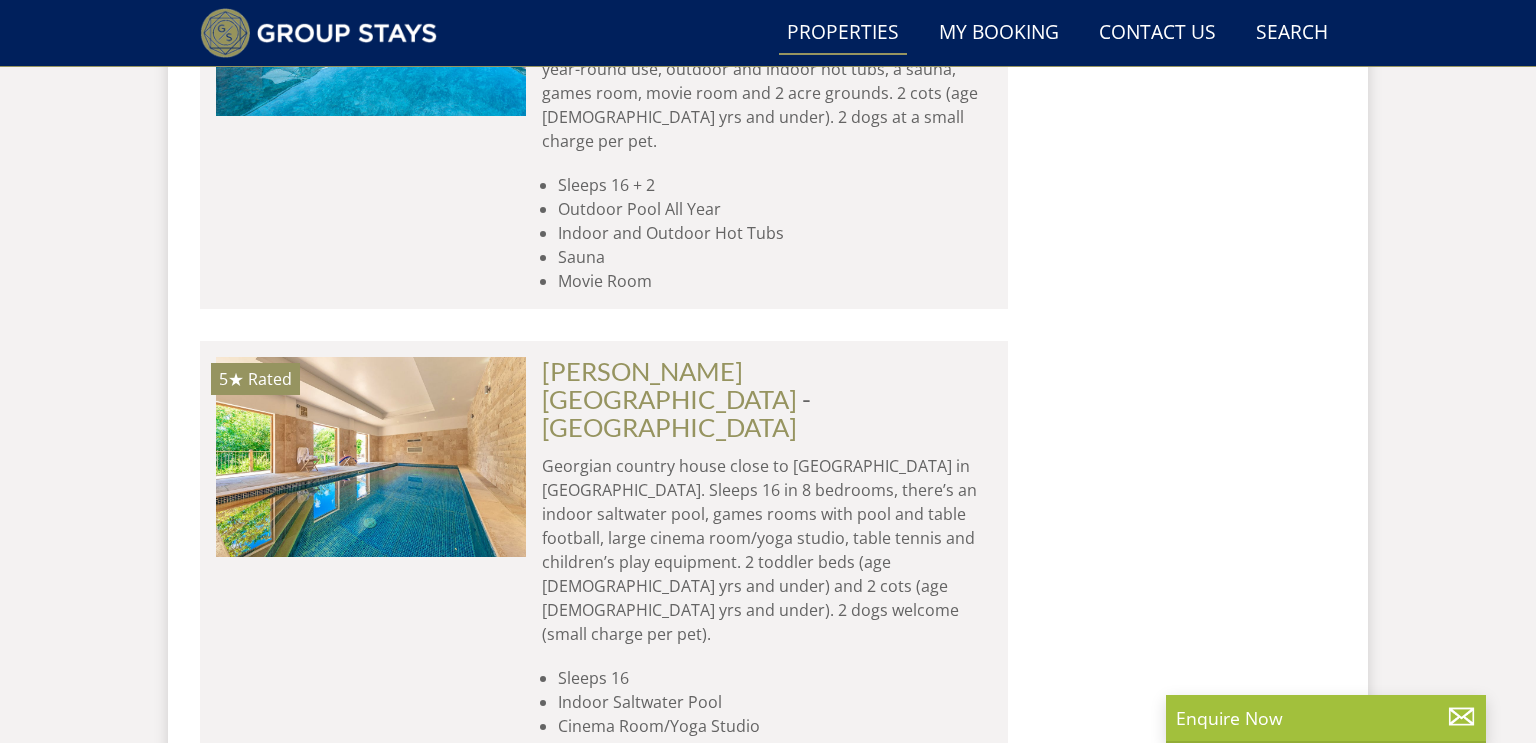 click at bounding box center [371, 2730] 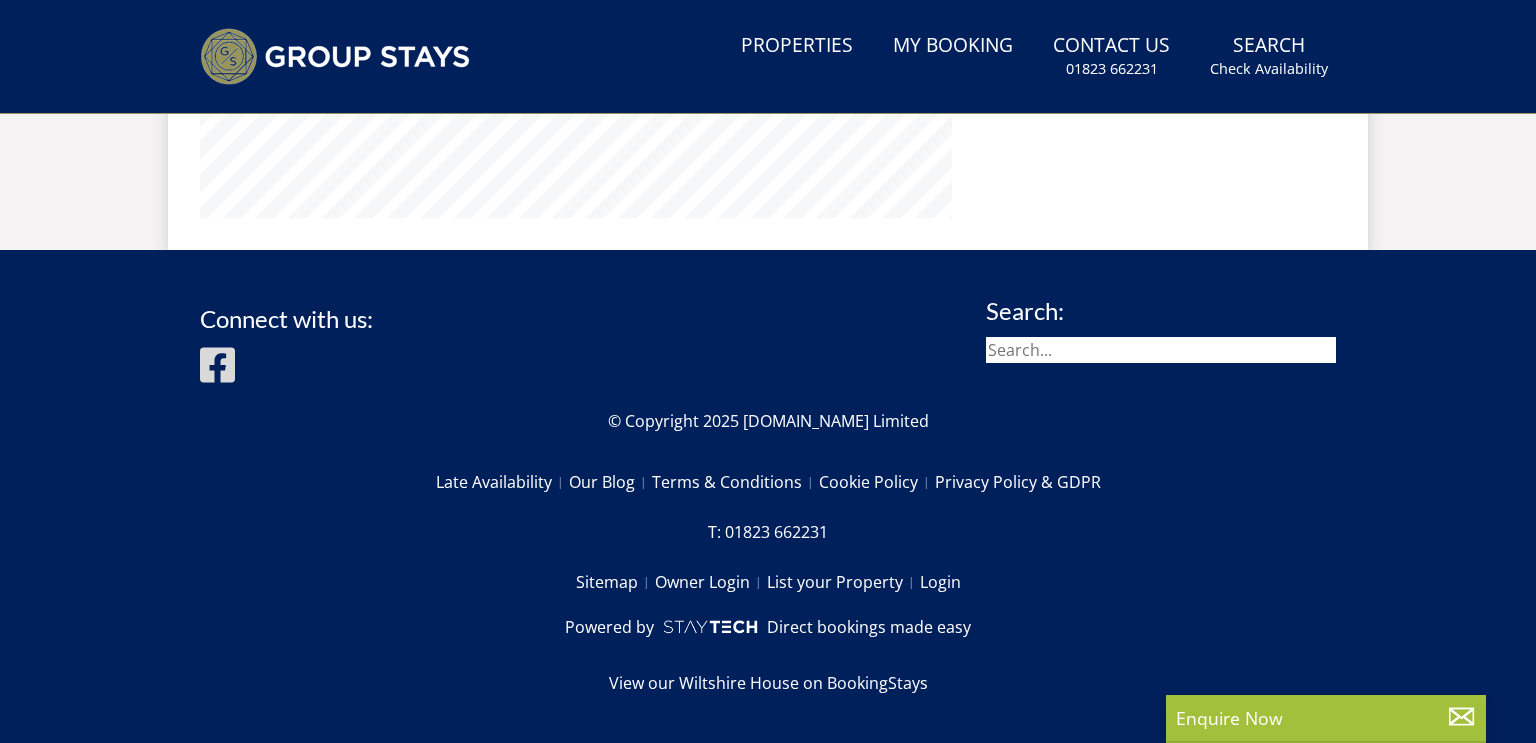 scroll, scrollTop: 0, scrollLeft: 0, axis: both 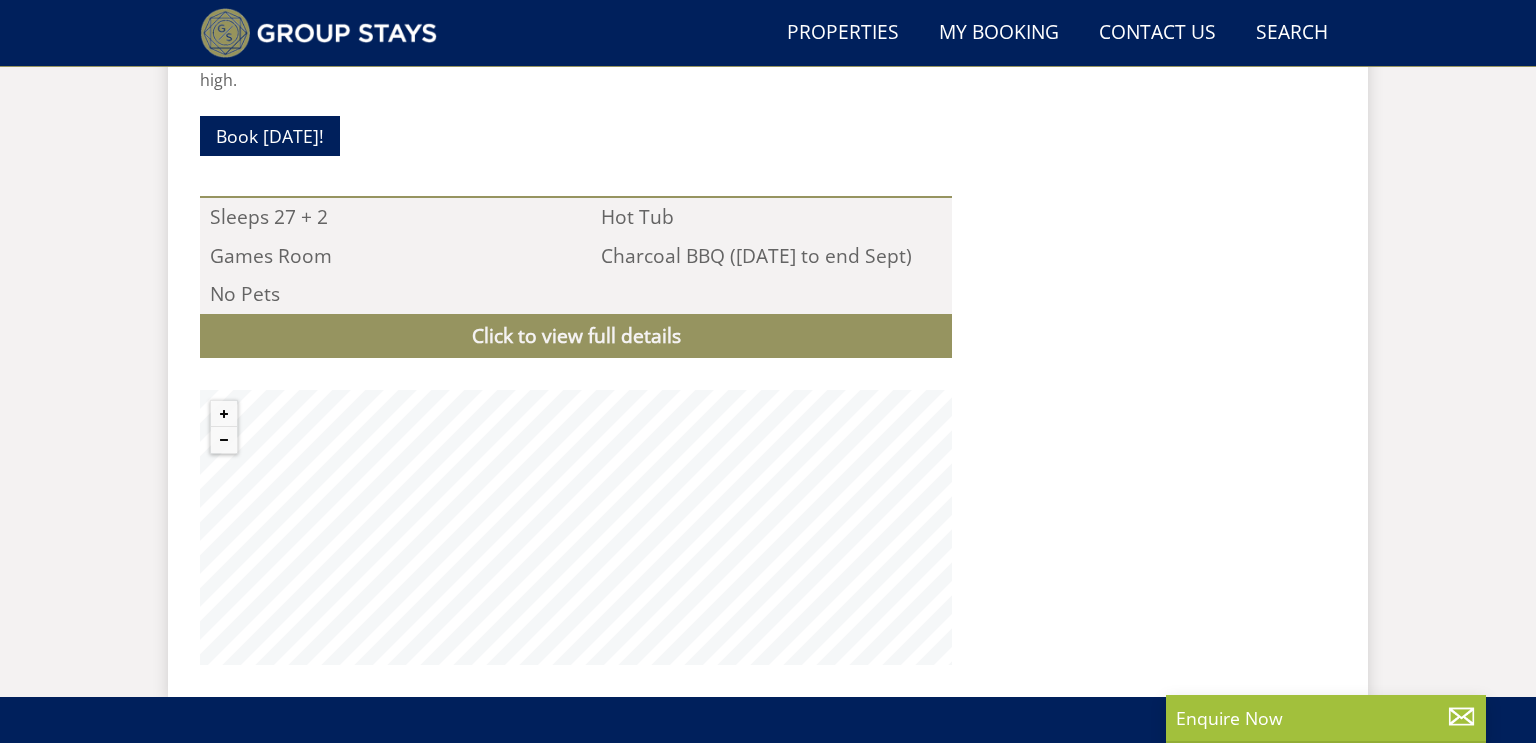 select on "14" 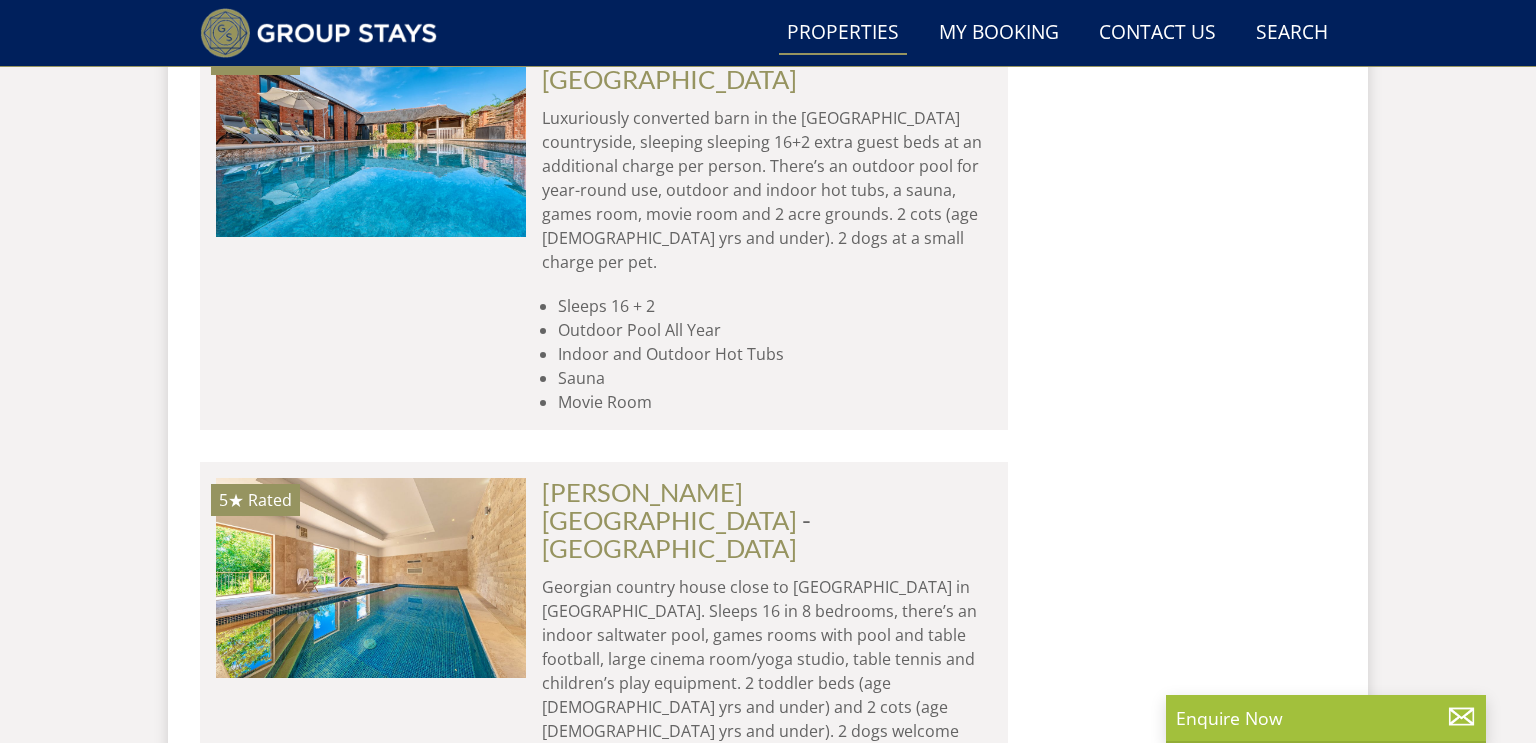 scroll, scrollTop: 30812, scrollLeft: 0, axis: vertical 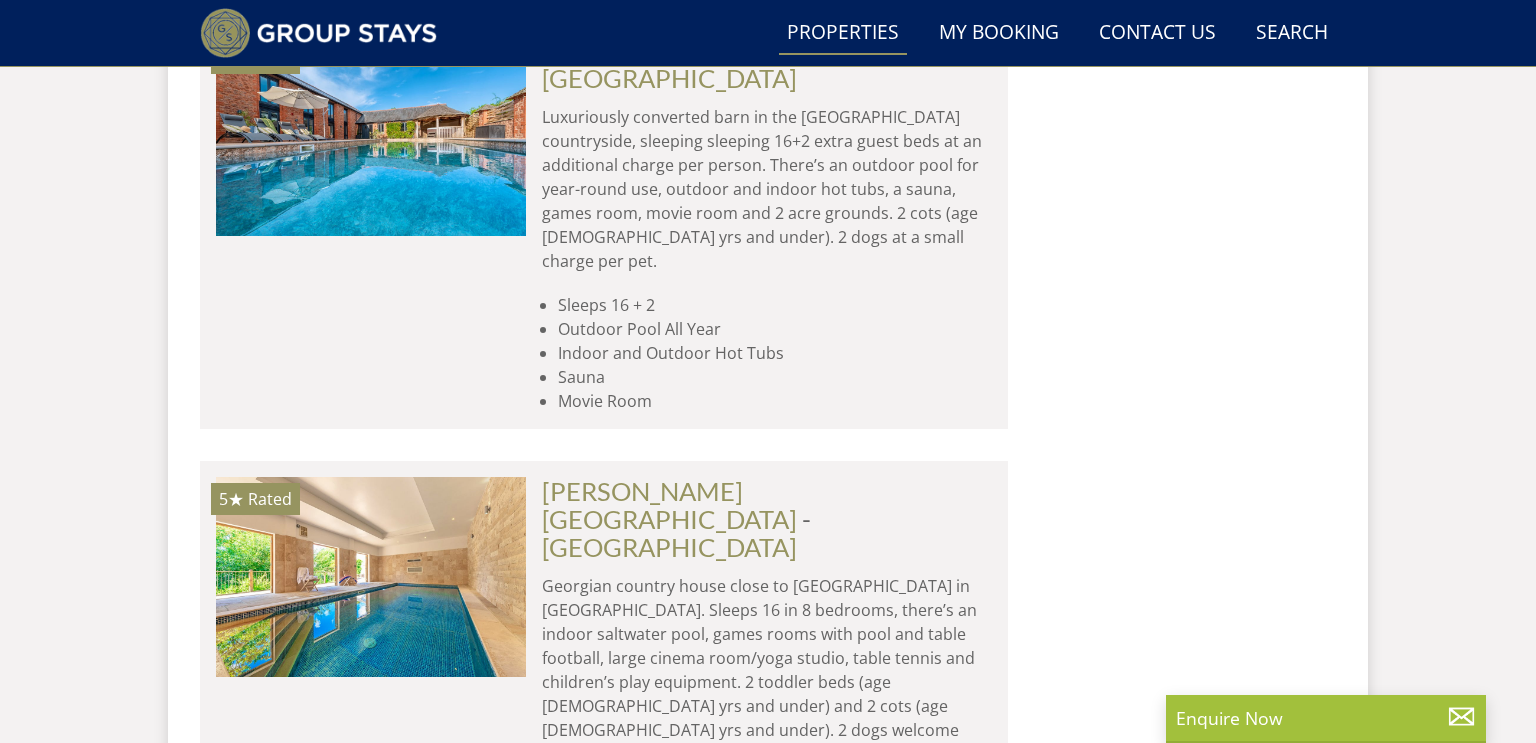 click at bounding box center [371, 2750] 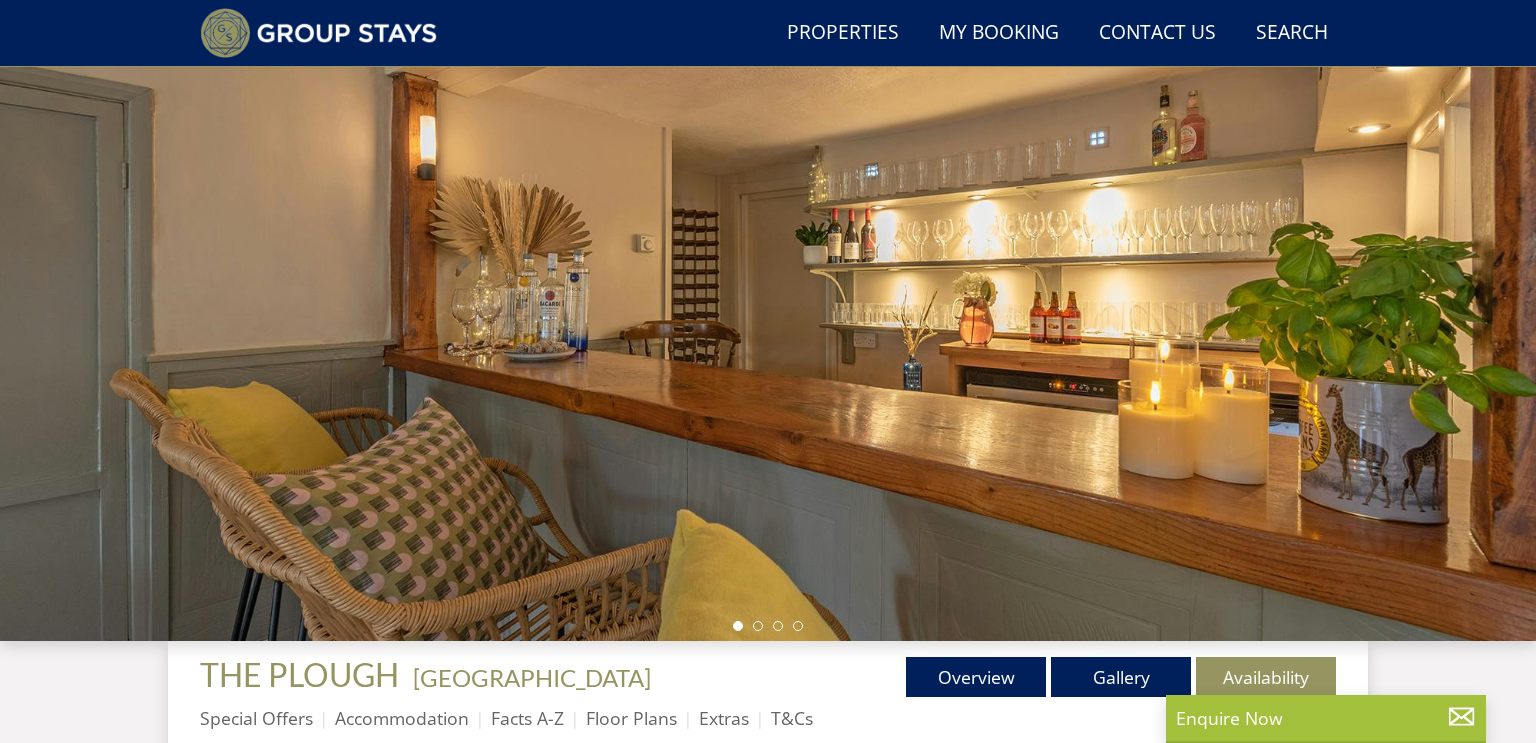 scroll, scrollTop: 189, scrollLeft: 0, axis: vertical 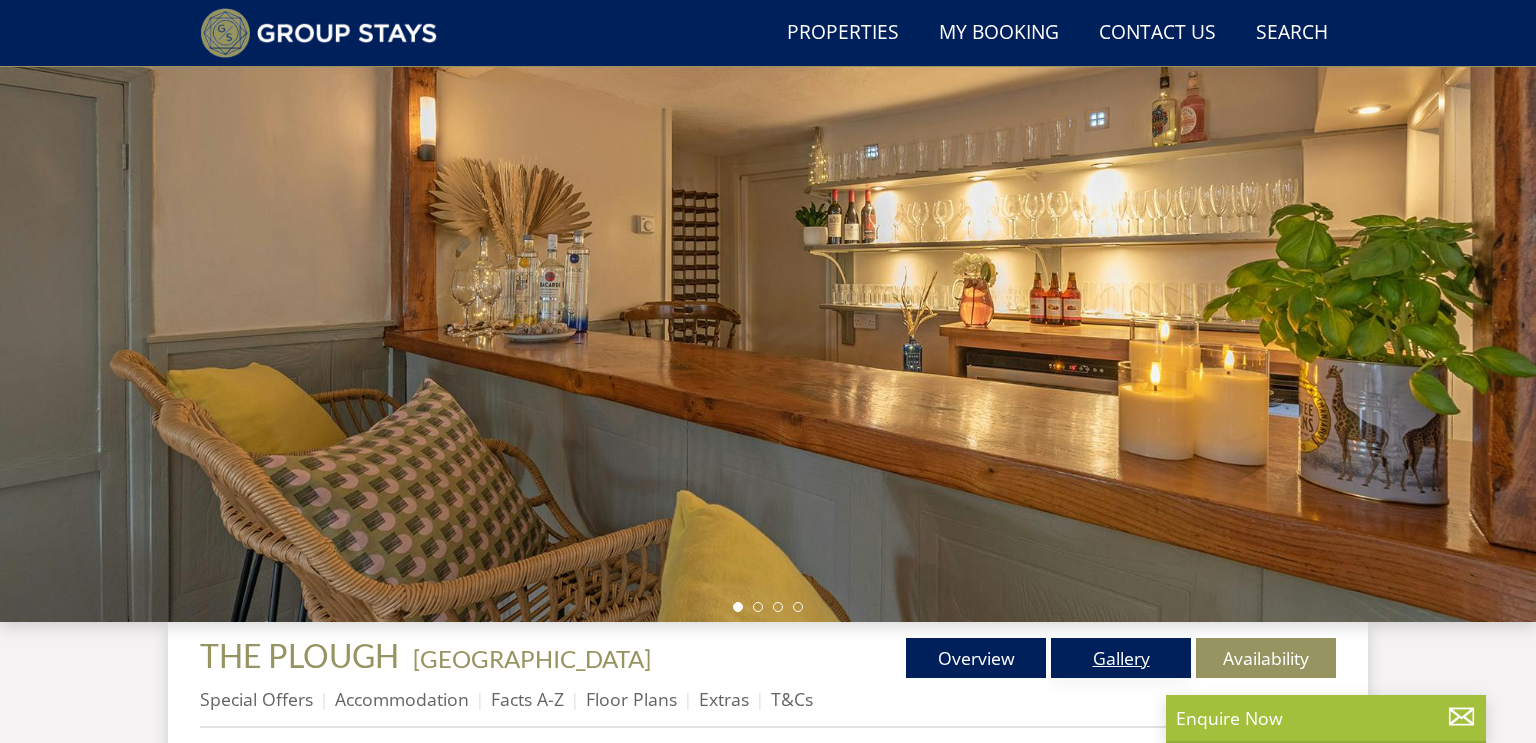 click on "Gallery" at bounding box center (1121, 658) 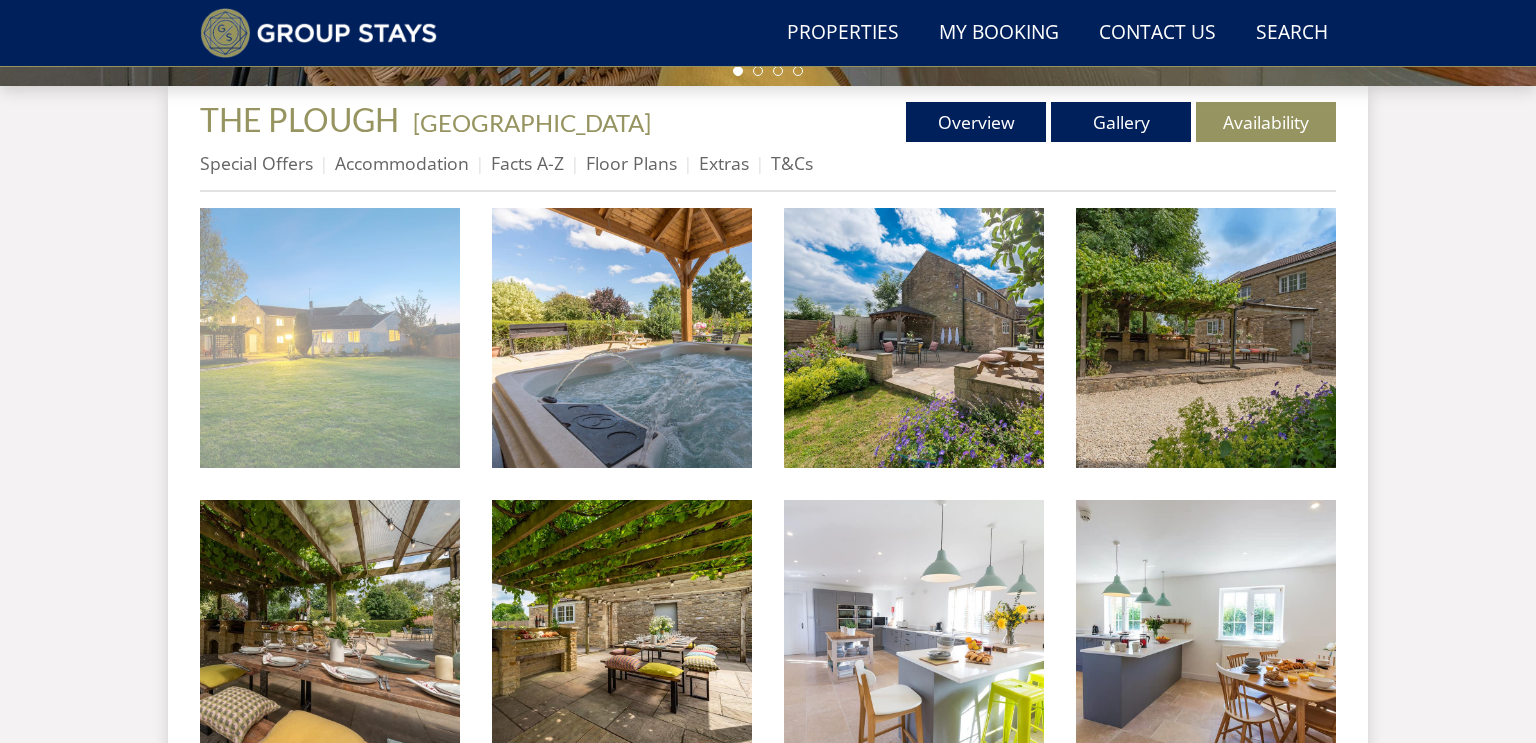 scroll, scrollTop: 729, scrollLeft: 0, axis: vertical 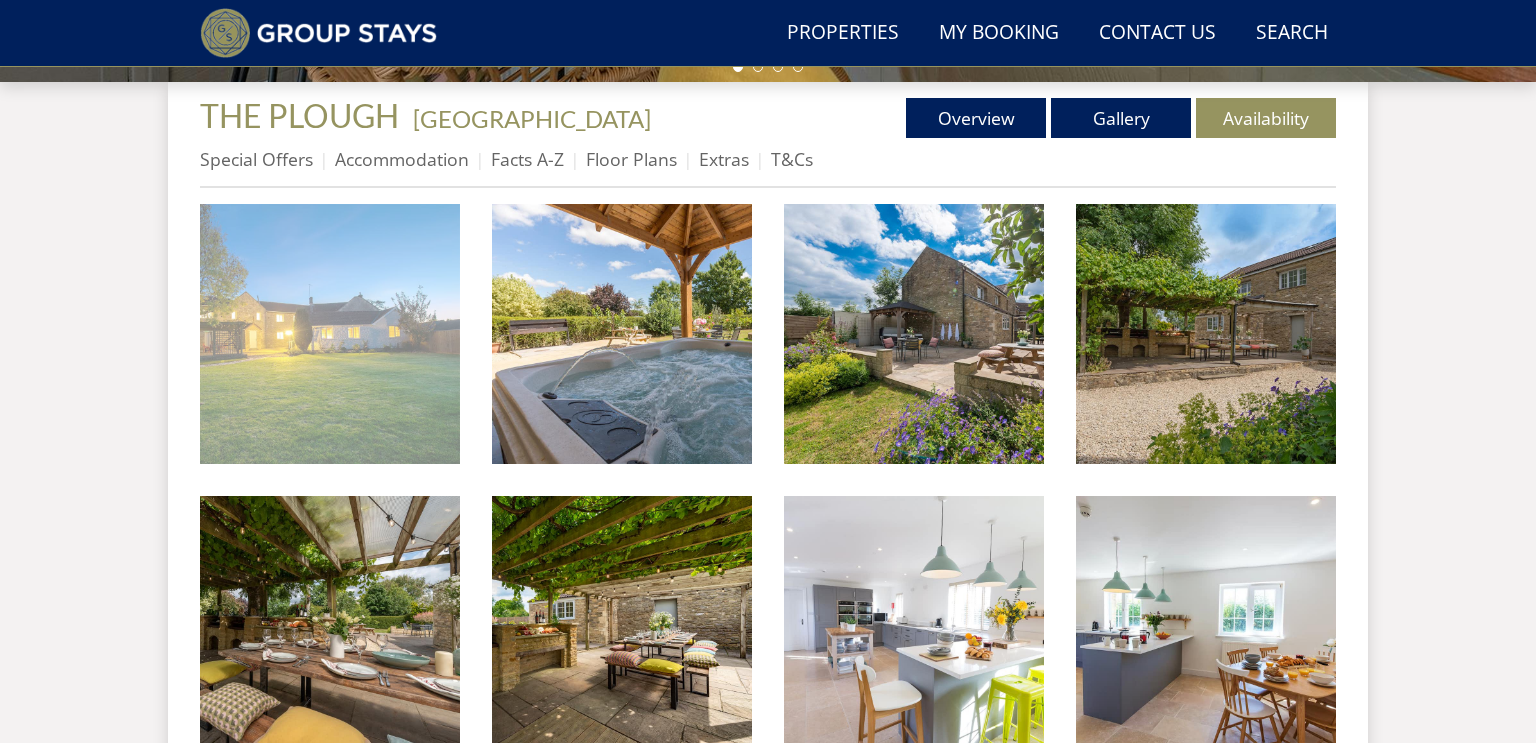 click at bounding box center [330, 334] 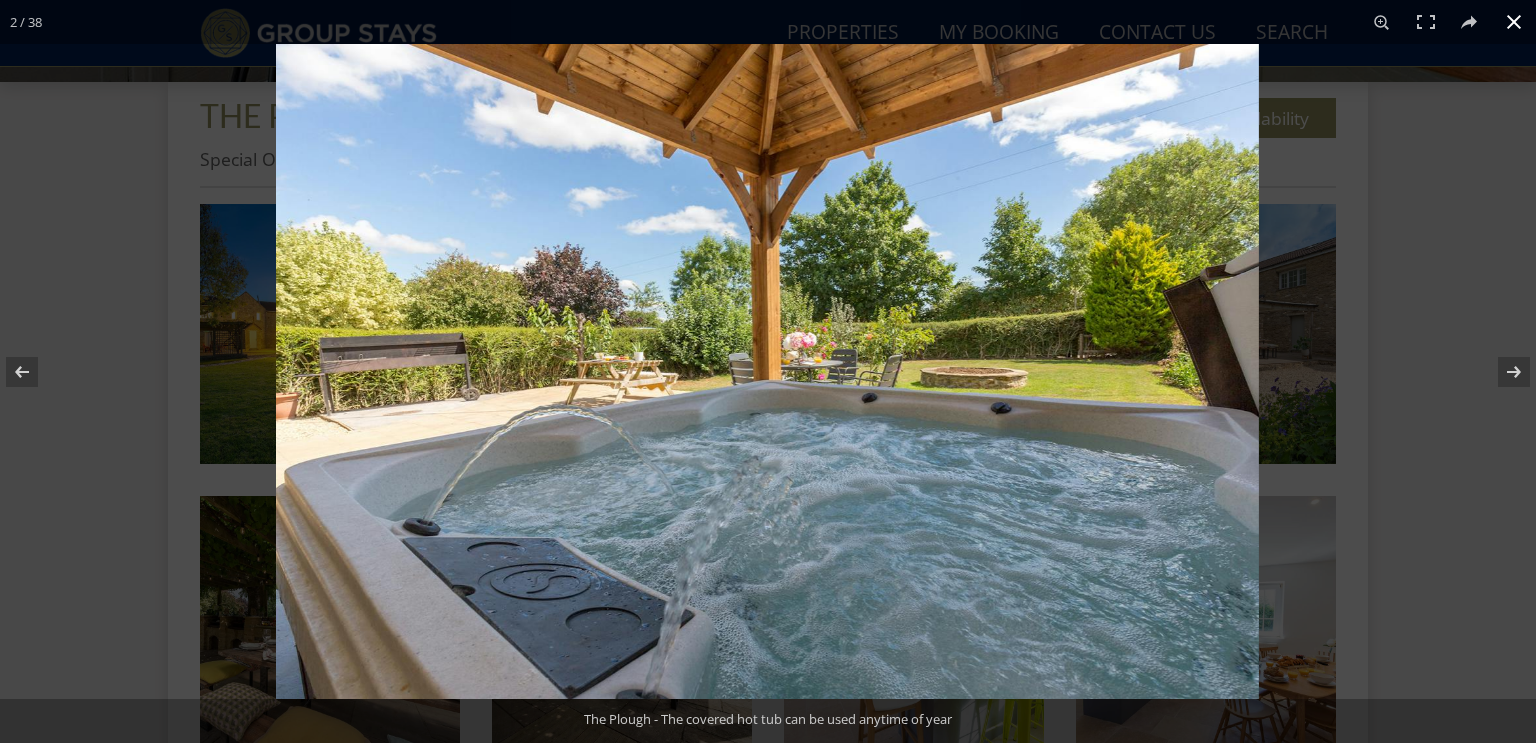click at bounding box center (1514, 22) 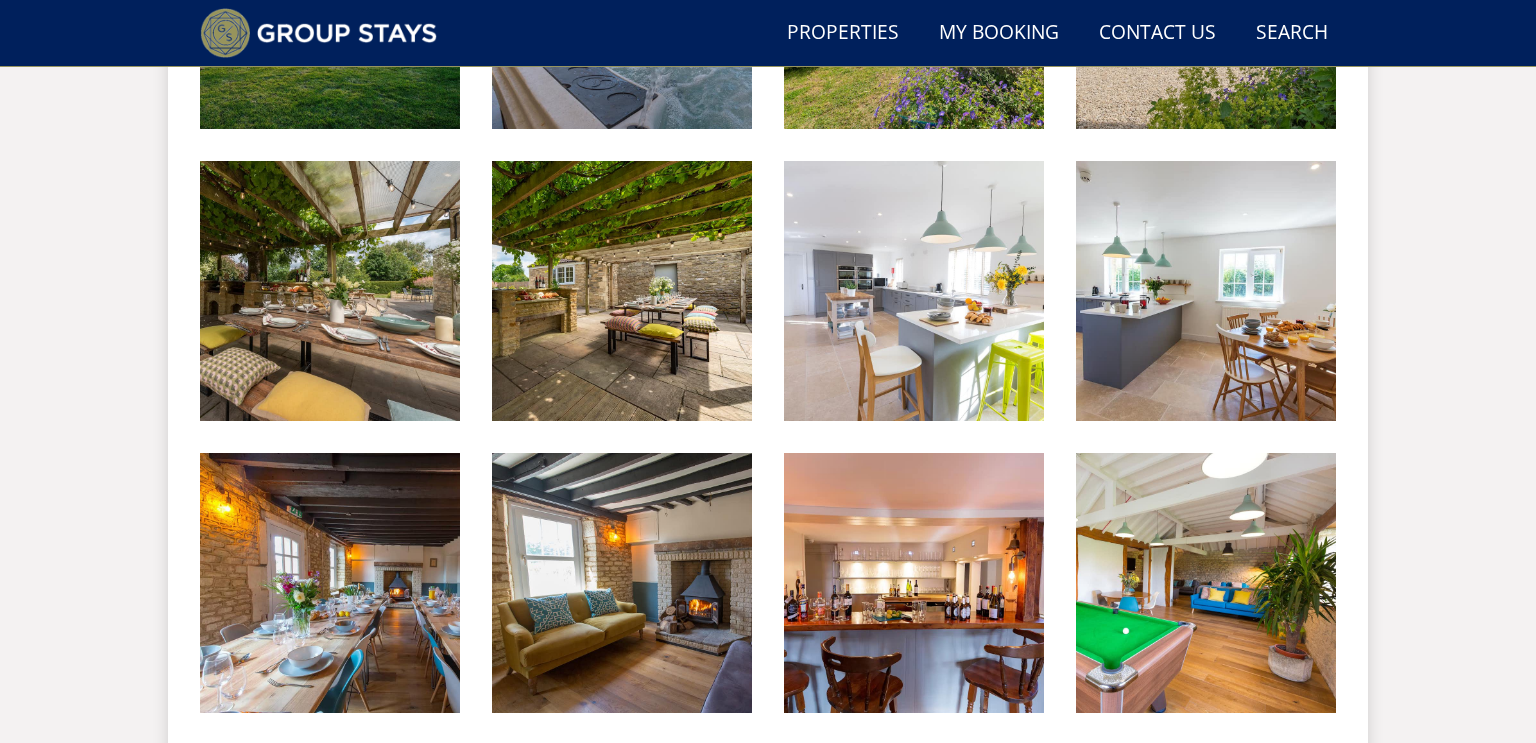 scroll, scrollTop: 1073, scrollLeft: 0, axis: vertical 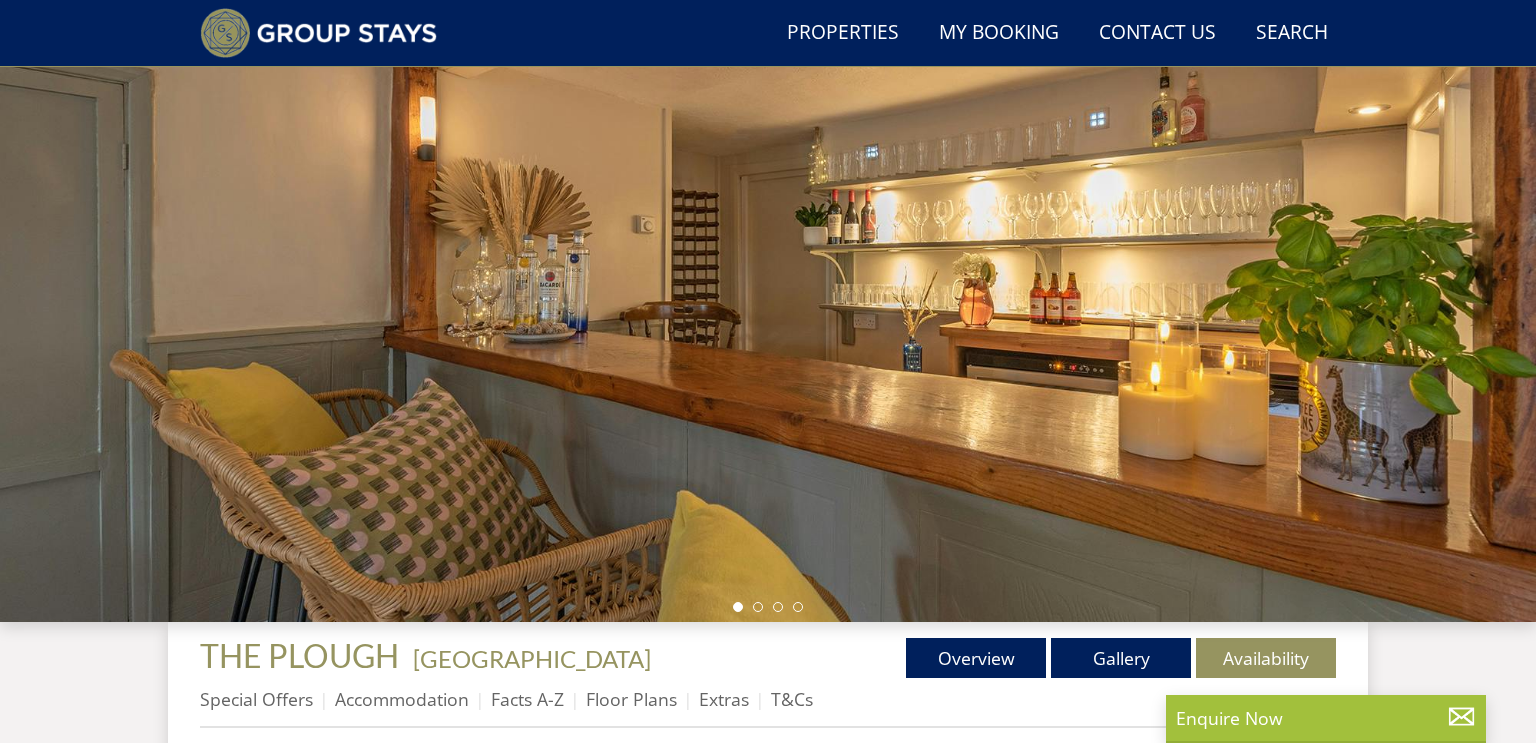 select on "14" 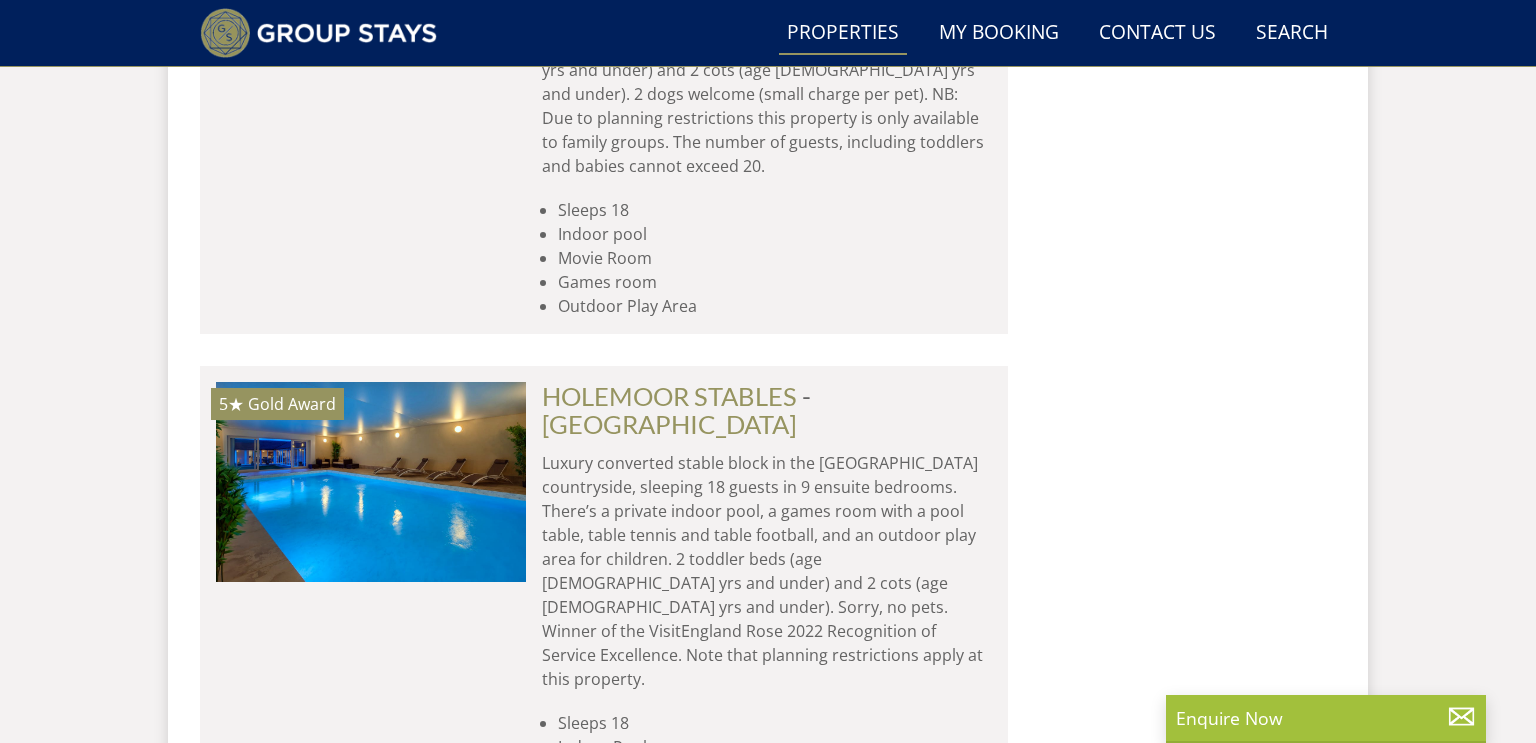 scroll, scrollTop: 31865, scrollLeft: 0, axis: vertical 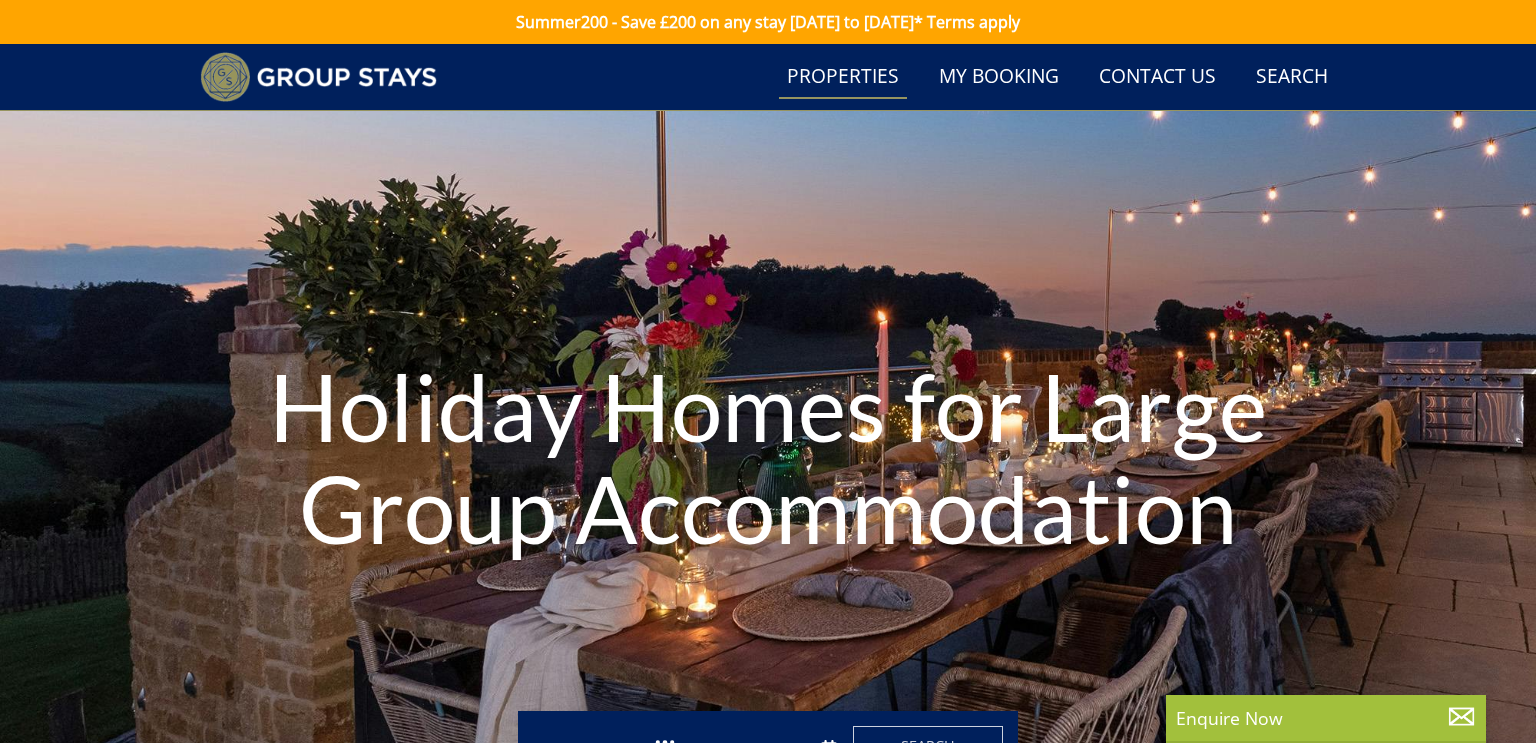select on "14" 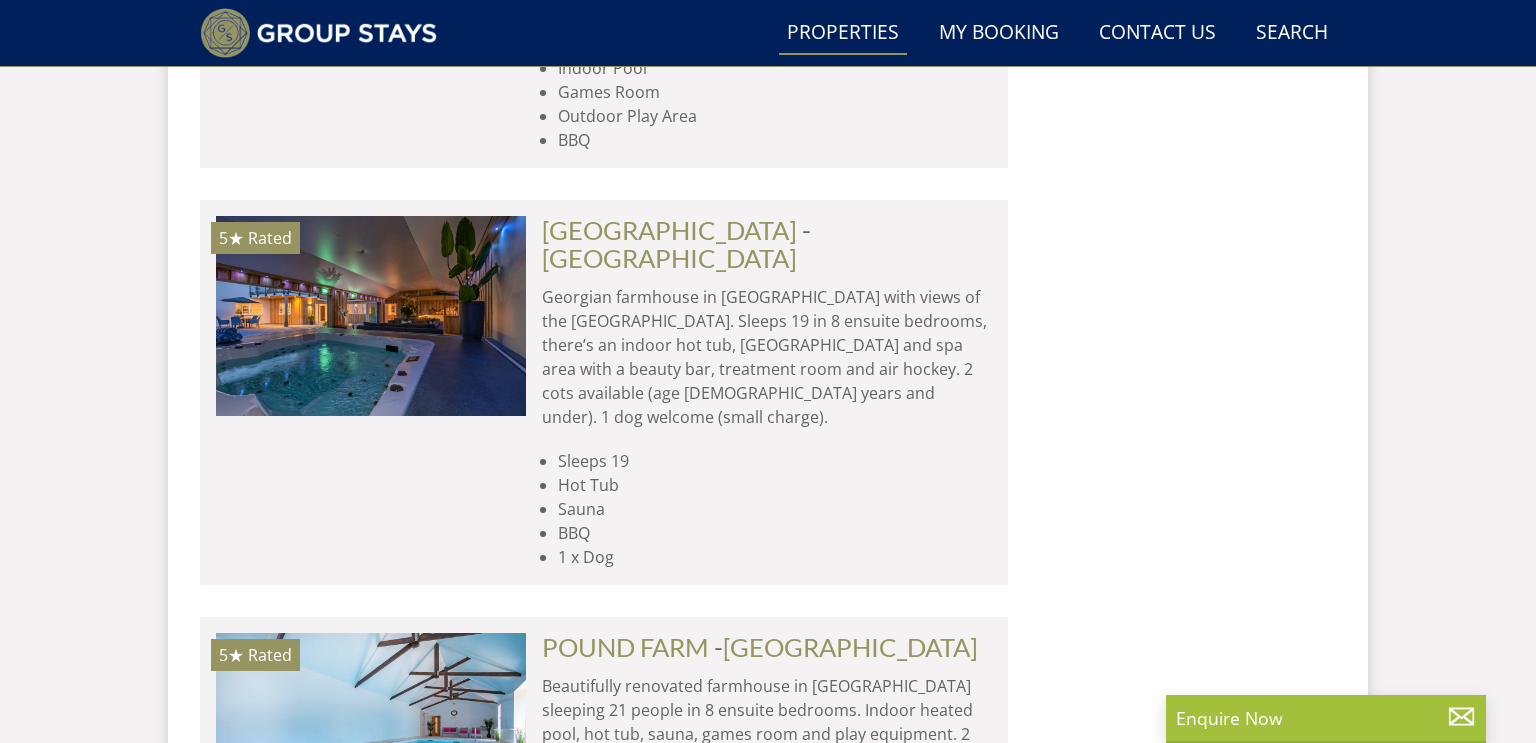 scroll, scrollTop: 32556, scrollLeft: 0, axis: vertical 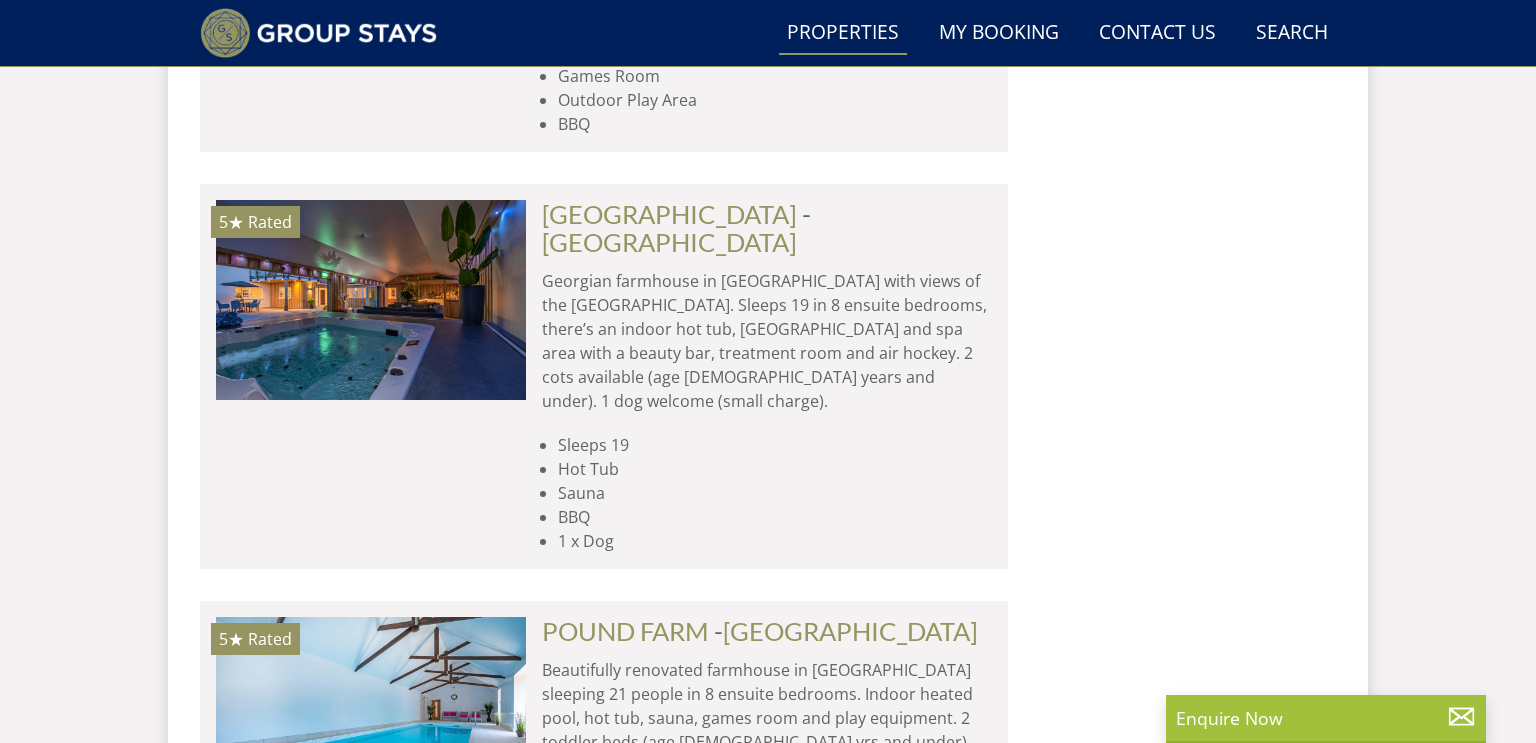 click at bounding box center (371, 2810) 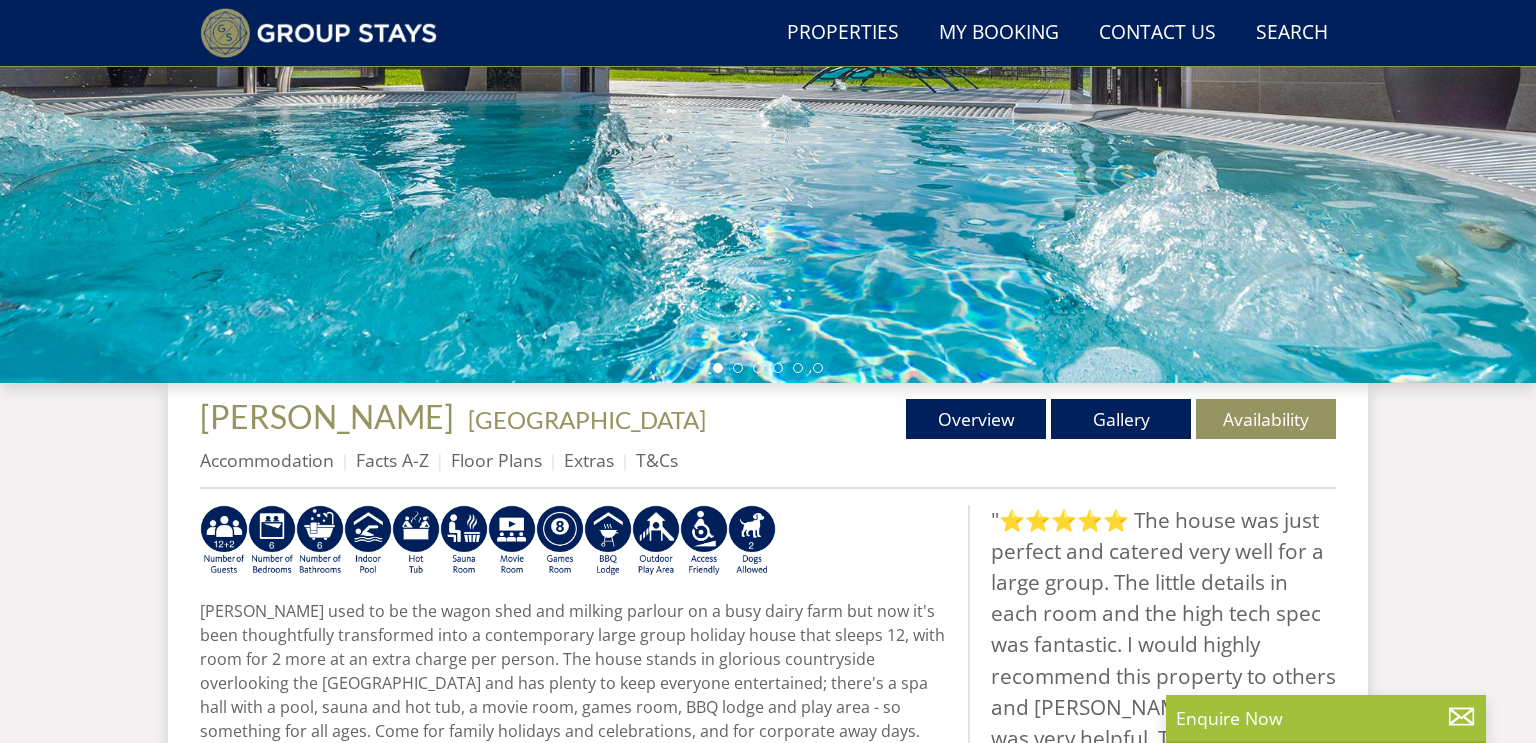 scroll, scrollTop: 459, scrollLeft: 0, axis: vertical 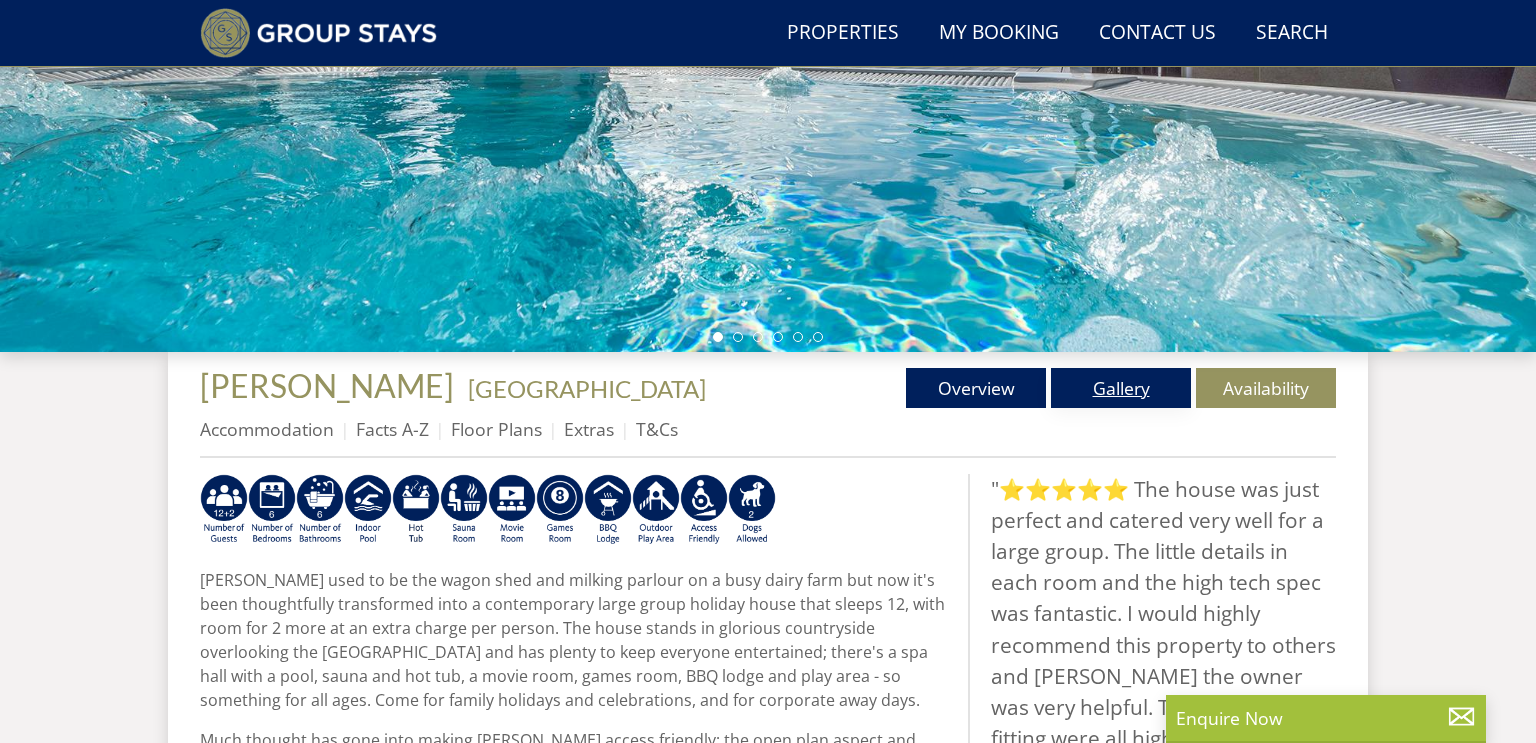 click on "Gallery" at bounding box center [1121, 388] 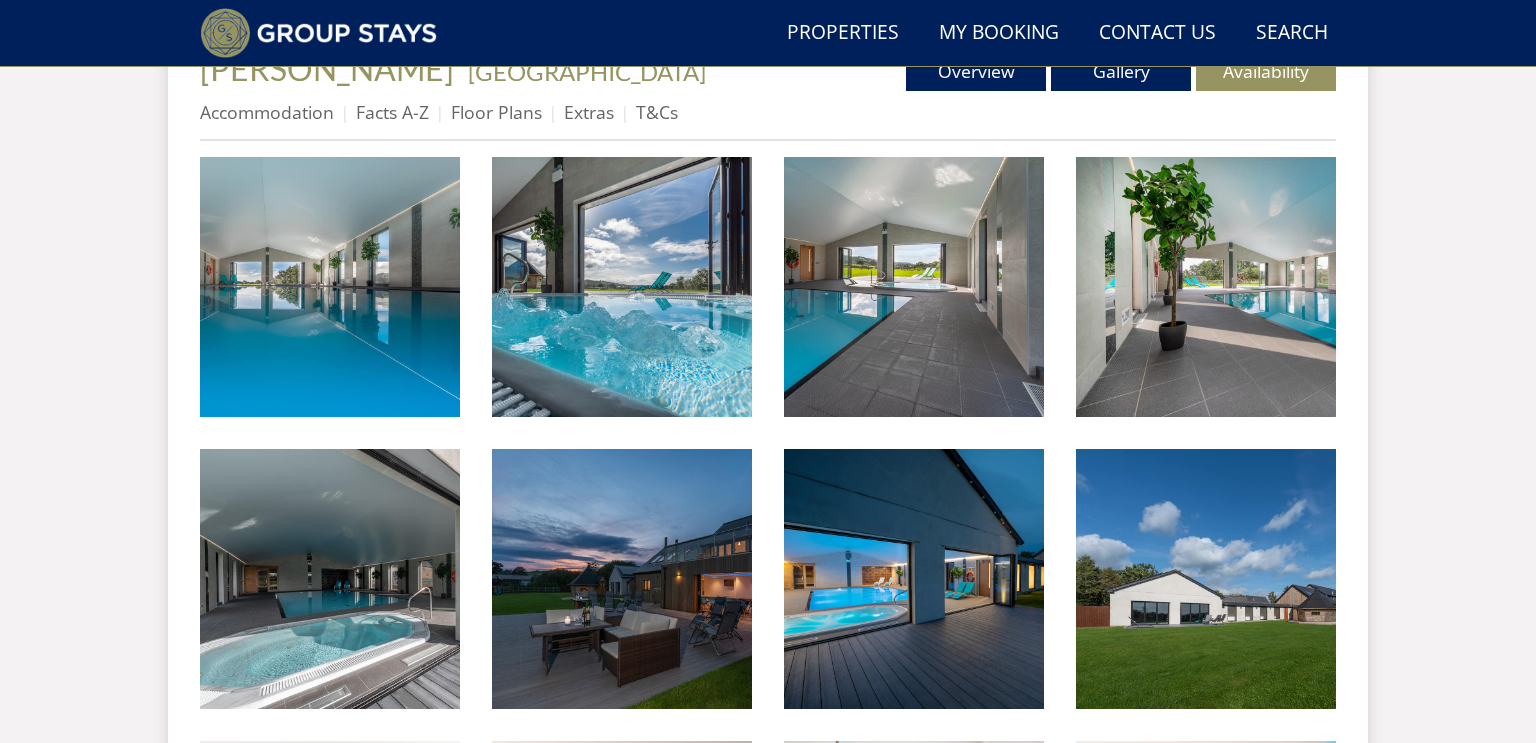 scroll, scrollTop: 781, scrollLeft: 0, axis: vertical 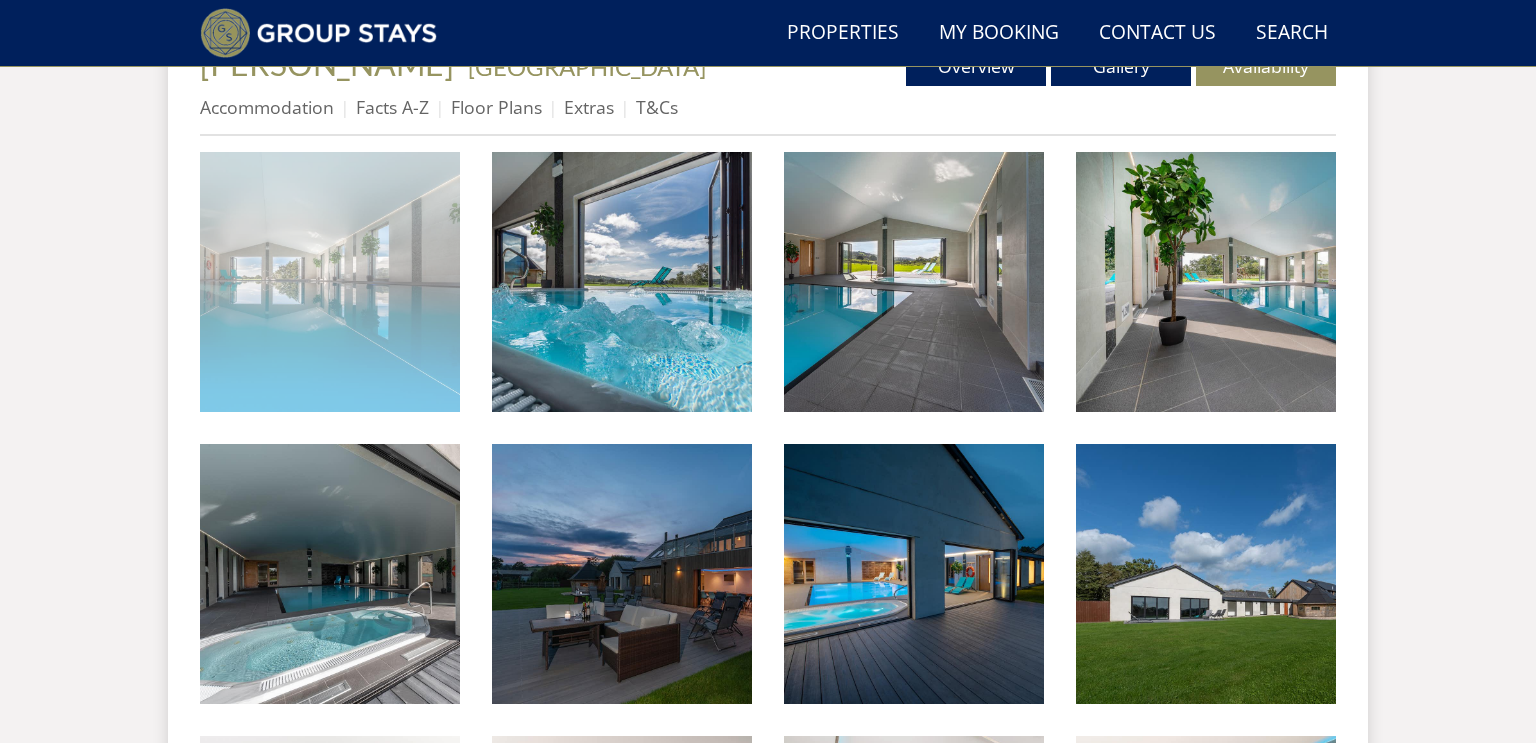 click at bounding box center [330, 282] 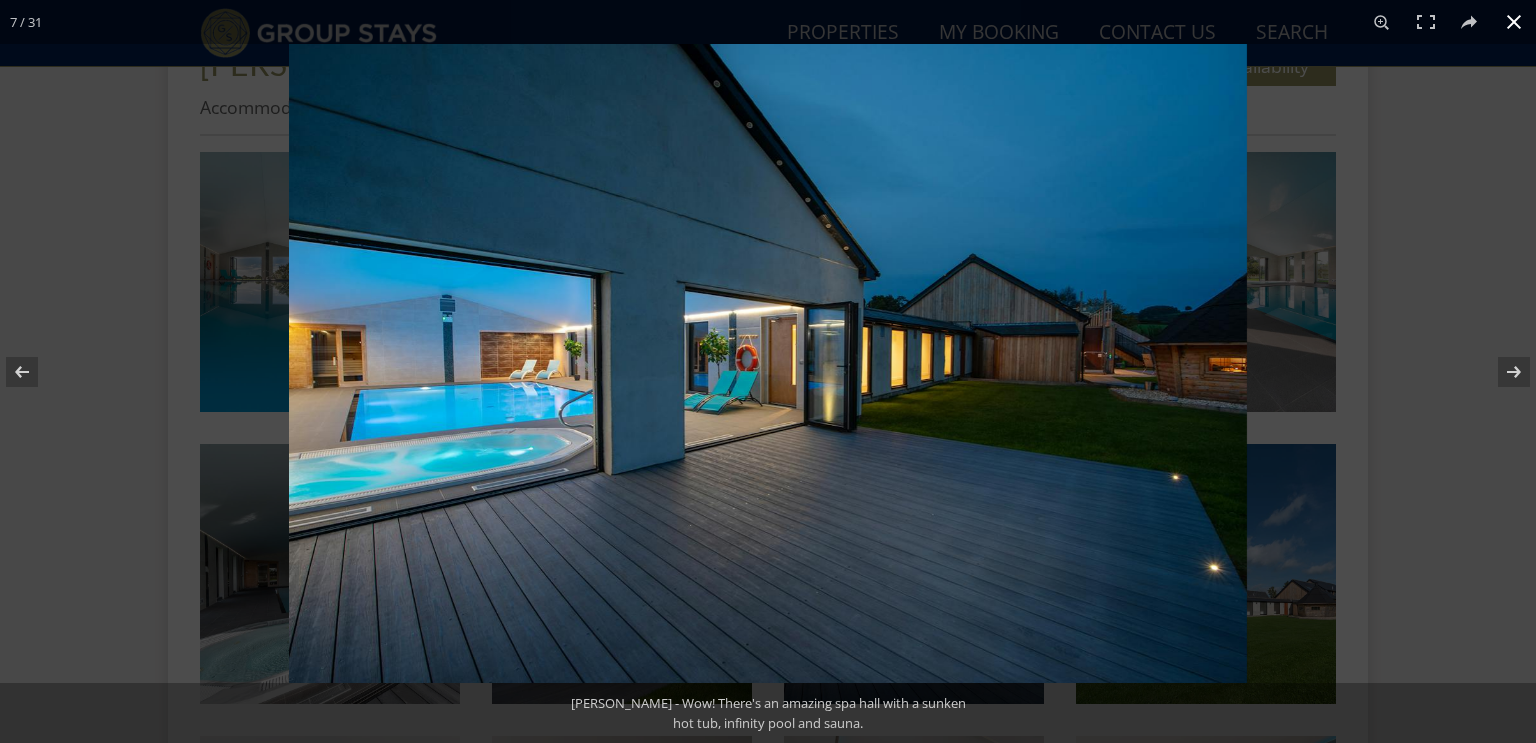 click at bounding box center [1514, 22] 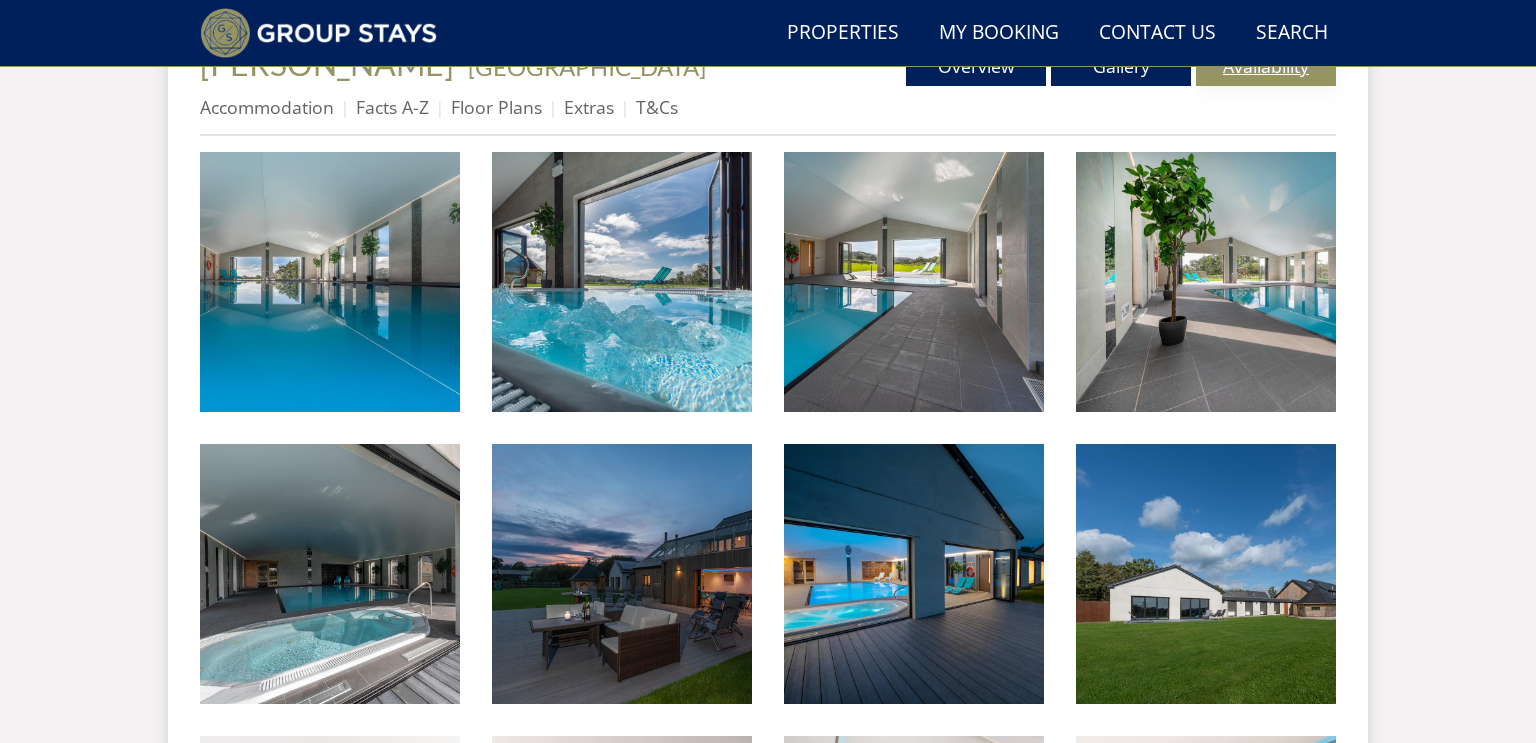 click on "Availability" at bounding box center [1266, 66] 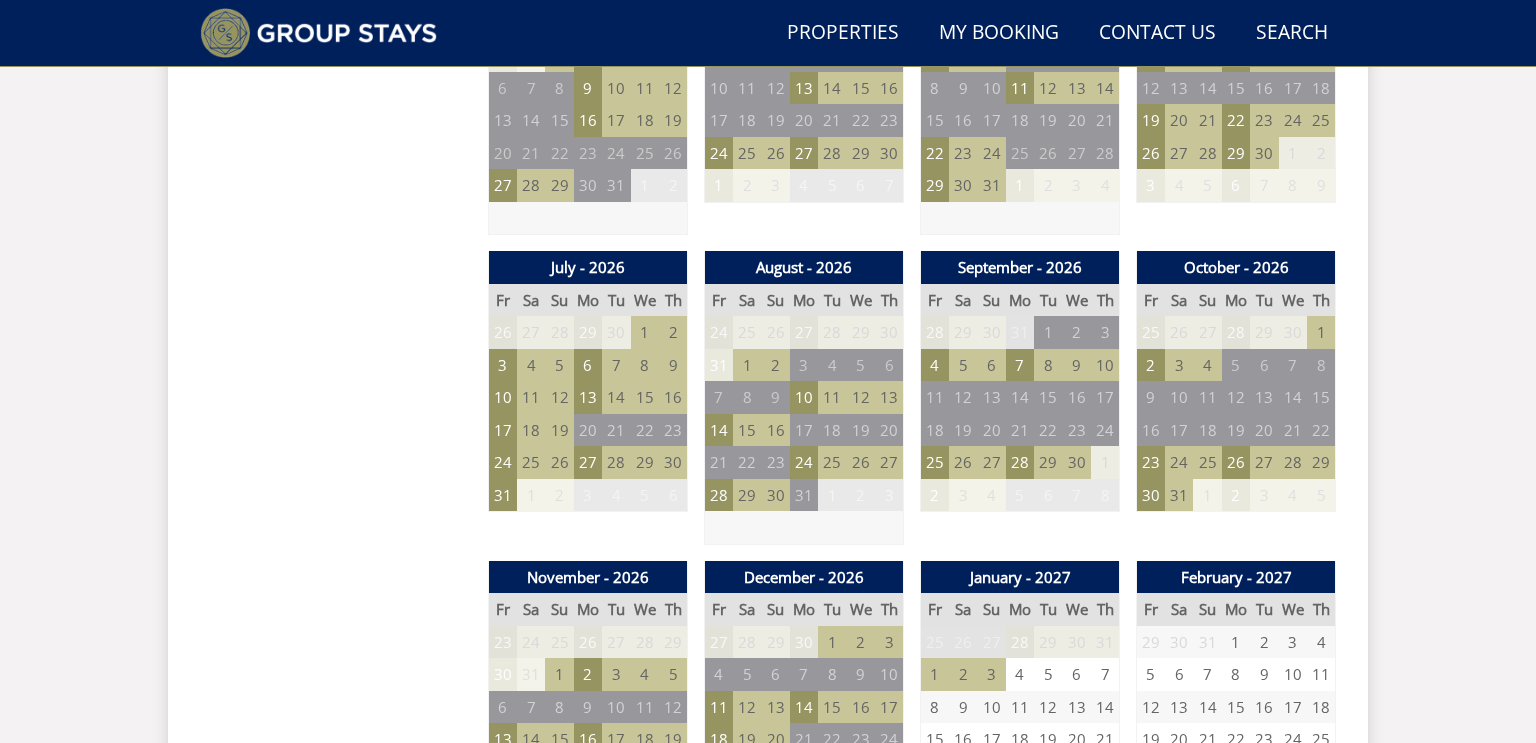 scroll, scrollTop: 1618, scrollLeft: 0, axis: vertical 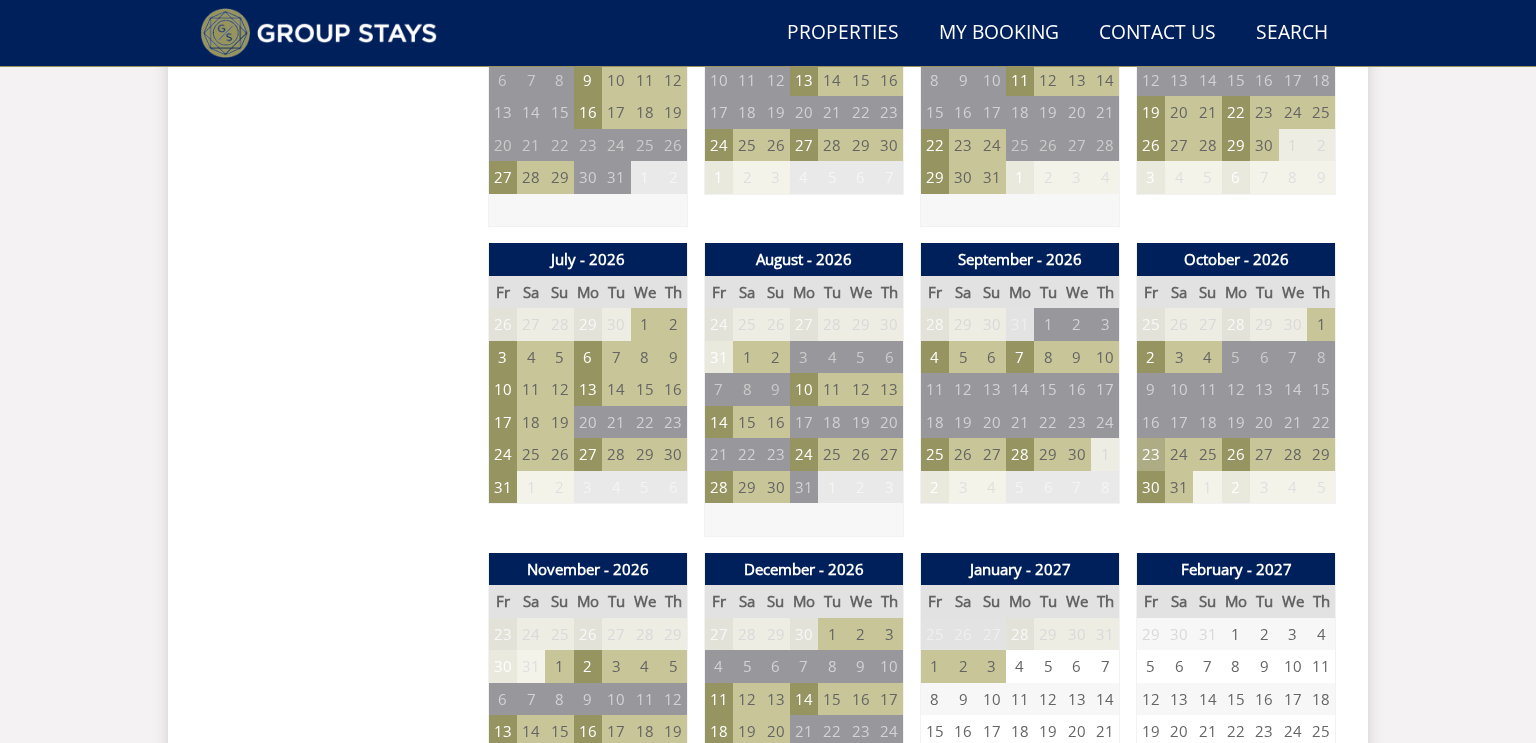 click on "23" at bounding box center (1151, 454) 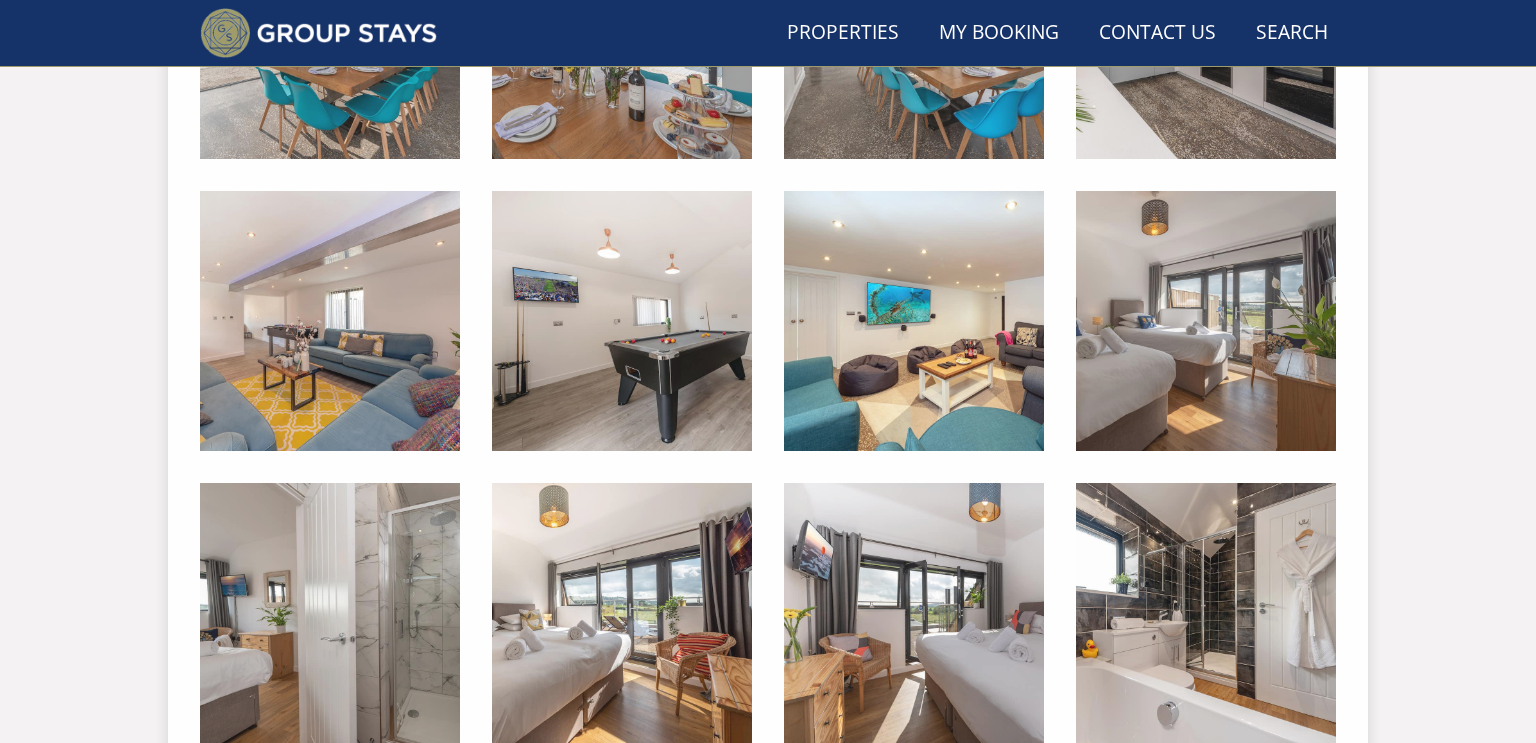 scroll, scrollTop: 904, scrollLeft: 0, axis: vertical 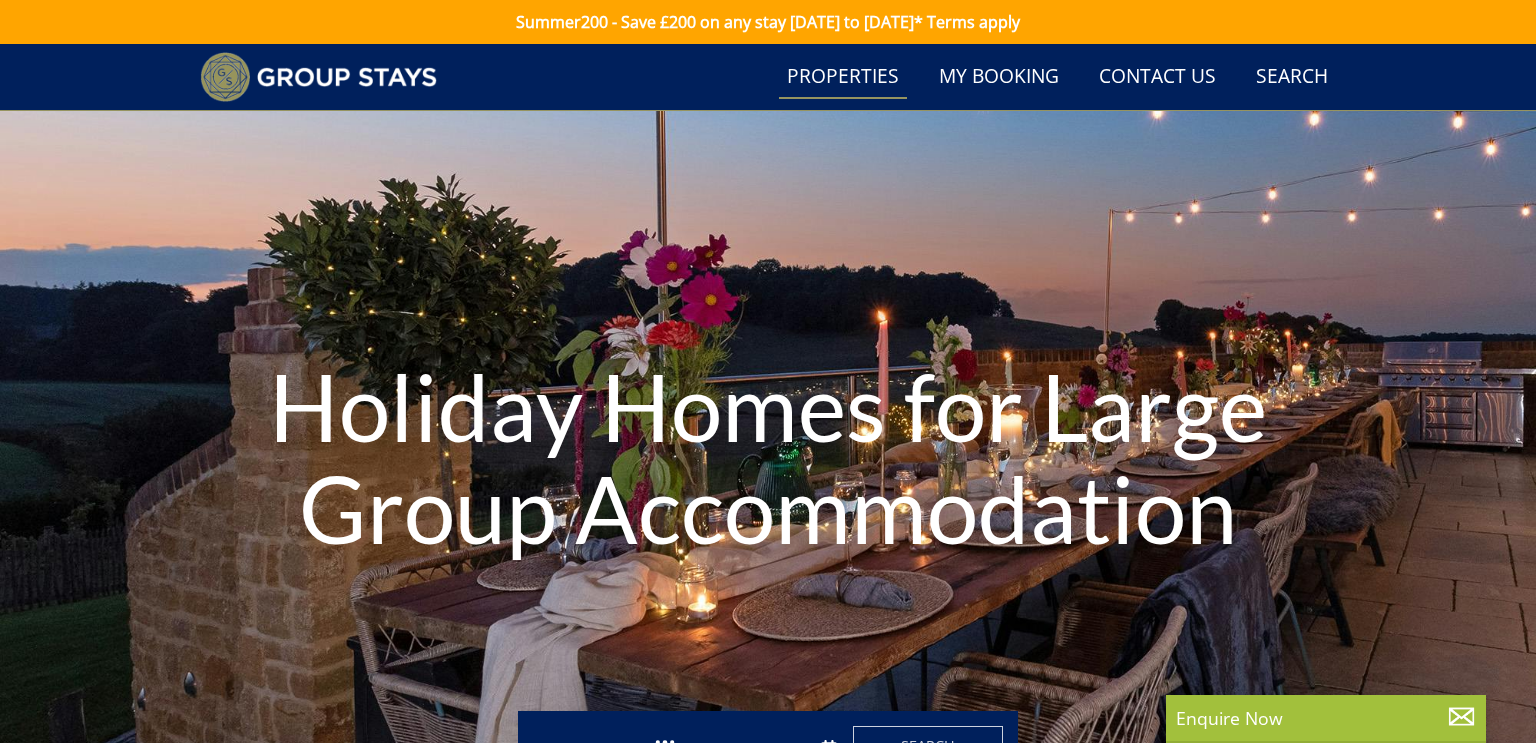 select on "14" 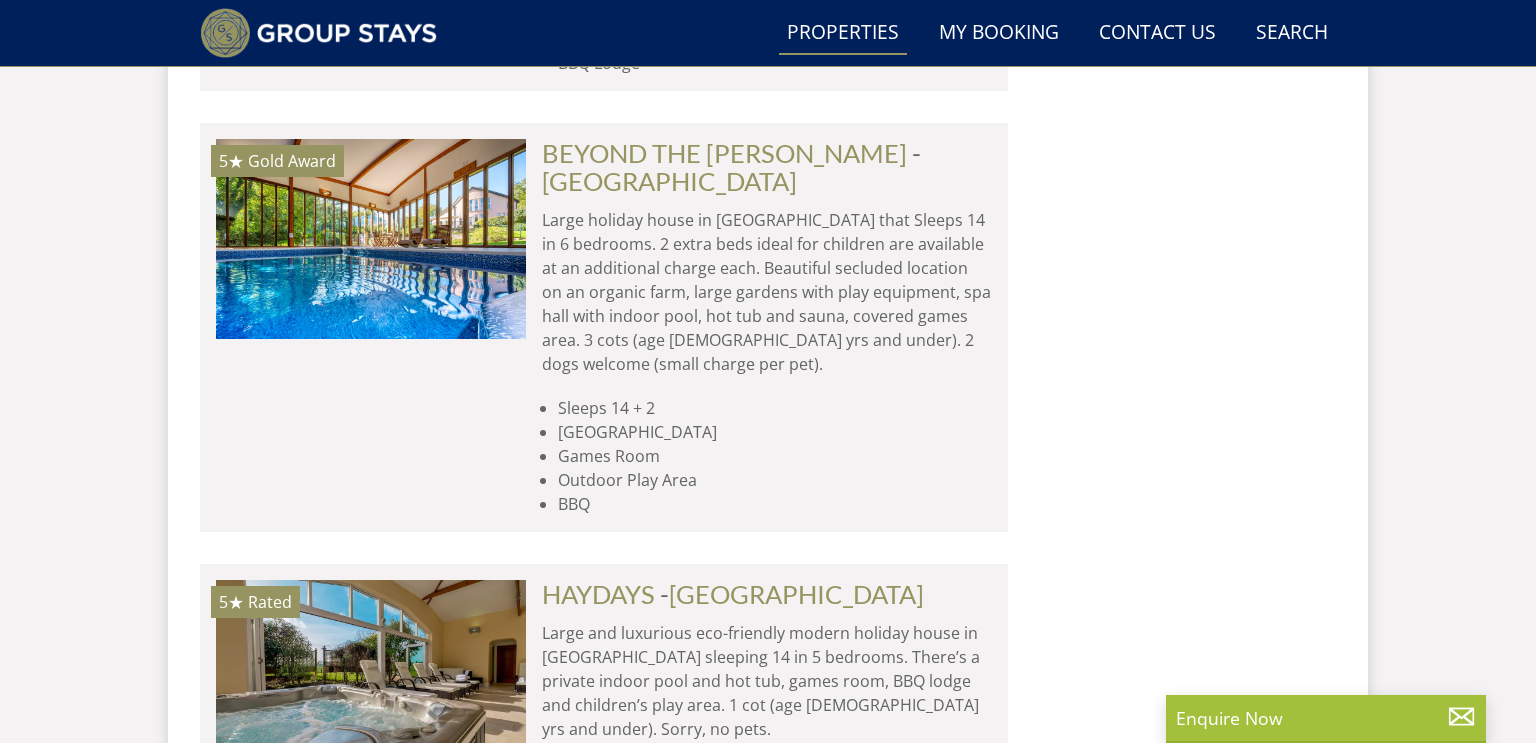 scroll, scrollTop: 35617, scrollLeft: 0, axis: vertical 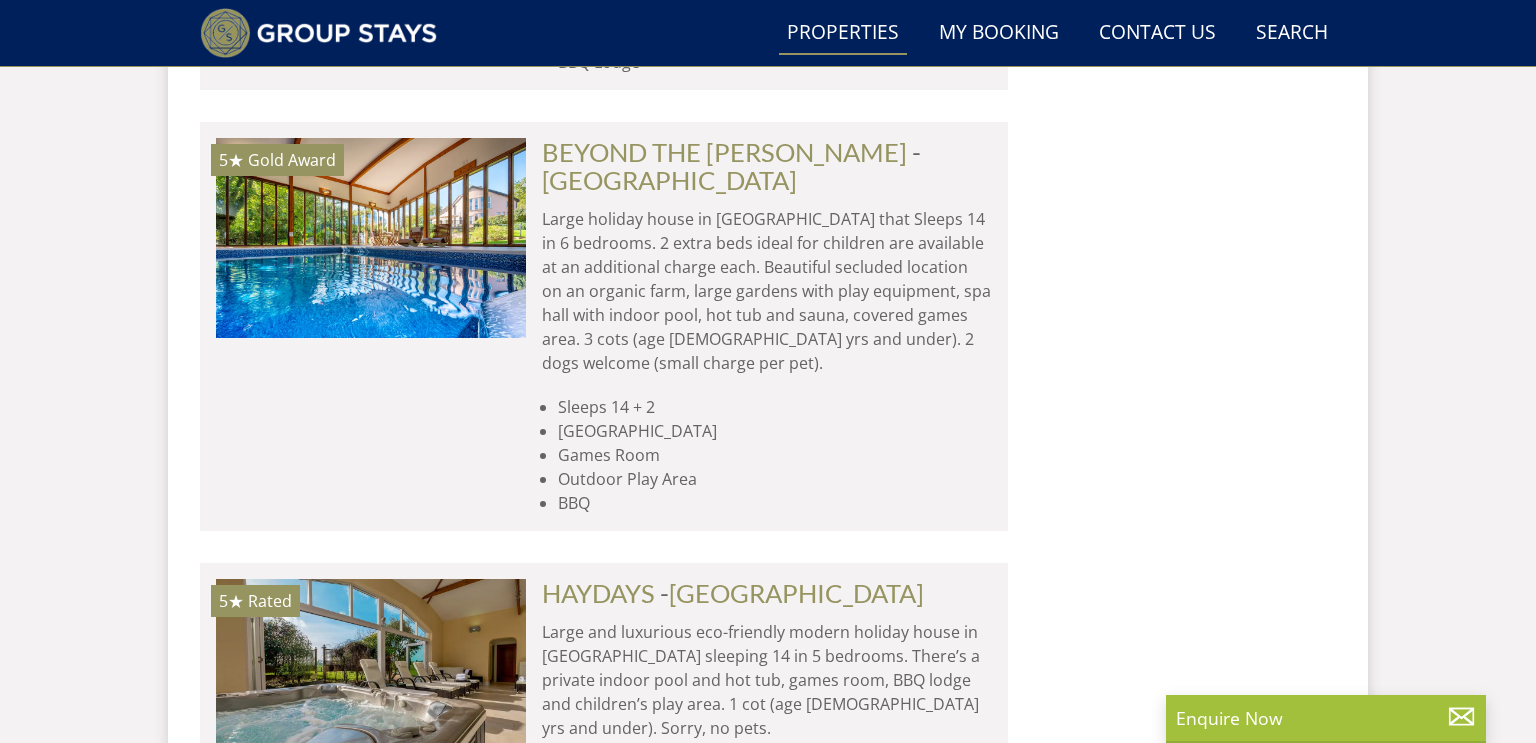 click at bounding box center (371, 3073) 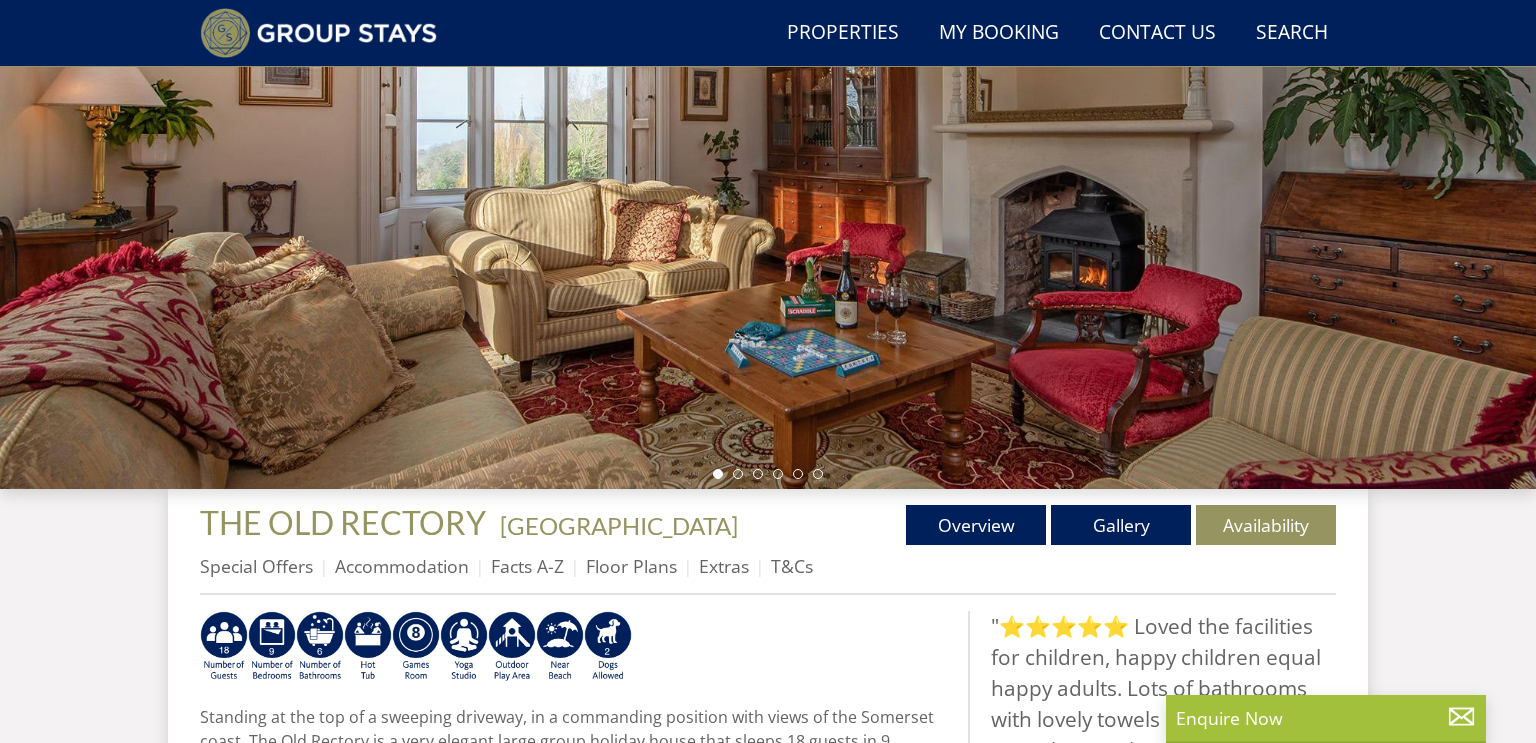 scroll, scrollTop: 325, scrollLeft: 0, axis: vertical 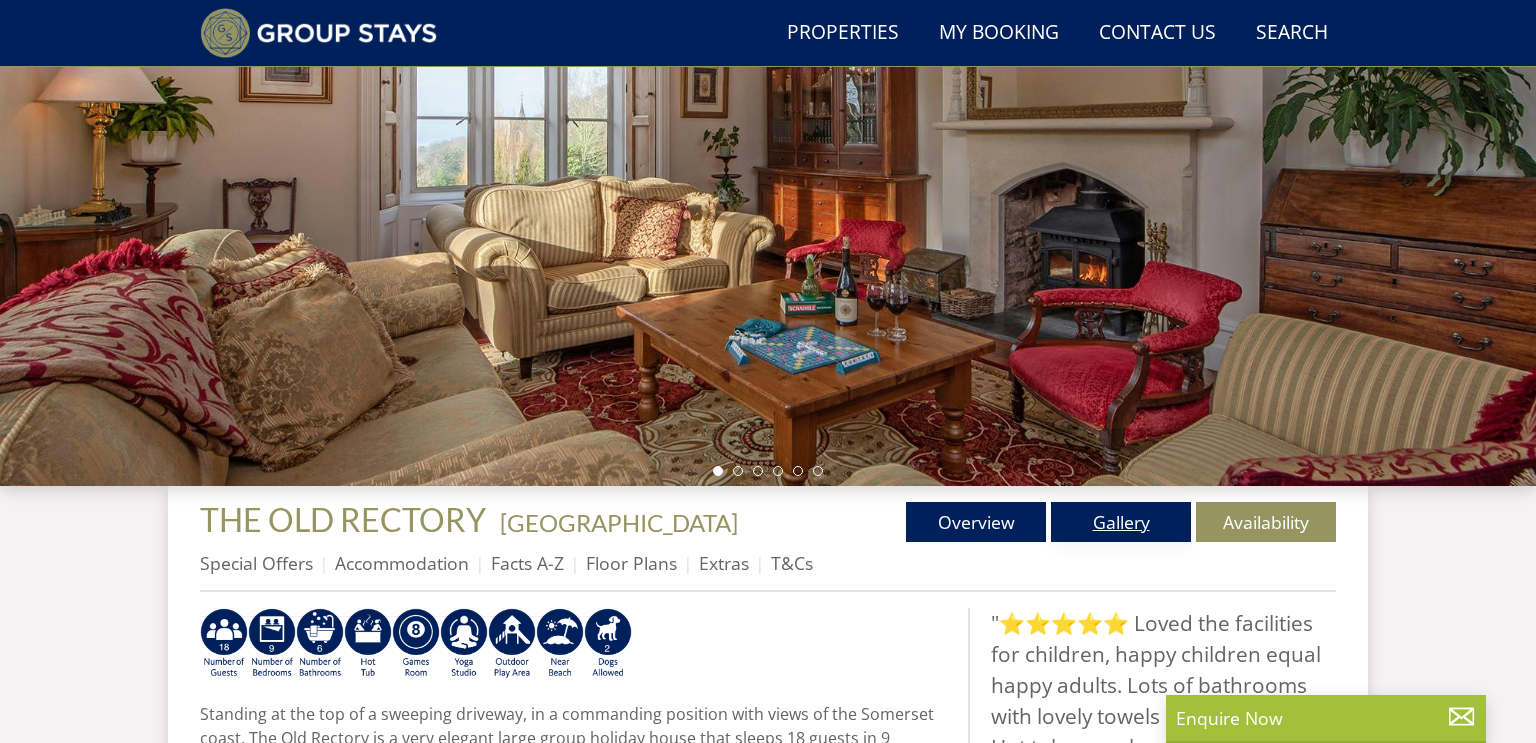 click on "Gallery" at bounding box center [1121, 522] 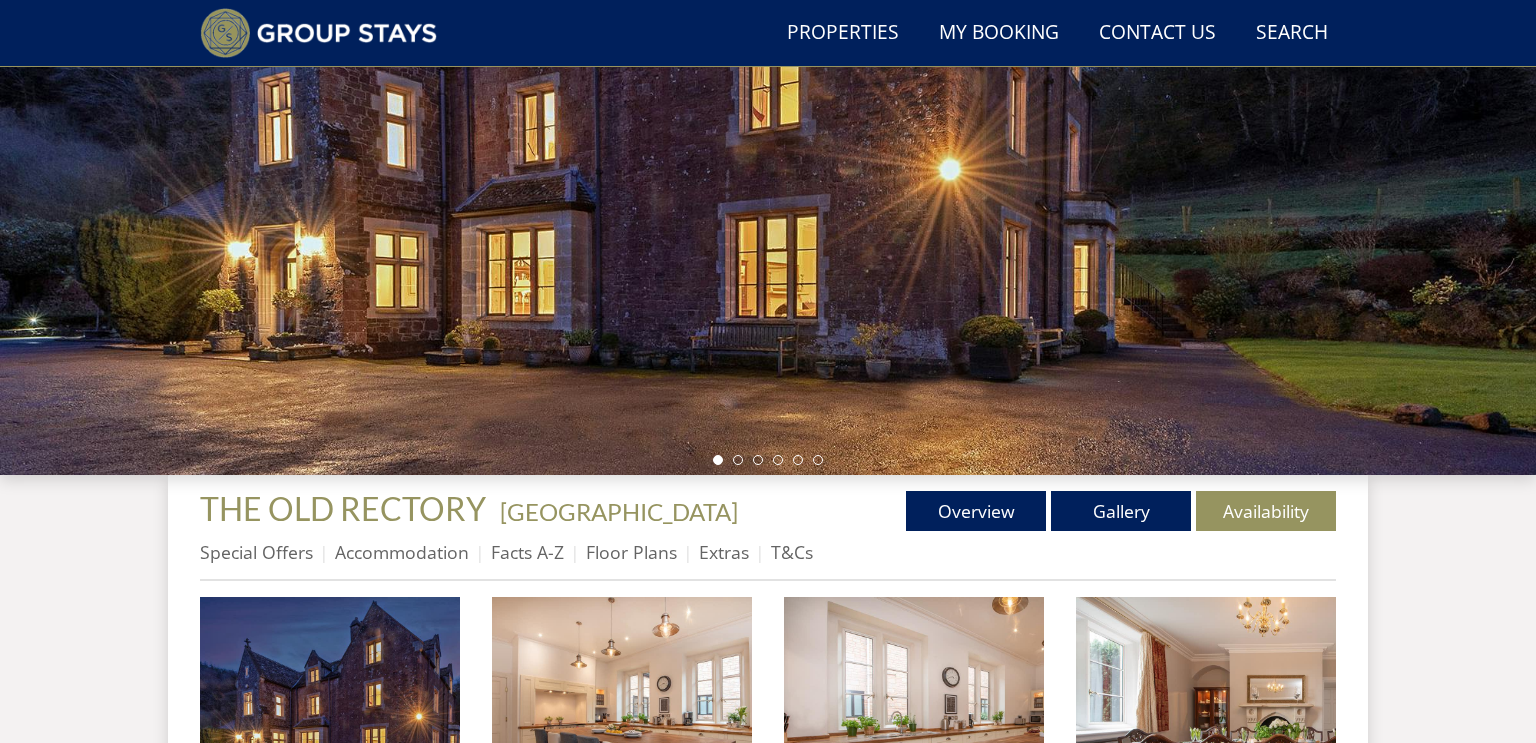 scroll, scrollTop: 358, scrollLeft: 0, axis: vertical 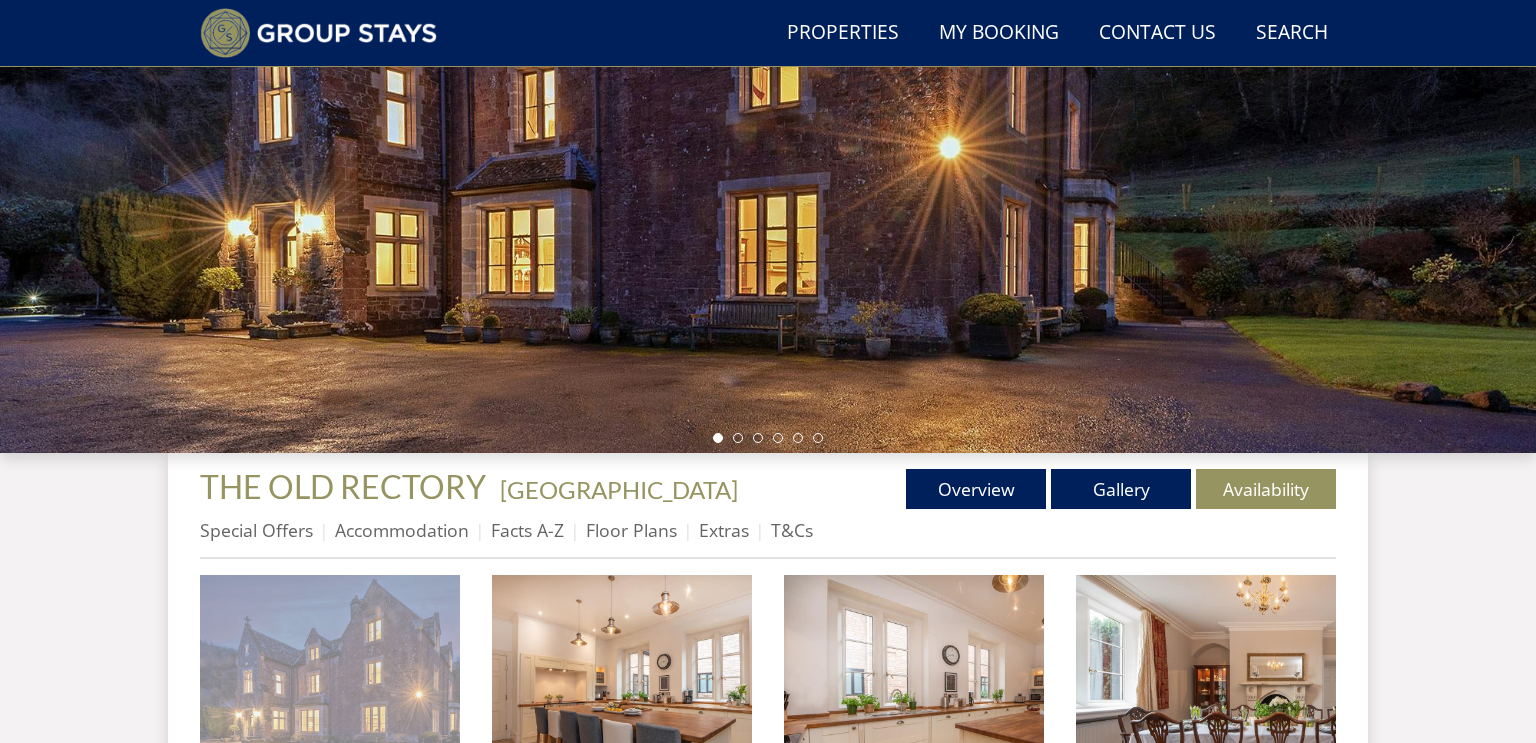 click at bounding box center [330, 705] 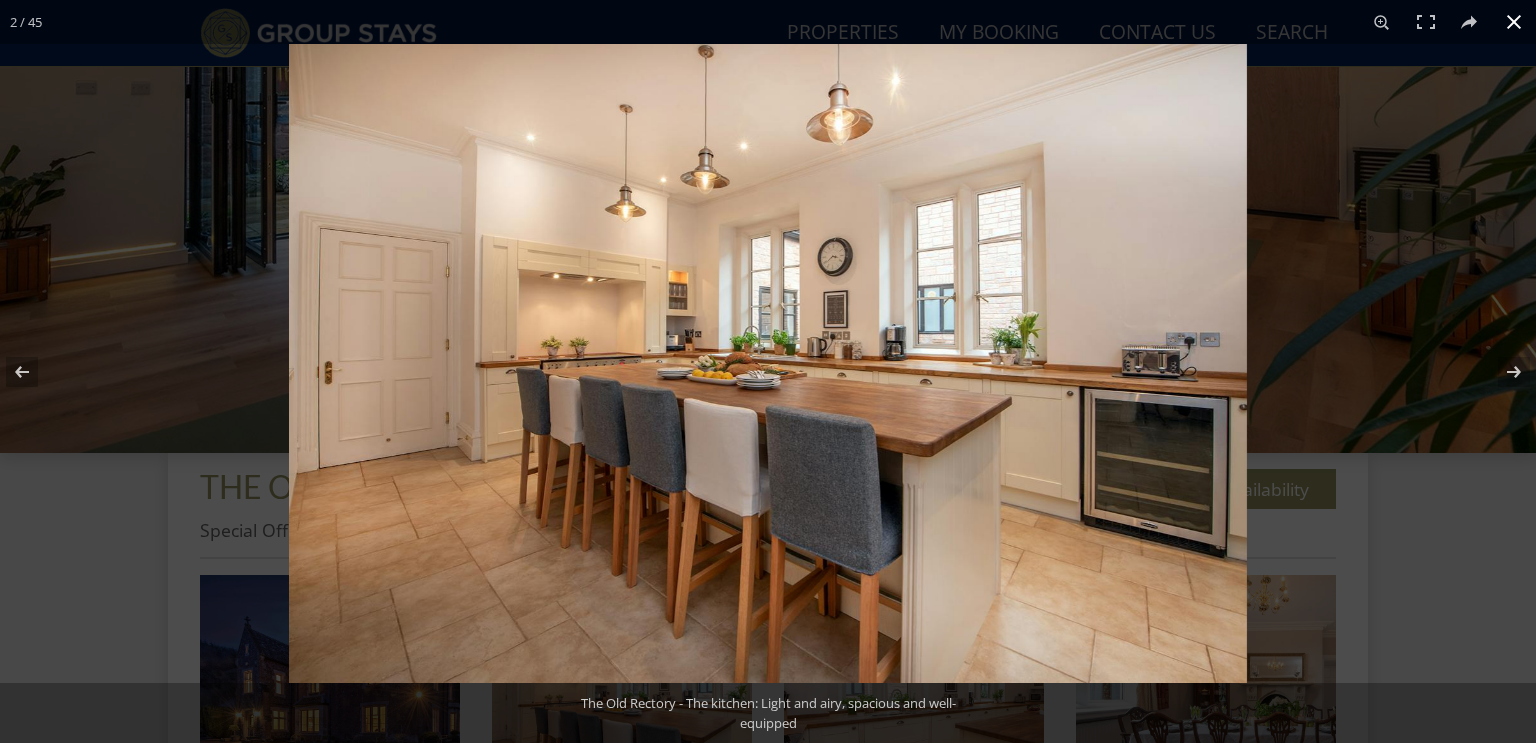 click at bounding box center (1514, 22) 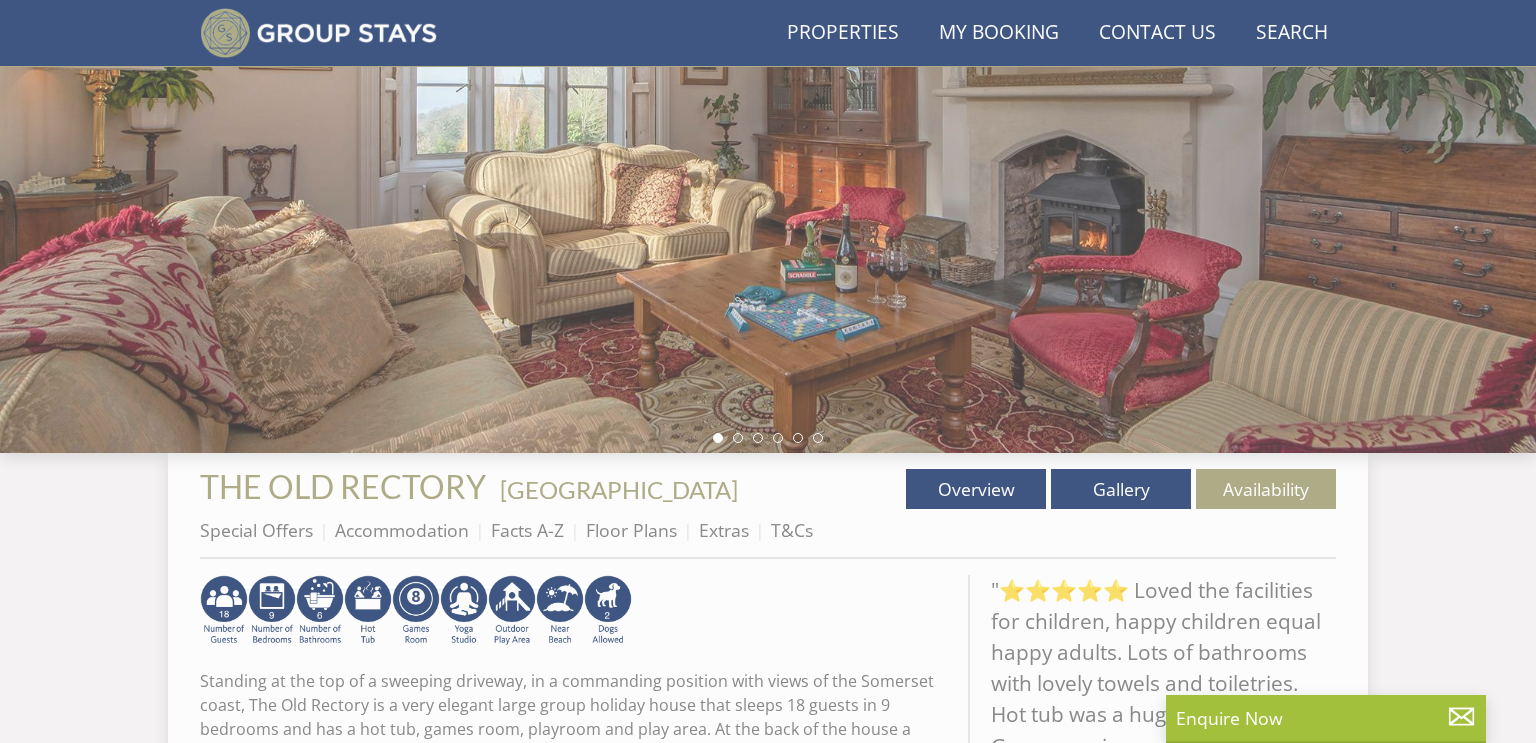 scroll, scrollTop: 325, scrollLeft: 0, axis: vertical 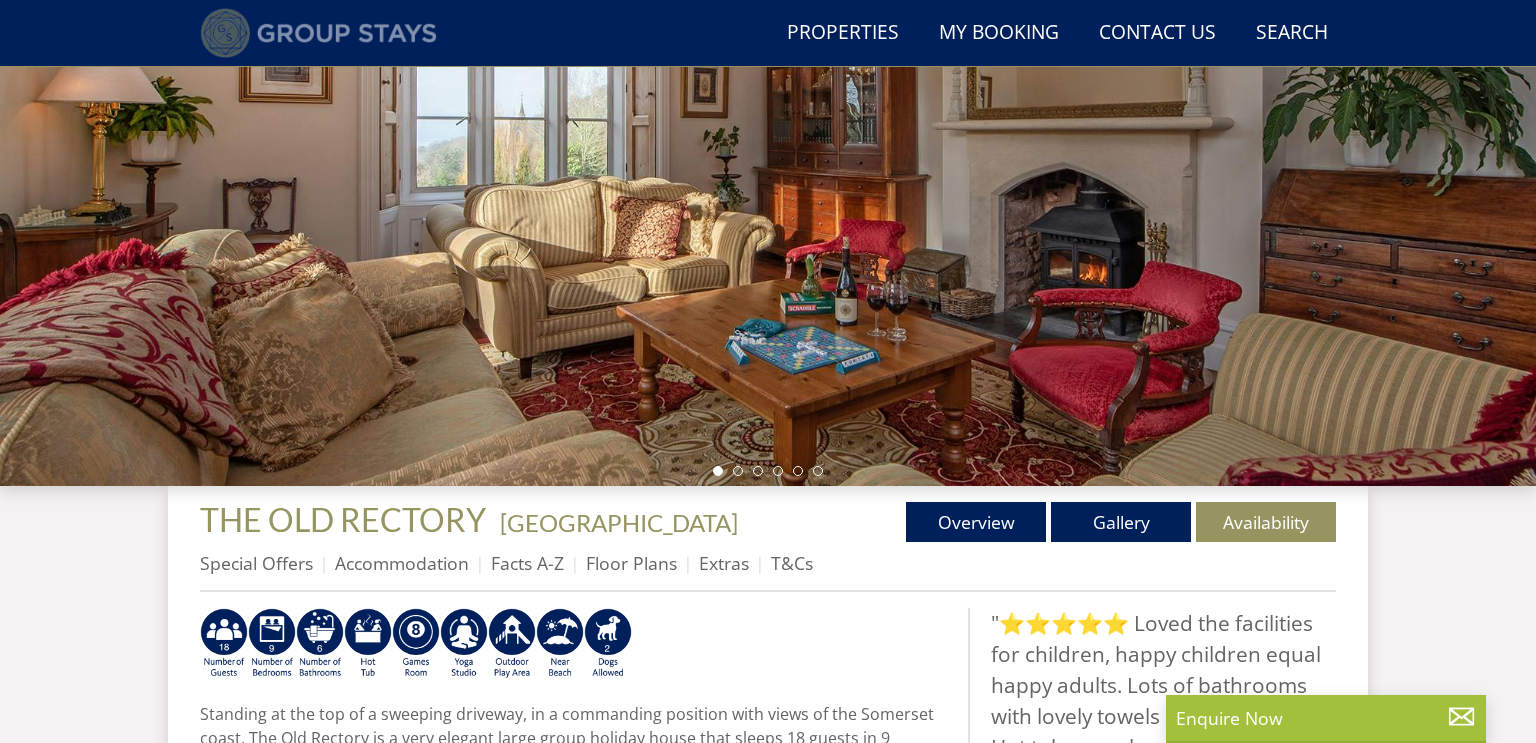 select on "14" 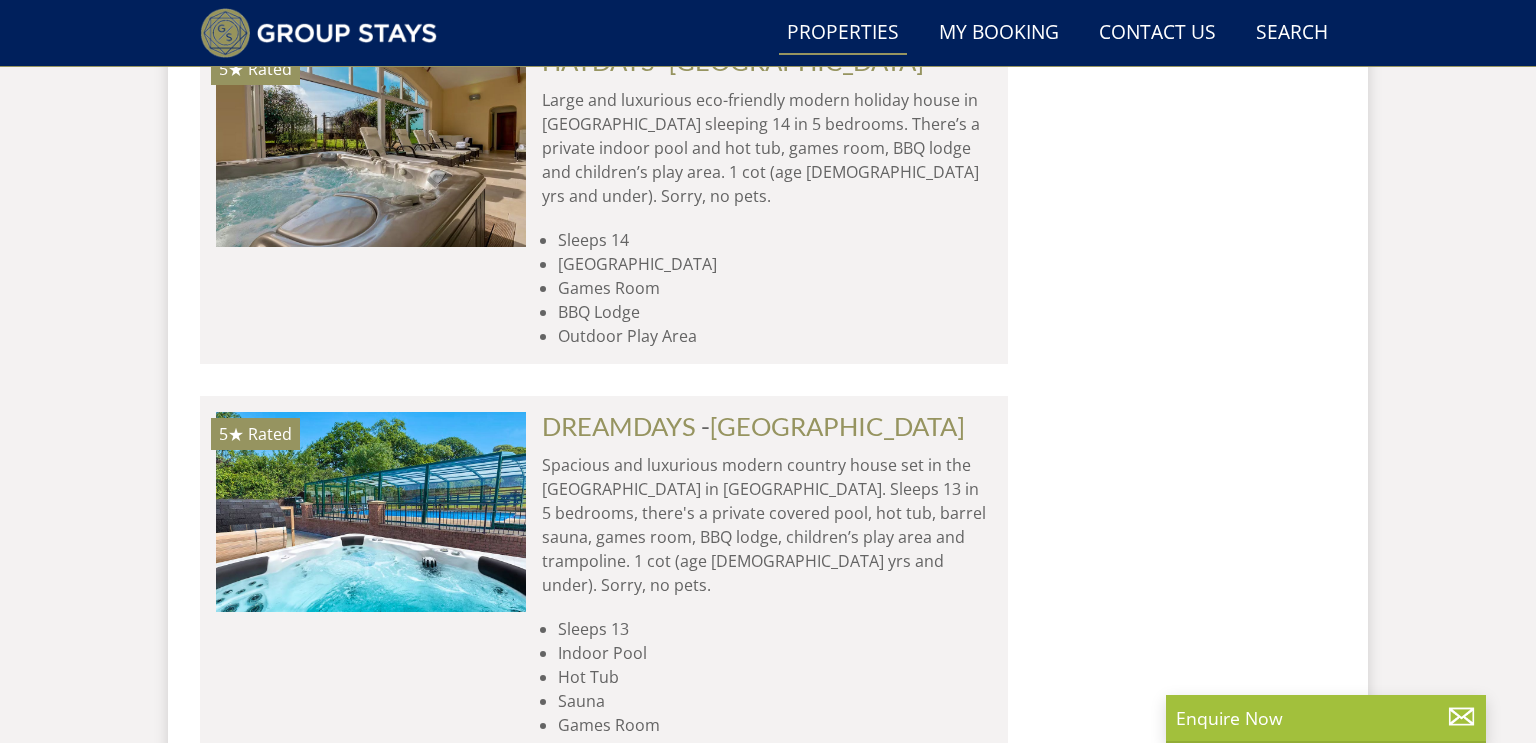 scroll, scrollTop: 36153, scrollLeft: 0, axis: vertical 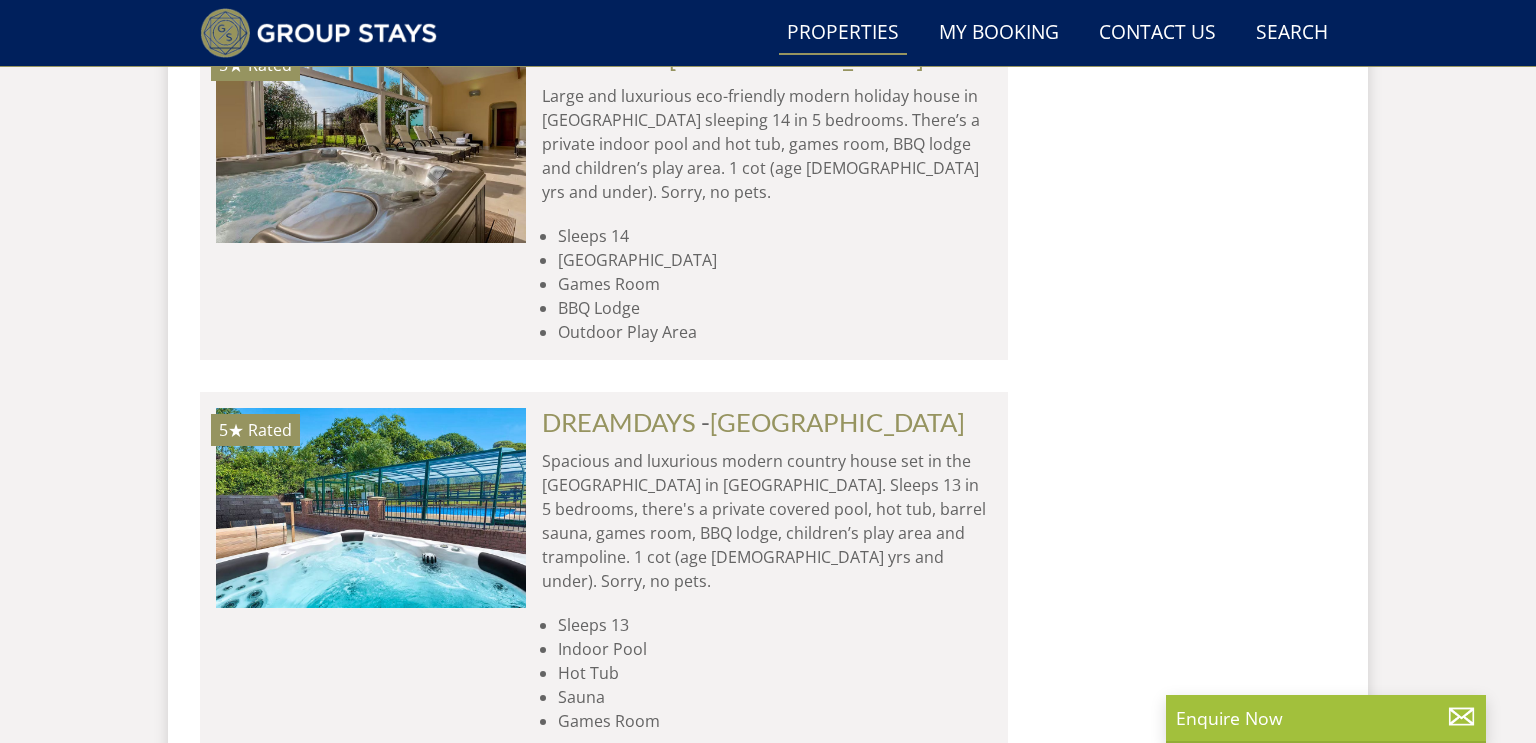 click at bounding box center (371, 3098) 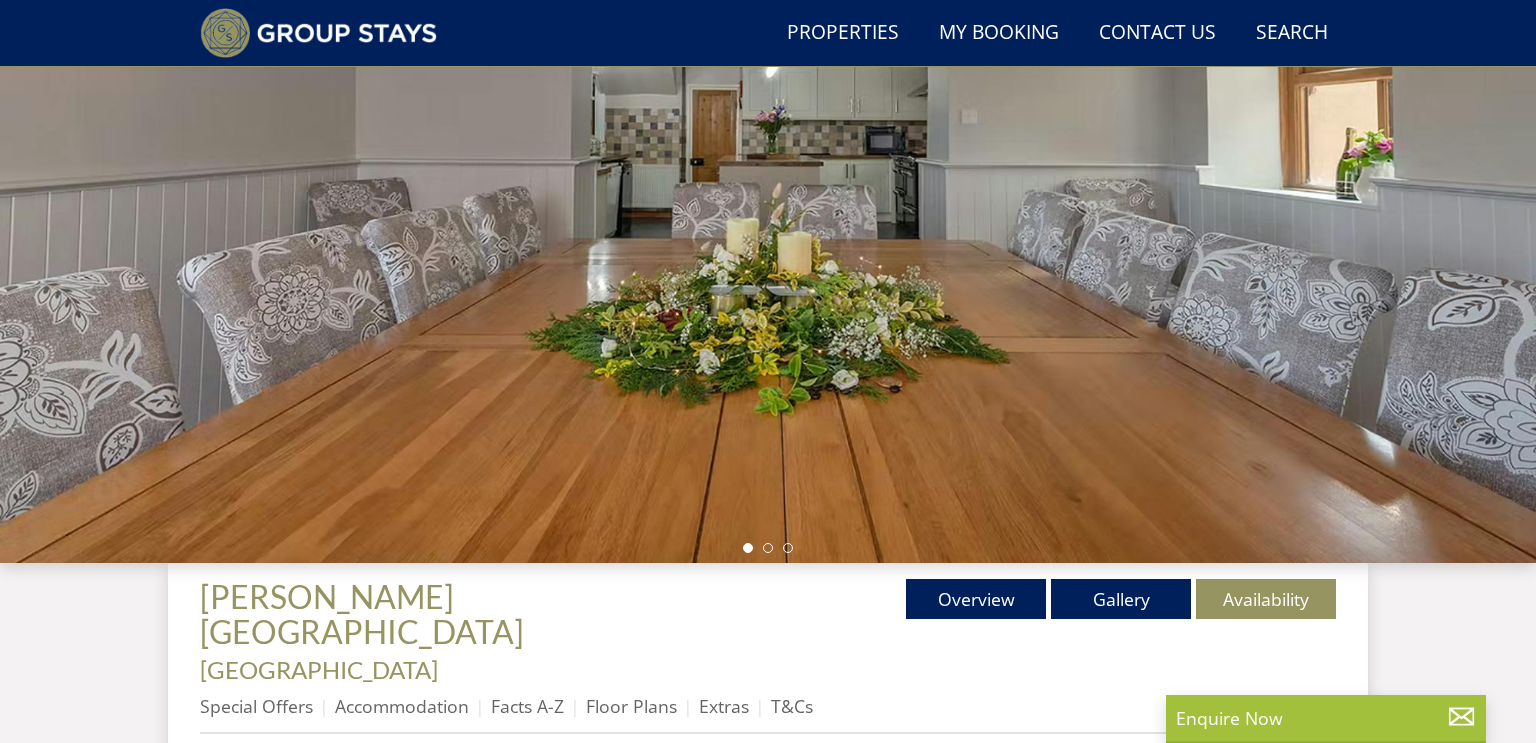 scroll, scrollTop: 249, scrollLeft: 0, axis: vertical 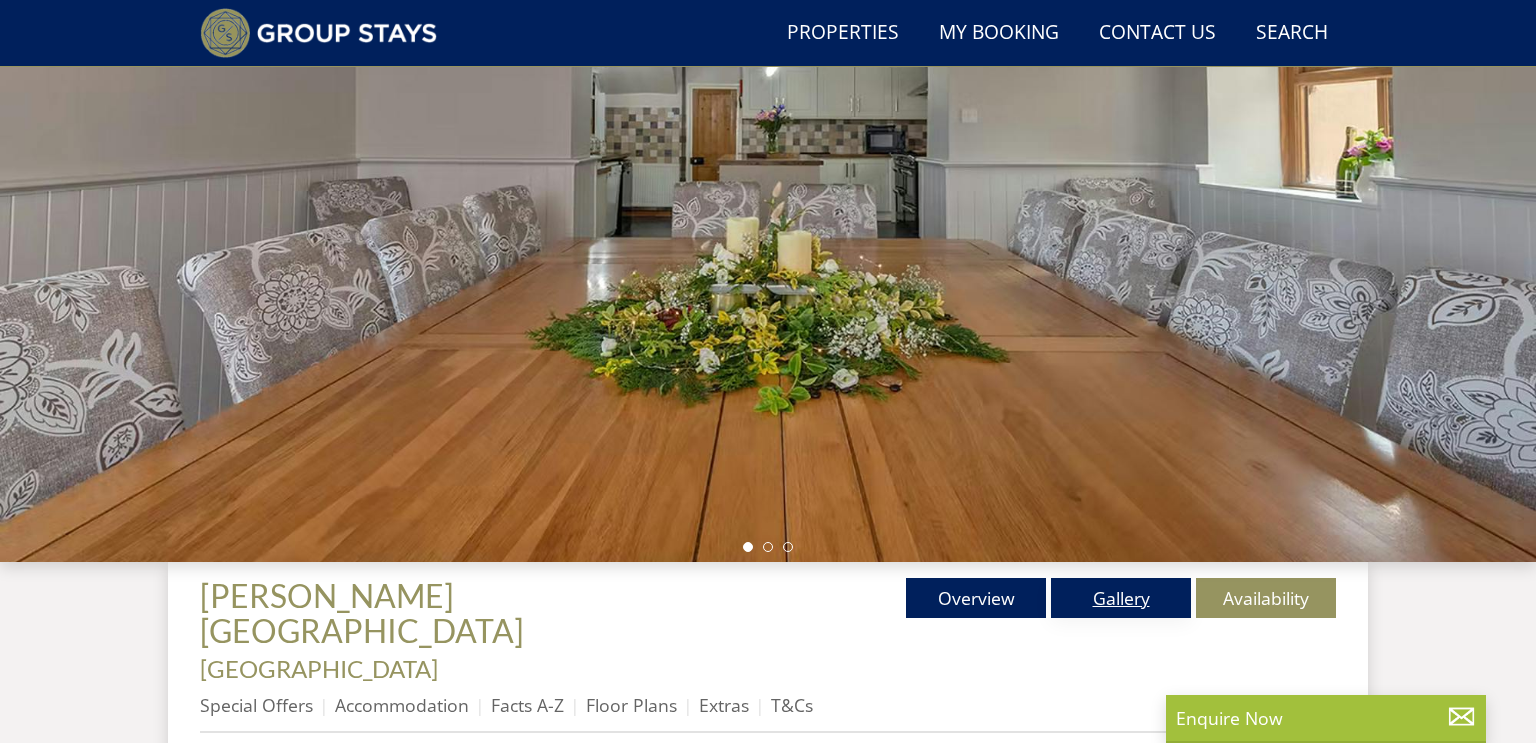 click on "Gallery" at bounding box center [1121, 598] 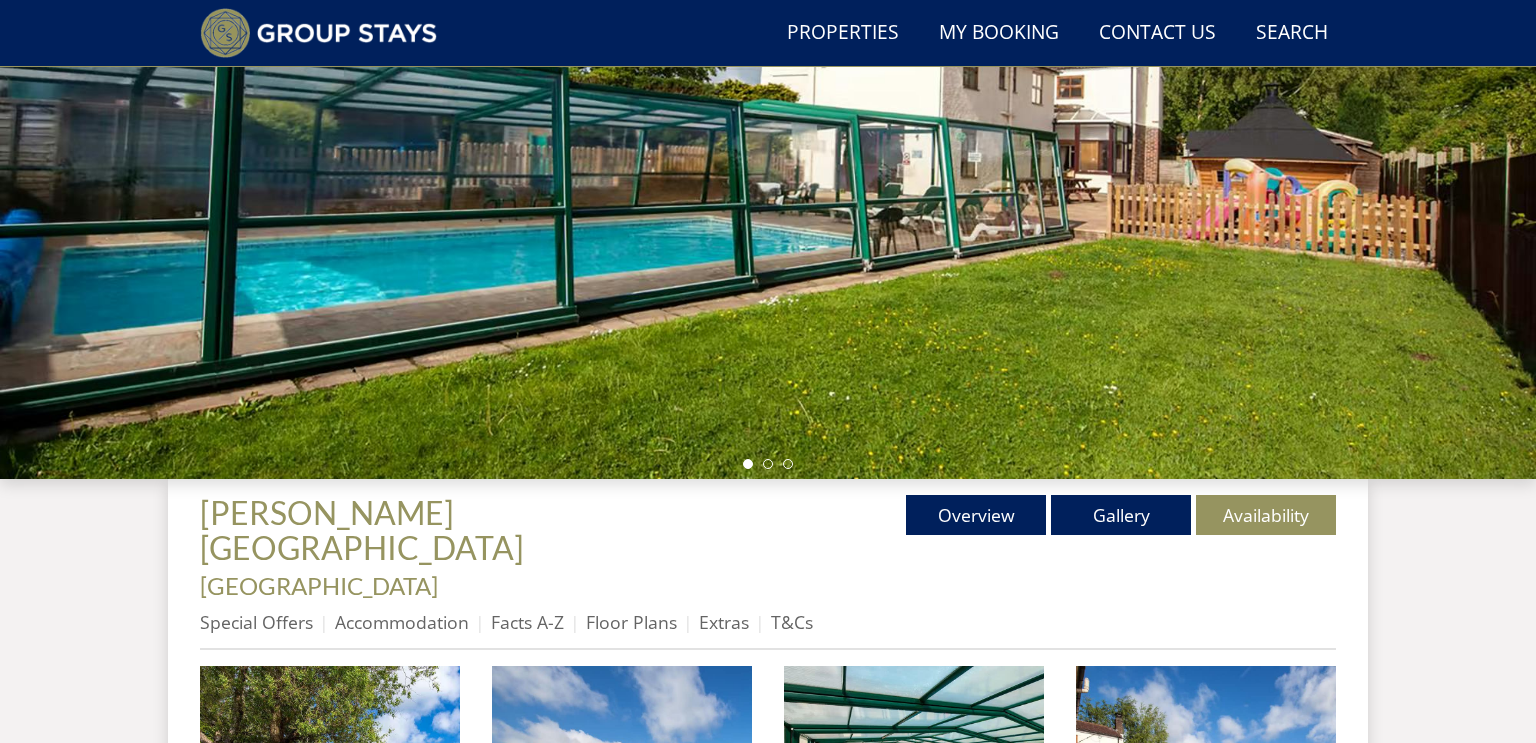 scroll, scrollTop: 338, scrollLeft: 0, axis: vertical 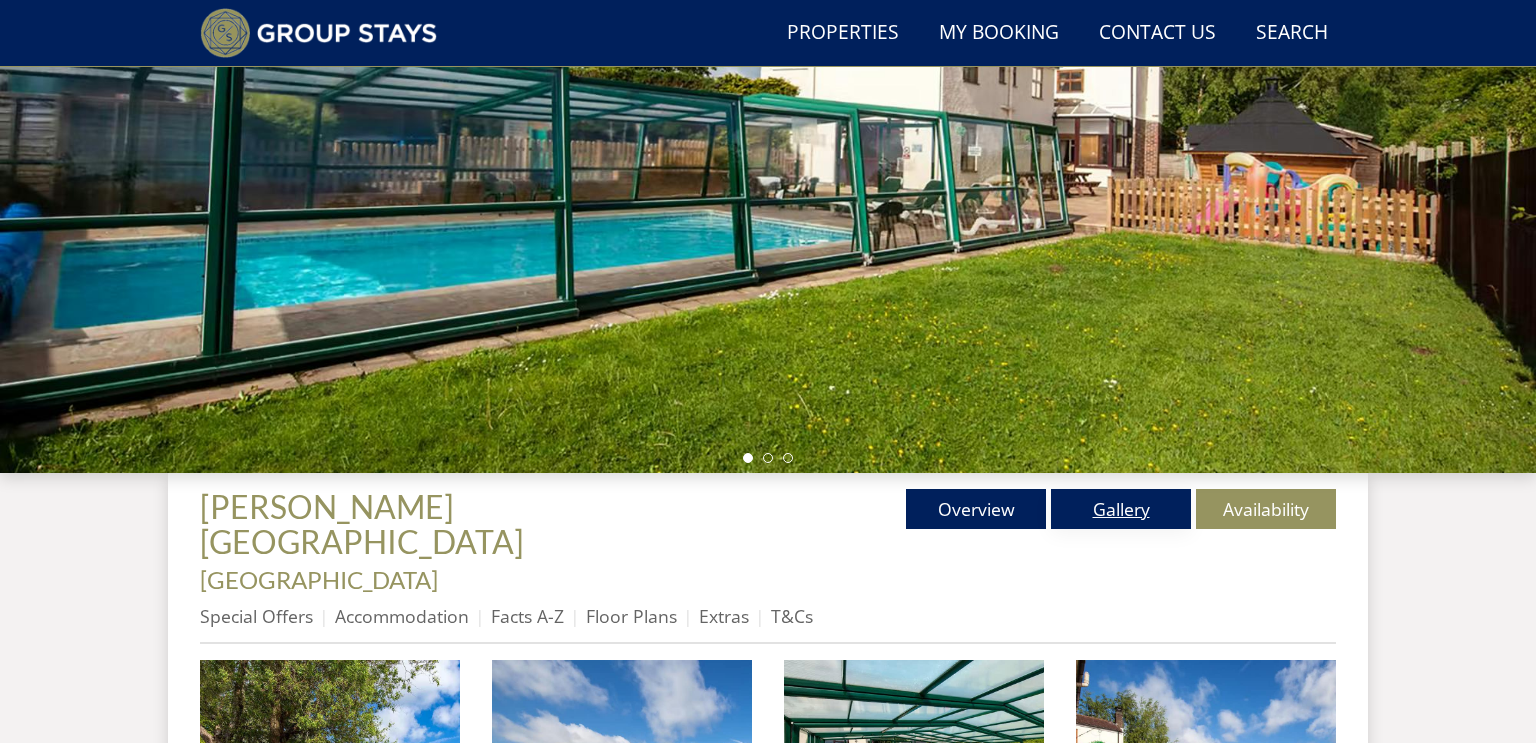 click on "Gallery" at bounding box center [1121, 509] 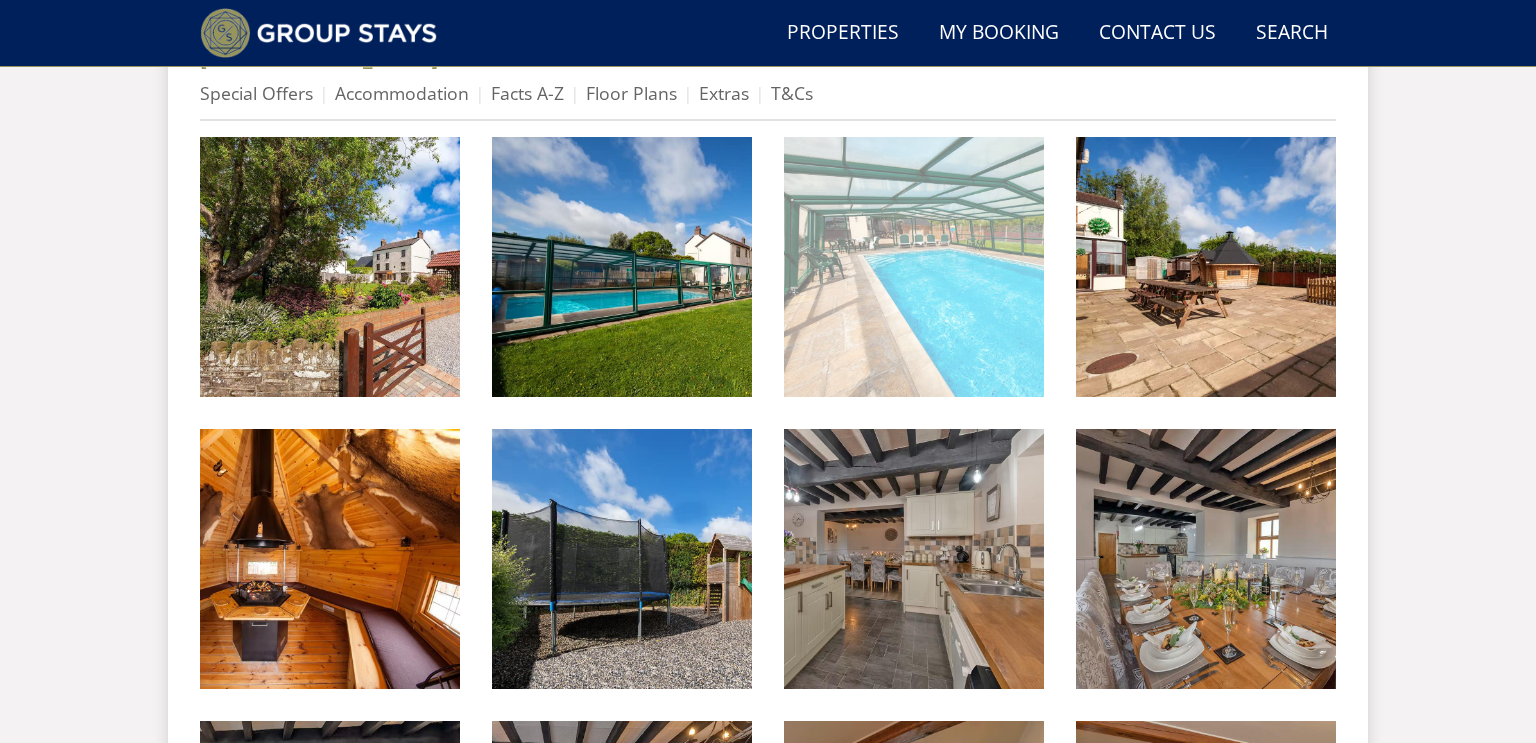 scroll, scrollTop: 868, scrollLeft: 0, axis: vertical 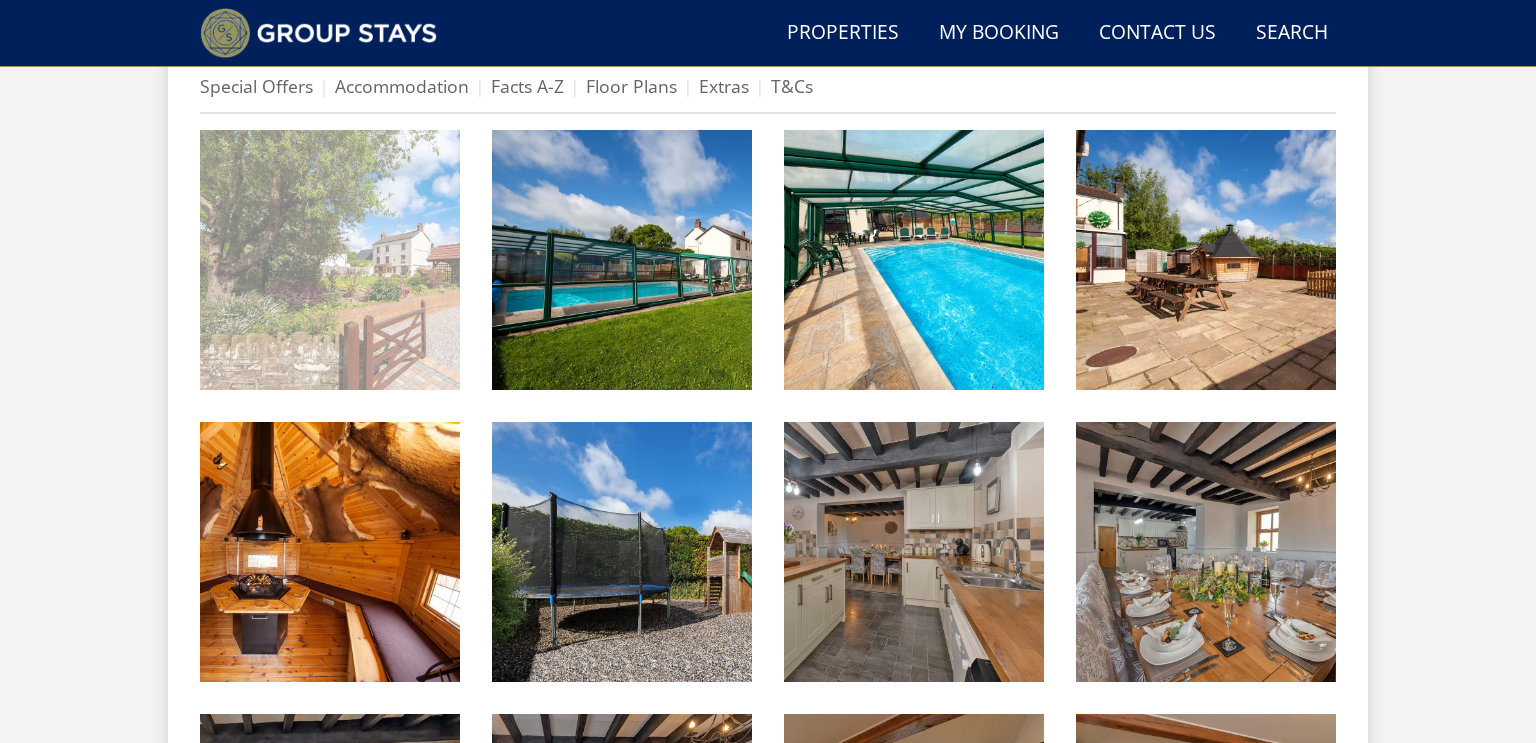 click at bounding box center (330, 260) 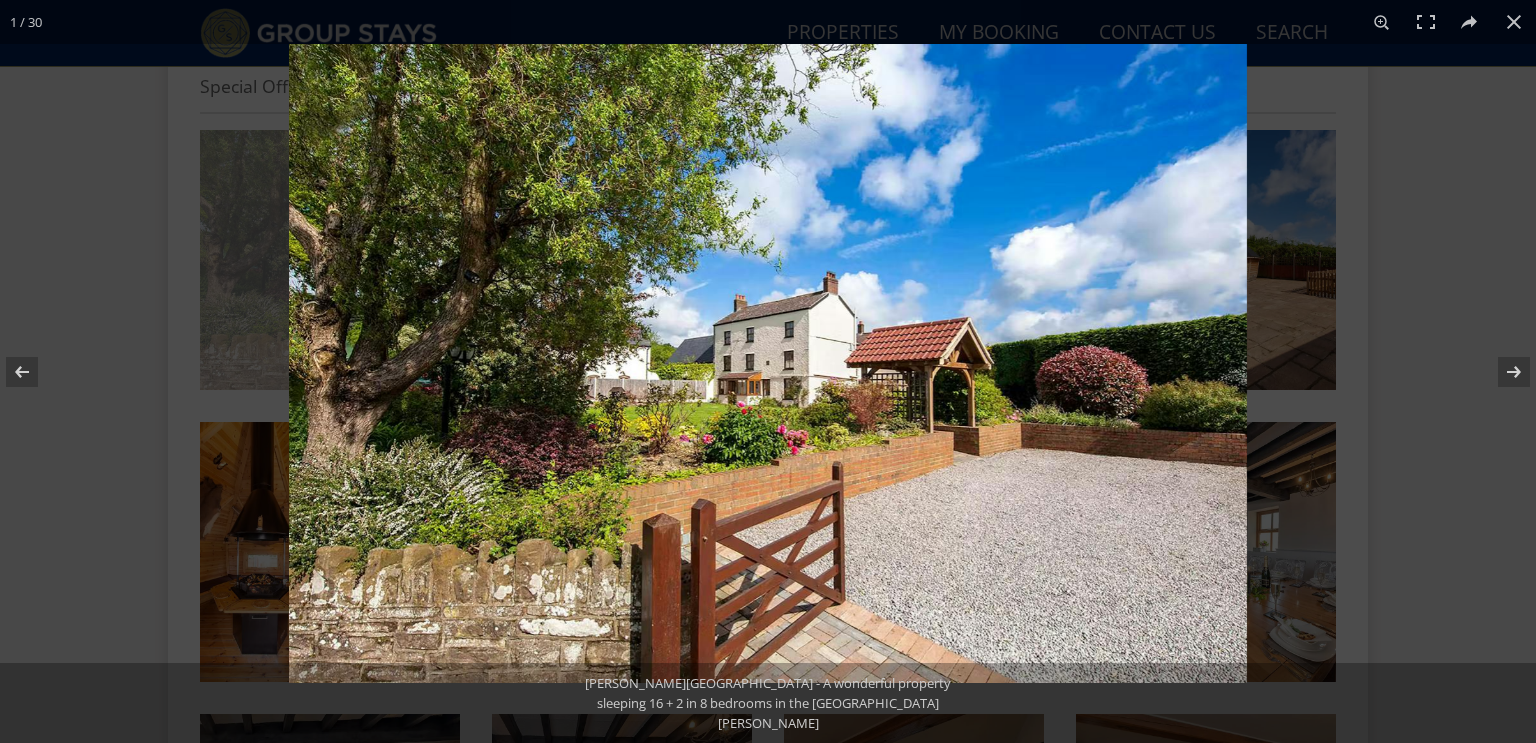 scroll, scrollTop: 908, scrollLeft: 0, axis: vertical 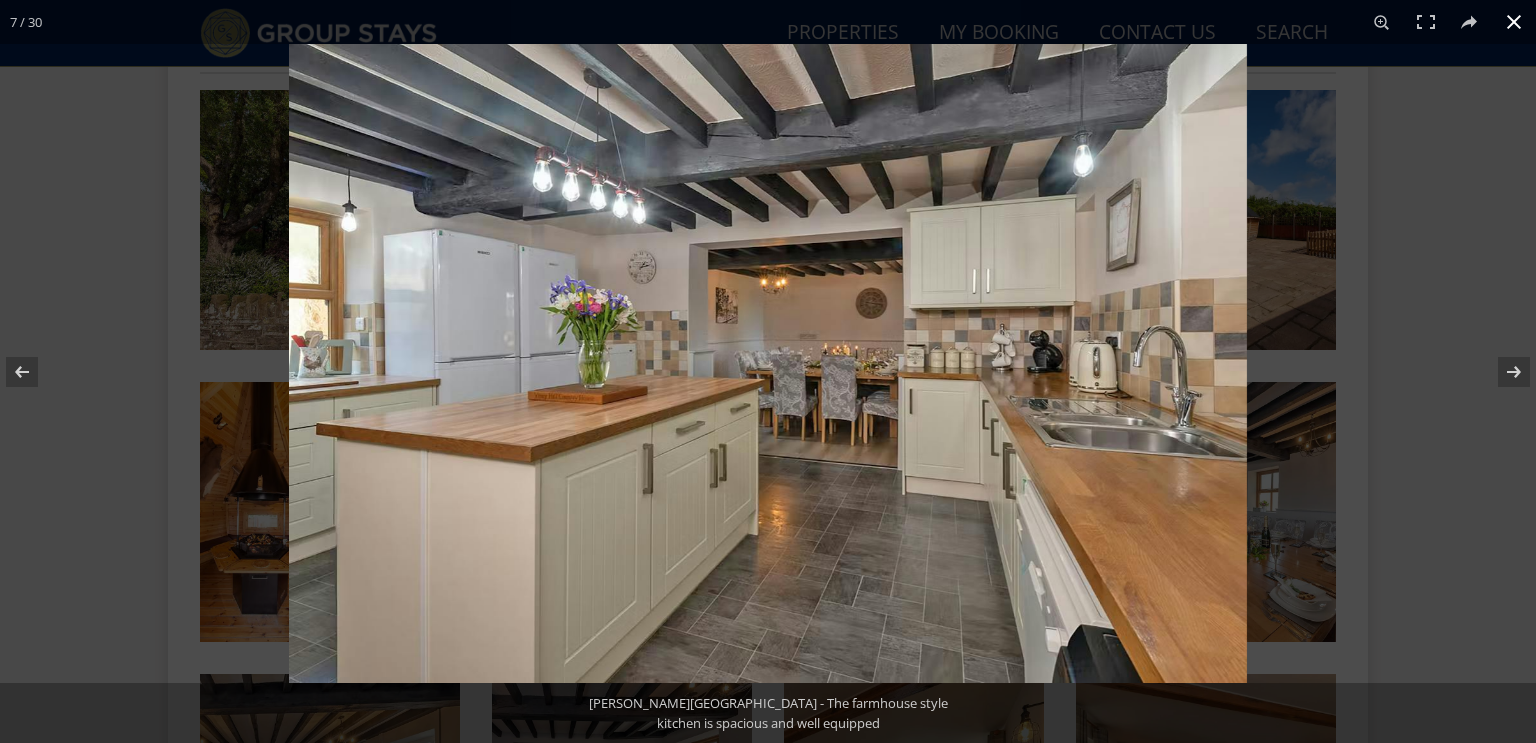 click at bounding box center (1514, 22) 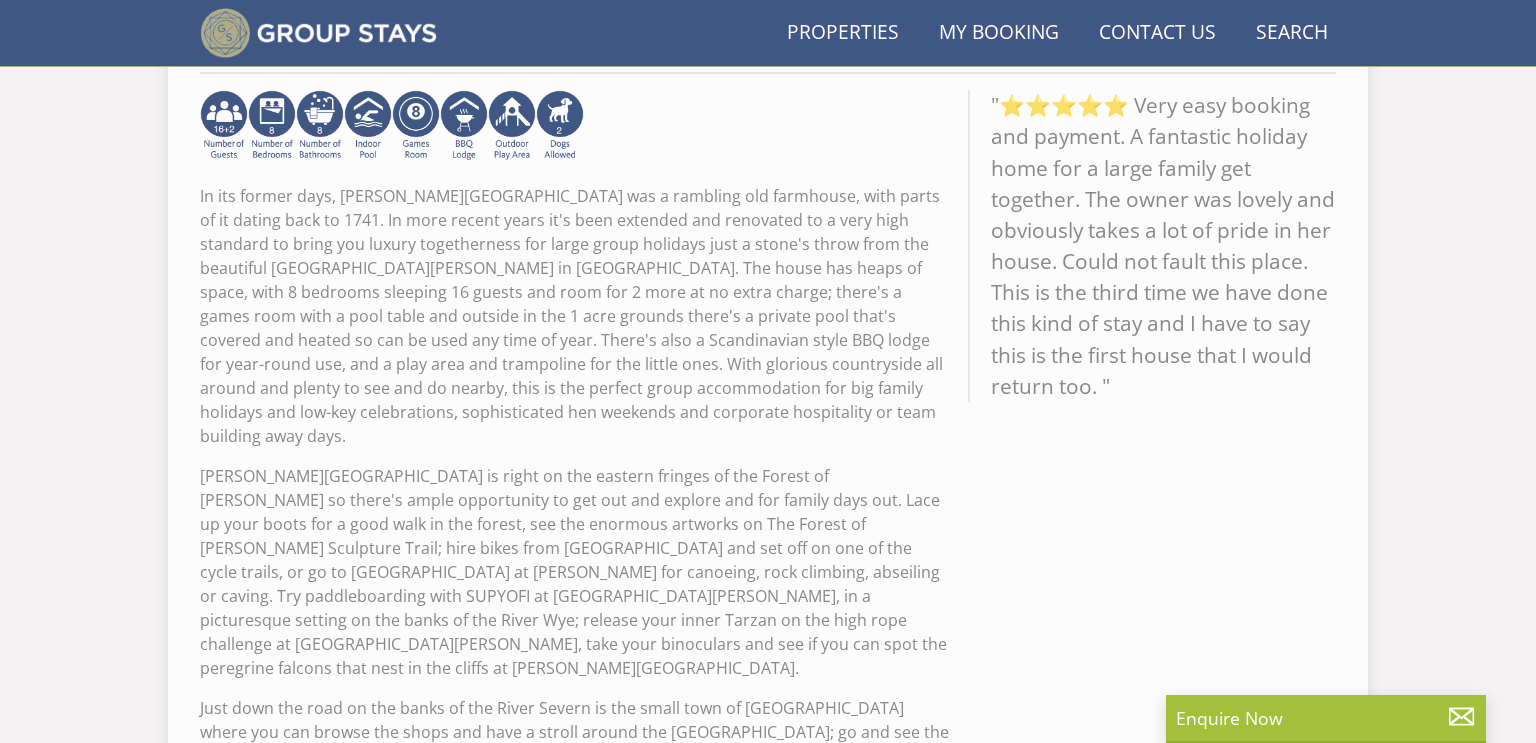 scroll, scrollTop: 249, scrollLeft: 0, axis: vertical 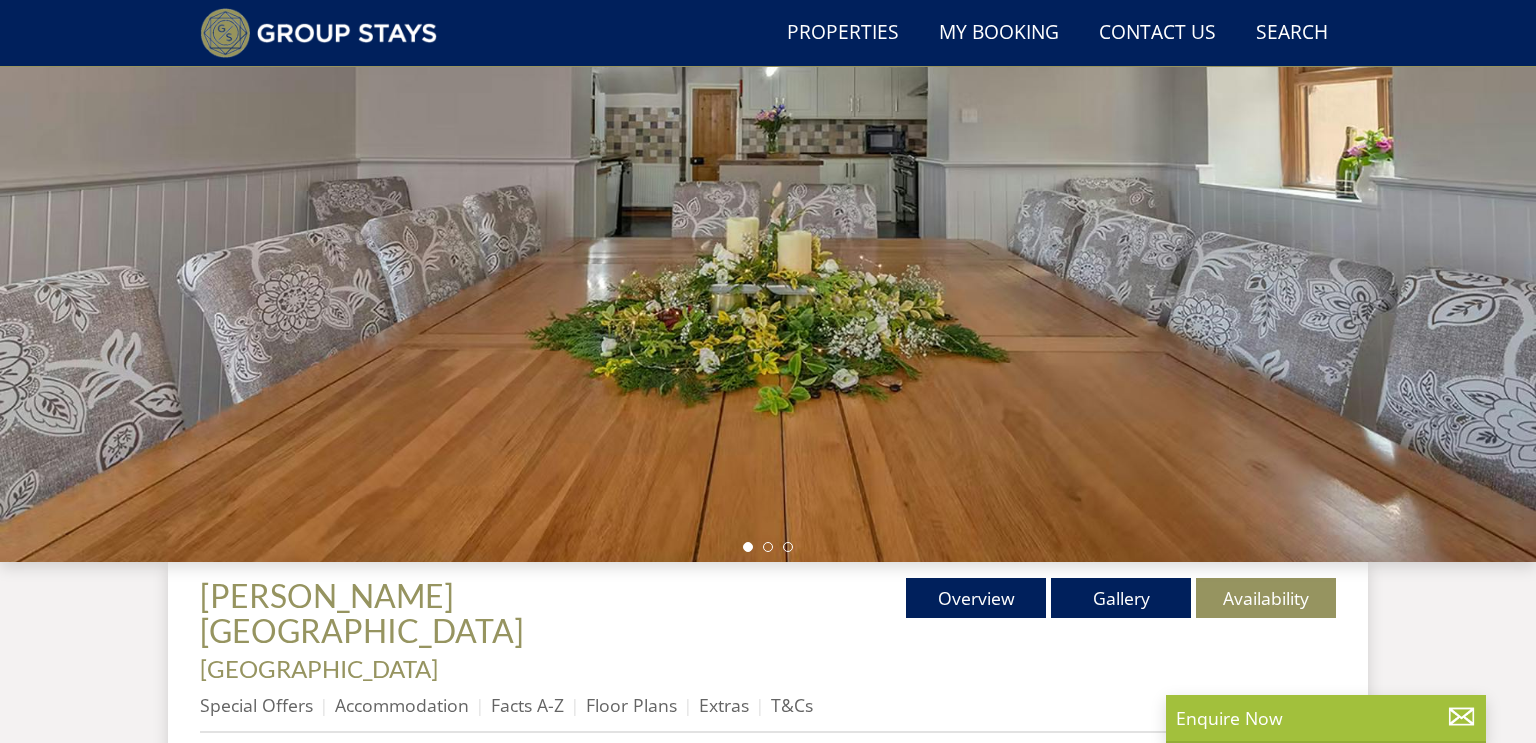 select on "14" 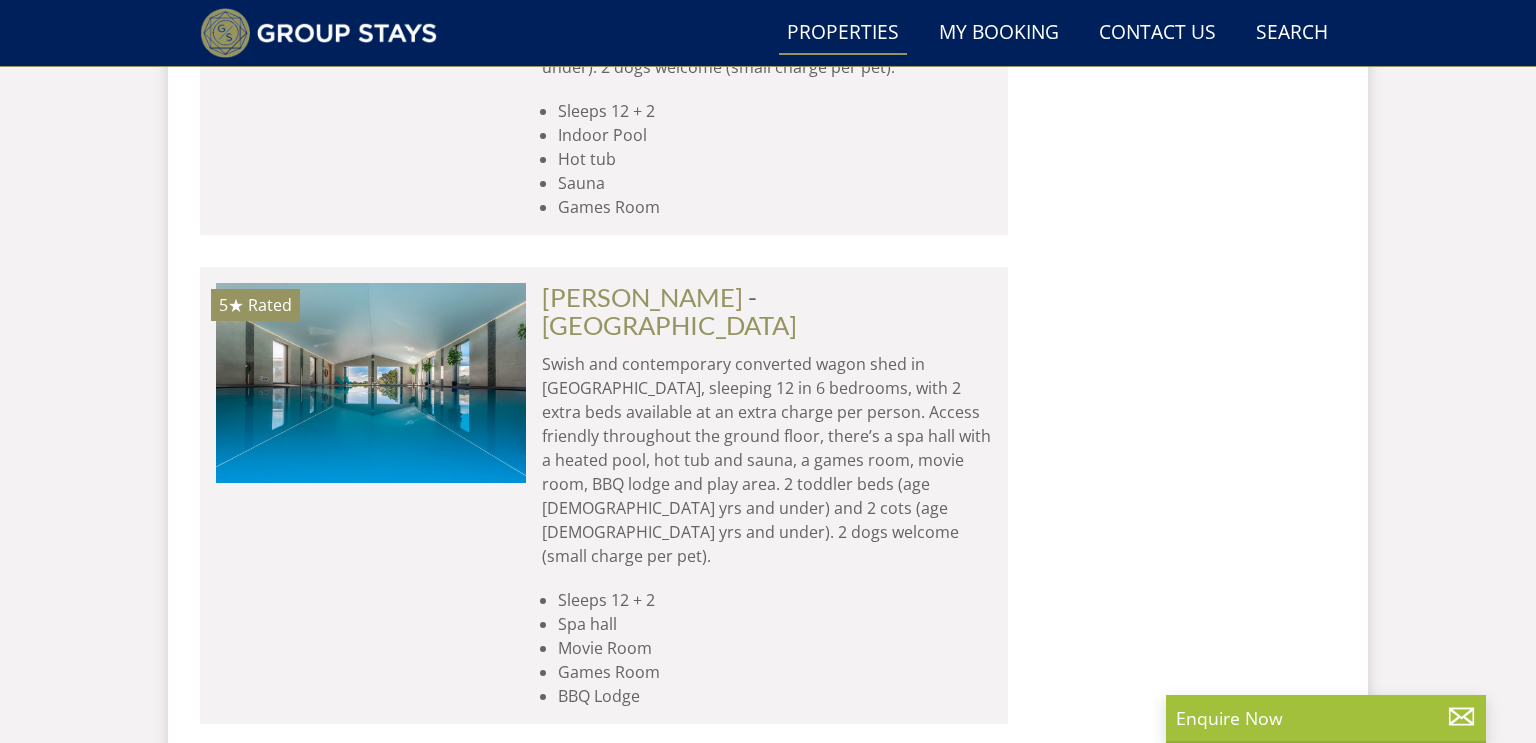 scroll, scrollTop: 34945, scrollLeft: 0, axis: vertical 